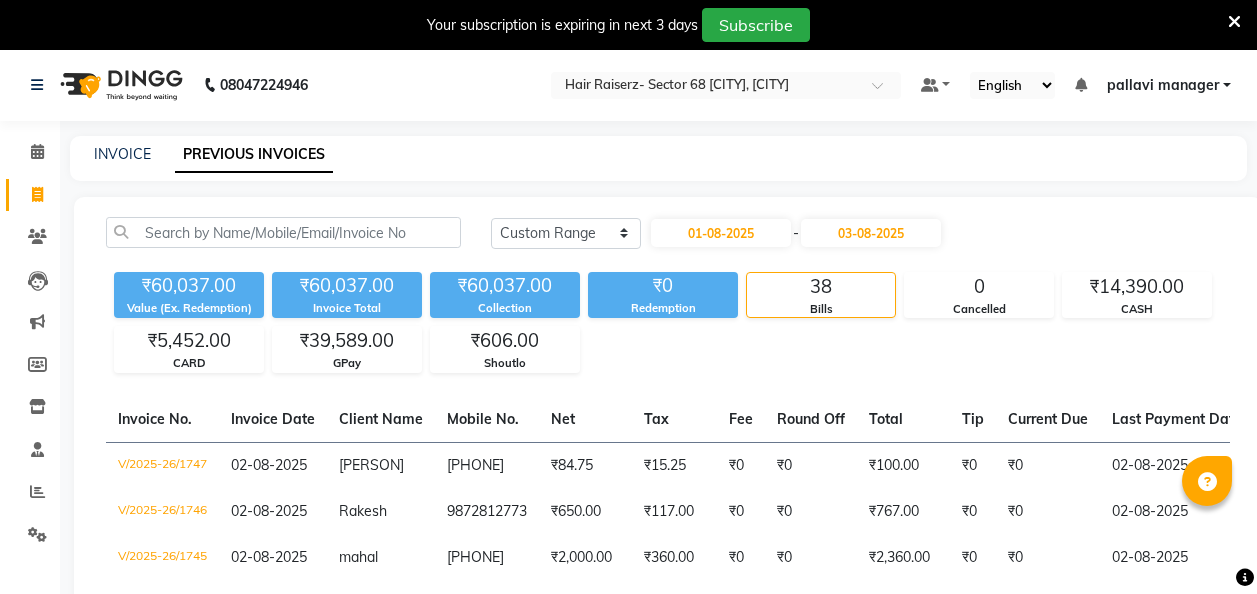 select on "range" 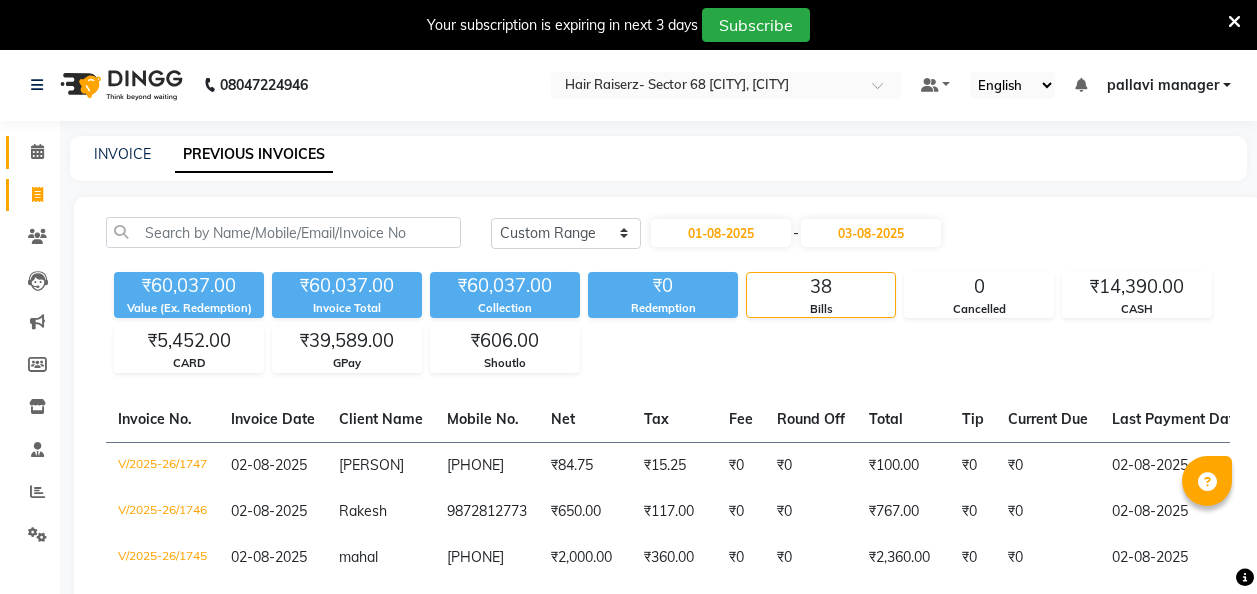 scroll, scrollTop: 0, scrollLeft: 0, axis: both 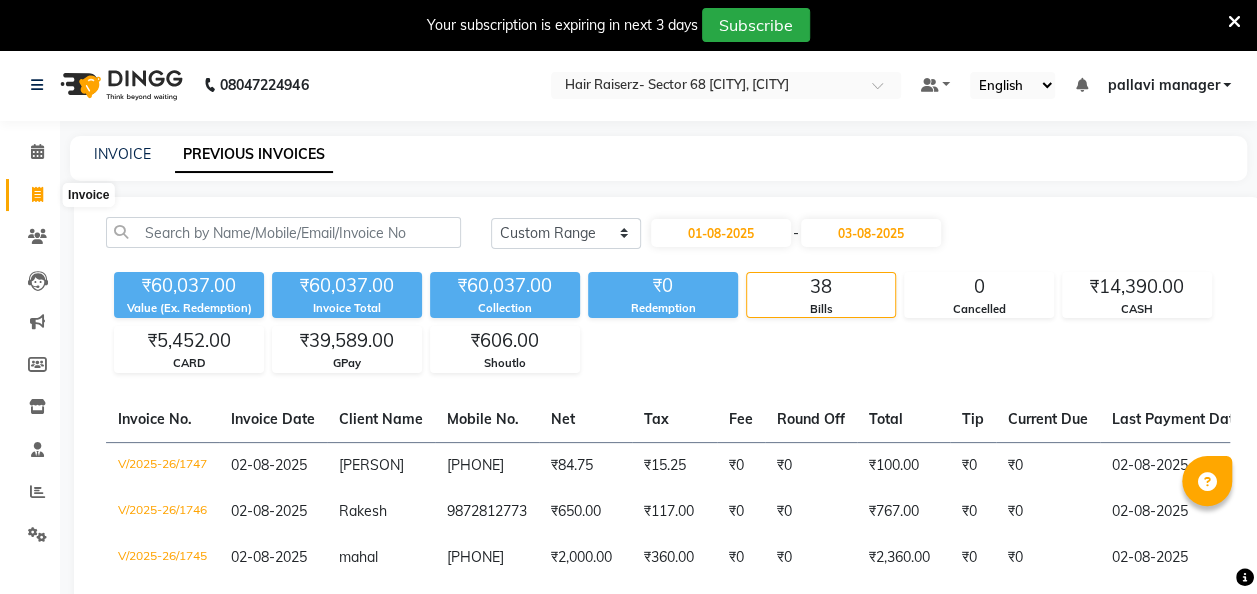 click 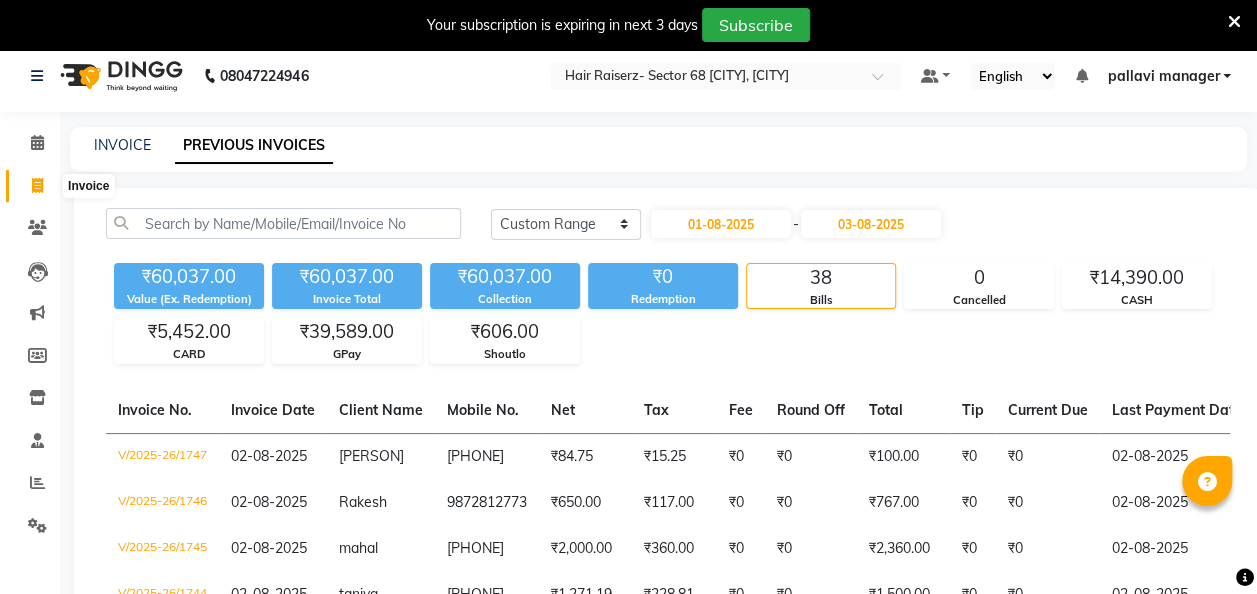 select on "6691" 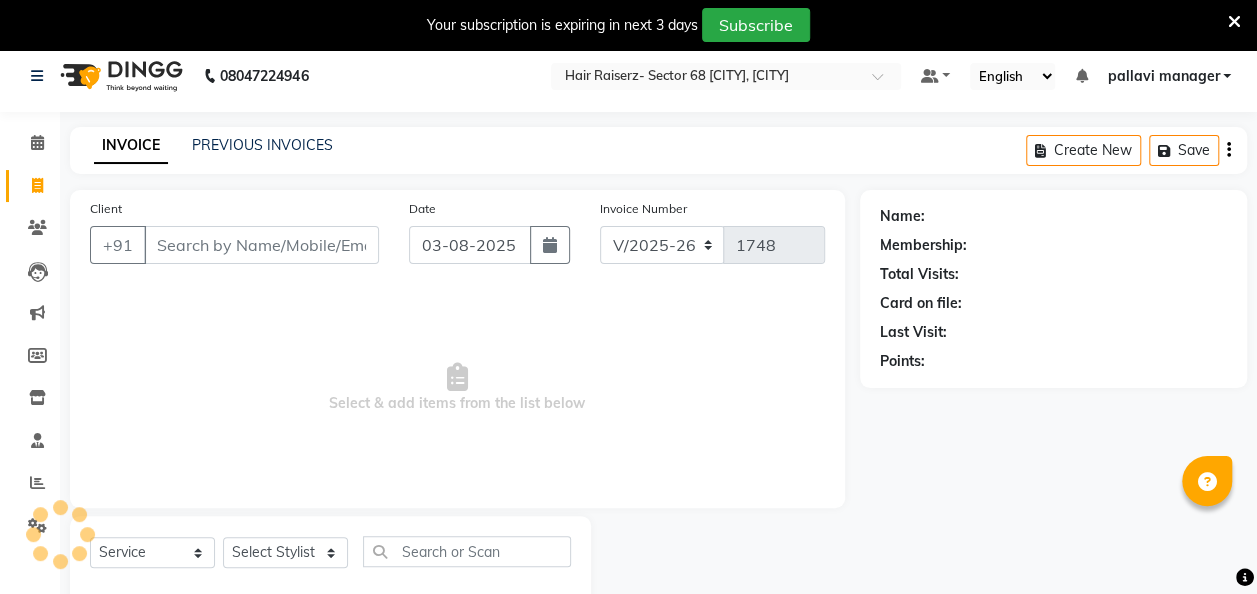 scroll, scrollTop: 55, scrollLeft: 0, axis: vertical 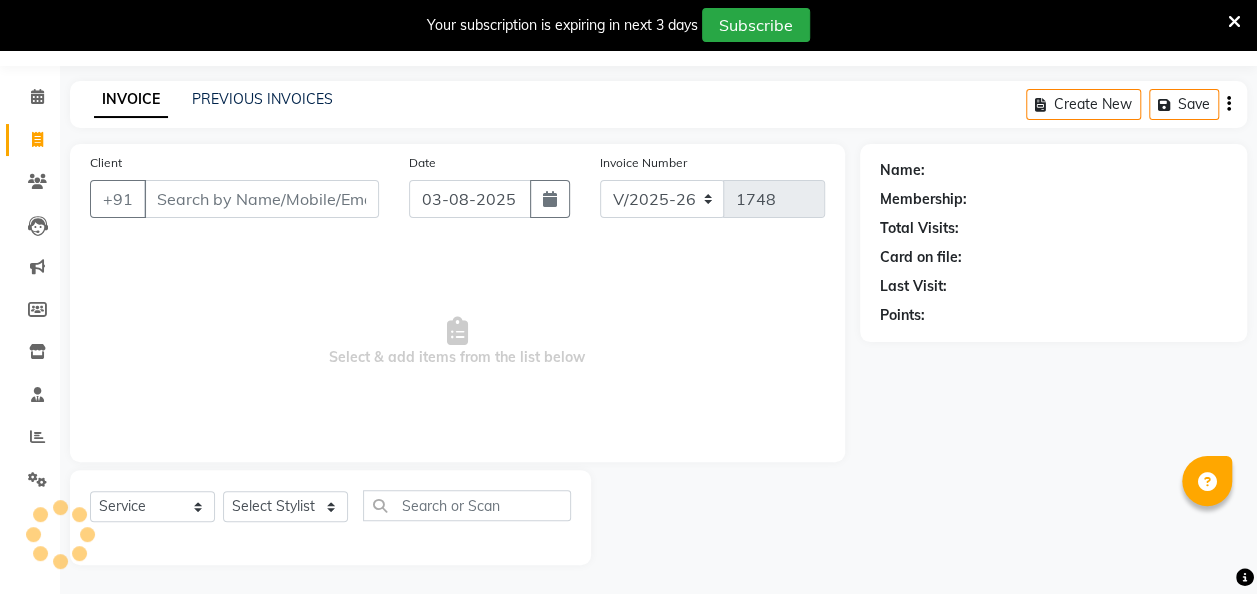 click on "Client" at bounding box center [261, 199] 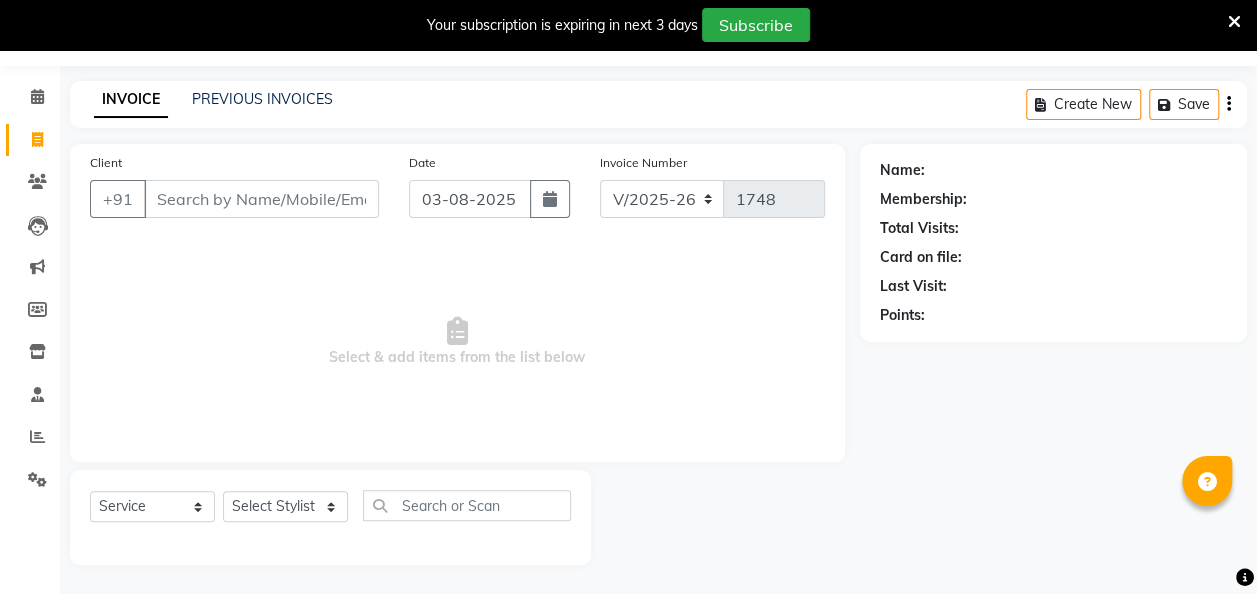 click on "Client" at bounding box center [261, 199] 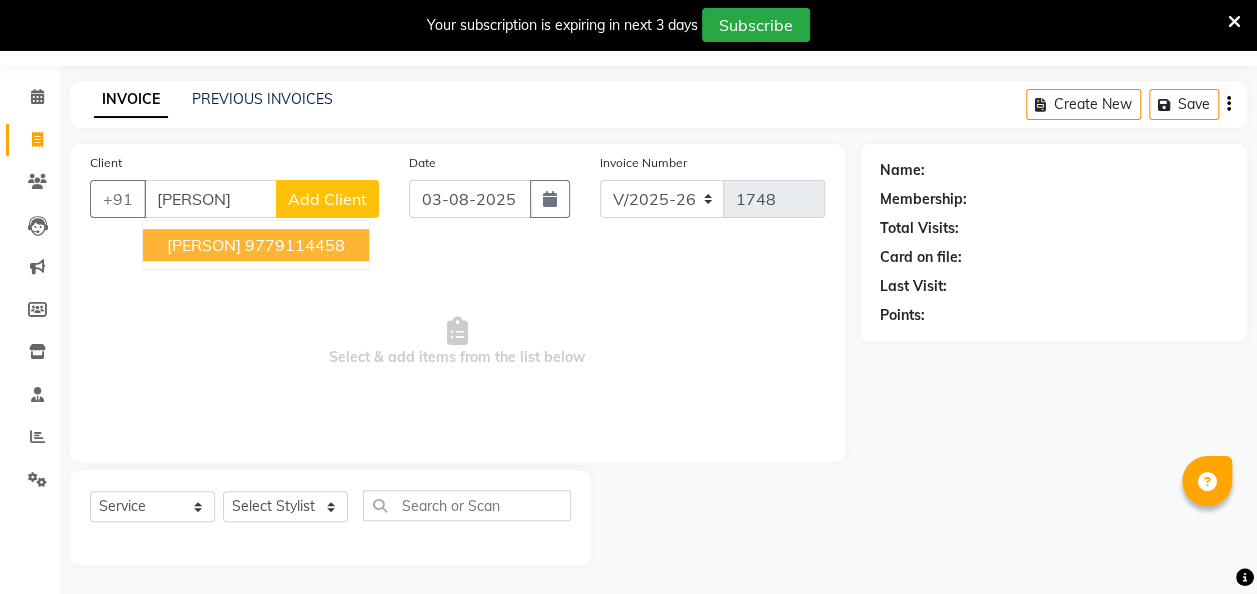 click on "9779114458" at bounding box center [295, 245] 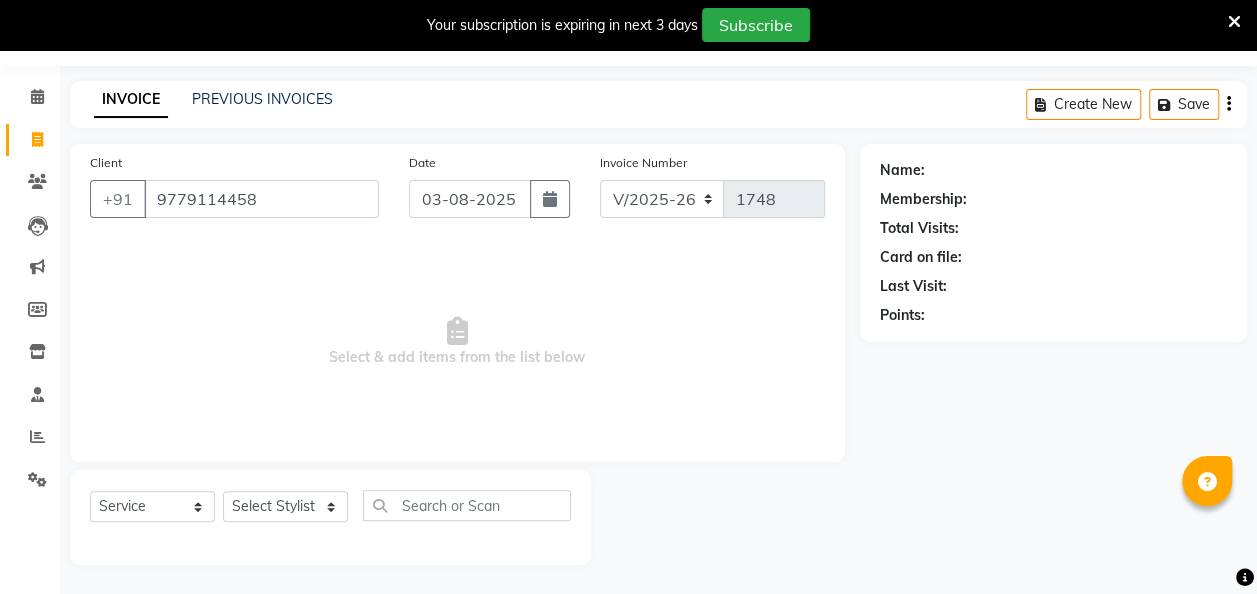 type on "9779114458" 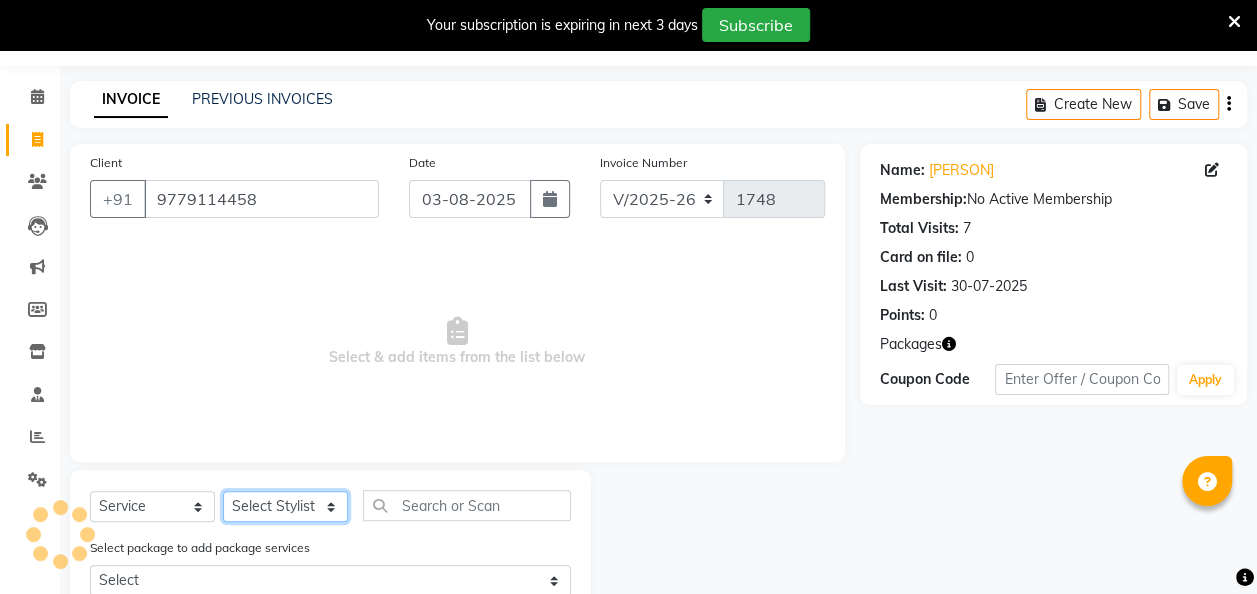 drag, startPoint x: 318, startPoint y: 509, endPoint x: 317, endPoint y: 494, distance: 15.033297 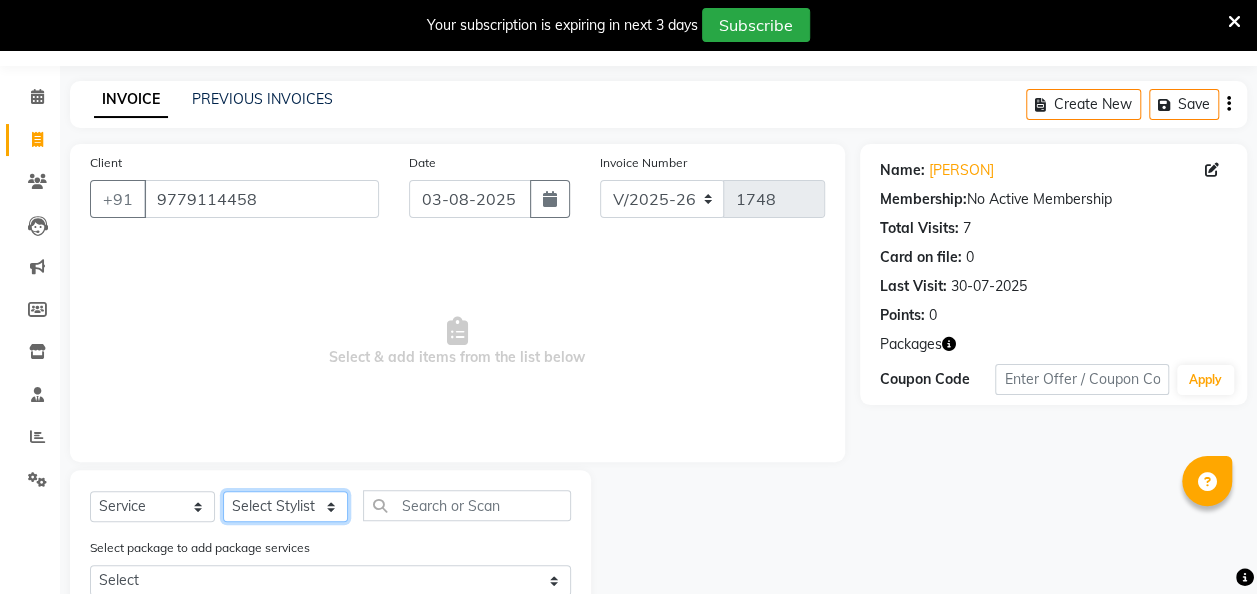 select on "82306" 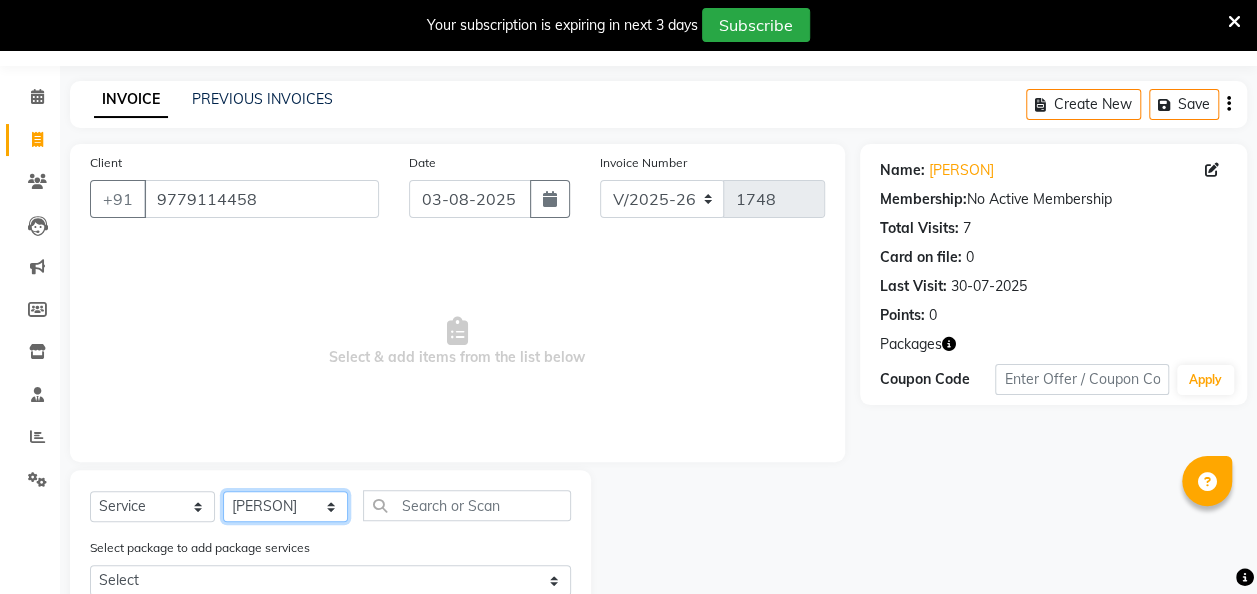click on "Select Stylist aditya amita Armaan Geet mam  kajal pallavi manager poonam rajat rehman sajid shiv" 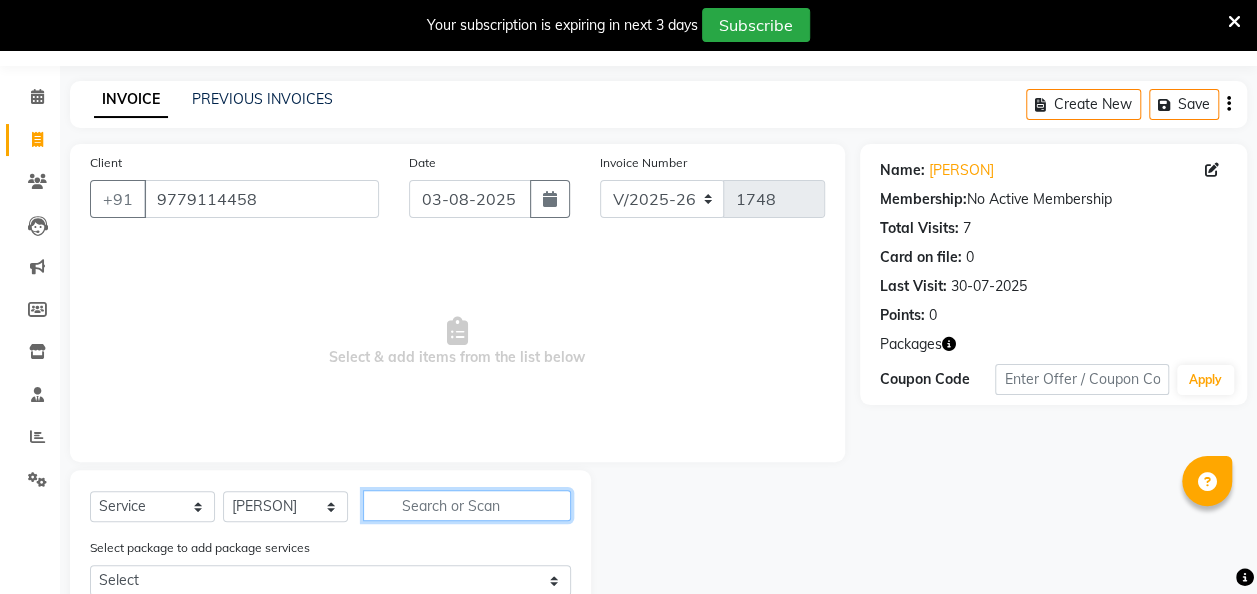 click 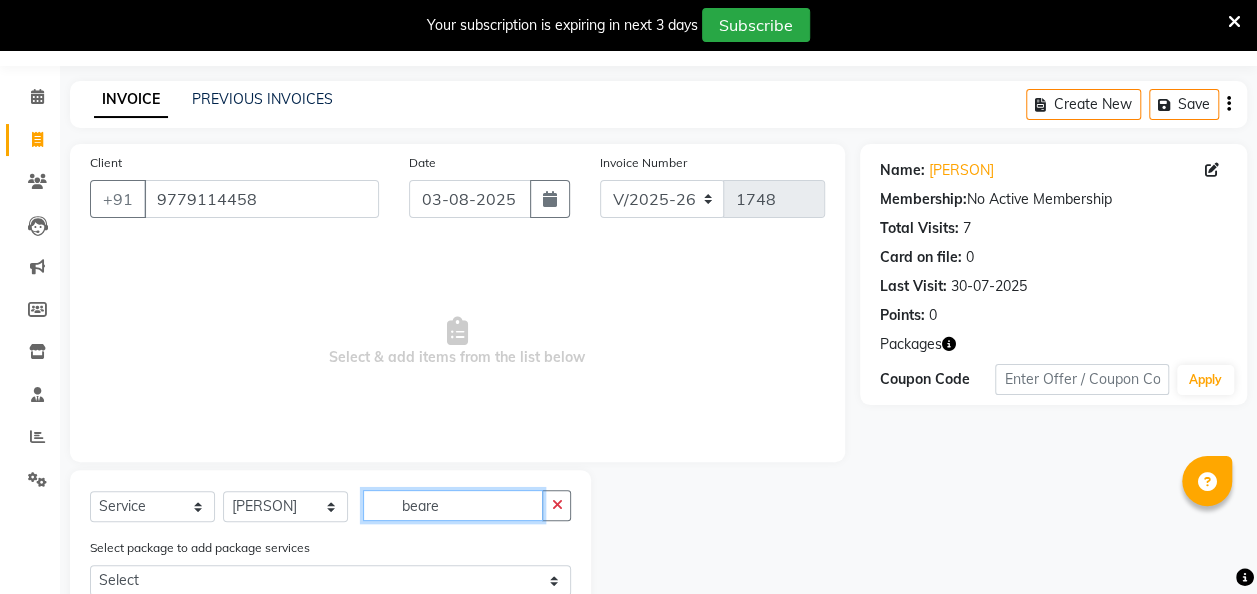 scroll, scrollTop: 122, scrollLeft: 0, axis: vertical 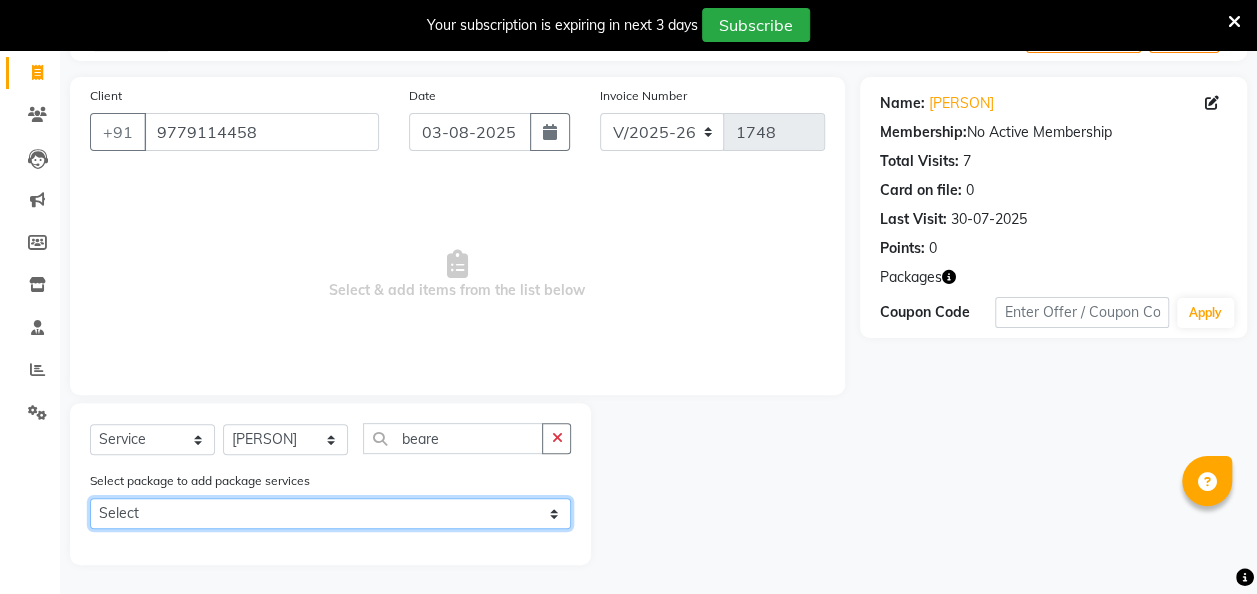 click on "Select satinder" 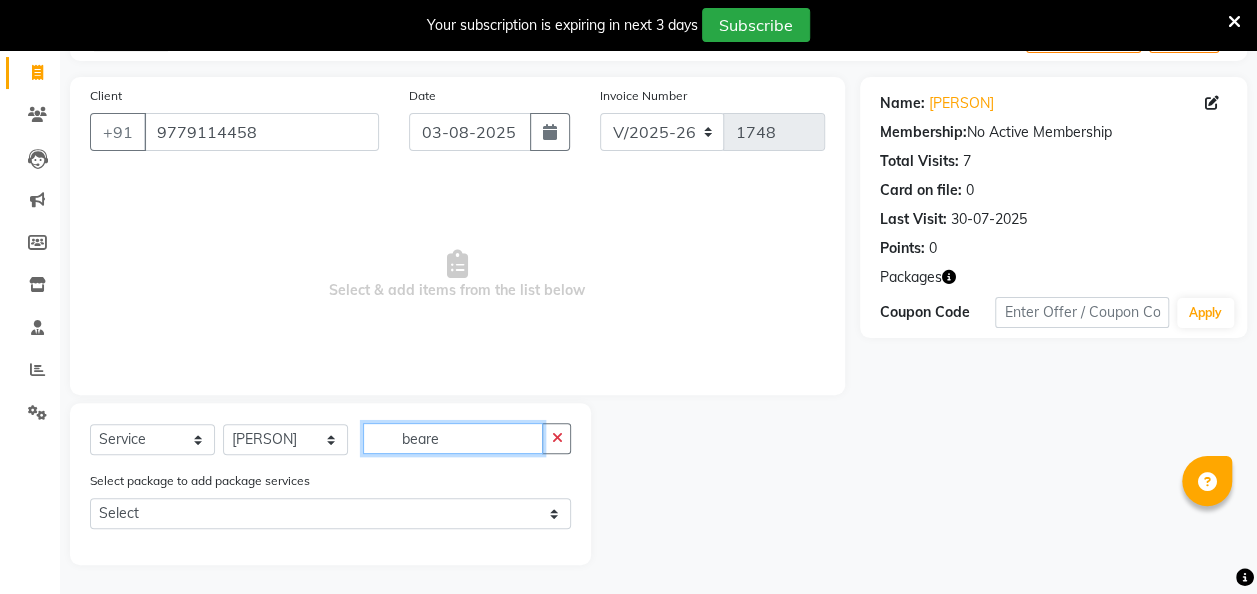 click on "beare" 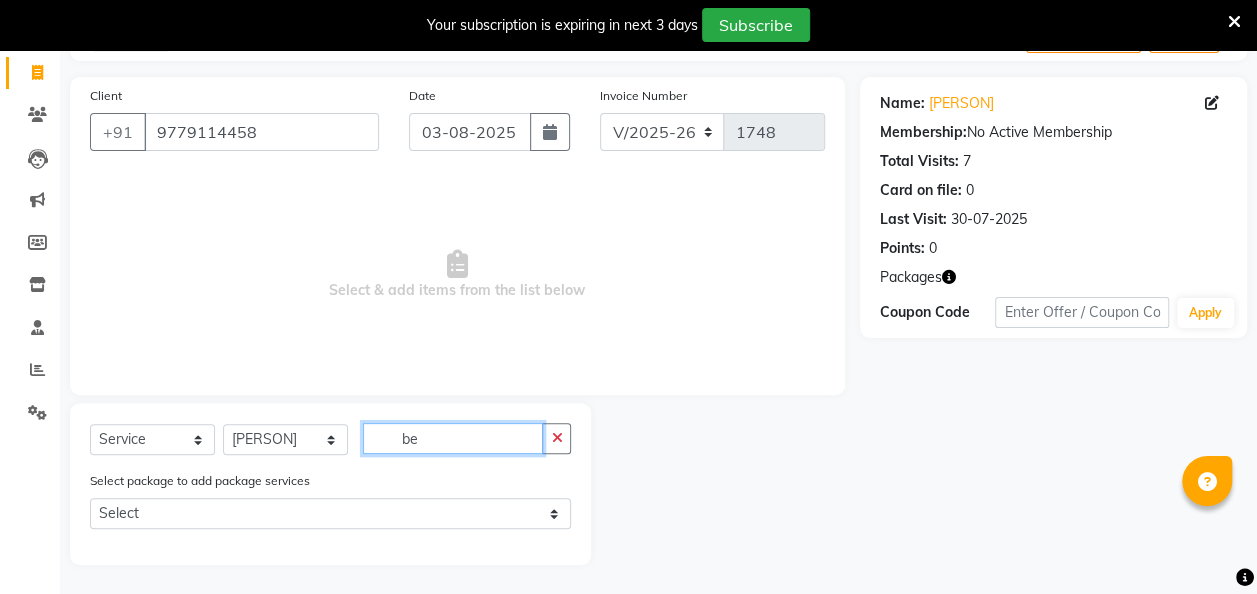 type on "b" 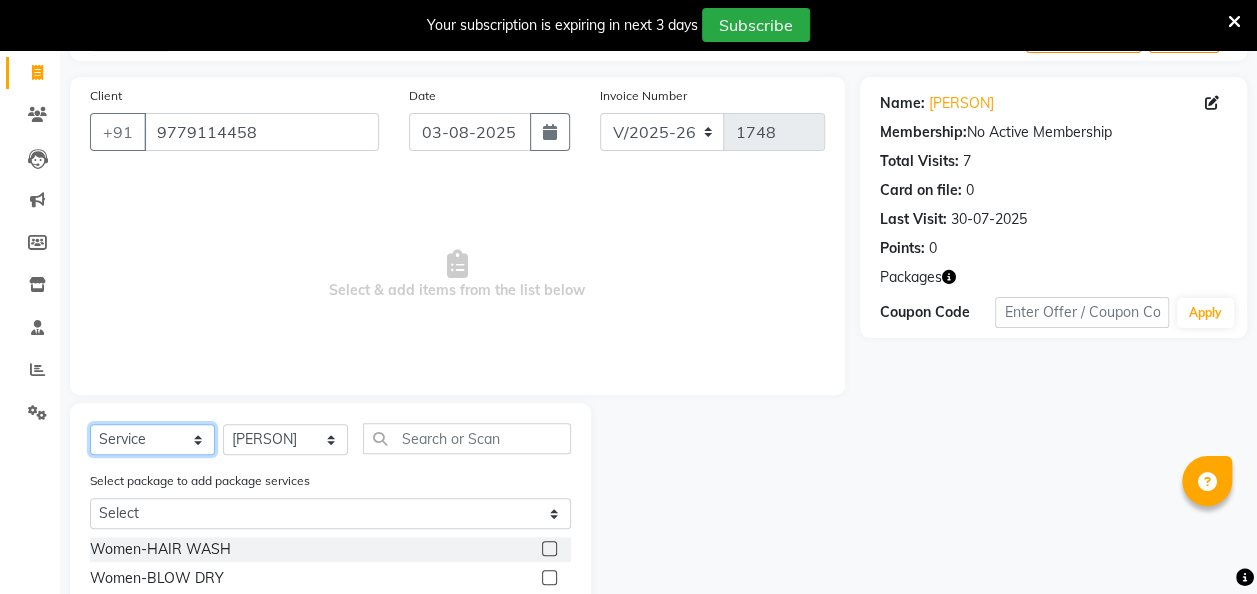 click on "Select  Service  Product  Membership  Package Voucher Prepaid Gift Card" 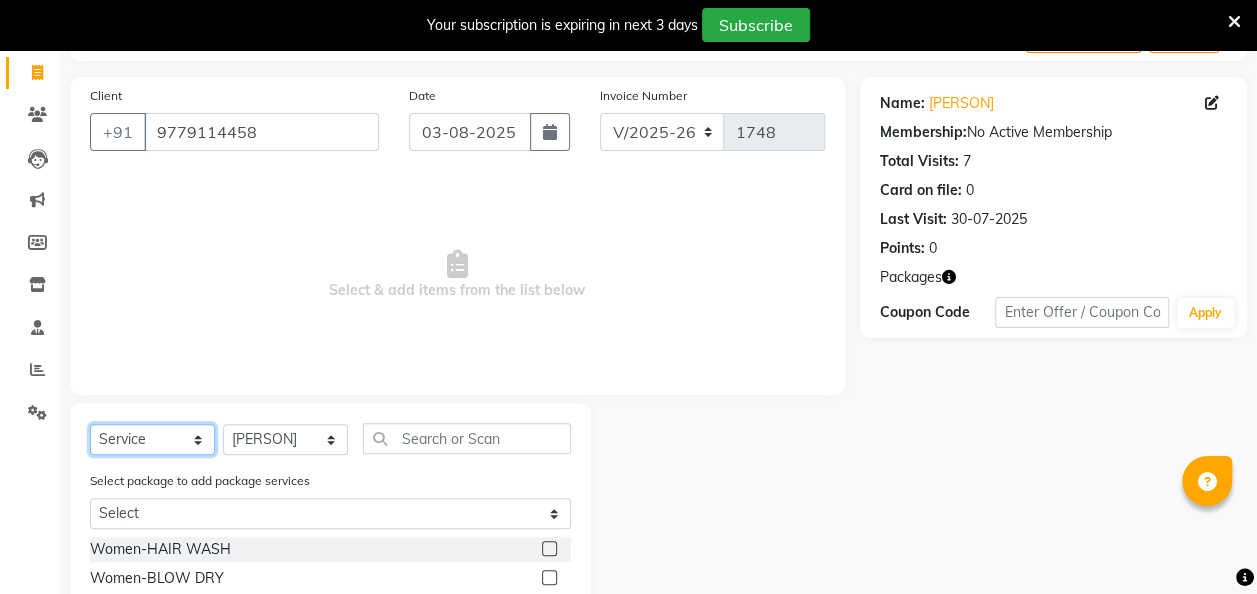 click on "Select  Service  Product  Membership  Package Voucher Prepaid Gift Card" 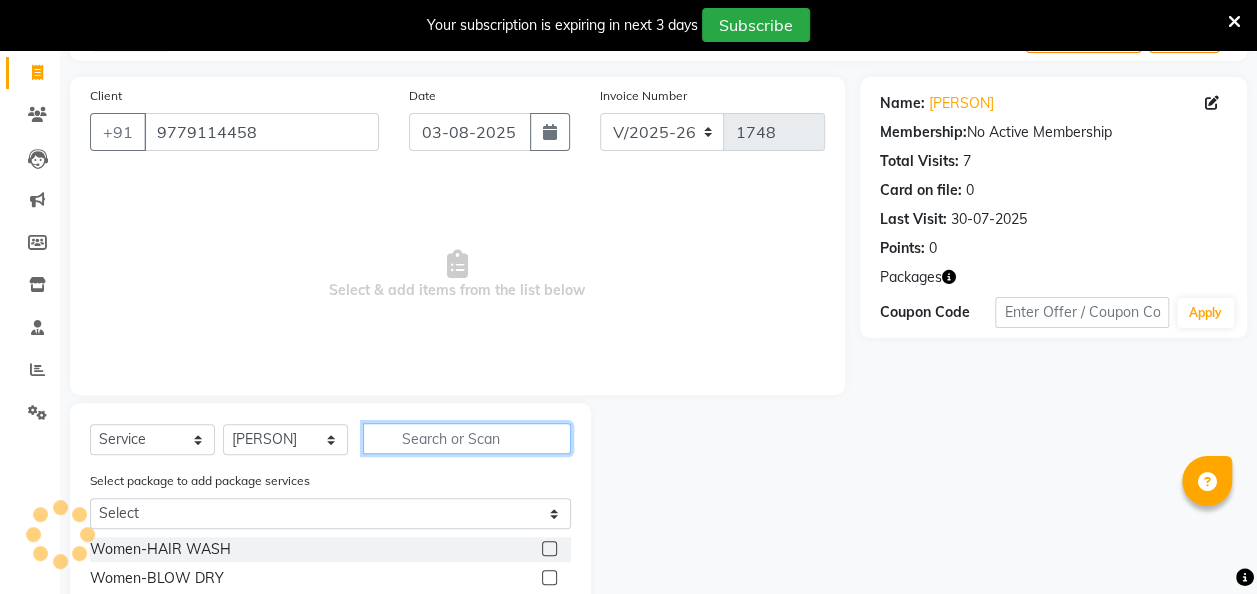 click 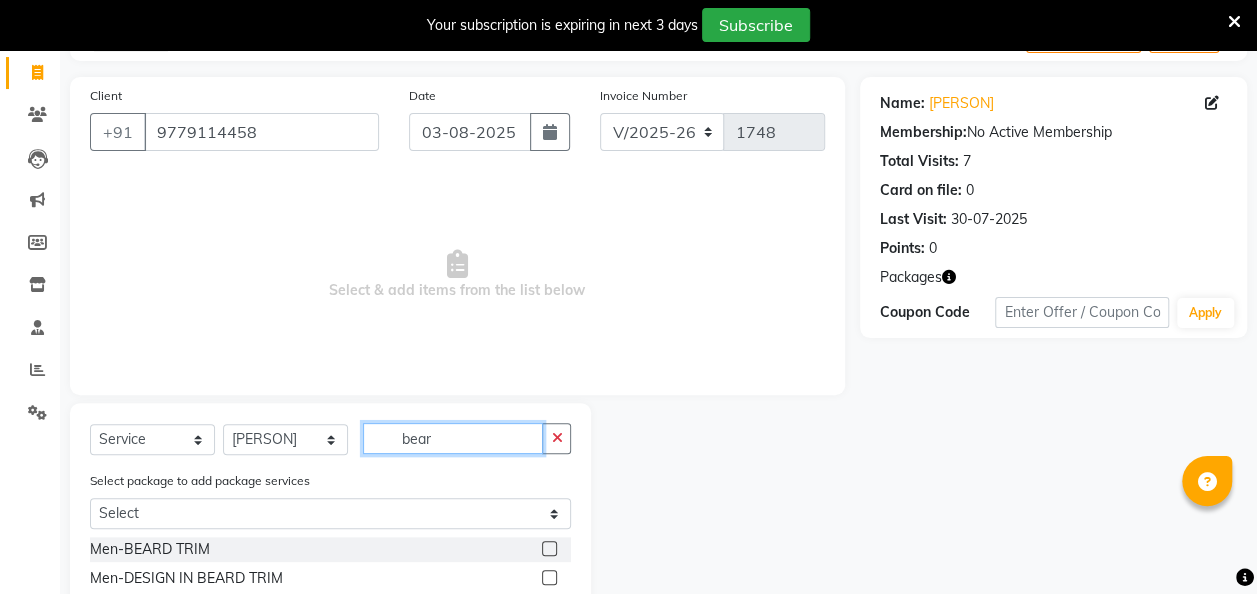 type on "bear" 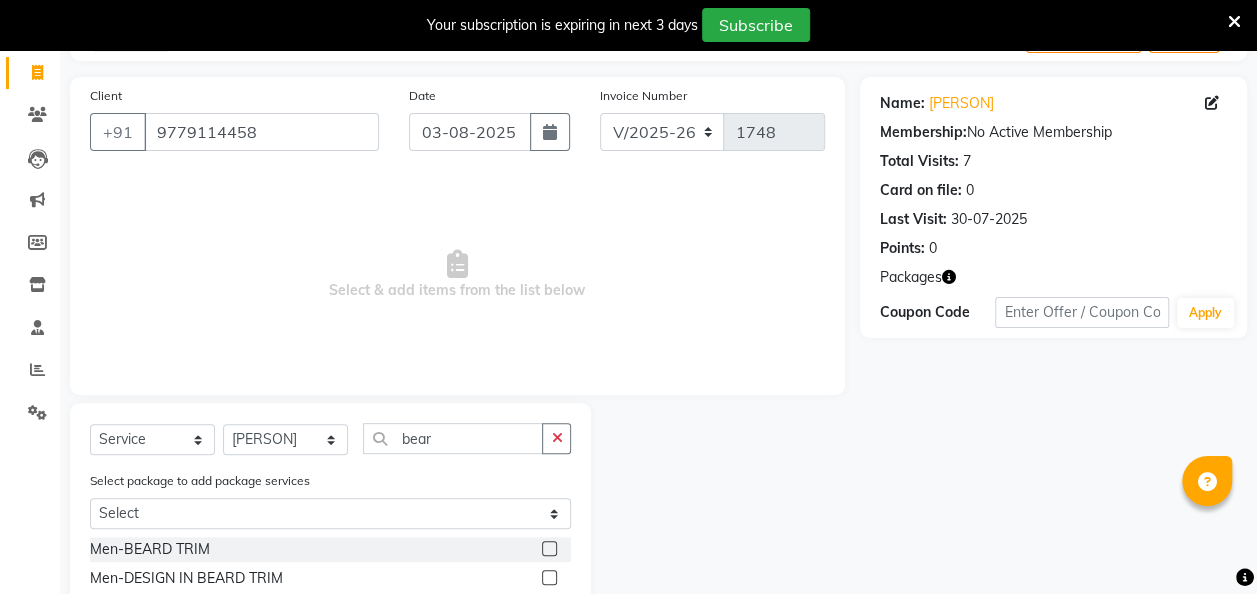 click 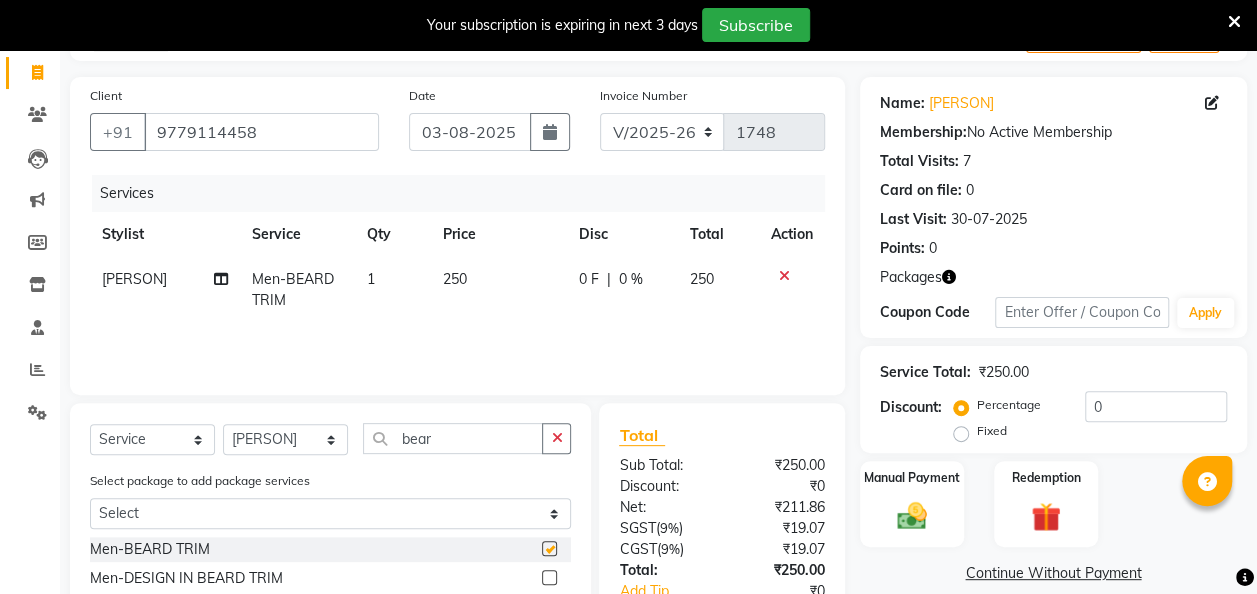 checkbox on "false" 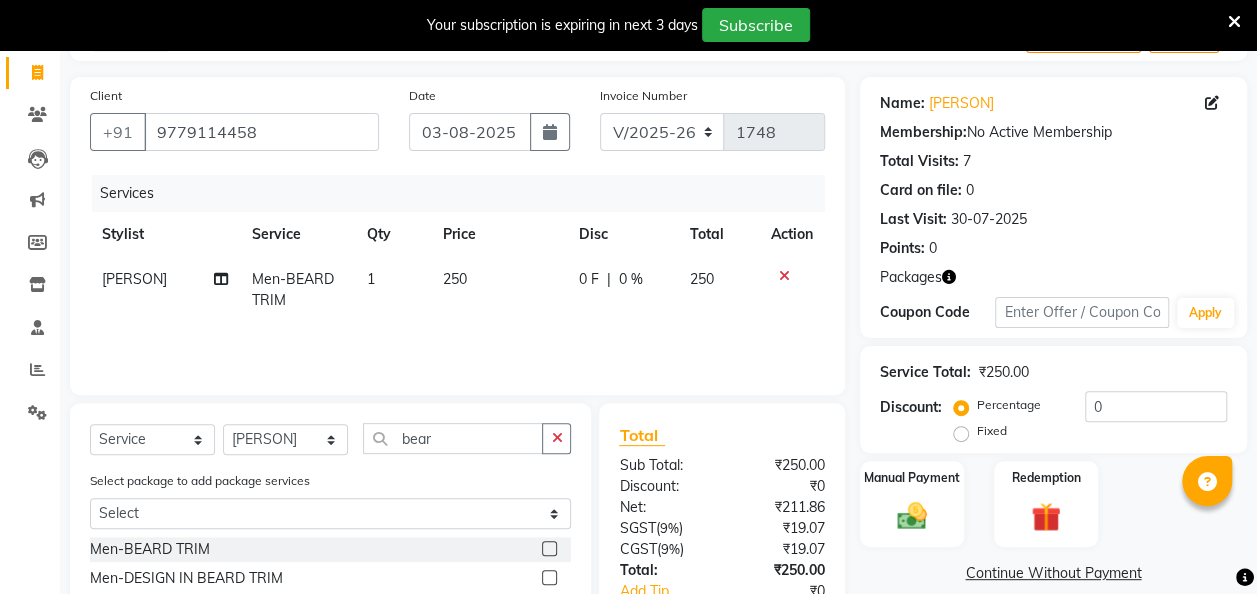 click on "250" 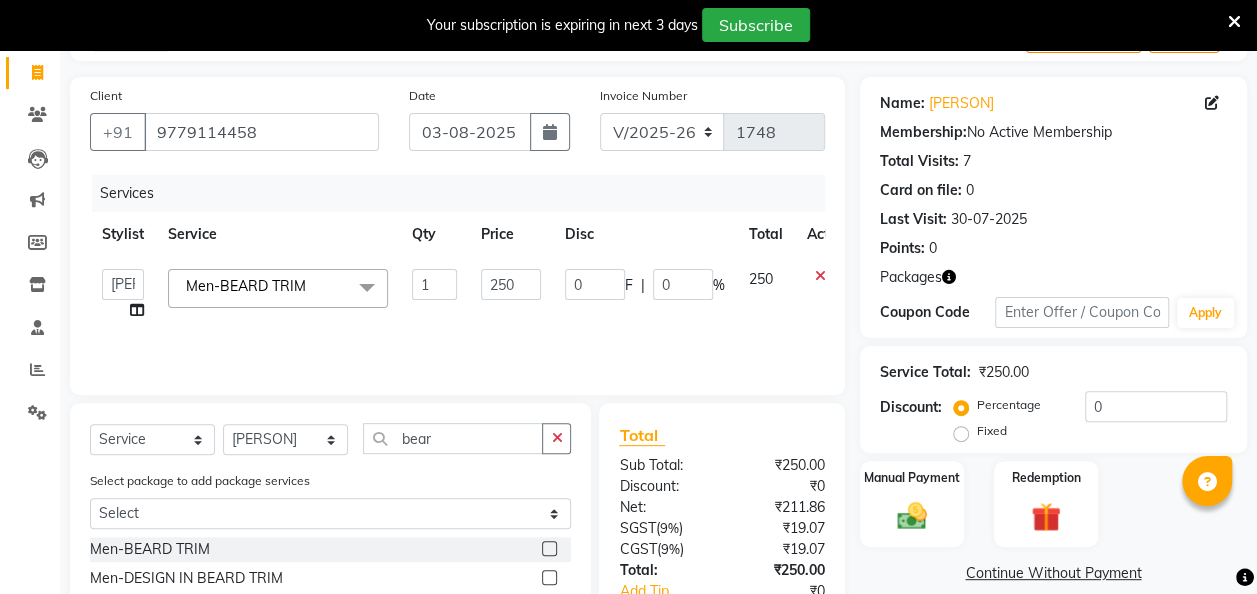 click on "250" 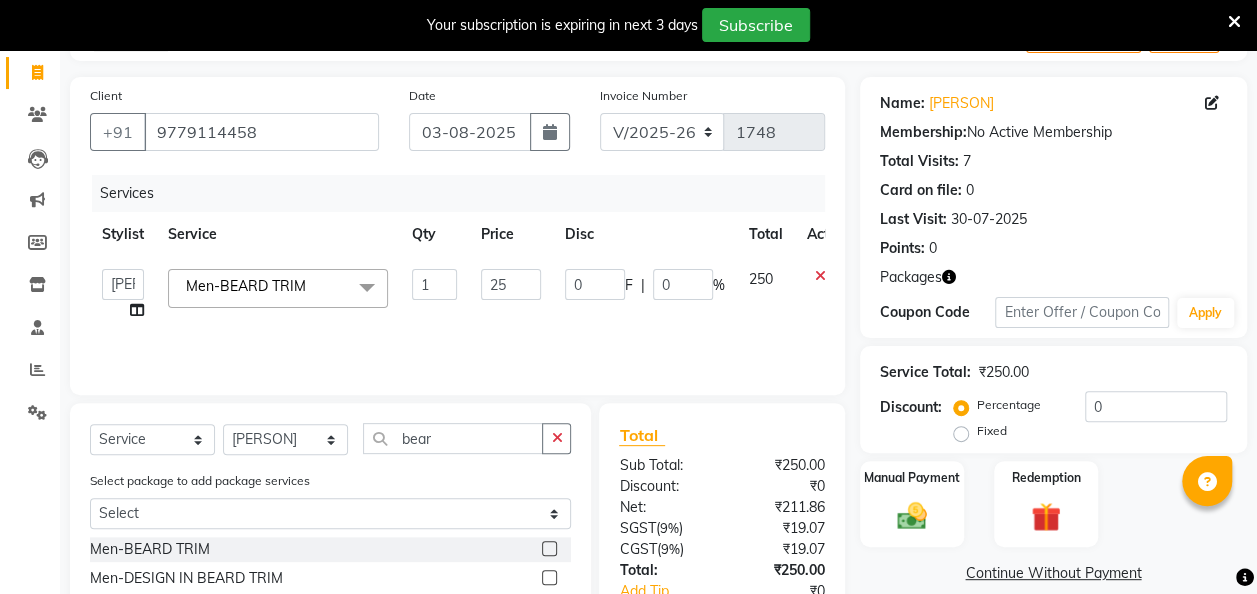 type on "2" 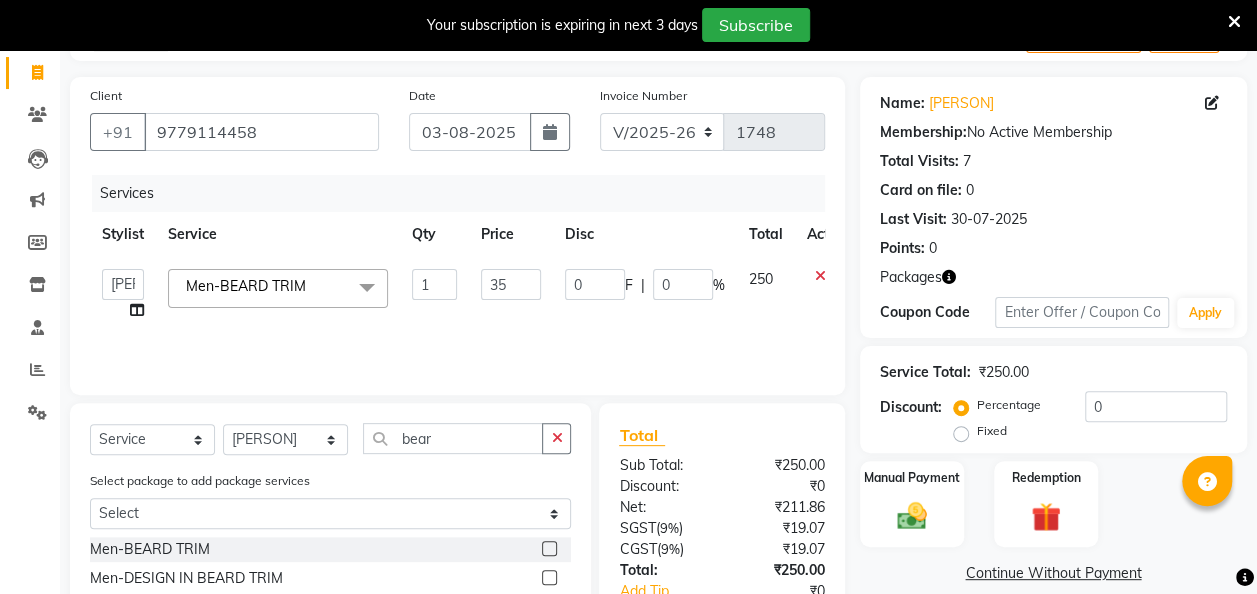 type on "350" 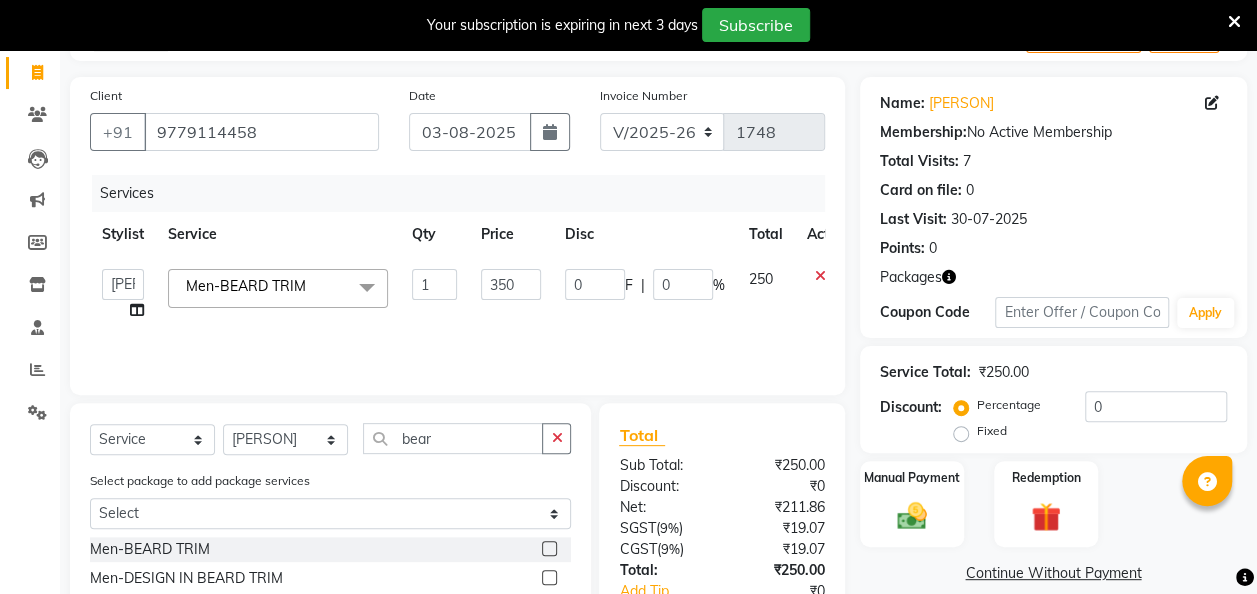 scroll, scrollTop: 296, scrollLeft: 0, axis: vertical 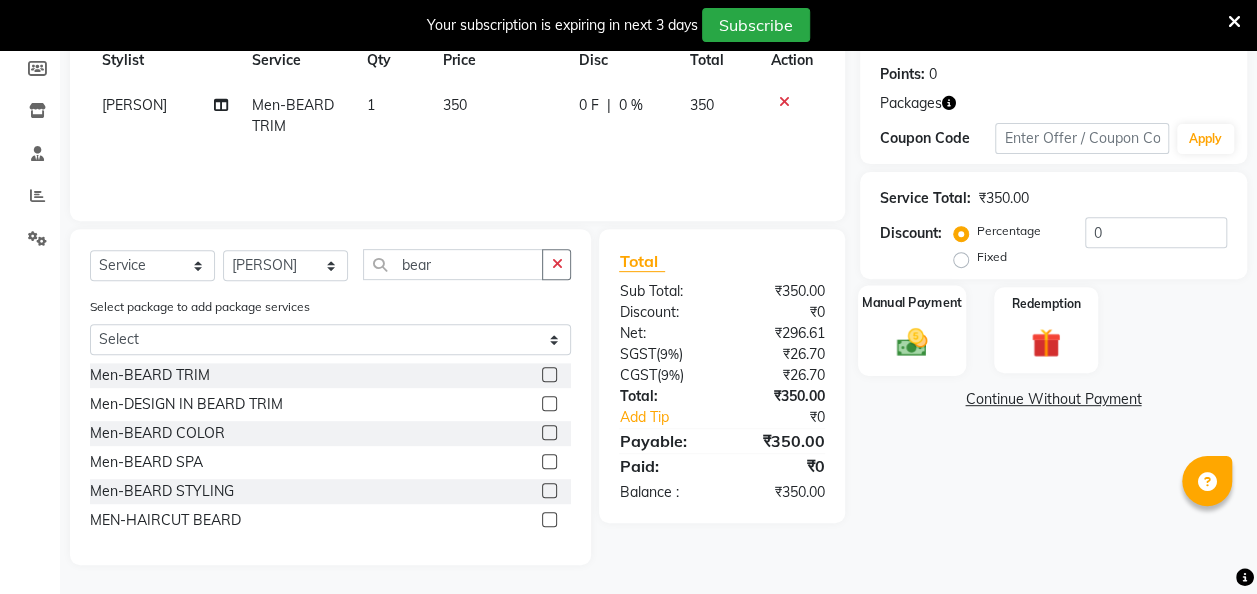 click 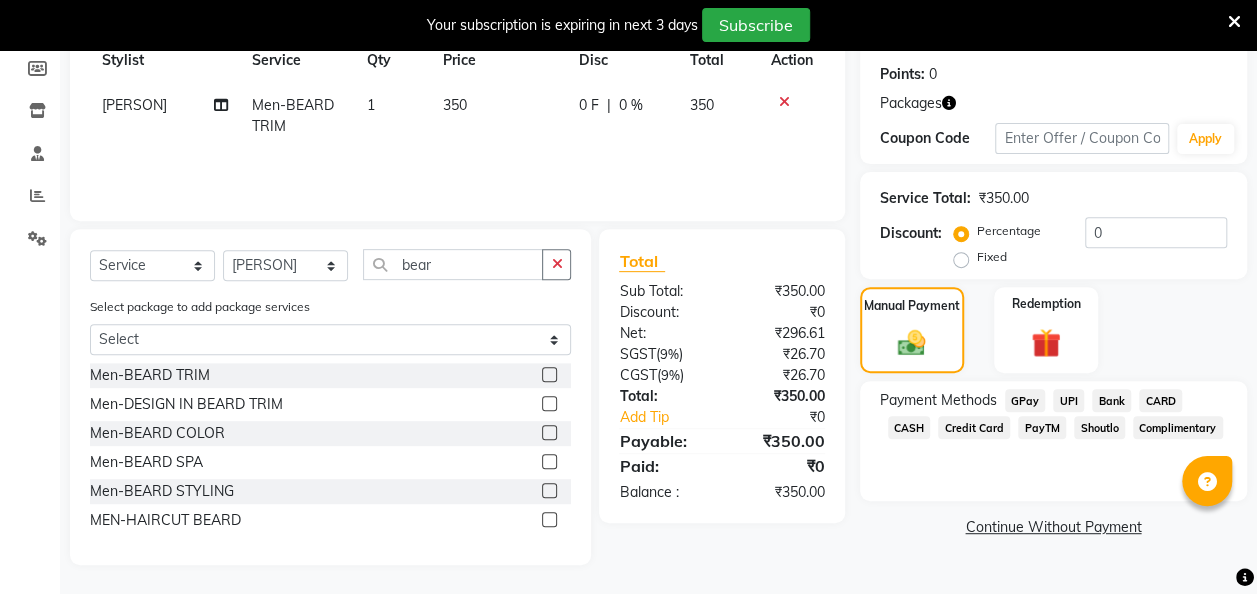 click on "GPay" 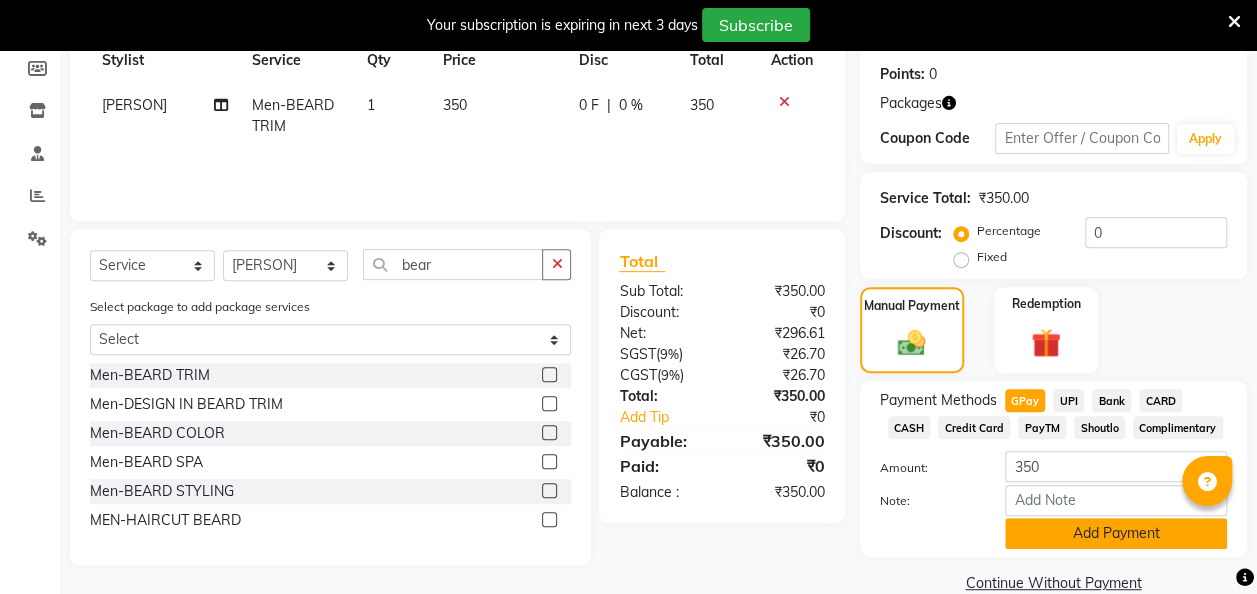 click on "Add Payment" 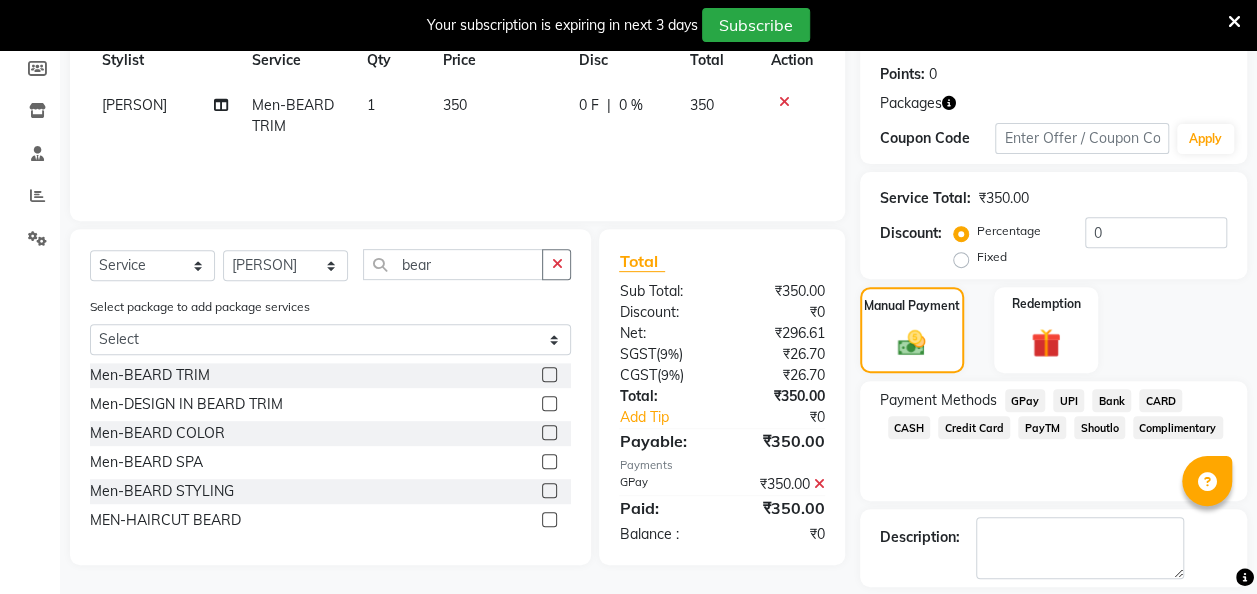 scroll, scrollTop: 386, scrollLeft: 0, axis: vertical 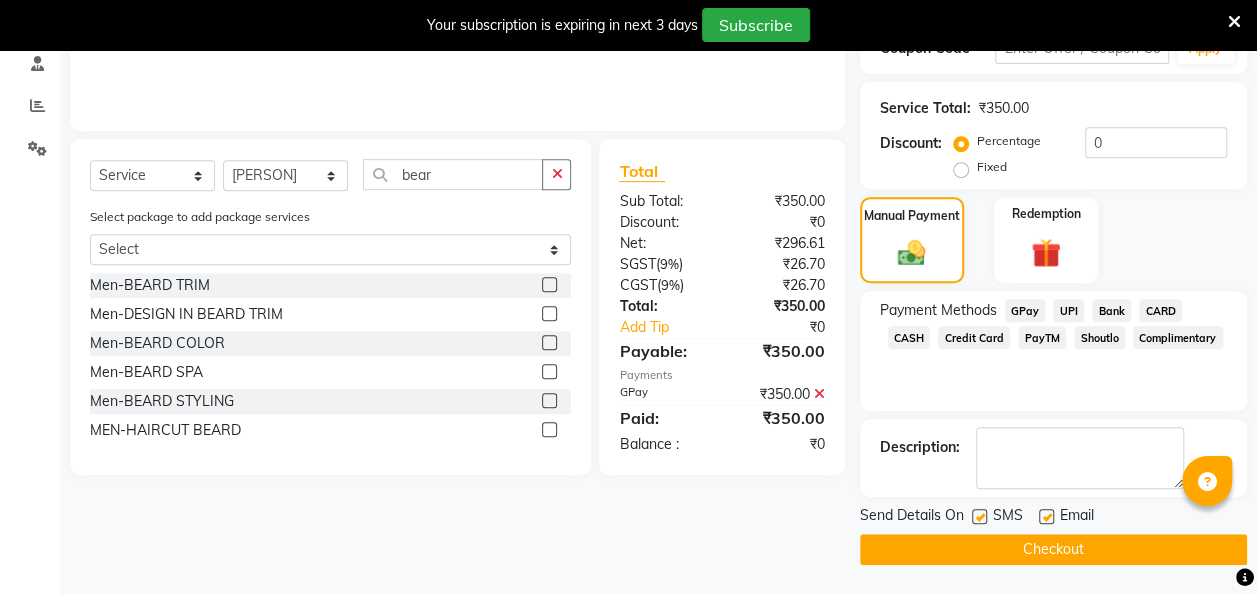 click 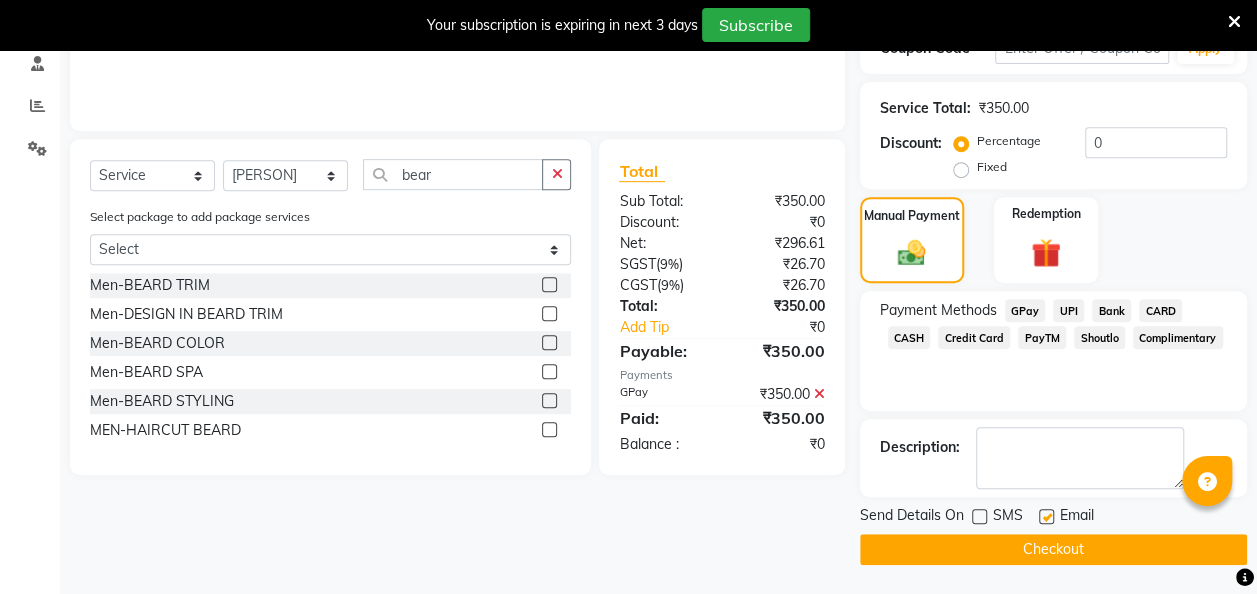 click on "Checkout" 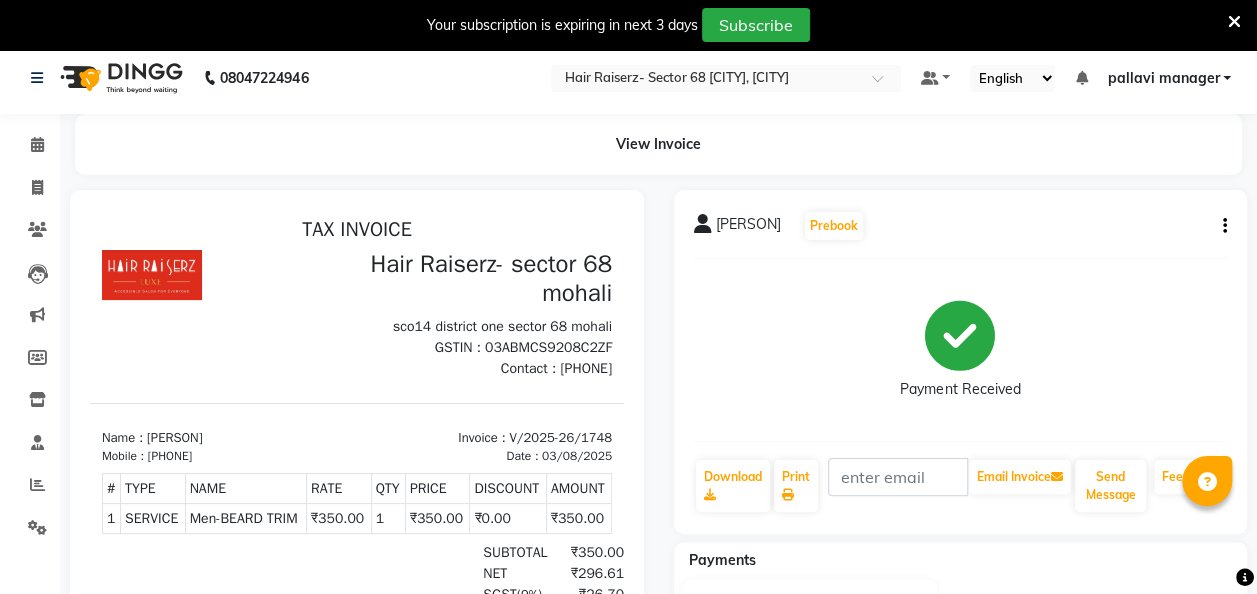 scroll, scrollTop: 0, scrollLeft: 0, axis: both 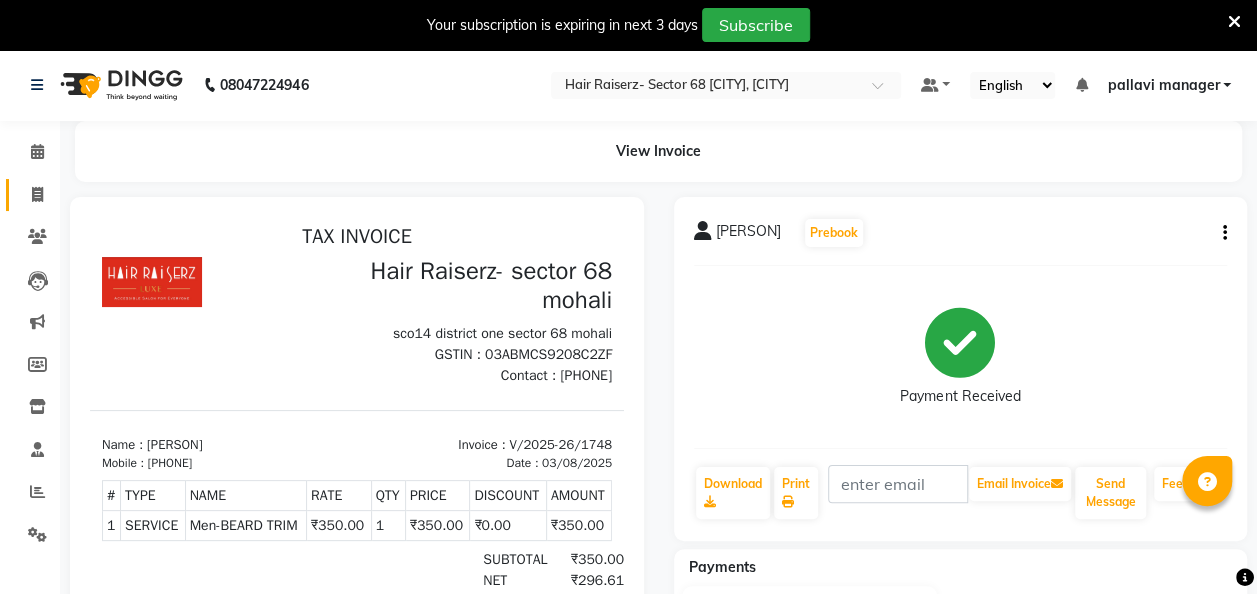 click on "Invoice" 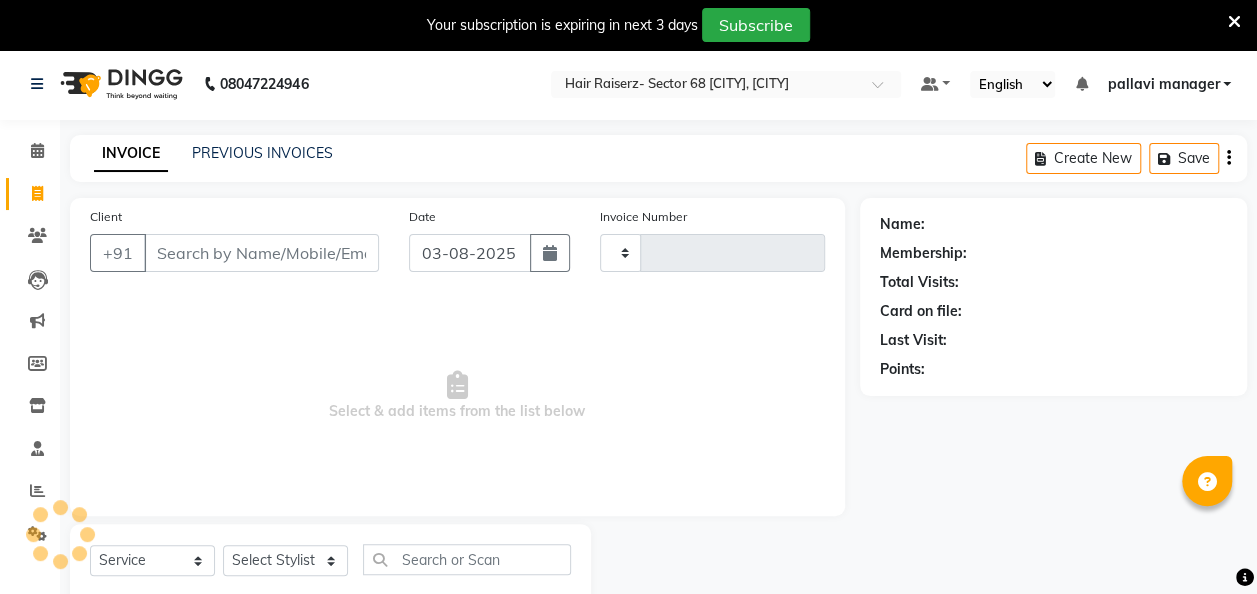scroll, scrollTop: 55, scrollLeft: 0, axis: vertical 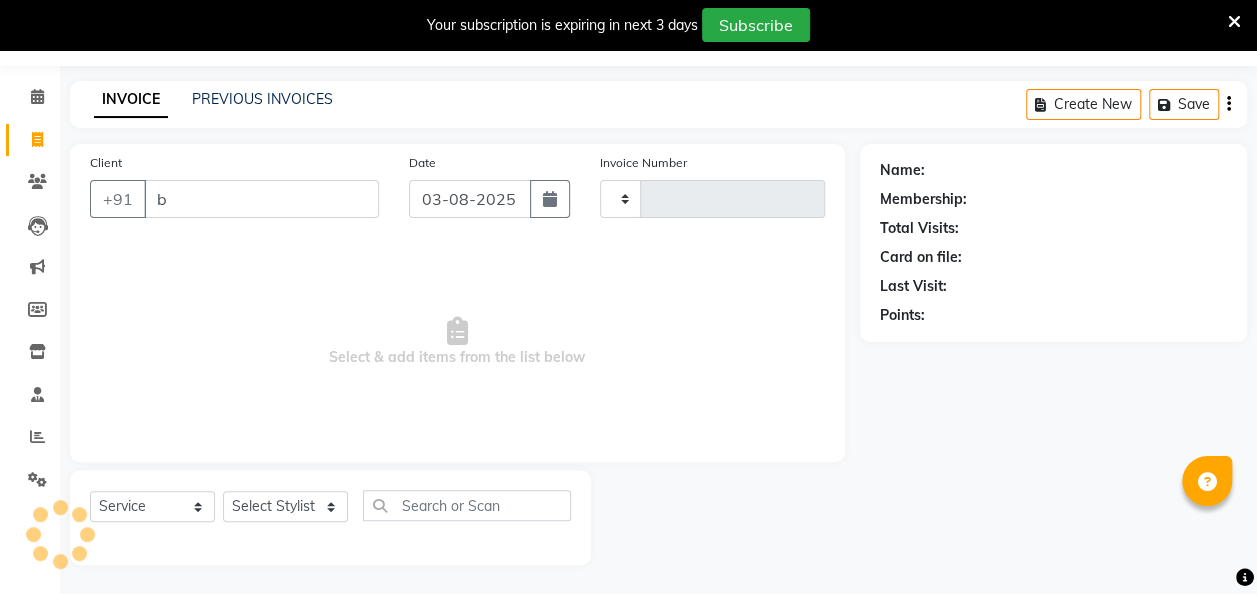 type on "bh" 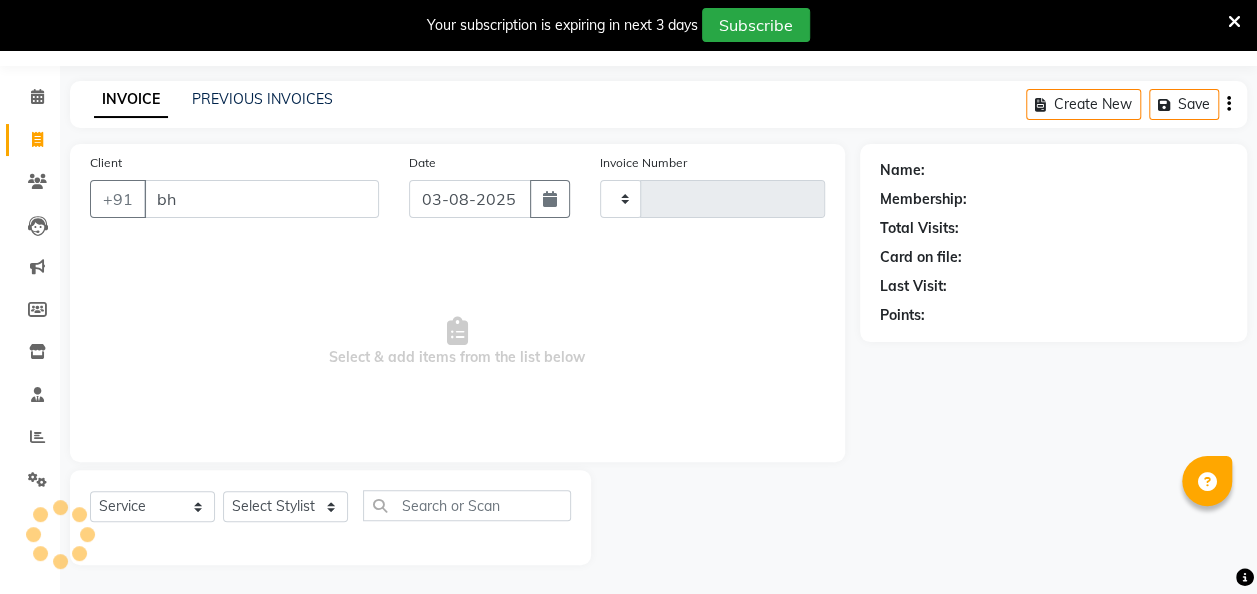 type on "1749" 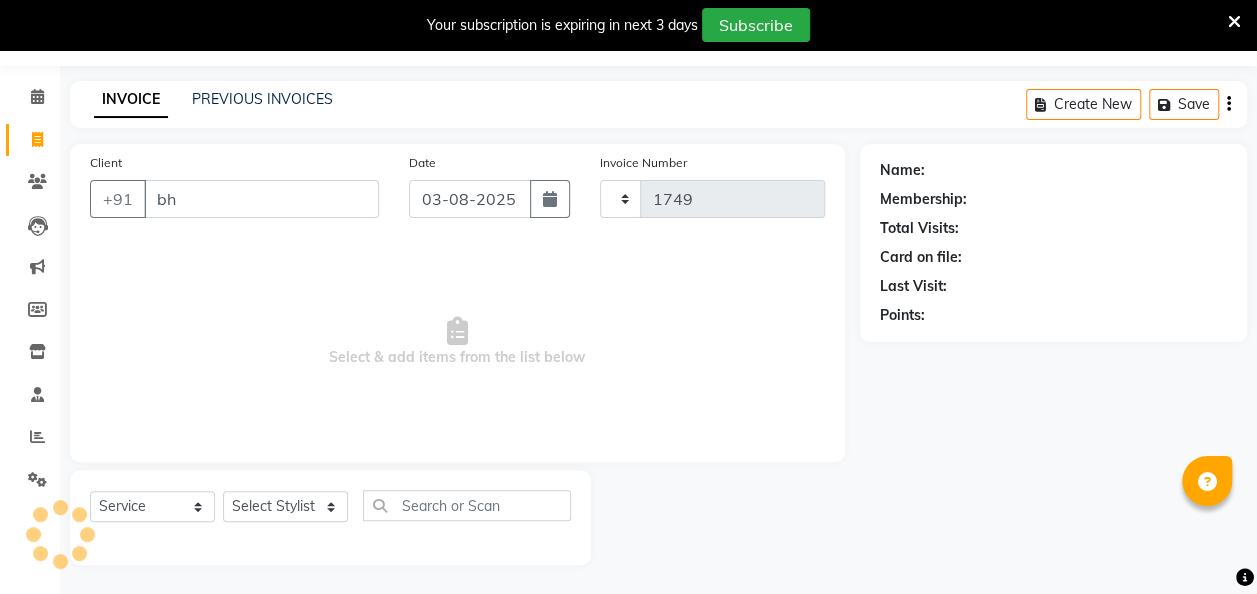 type on "bha" 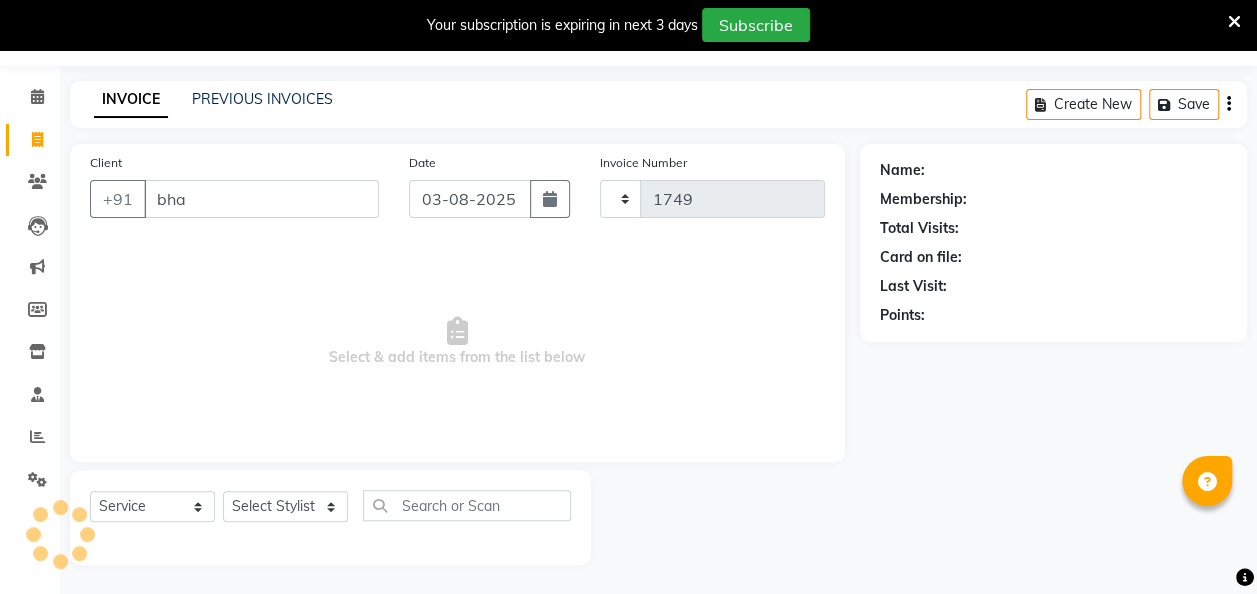 select on "6691" 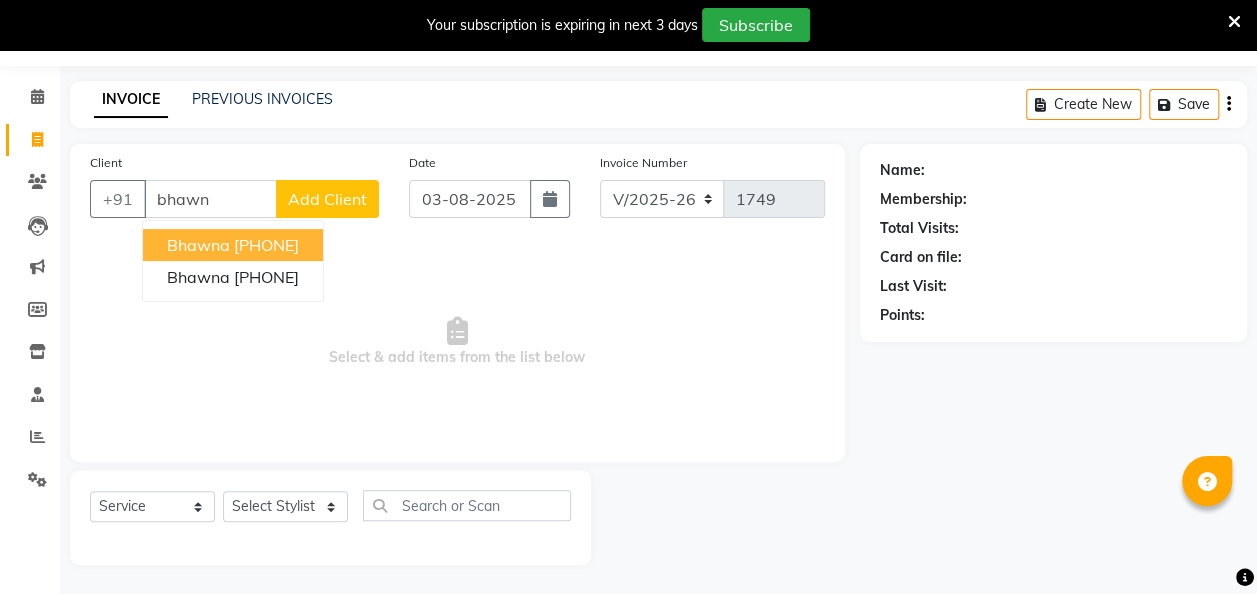 click on "bhawna" at bounding box center (198, 245) 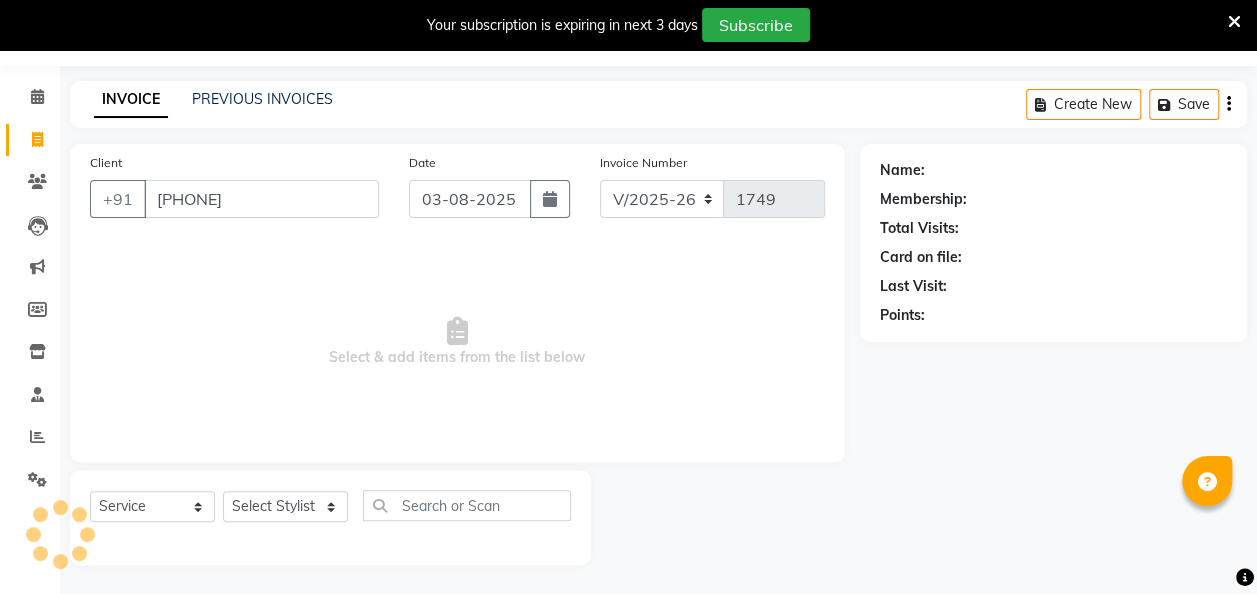 type on "9814958204" 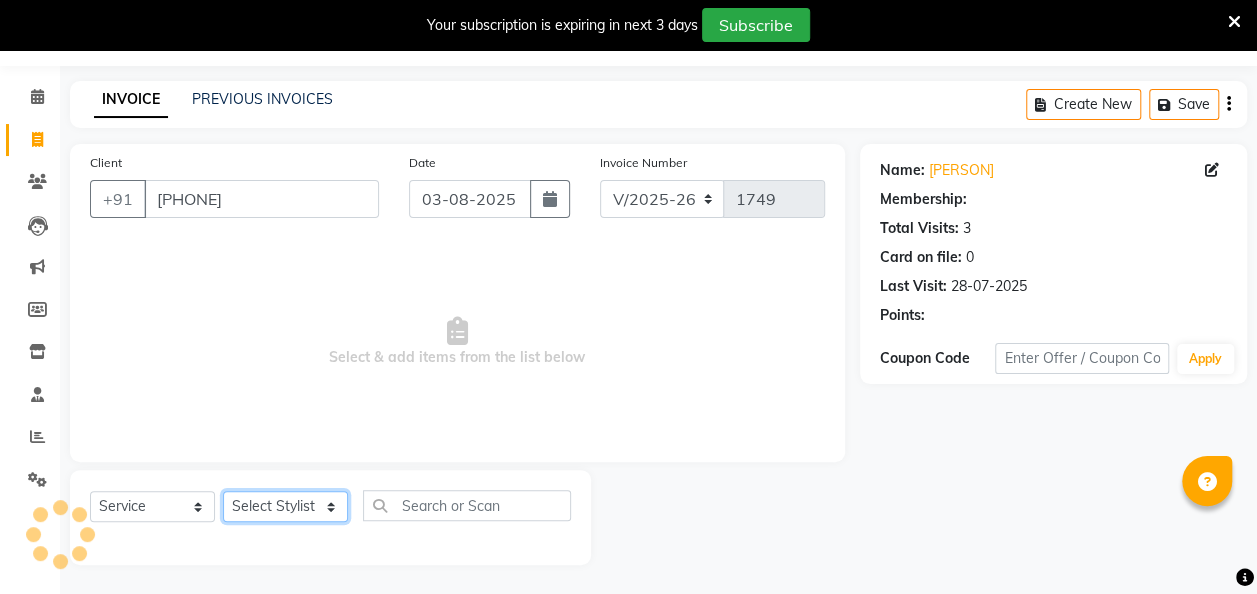 click on "Select Stylist aditya amita Armaan Geet mam  kajal pallavi manager poonam rajat rehman sajid shiv" 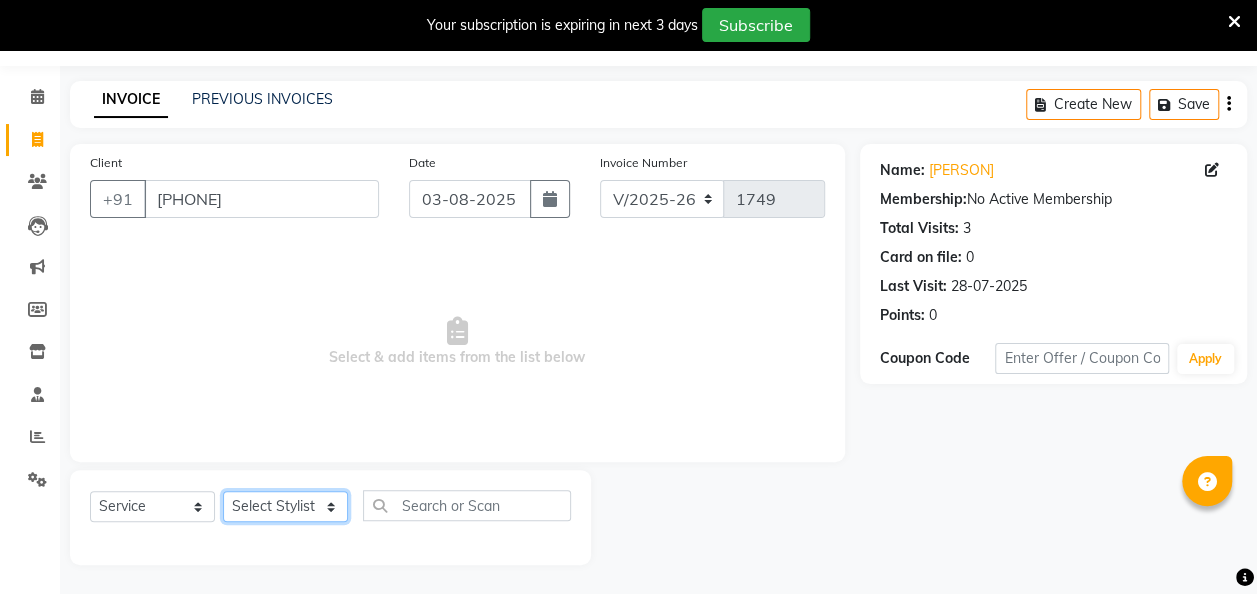 select on "65341" 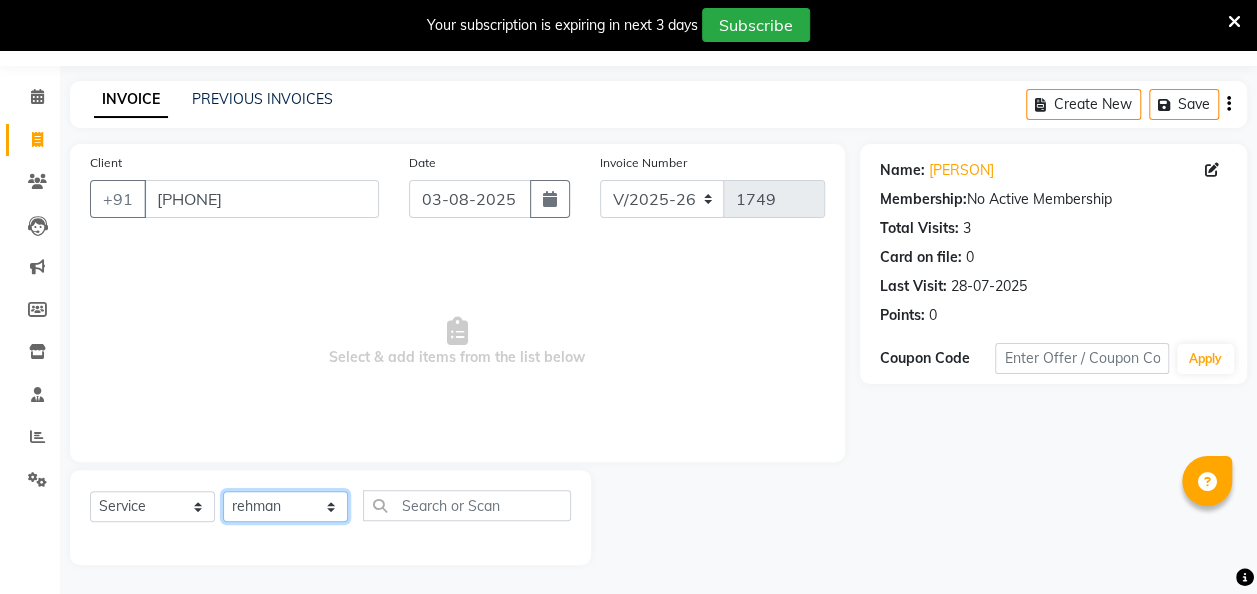 click on "Select Stylist aditya amita Armaan Geet mam  kajal pallavi manager poonam rajat rehman sajid shiv" 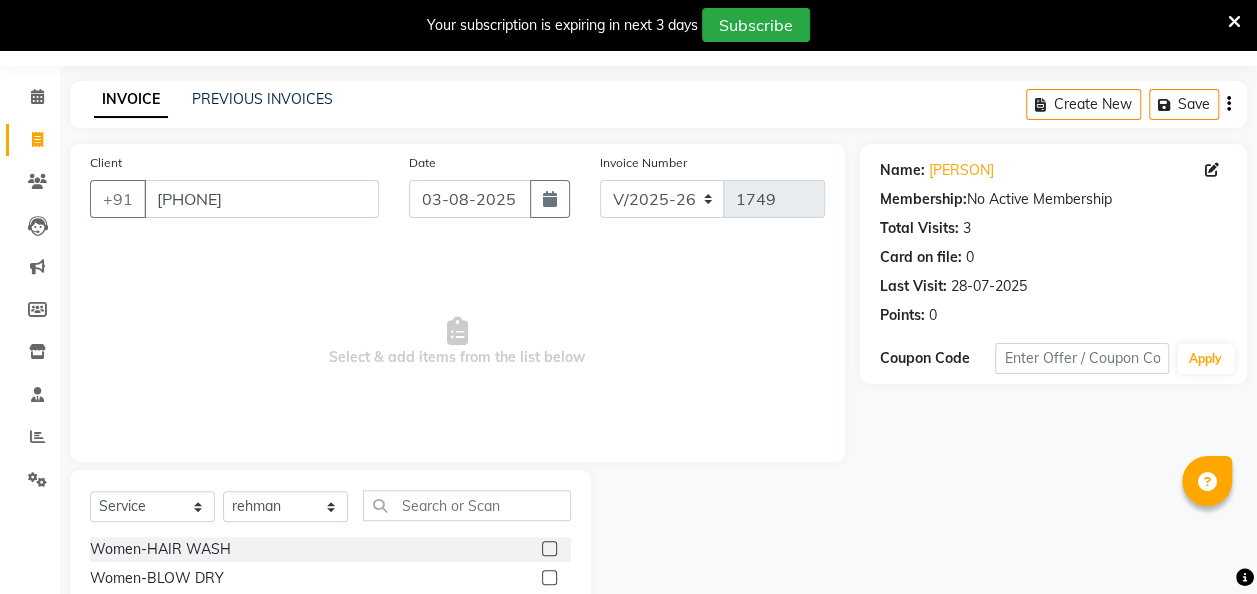 click 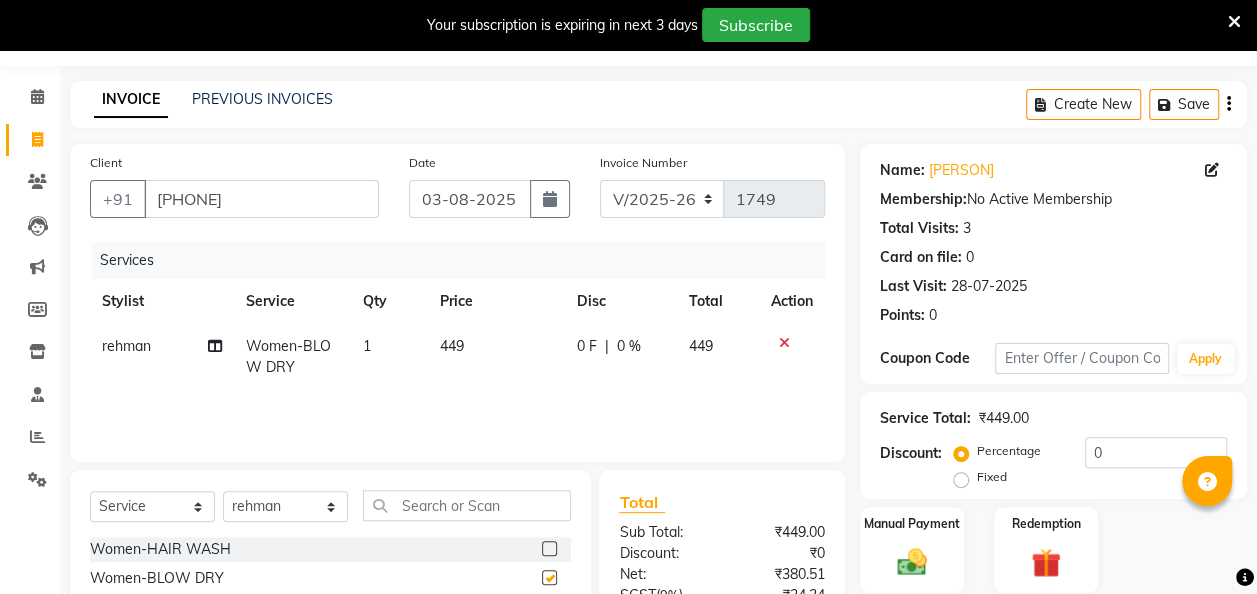 checkbox on "false" 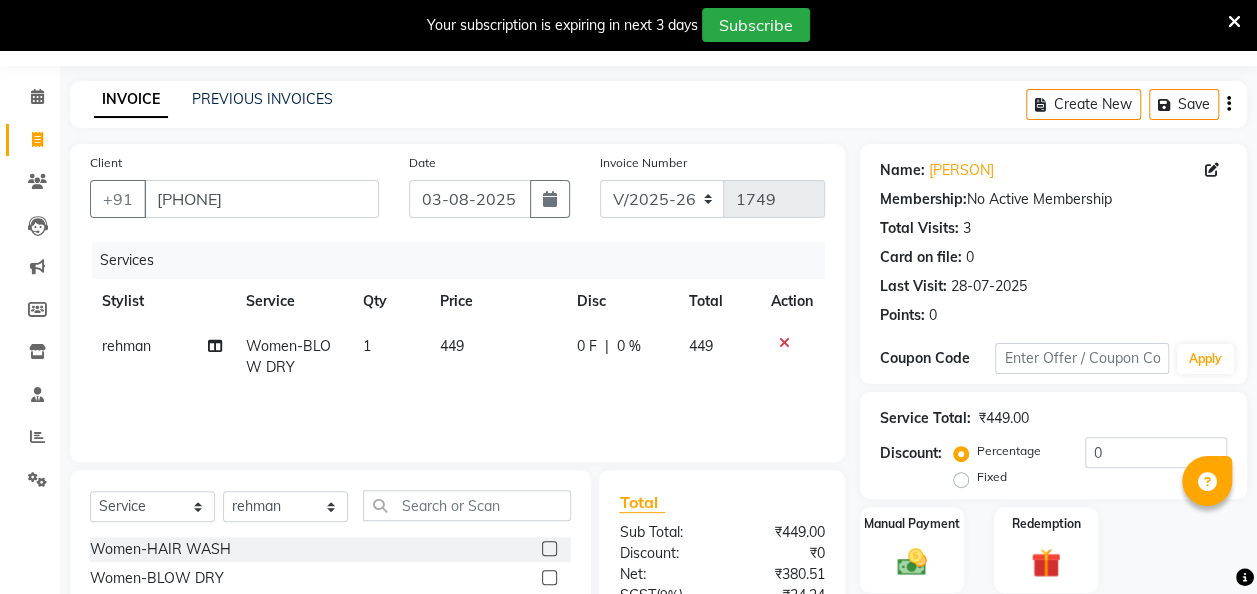 click on "449" 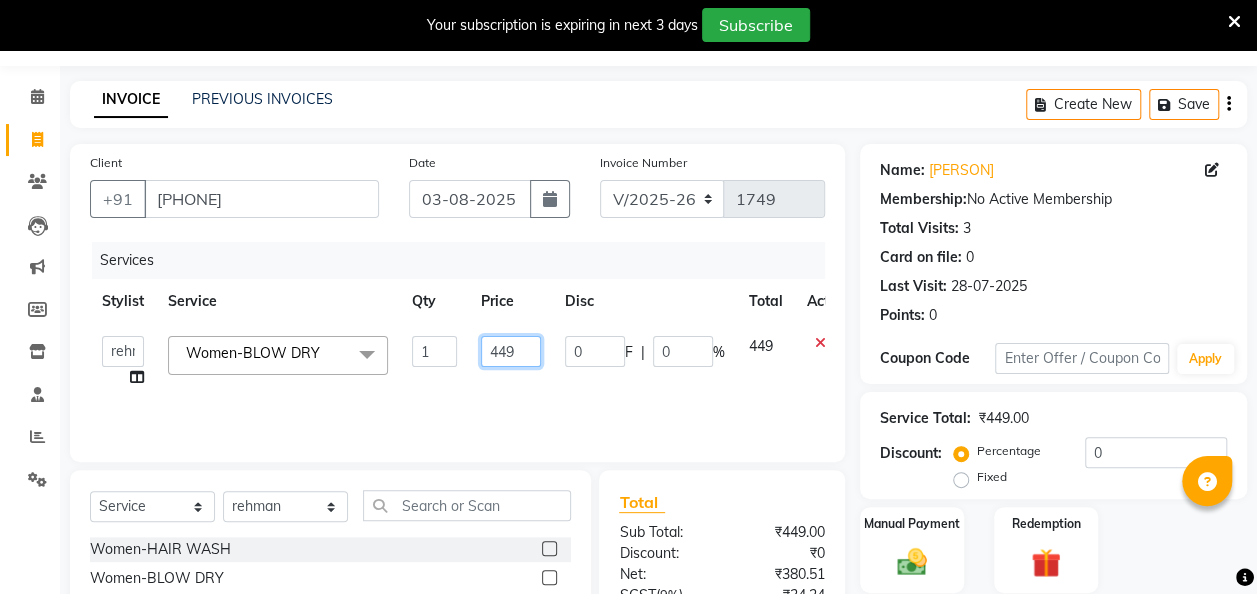 click on "449" 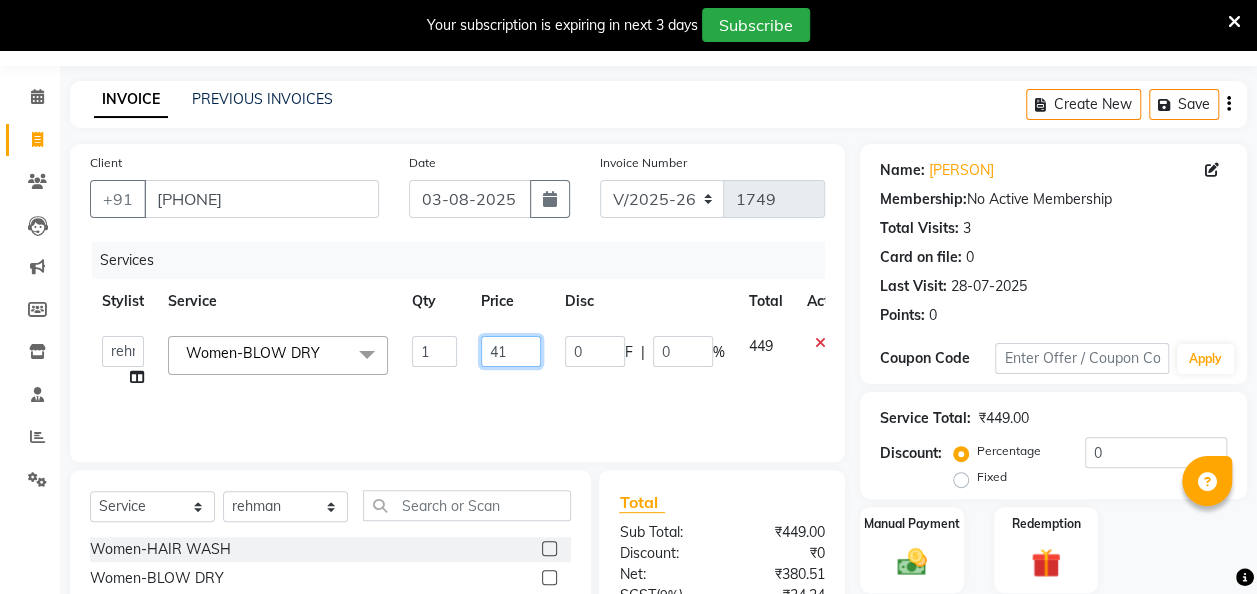 type on "413" 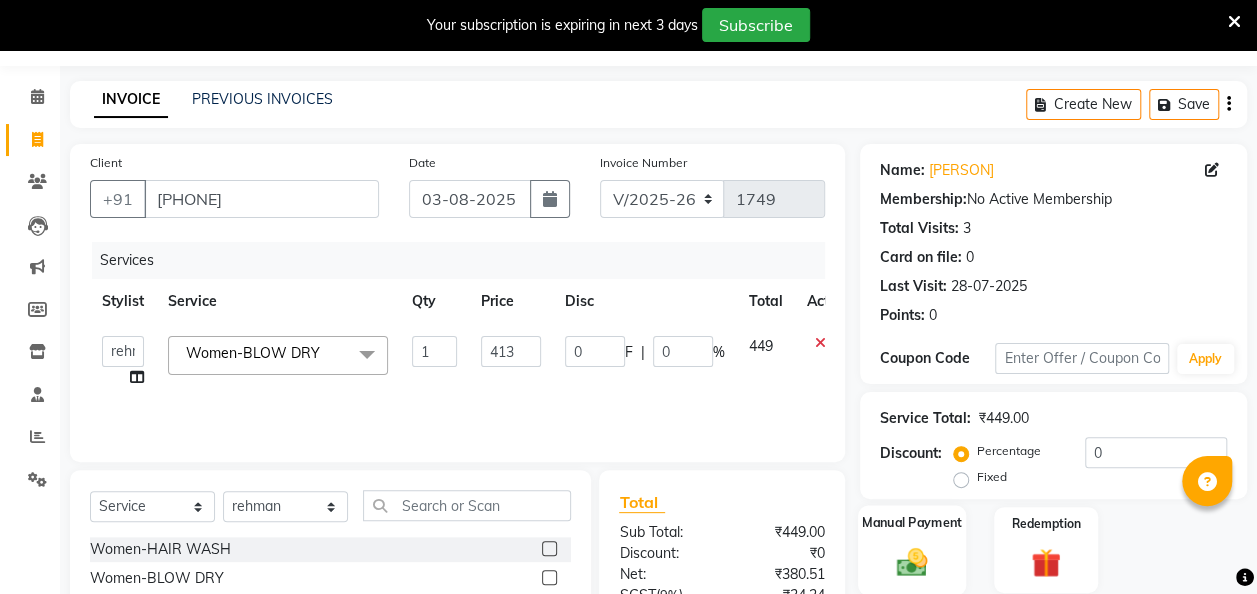 click on "Manual Payment" 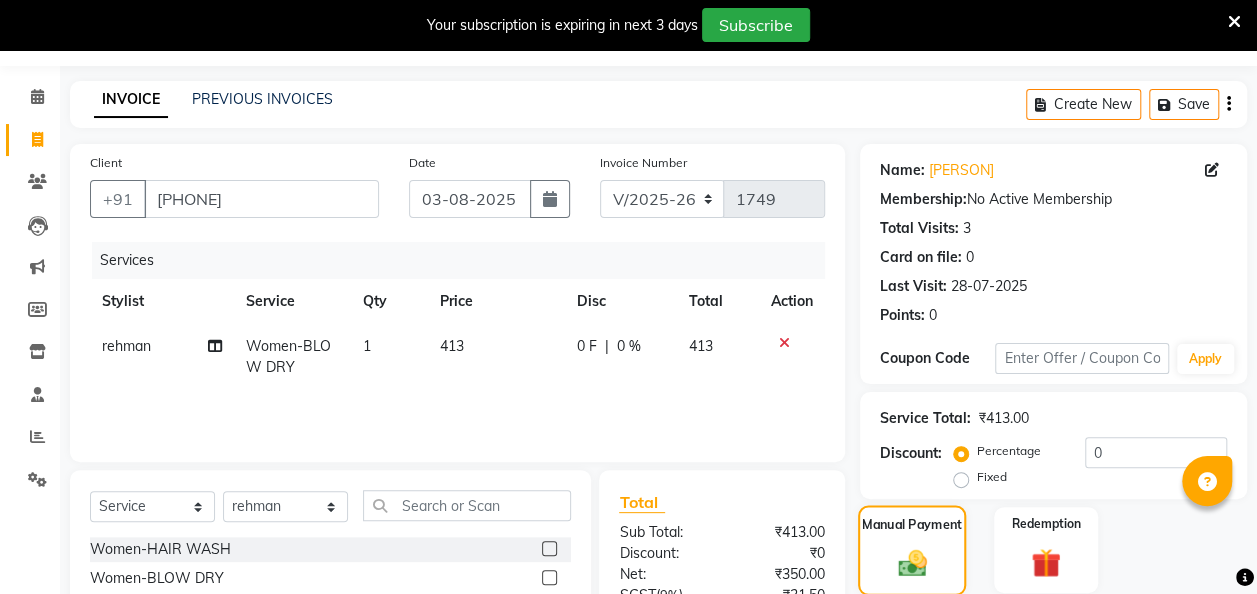 scroll, scrollTop: 255, scrollLeft: 0, axis: vertical 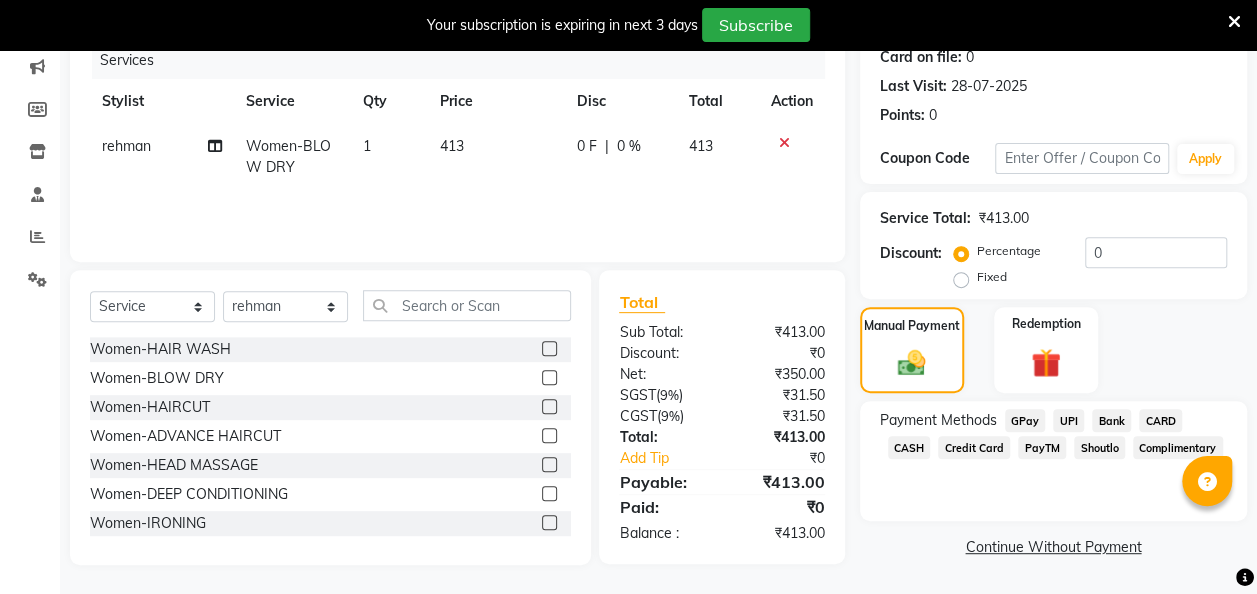 click on "GPay" 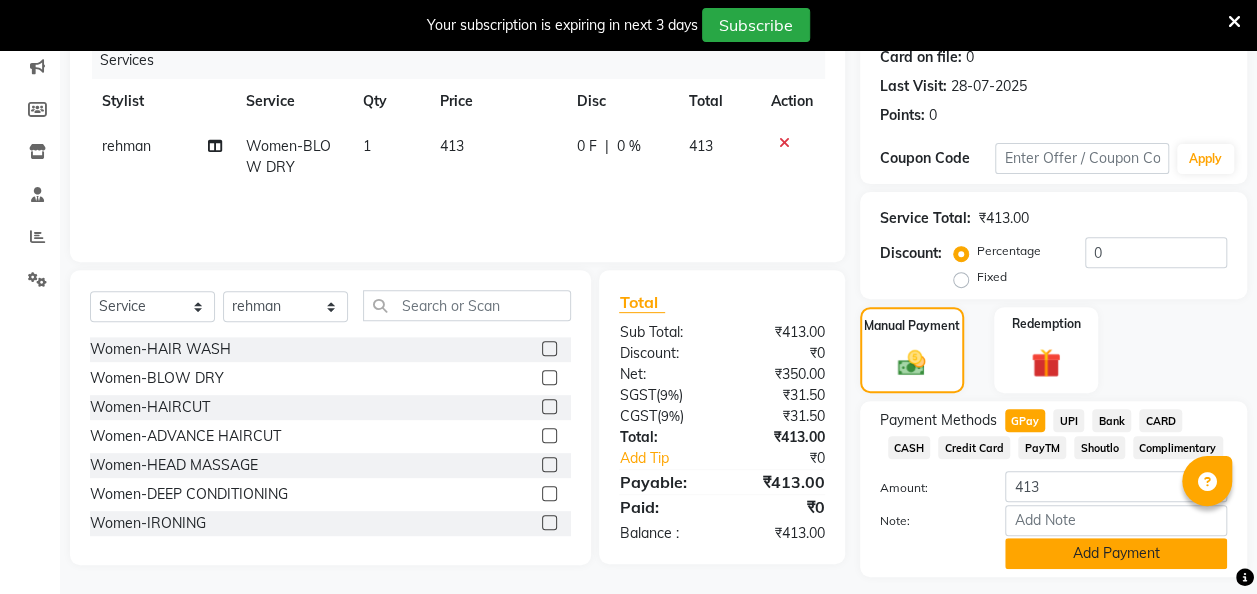 click on "Add Payment" 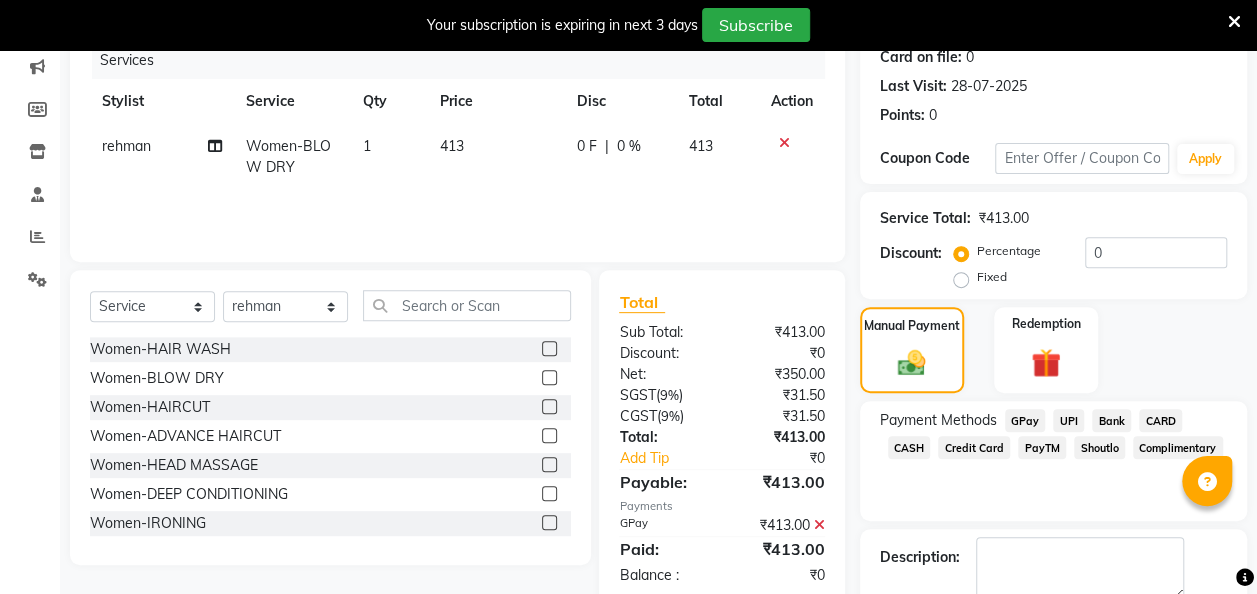 scroll, scrollTop: 364, scrollLeft: 0, axis: vertical 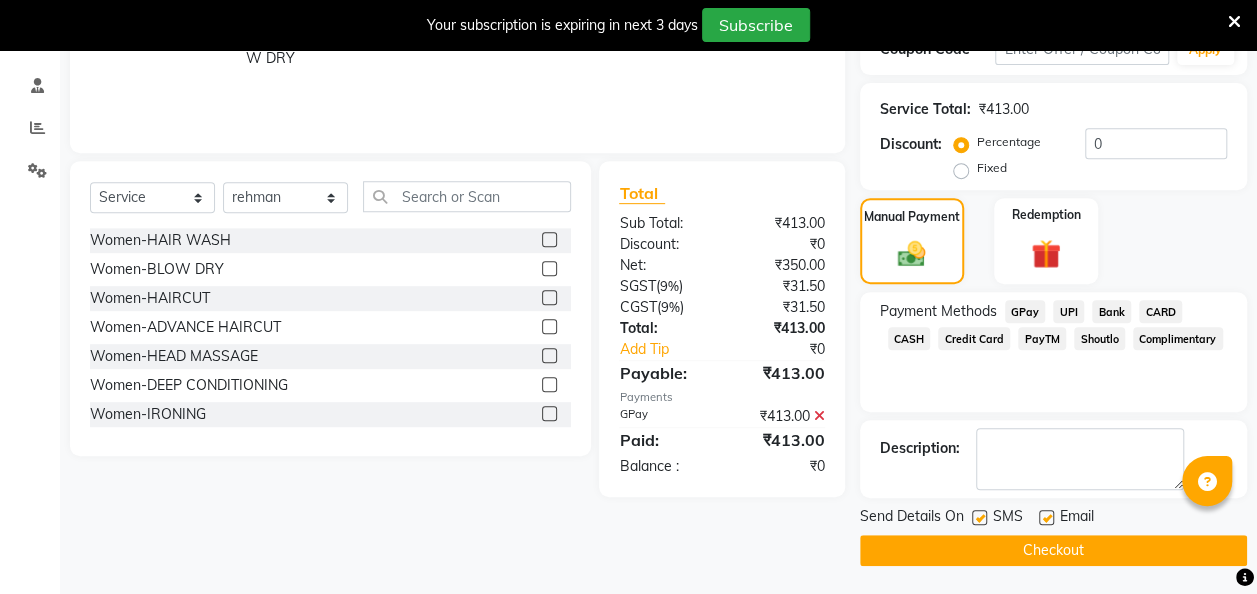 click 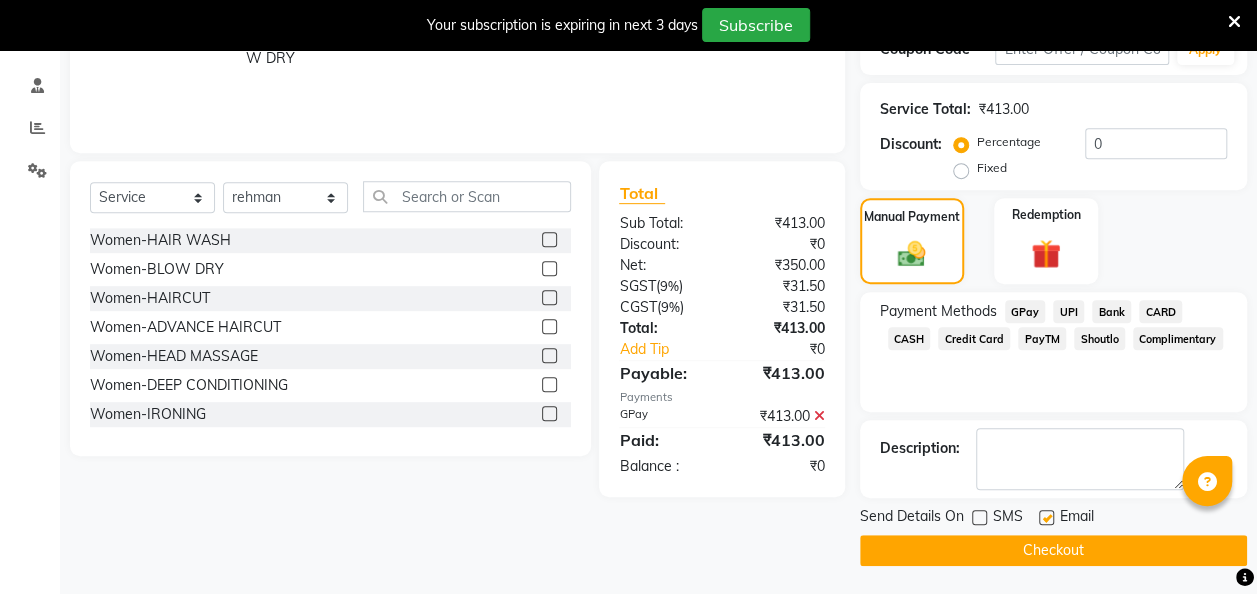 click on "SMS" 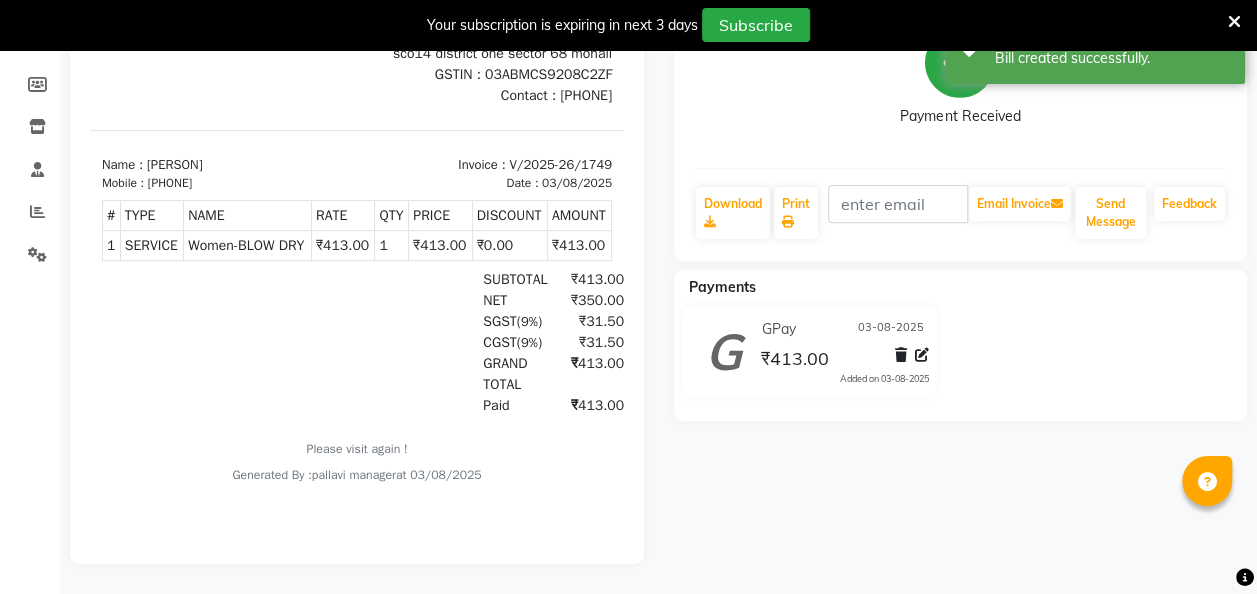 scroll, scrollTop: 0, scrollLeft: 0, axis: both 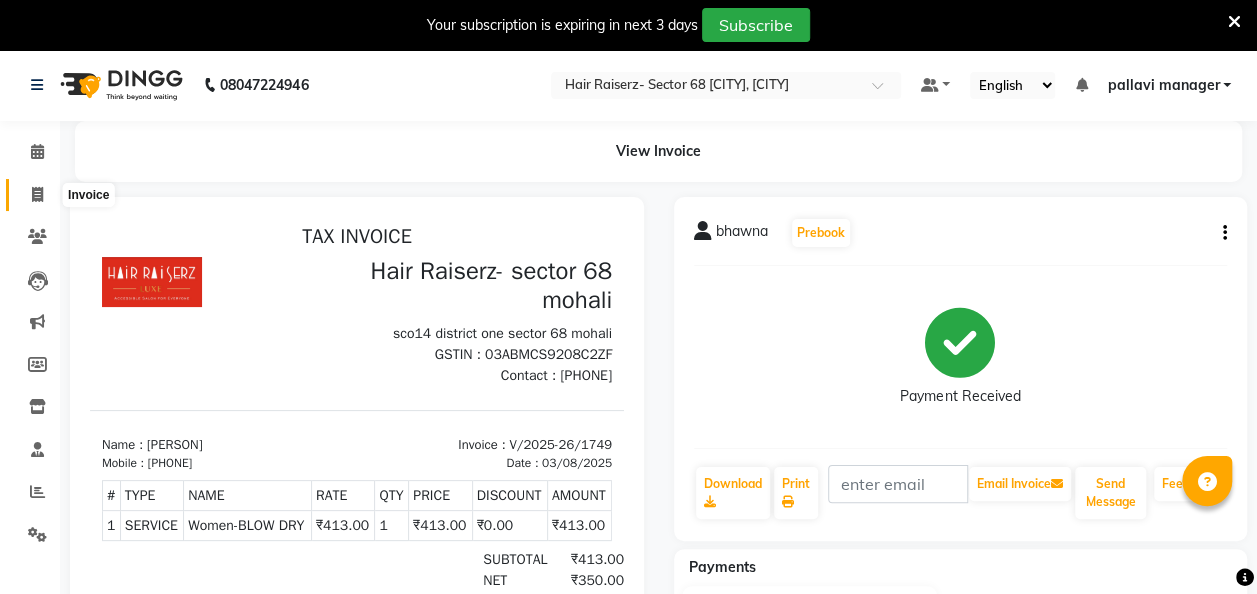 click 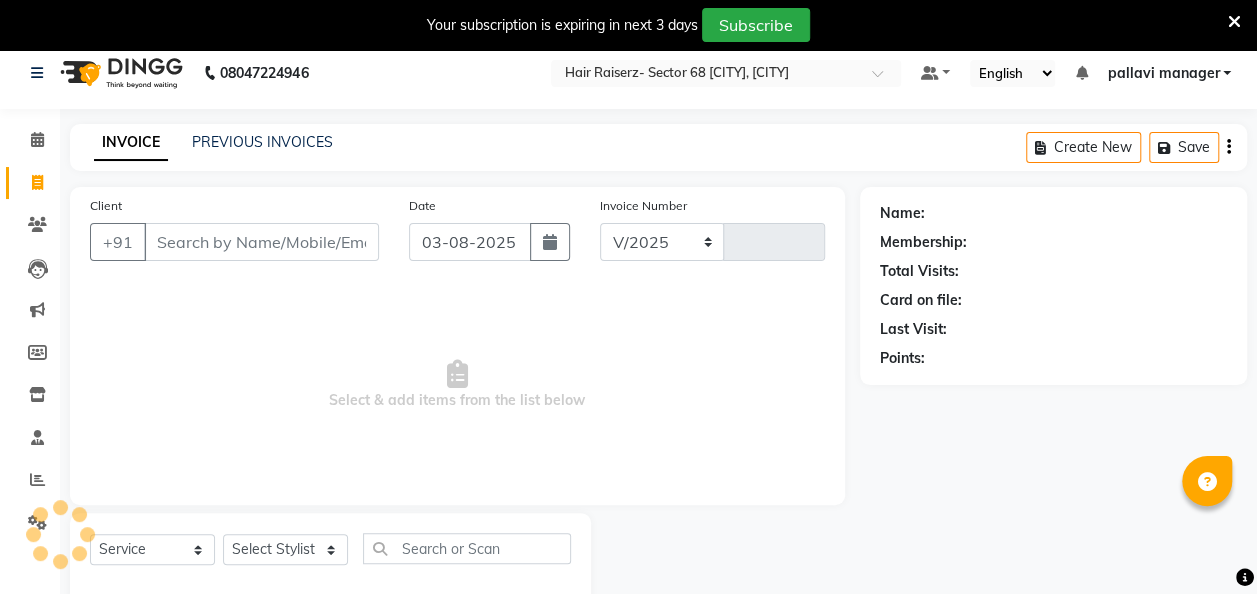 select on "6691" 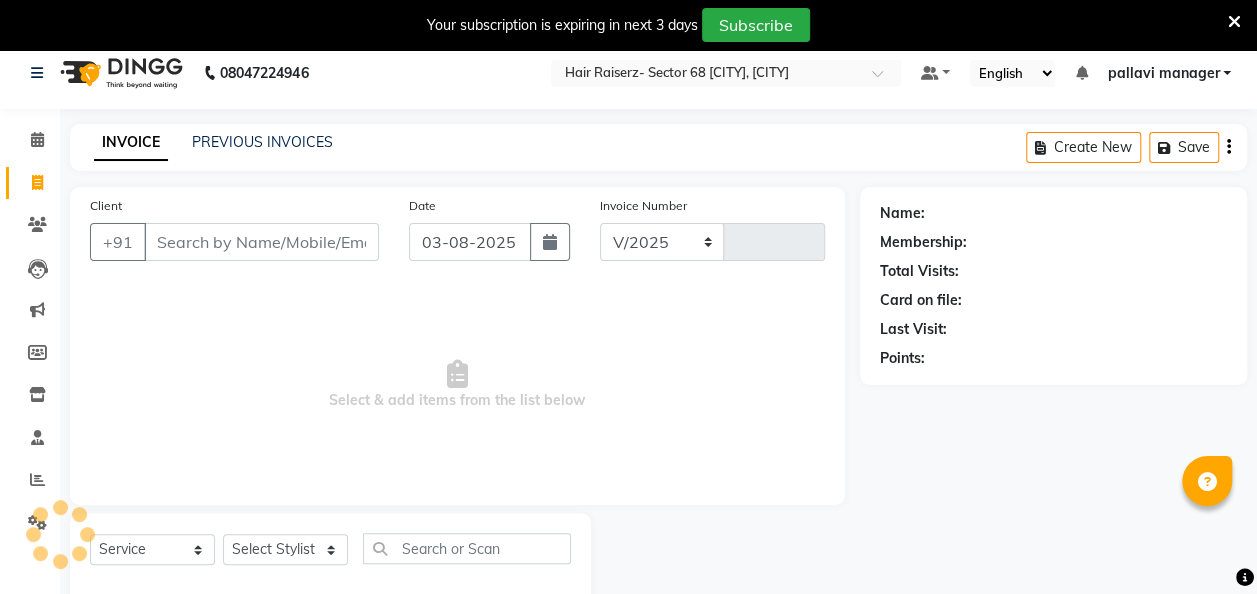 type on "1750" 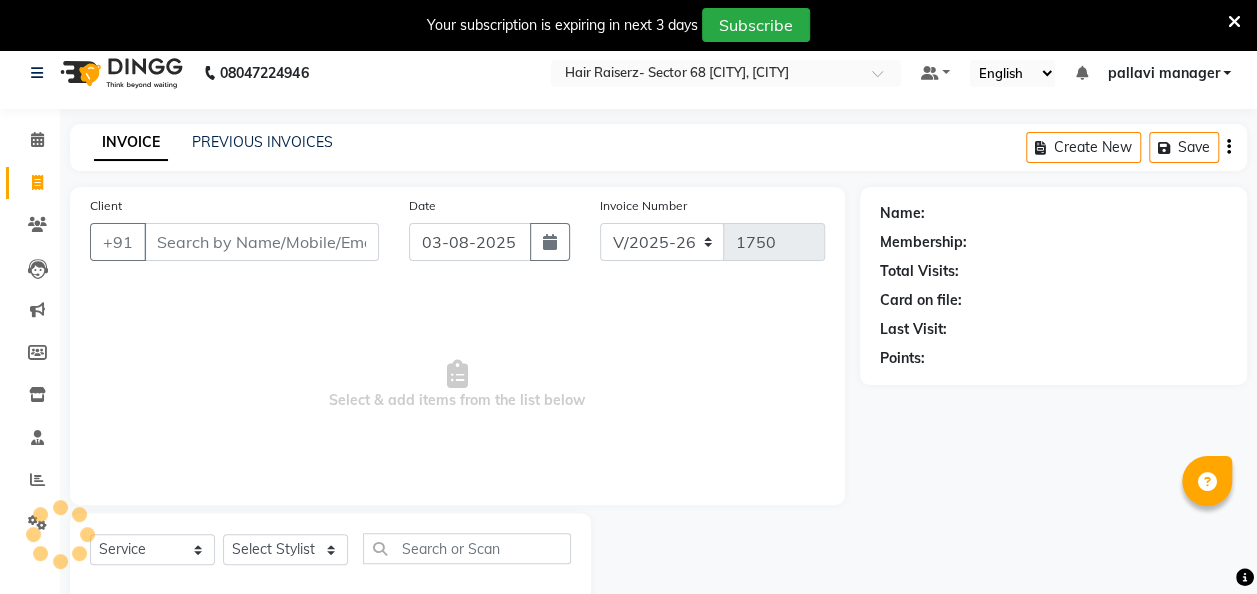 scroll, scrollTop: 55, scrollLeft: 0, axis: vertical 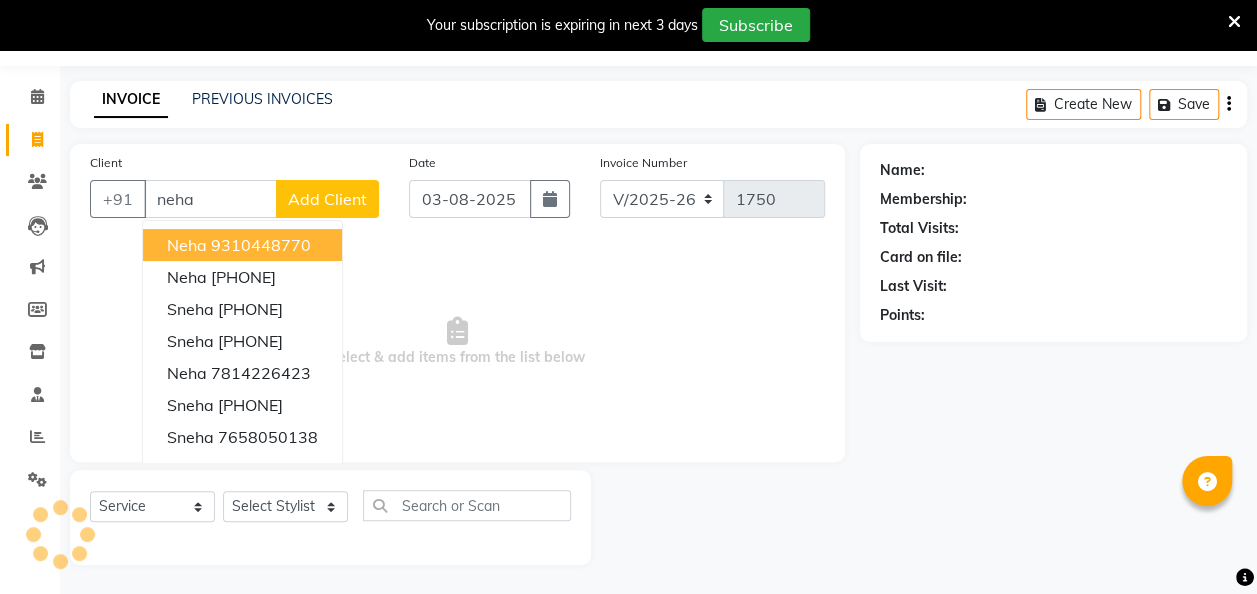 click on "Neha  9310448770" at bounding box center (242, 245) 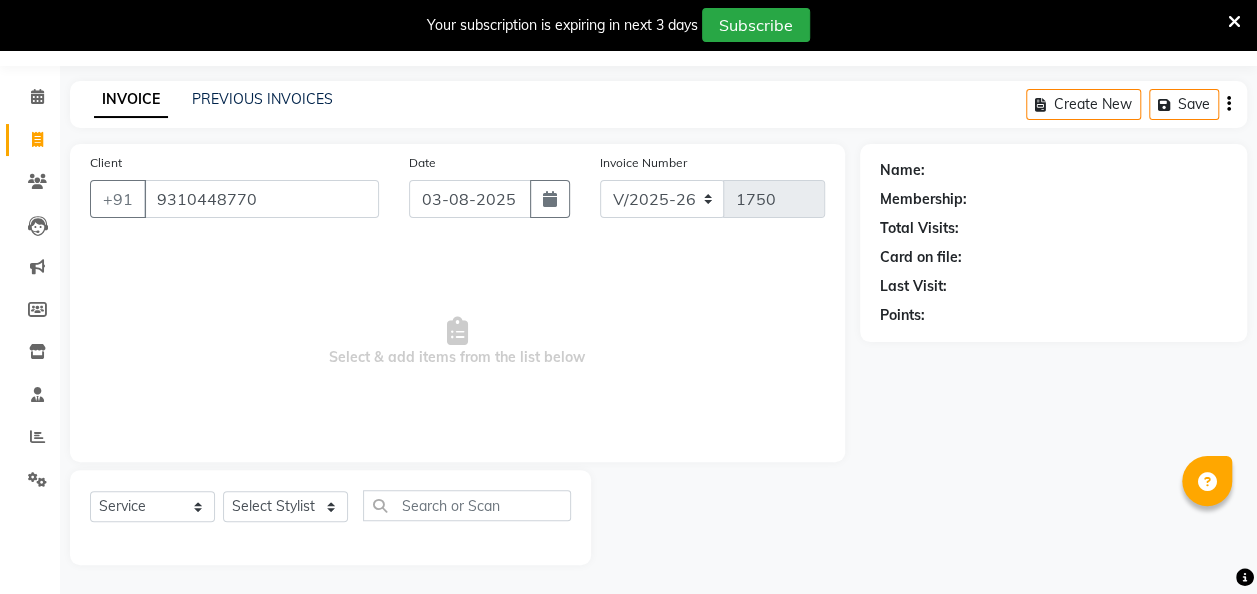 type on "9310448770" 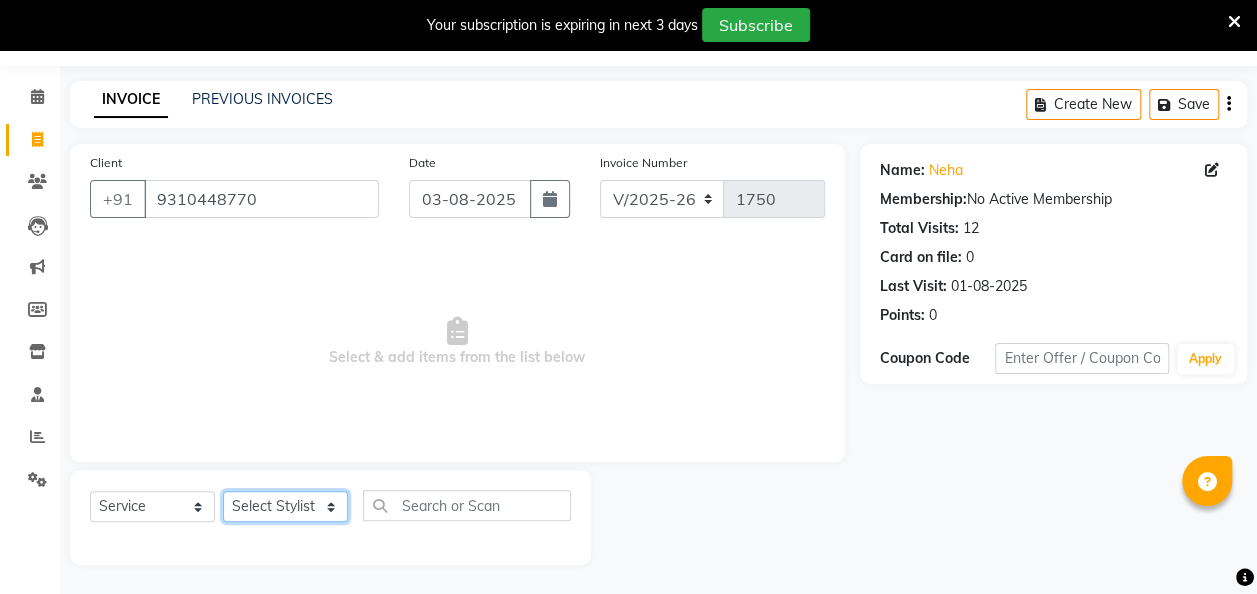 click on "Select Stylist aditya amita Armaan Geet mam  kajal pallavi manager poonam rajat rehman sajid shiv" 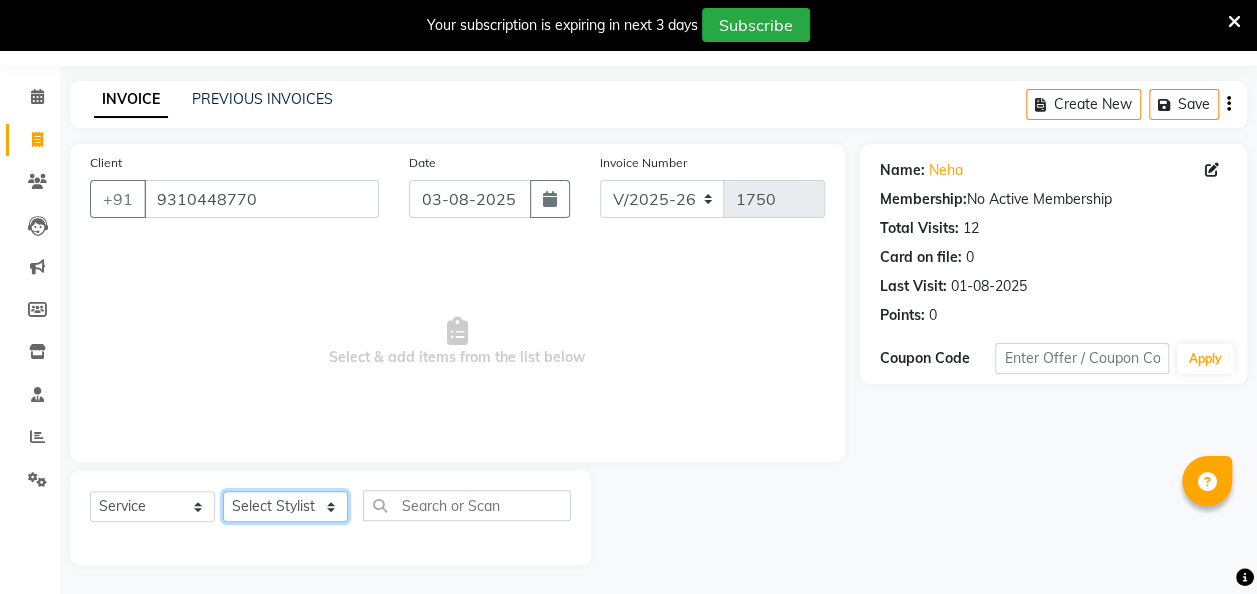 select on "52792" 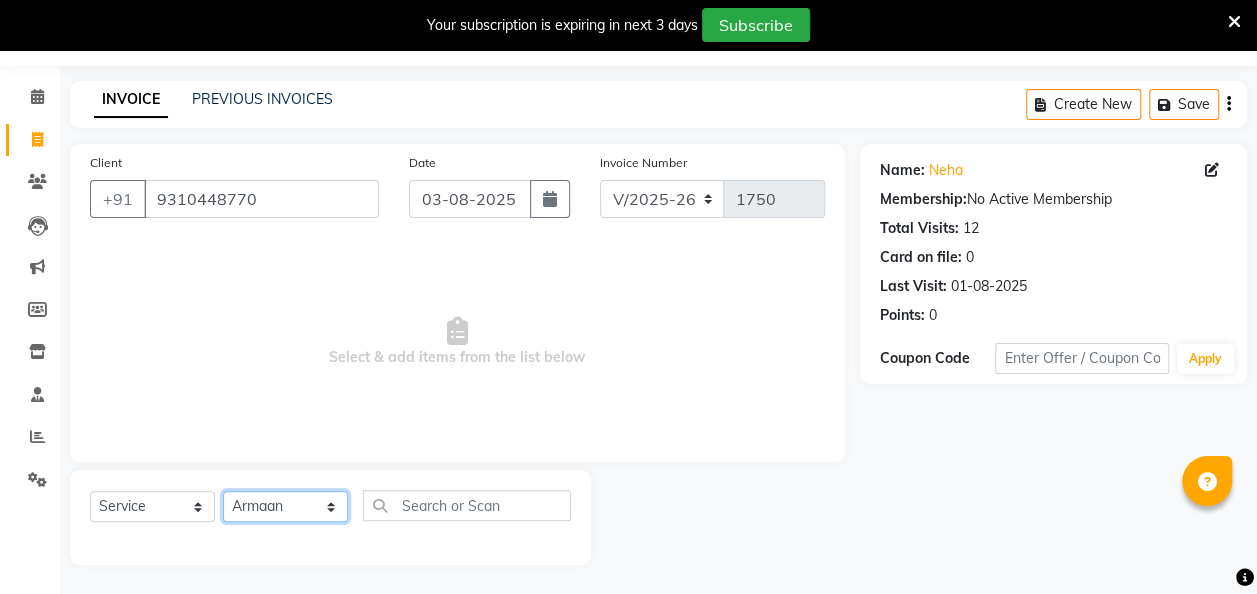 click on "Select Stylist aditya amita Armaan Geet mam  kajal pallavi manager poonam rajat rehman sajid shiv" 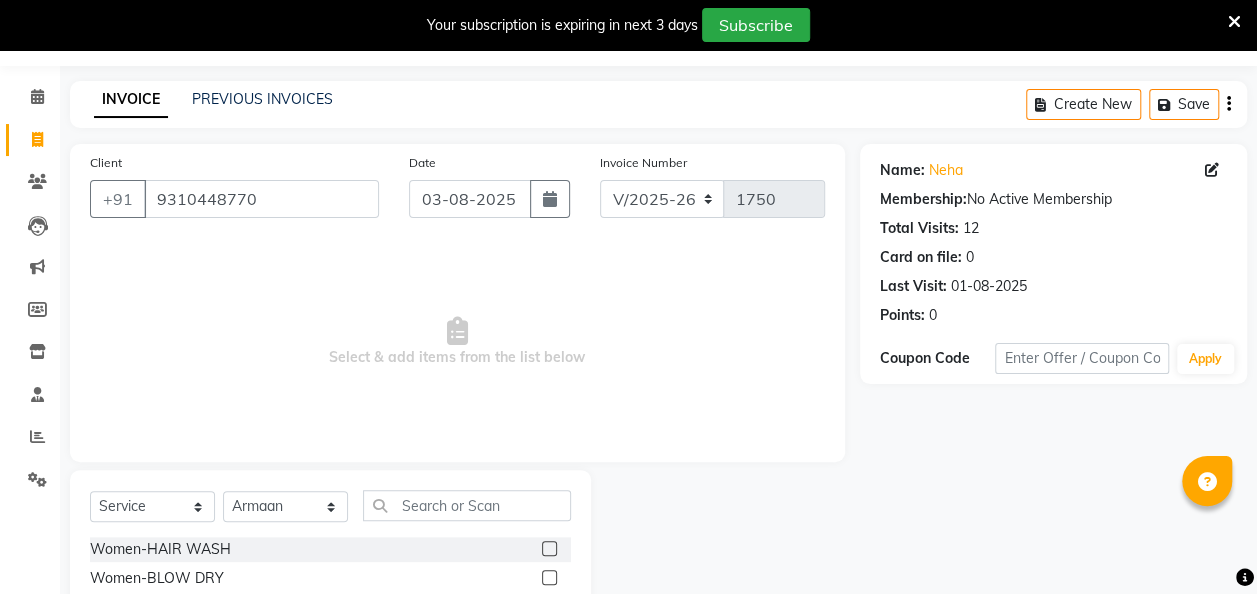 click on "Women-BLOW DRY" 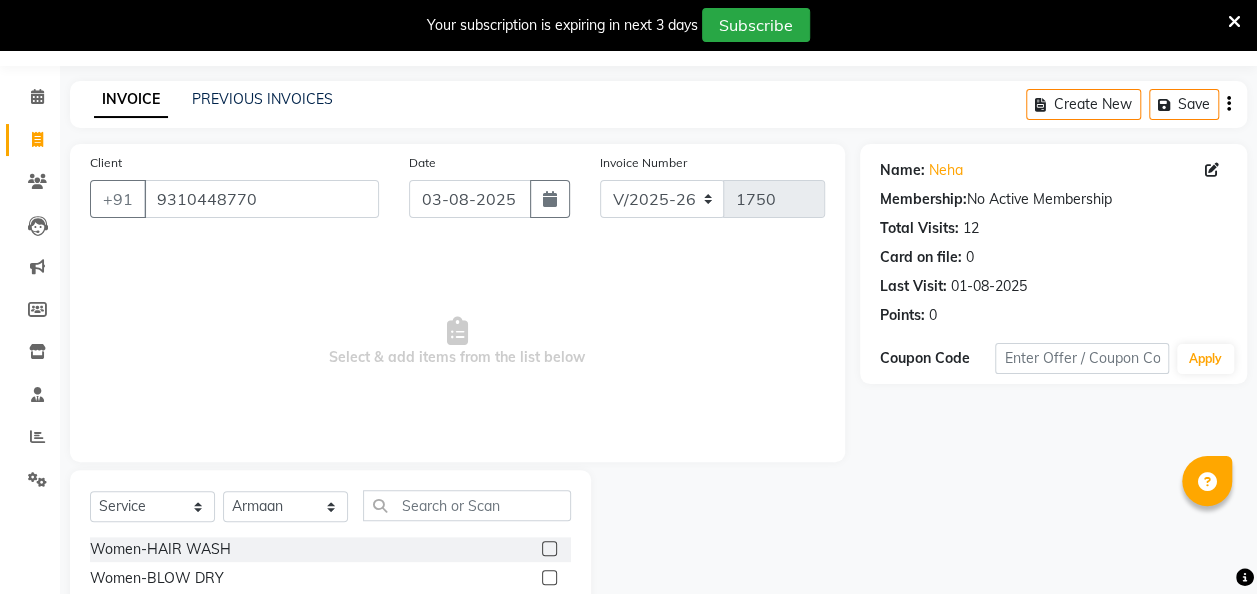 click at bounding box center (548, 578) 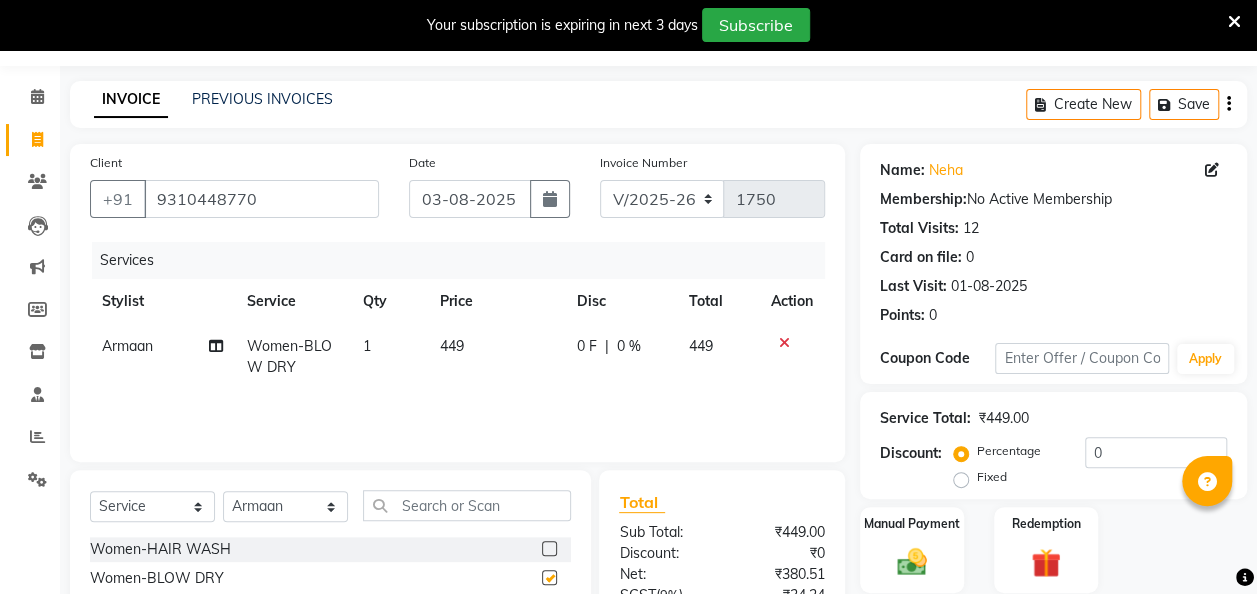 checkbox on "false" 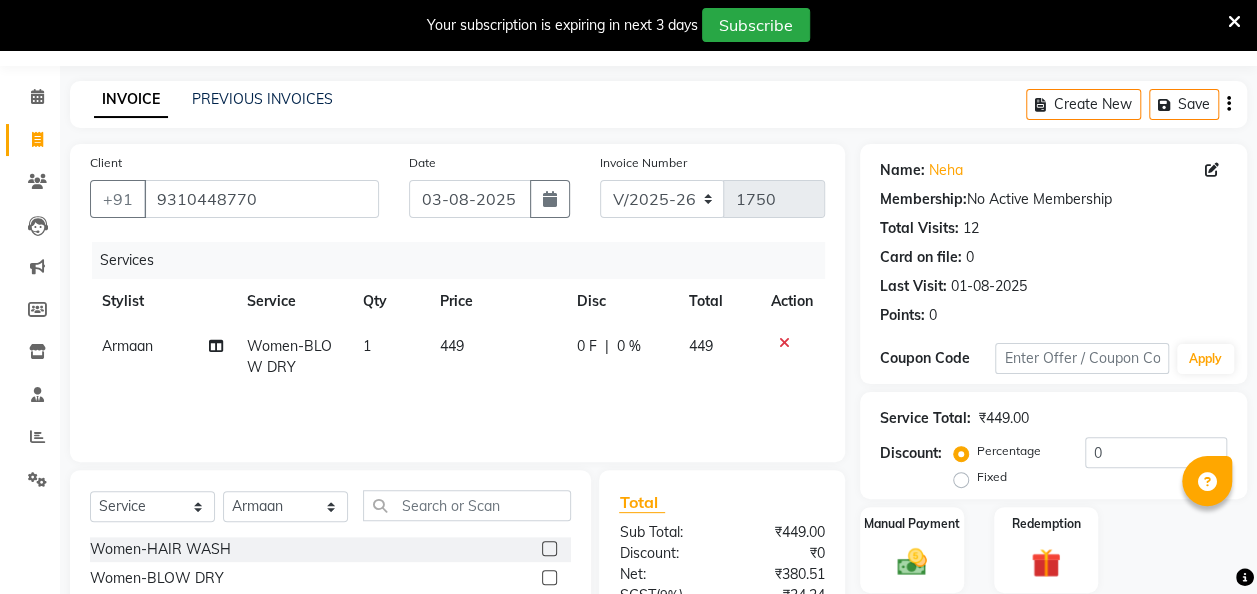 click on "449" 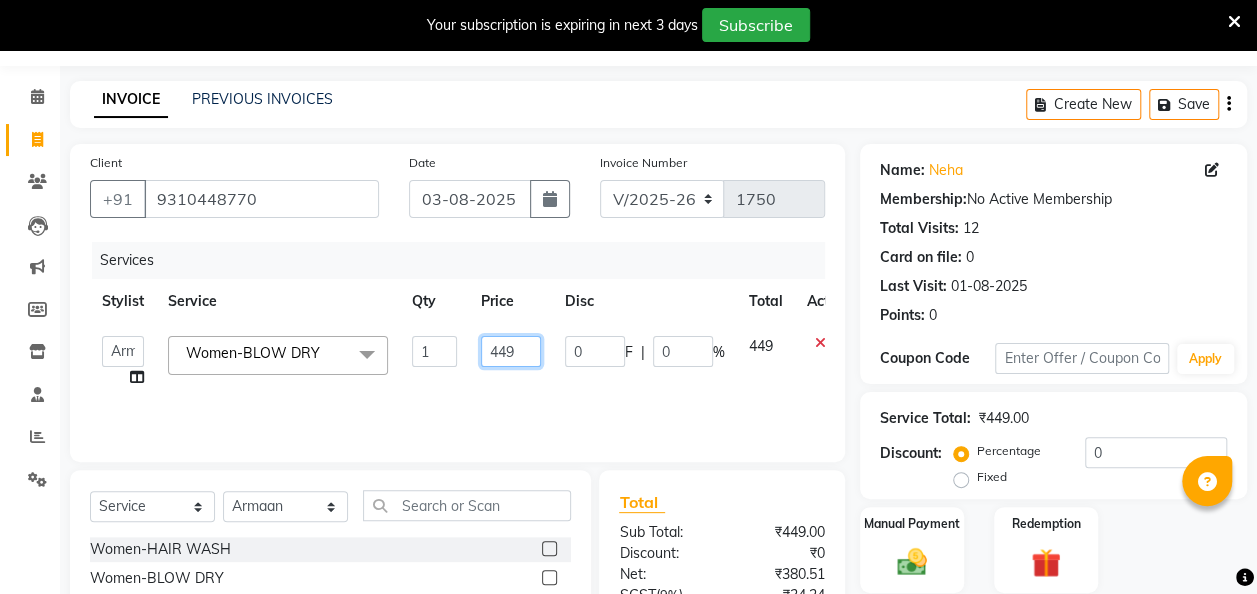 click on "449" 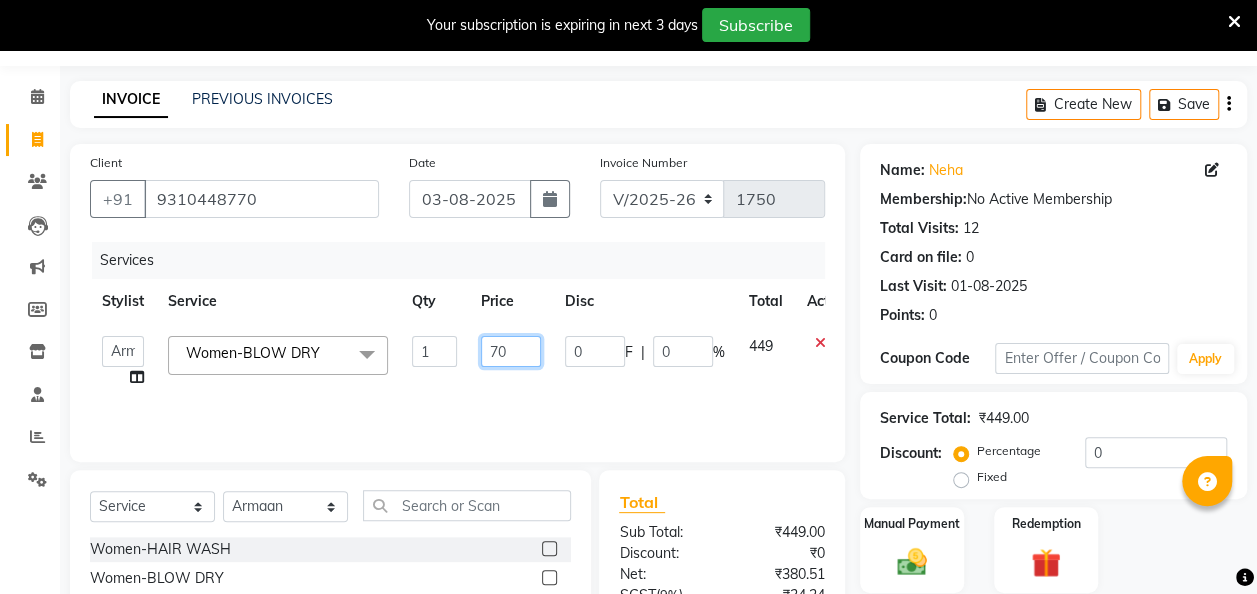 type on "700" 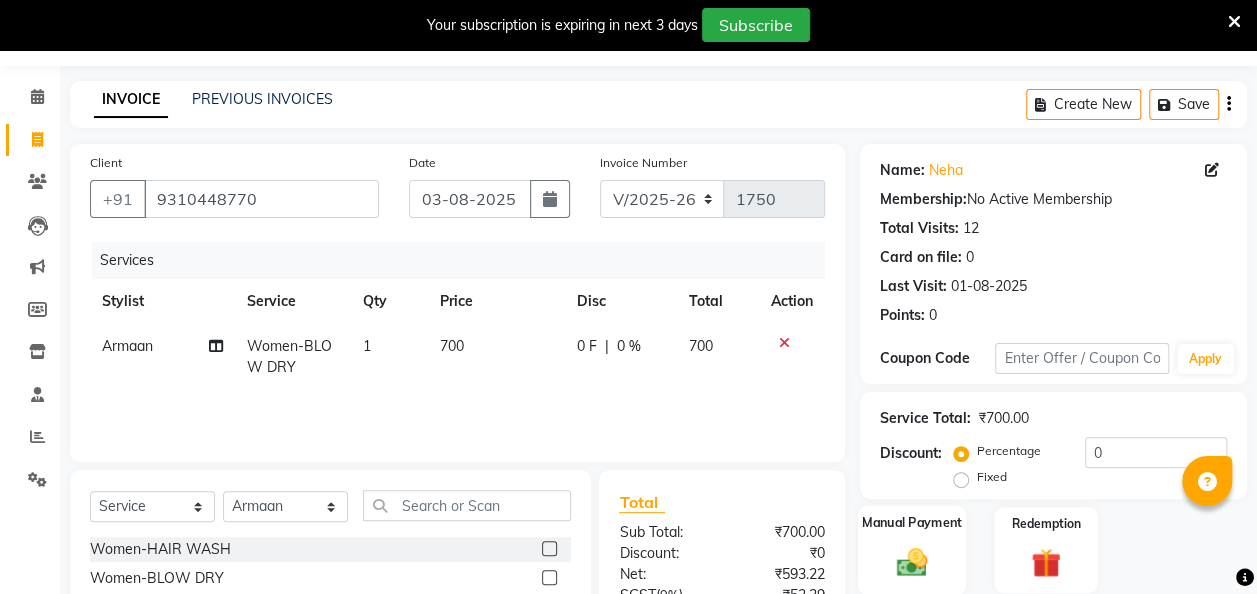 click 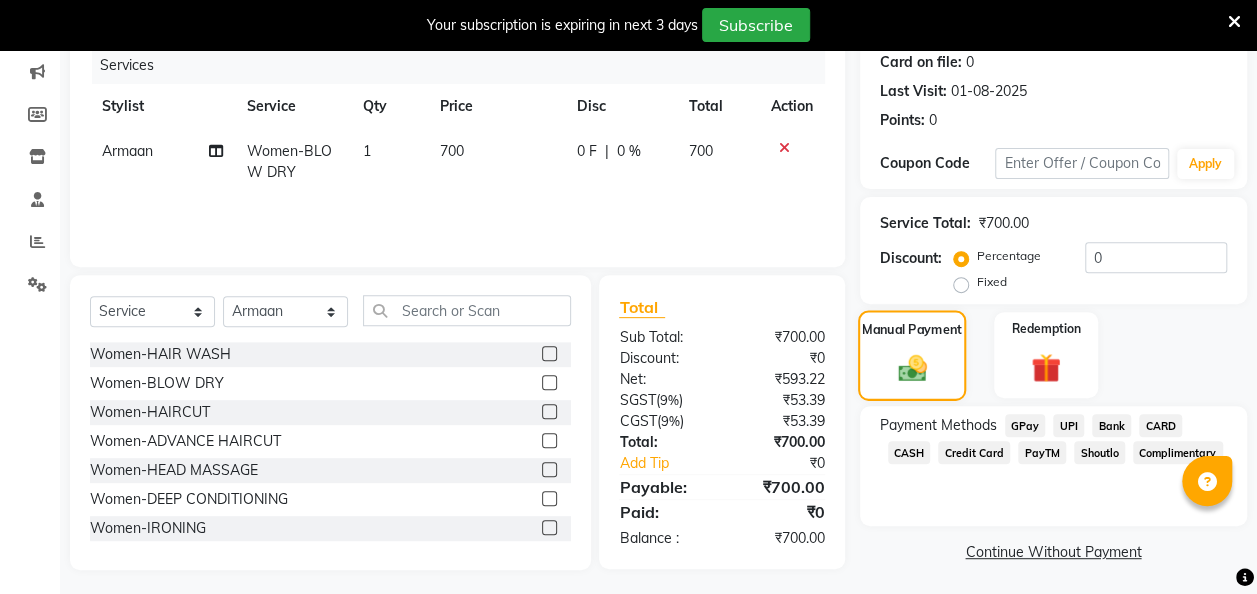 scroll, scrollTop: 255, scrollLeft: 0, axis: vertical 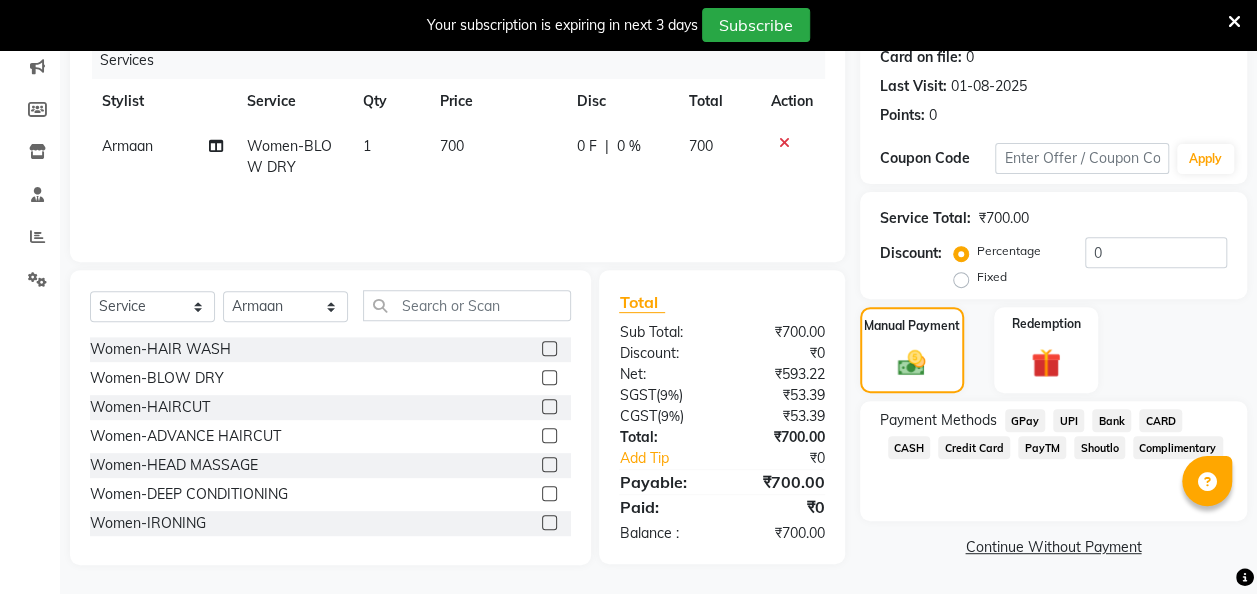 click on "CASH" 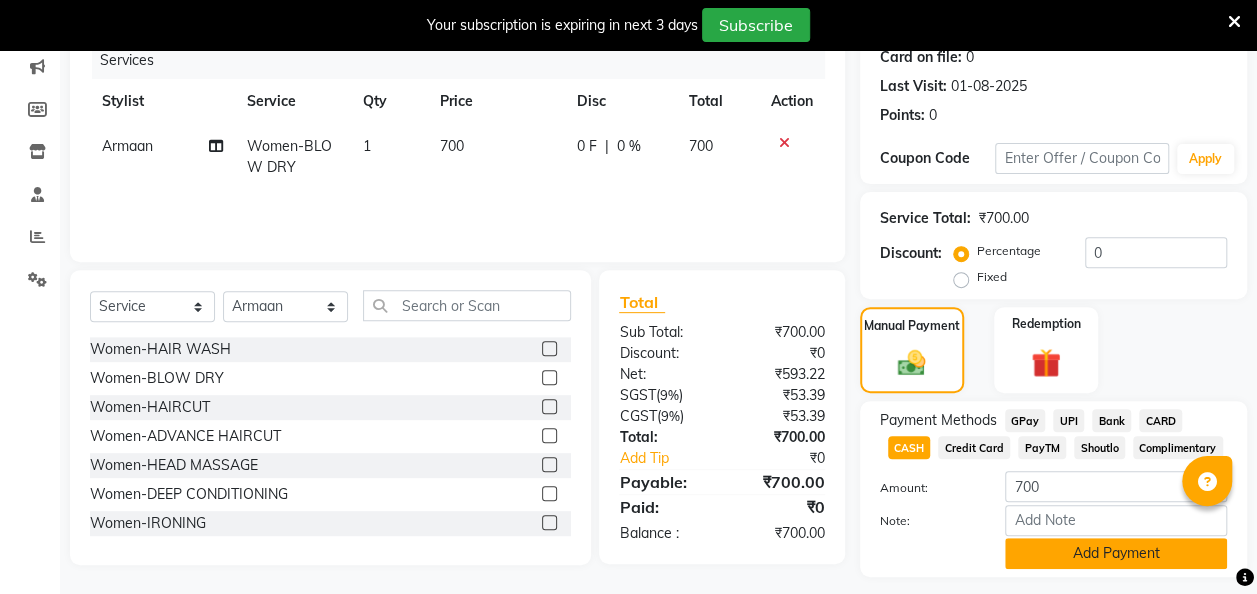 click on "Add Payment" 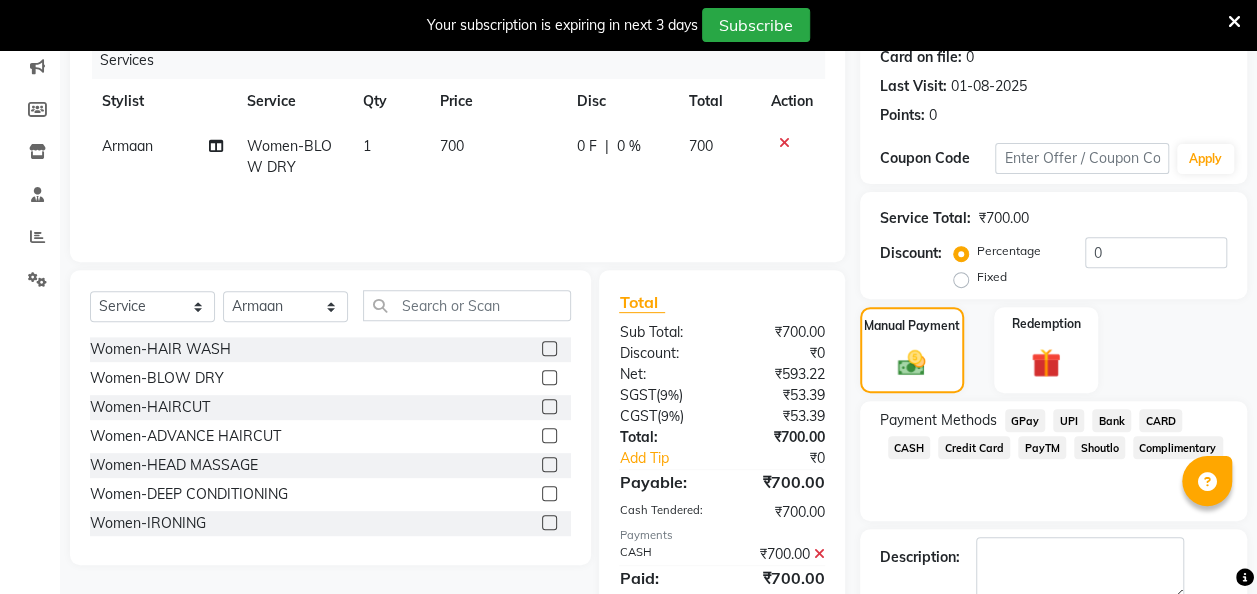 scroll, scrollTop: 364, scrollLeft: 0, axis: vertical 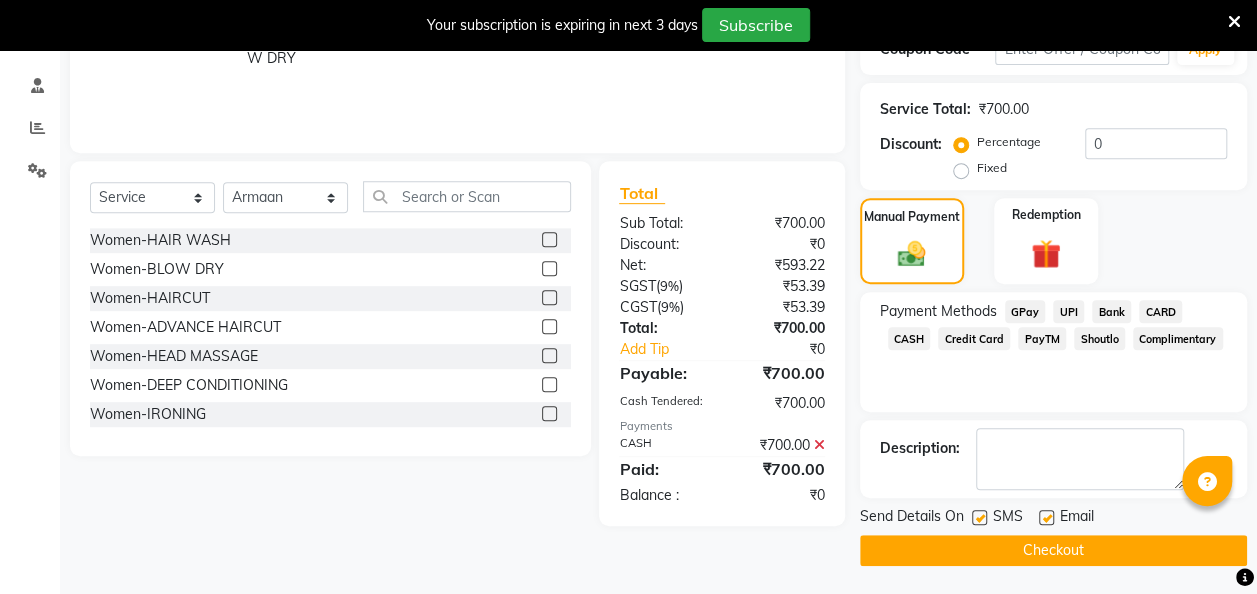 click 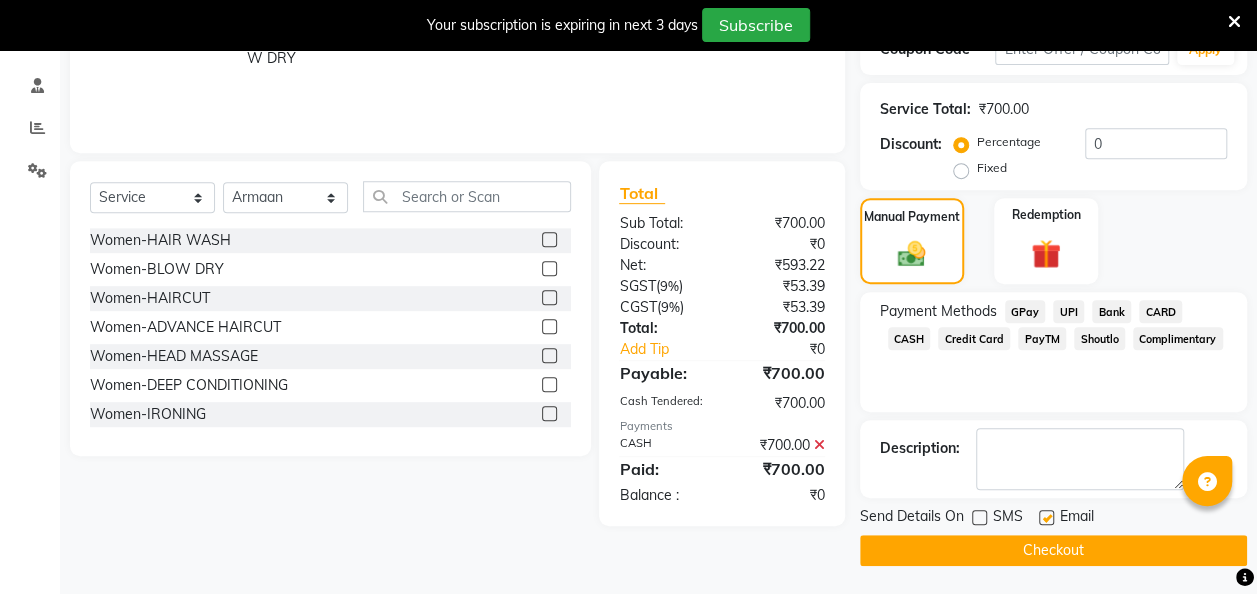 click on "Checkout" 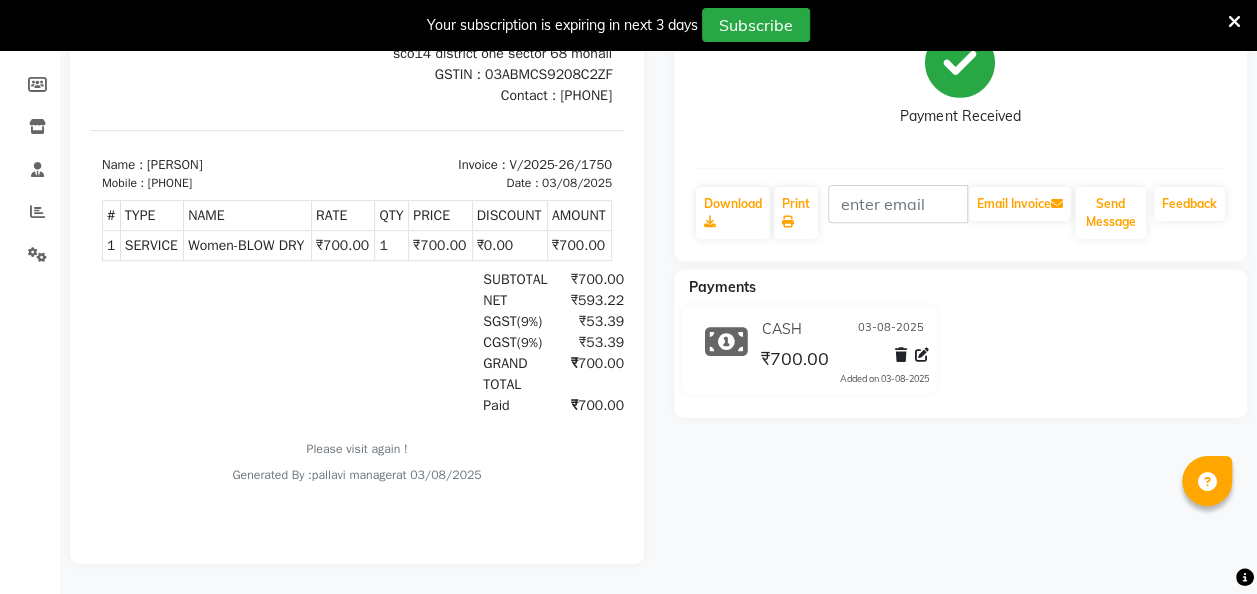 scroll, scrollTop: 0, scrollLeft: 0, axis: both 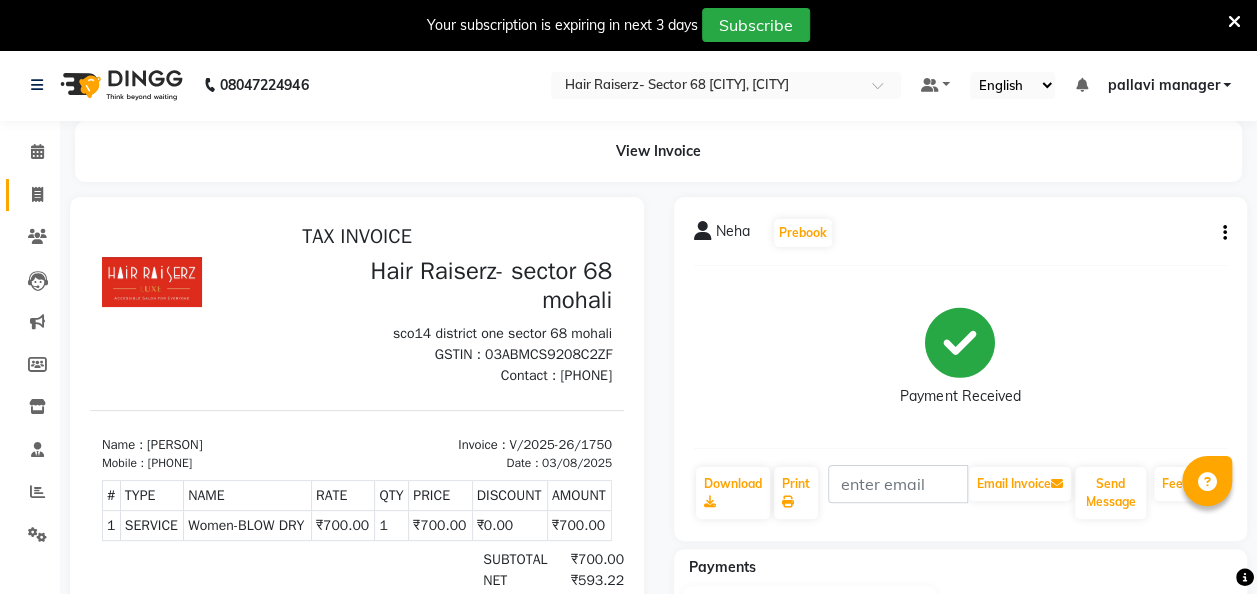 click on "Invoice" 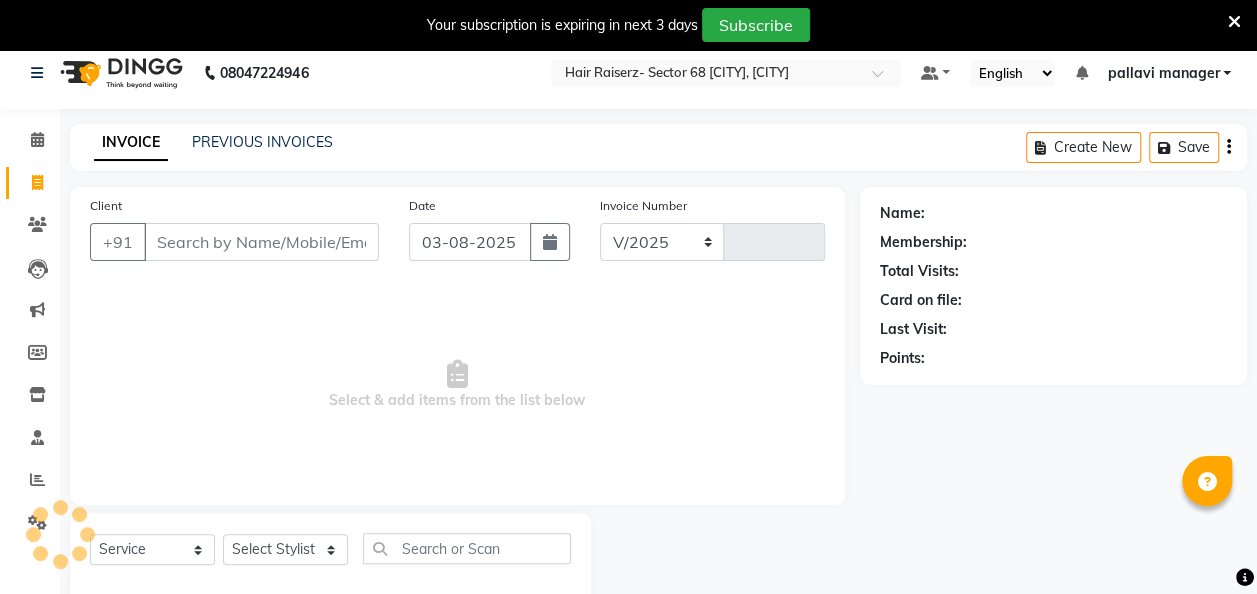 select on "6691" 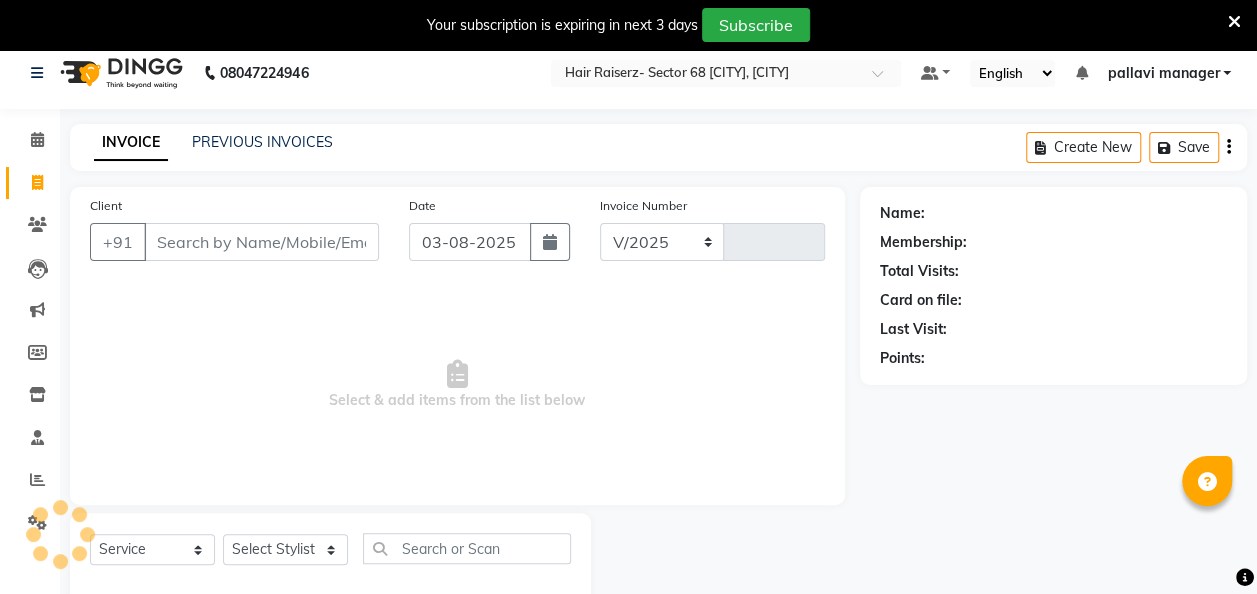 type on "1751" 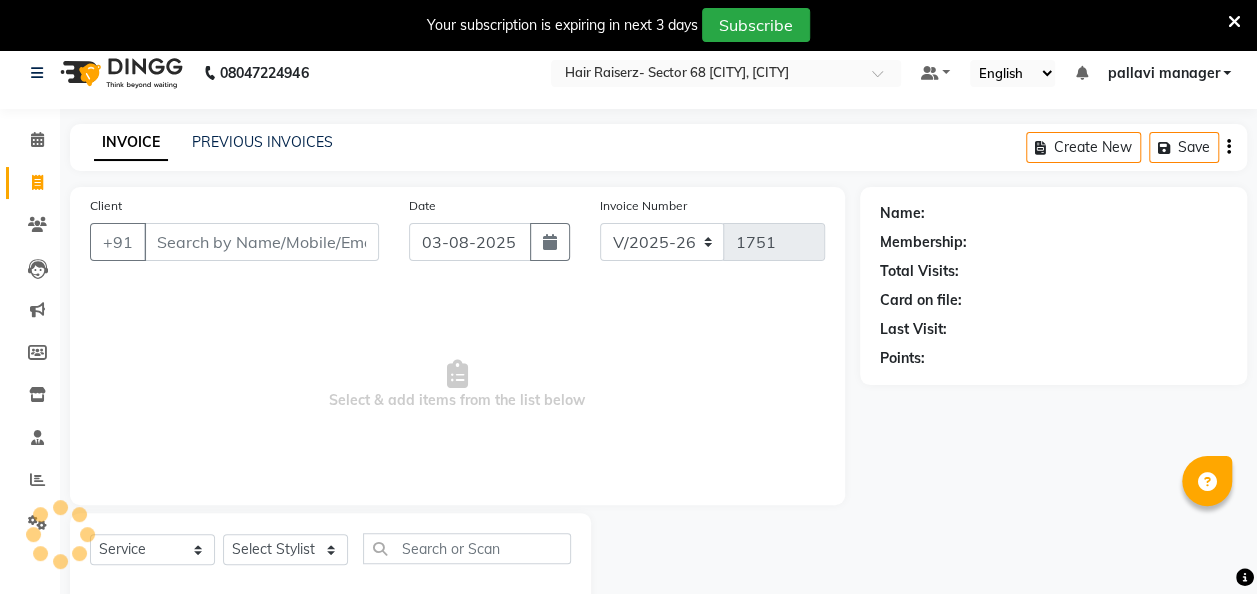 scroll, scrollTop: 55, scrollLeft: 0, axis: vertical 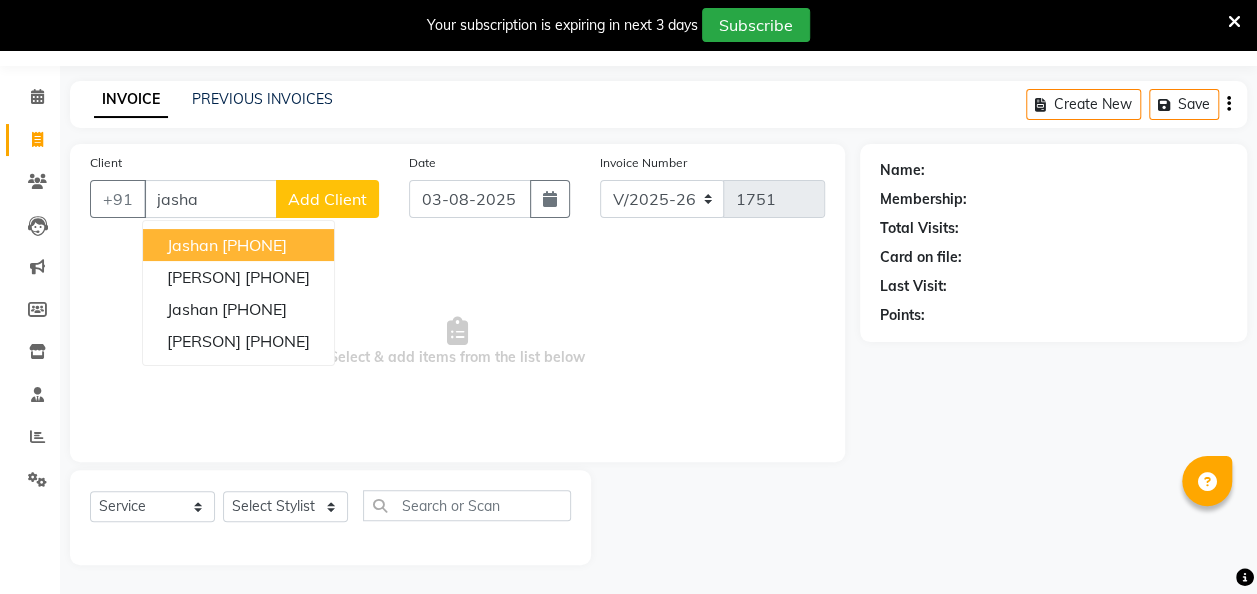 click on "jashan  9807100077" at bounding box center (238, 245) 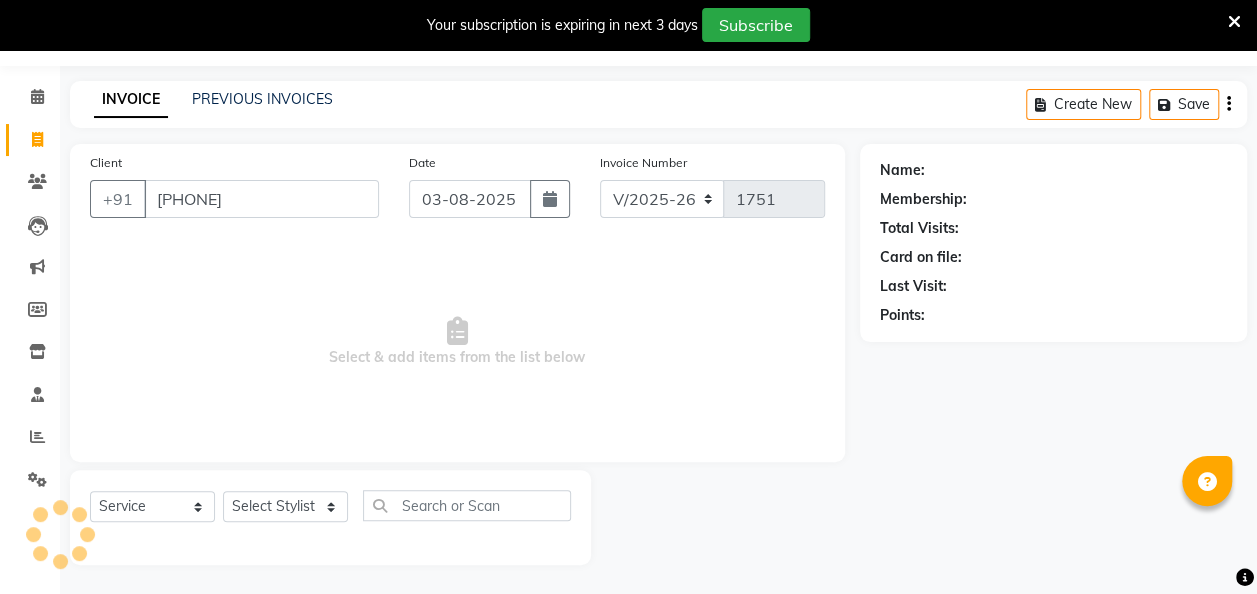 type on "9807100077" 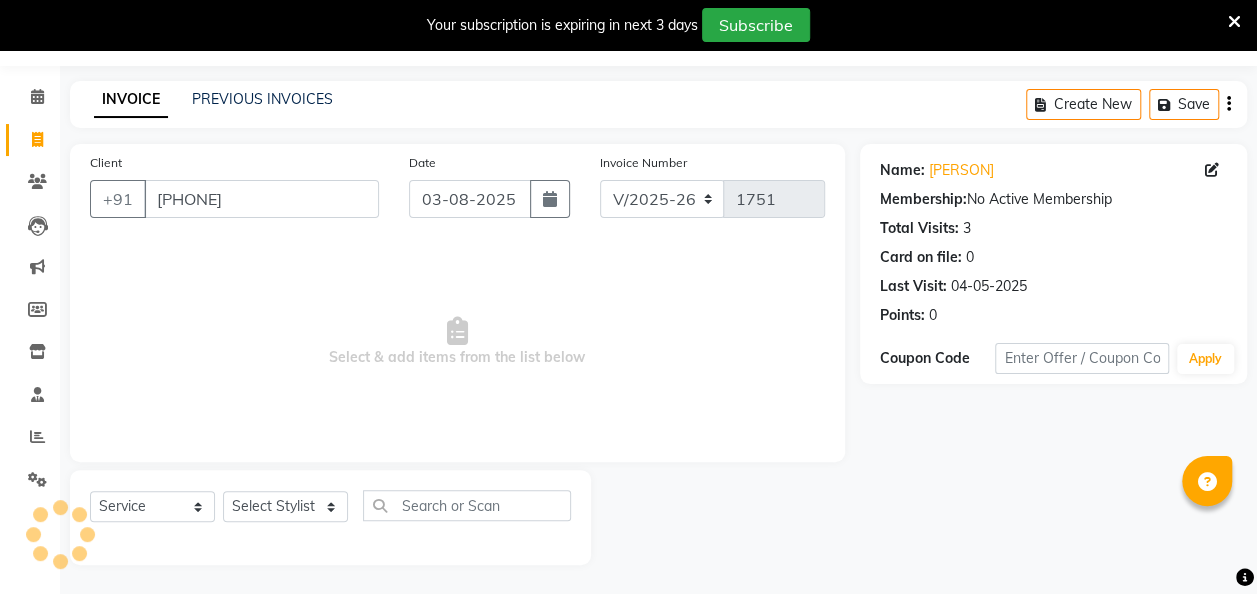 click on "Select  Service  Product  Membership  Package Voucher Prepaid Gift Card  Select Stylist aditya amita Armaan Geet mam  kajal pallavi manager poonam rajat rehman sajid shiv" 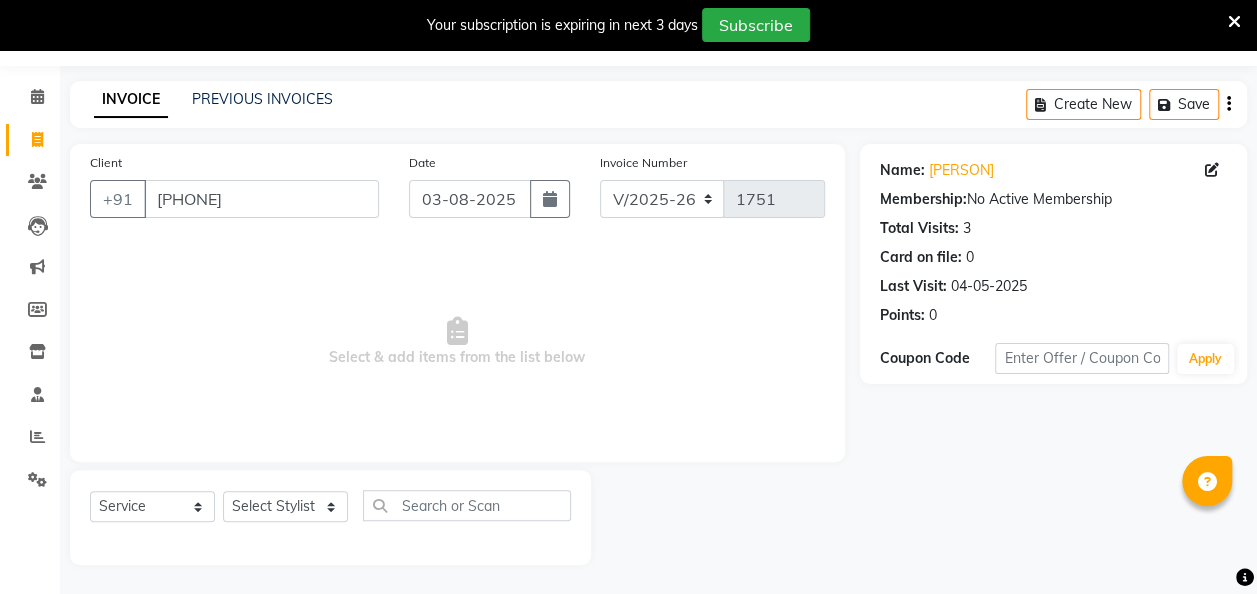 click on "Select  Service  Product  Membership  Package Voucher Prepaid Gift Card  Select Stylist aditya amita Armaan Geet mam  kajal pallavi manager poonam rajat rehman sajid shiv" 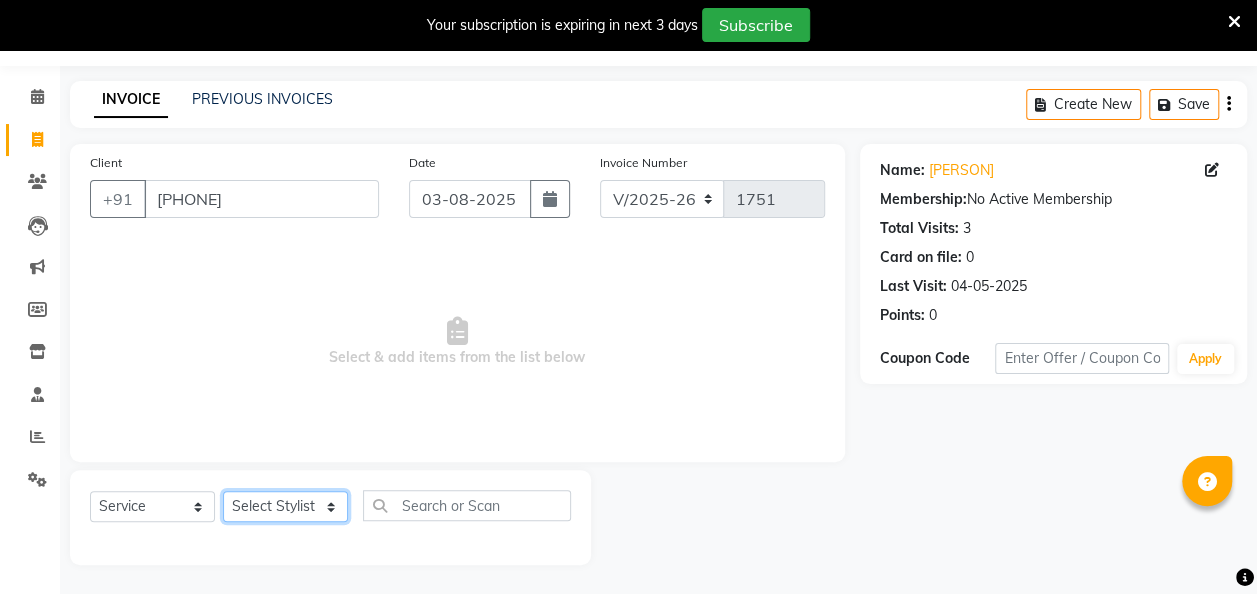 click on "Select Stylist aditya amita Armaan Geet mam  kajal pallavi manager poonam rajat rehman sajid shiv" 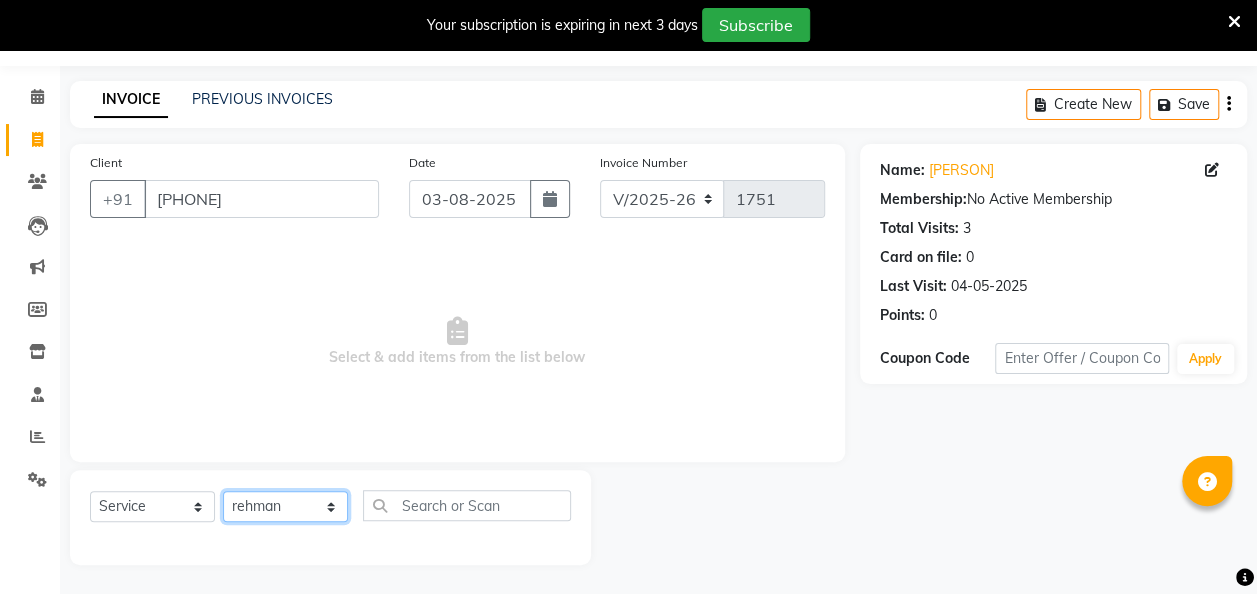click on "Select Stylist aditya amita Armaan Geet mam  kajal pallavi manager poonam rajat rehman sajid shiv" 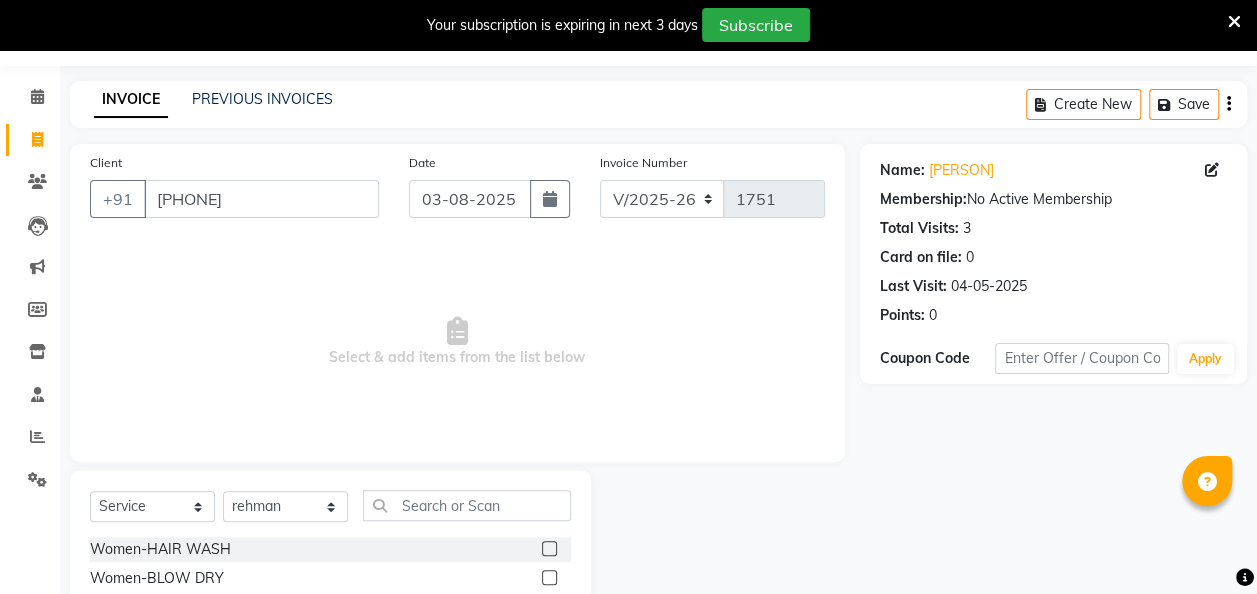 click 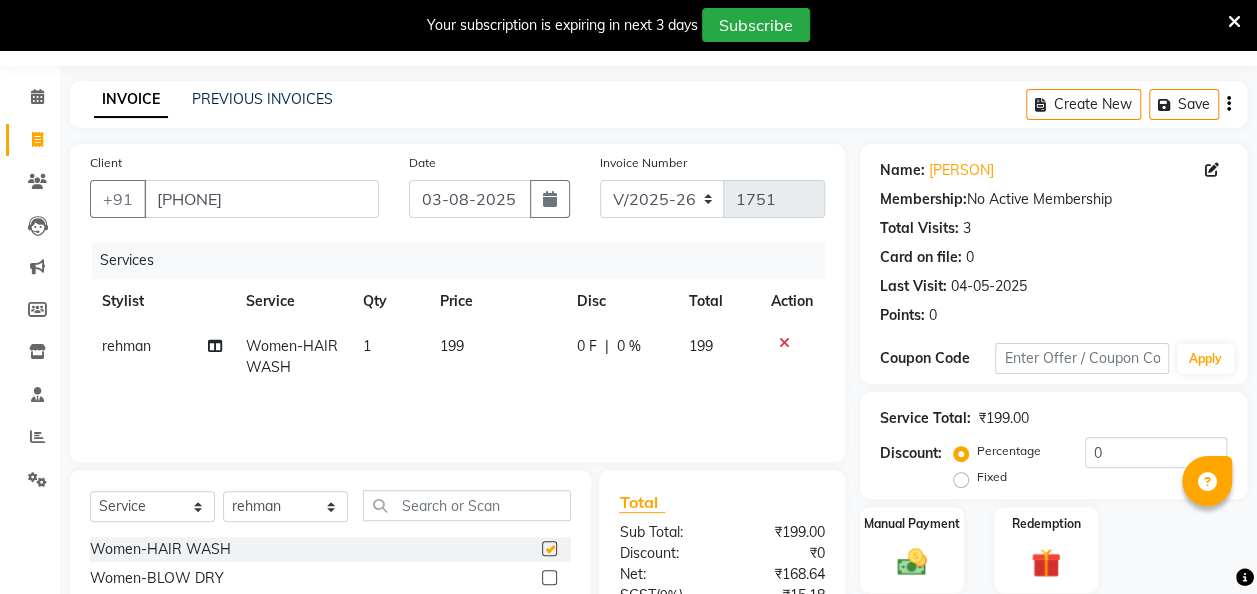 checkbox on "false" 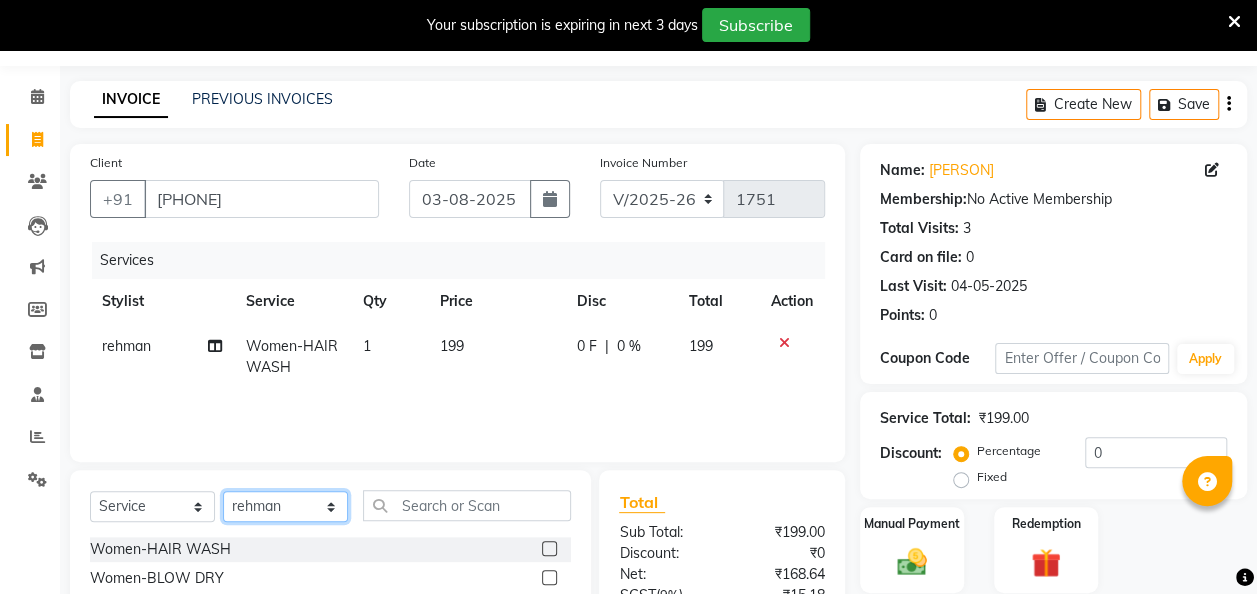 click on "Select Stylist aditya amita Armaan Geet mam  kajal pallavi manager poonam rajat rehman sajid shiv" 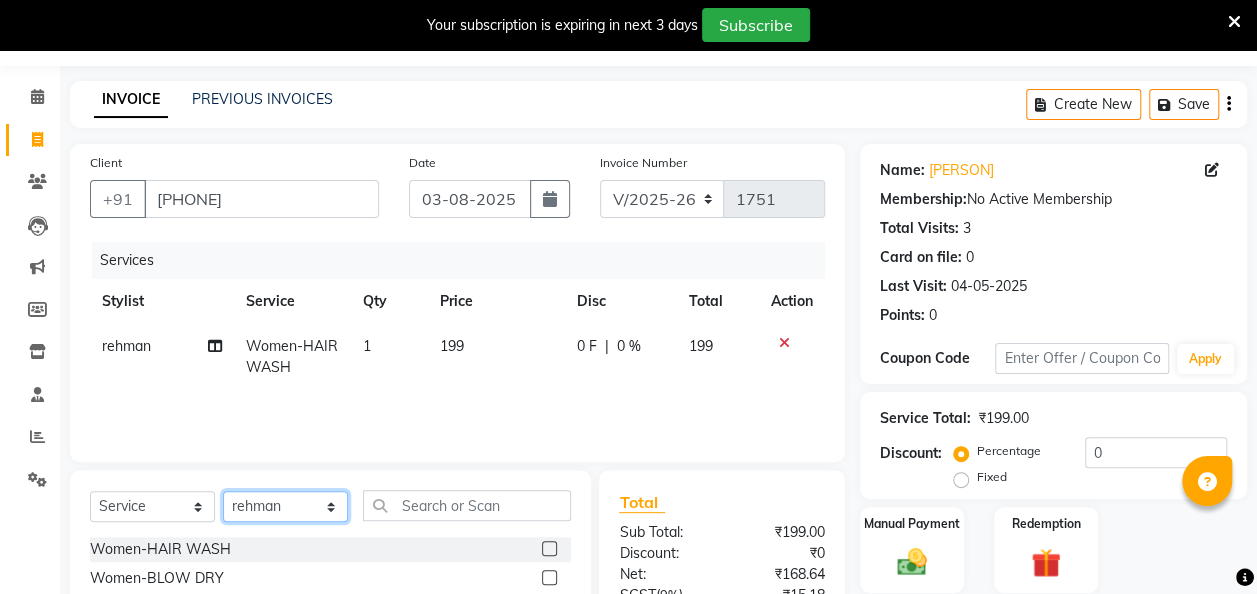 select on "87514" 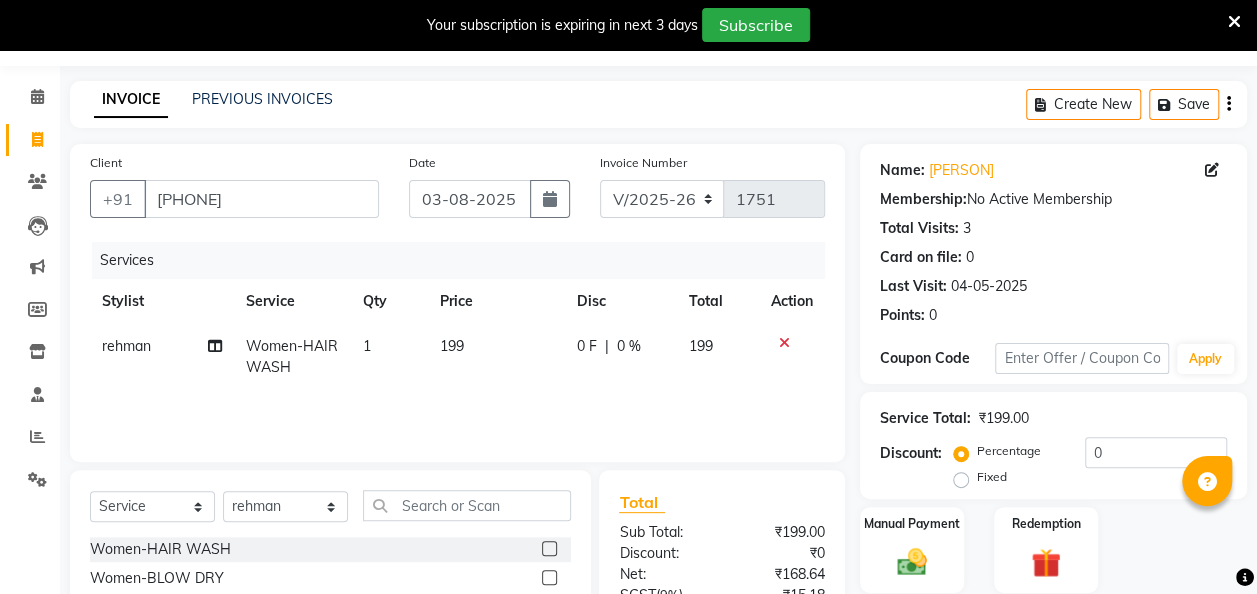 click 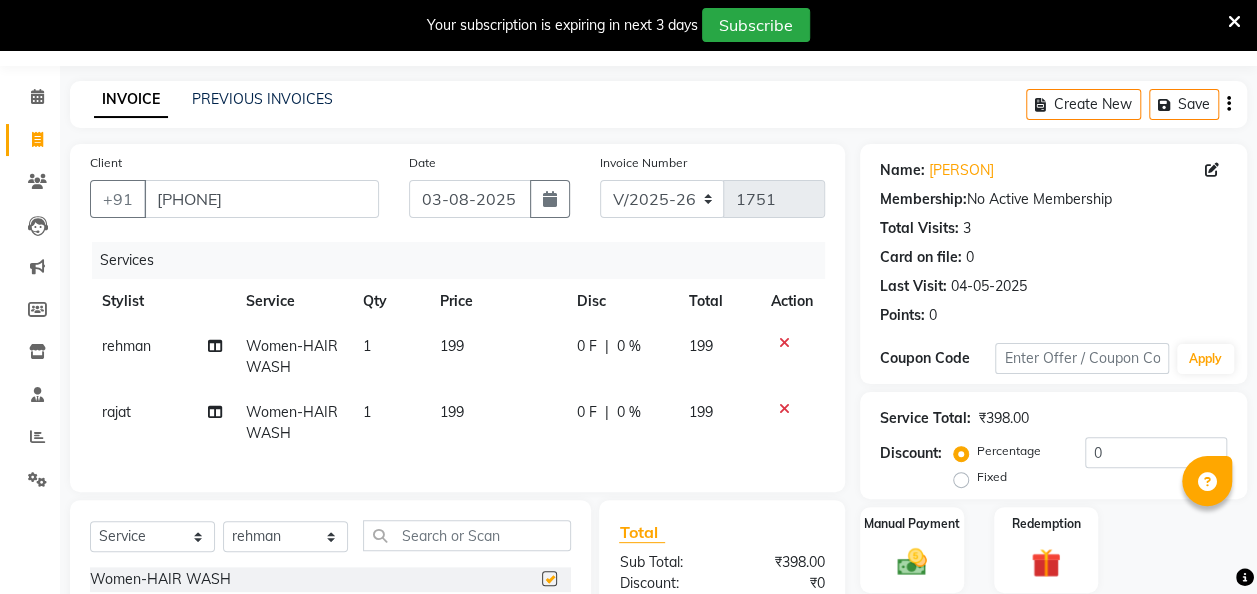 checkbox on "false" 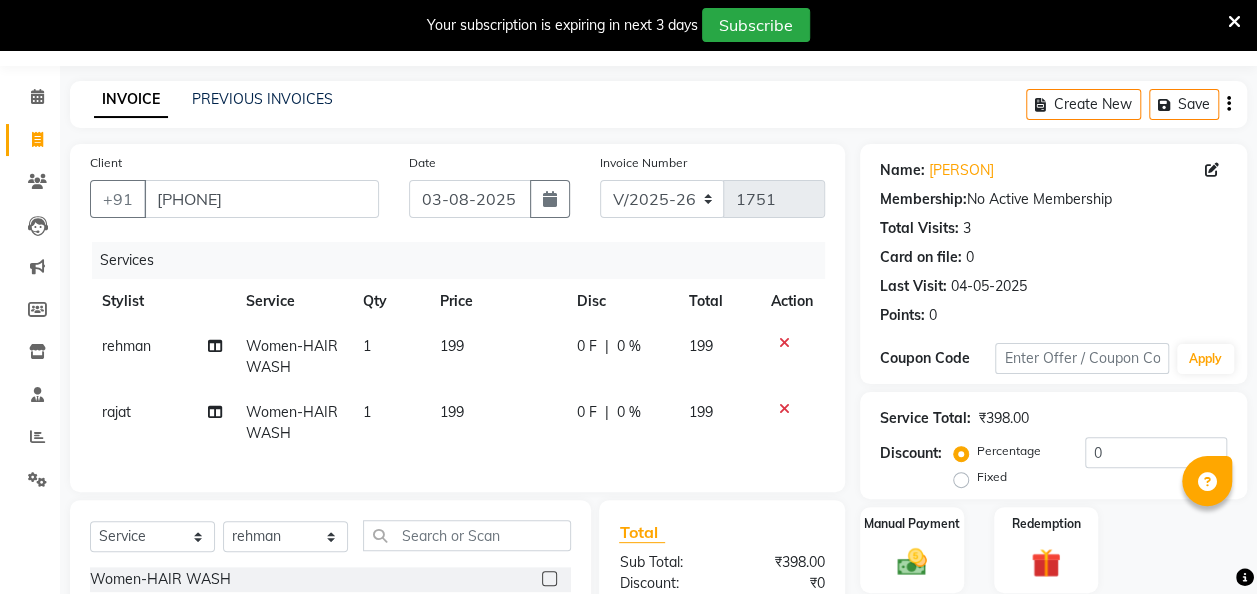 click on "199" 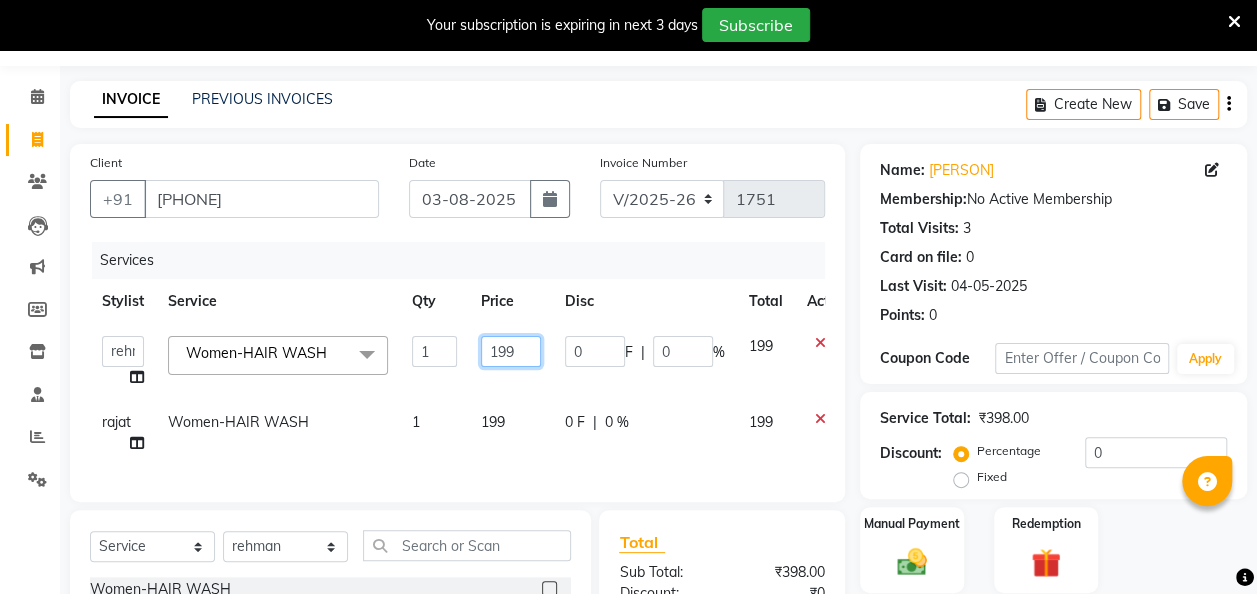 click on "199" 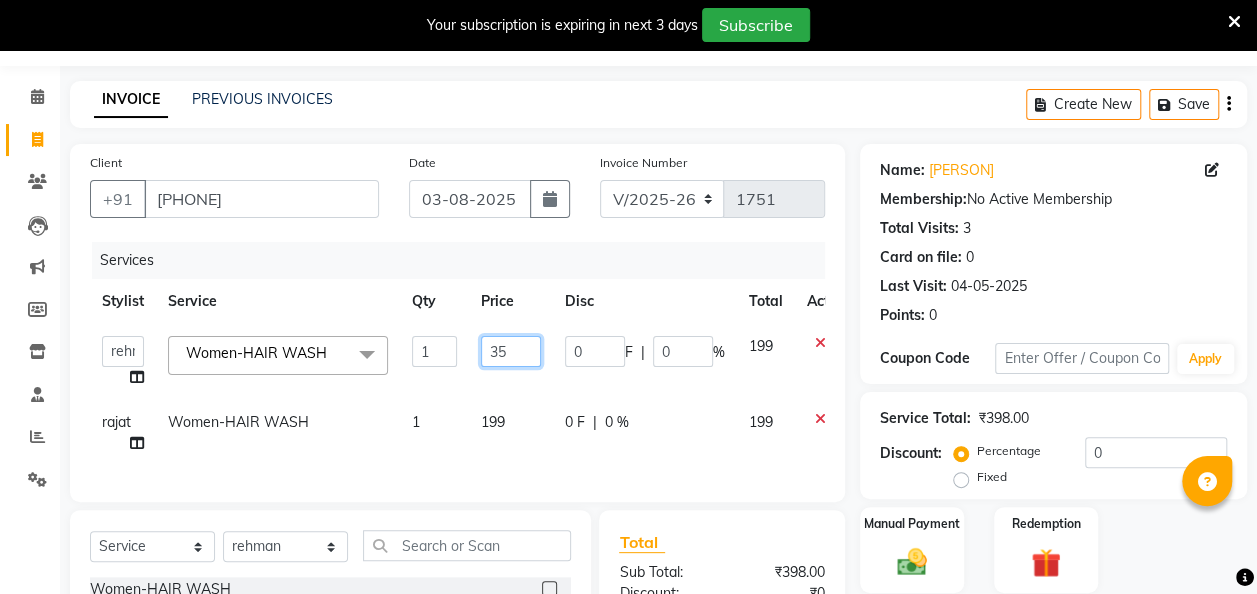 type on "350" 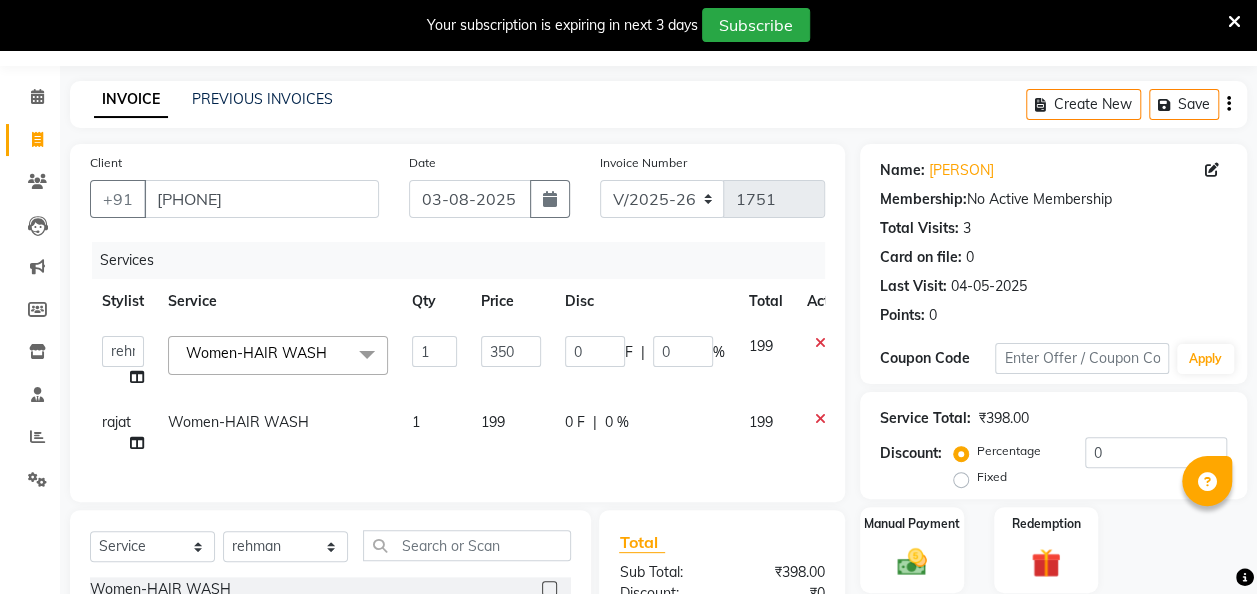 click on "199" 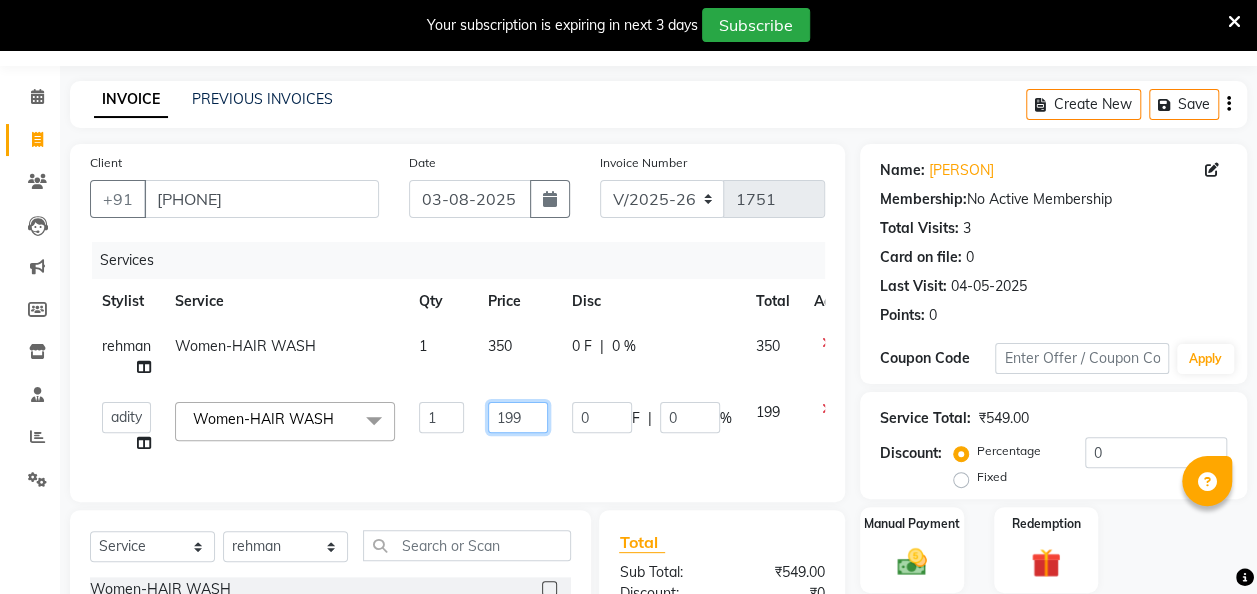 click on "199" 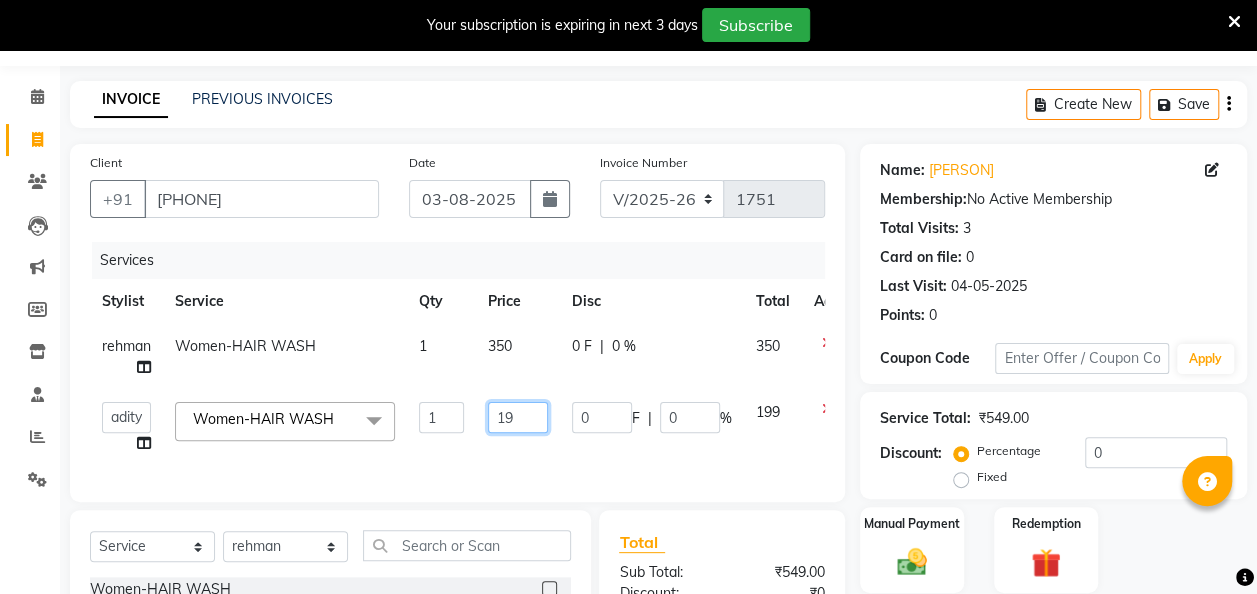 type on "1" 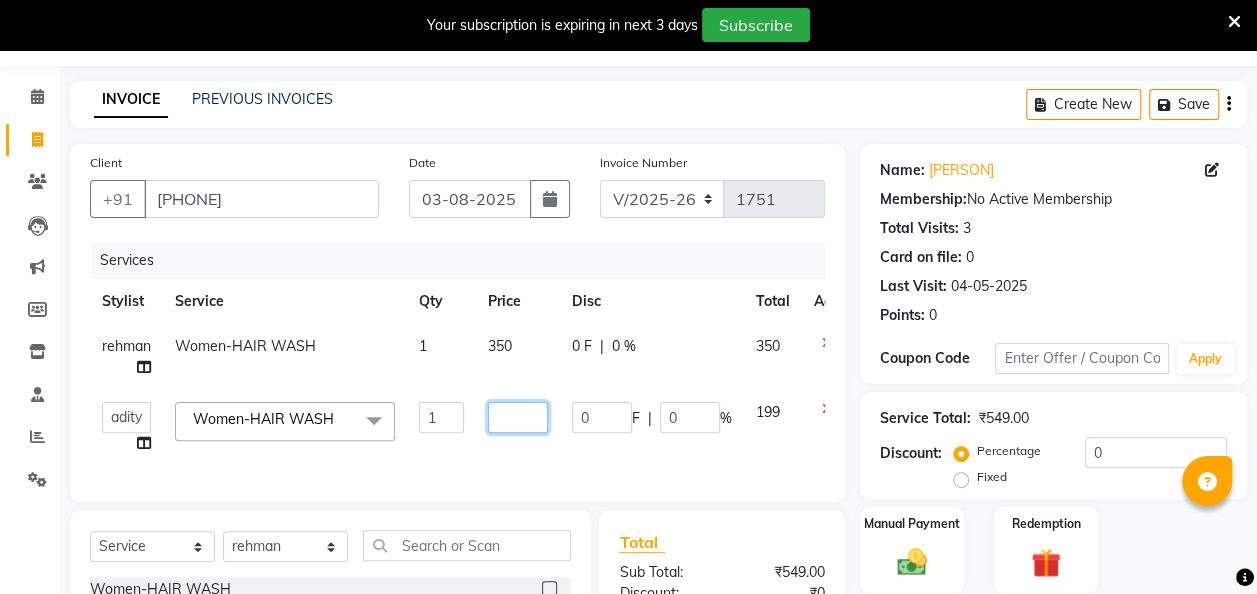 type on "4" 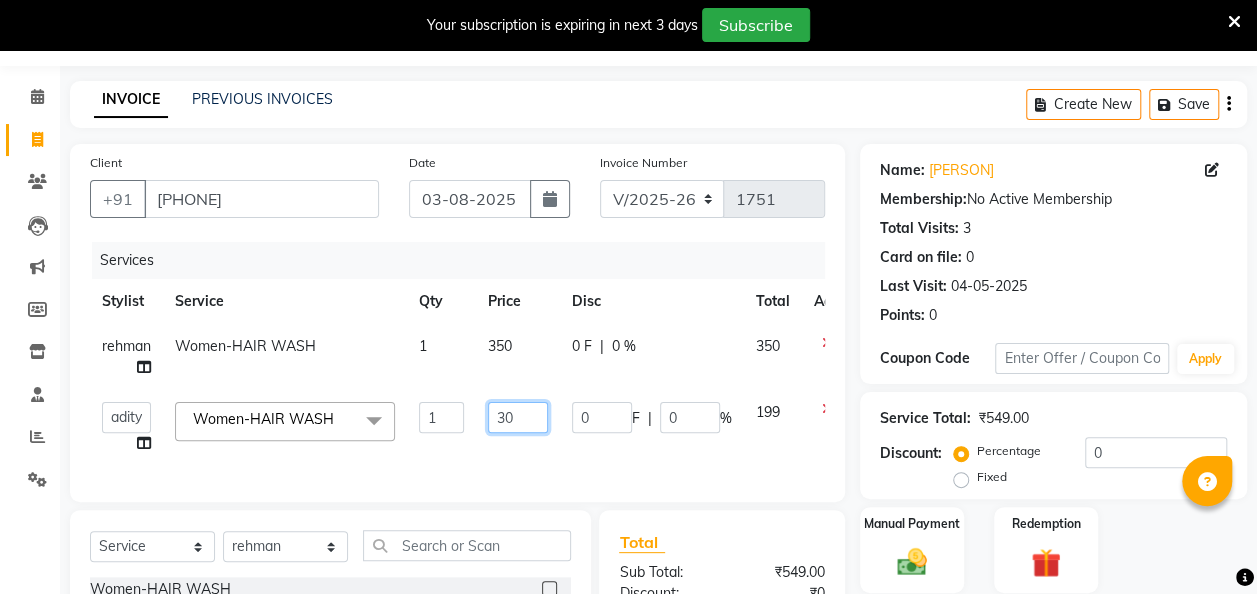 type on "300" 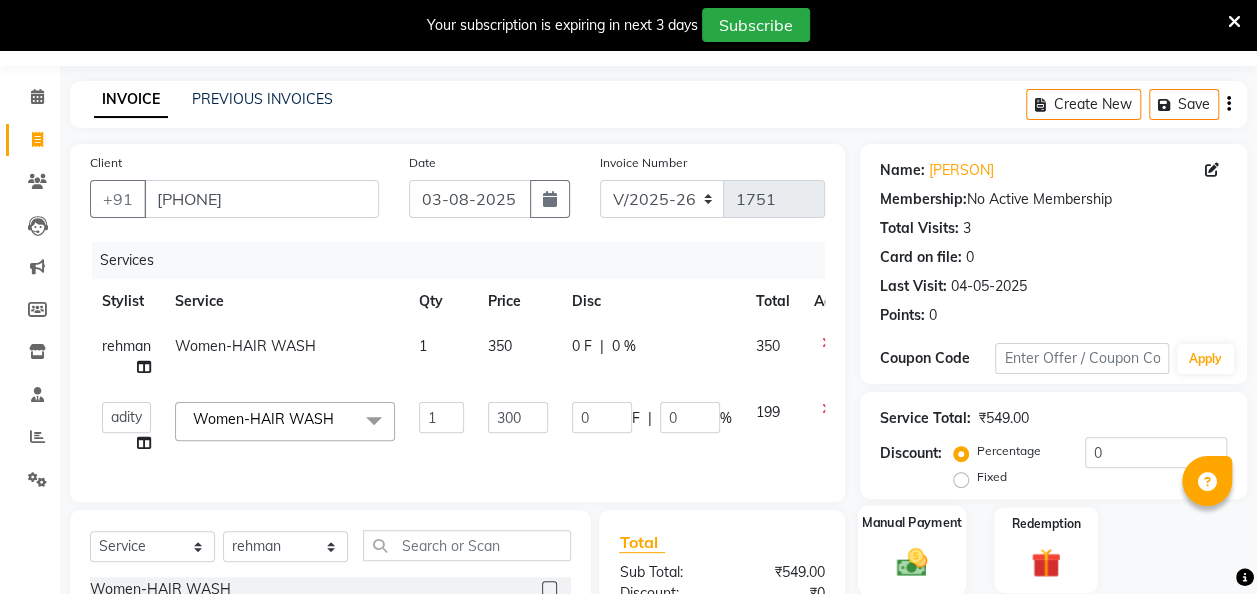click 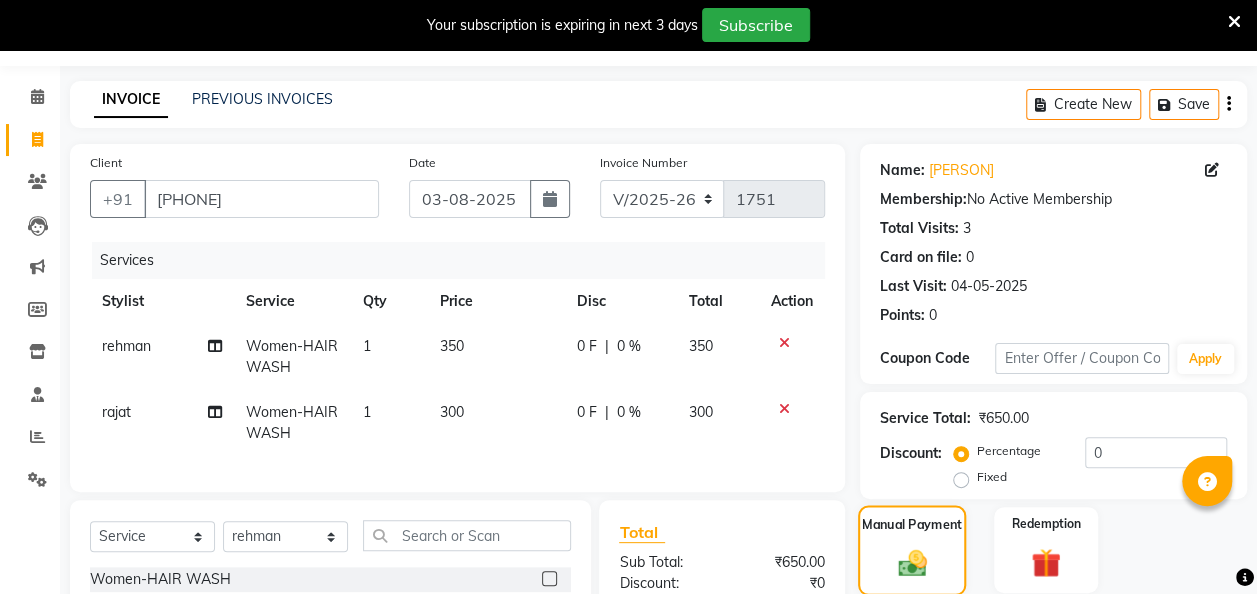 scroll, scrollTop: 300, scrollLeft: 0, axis: vertical 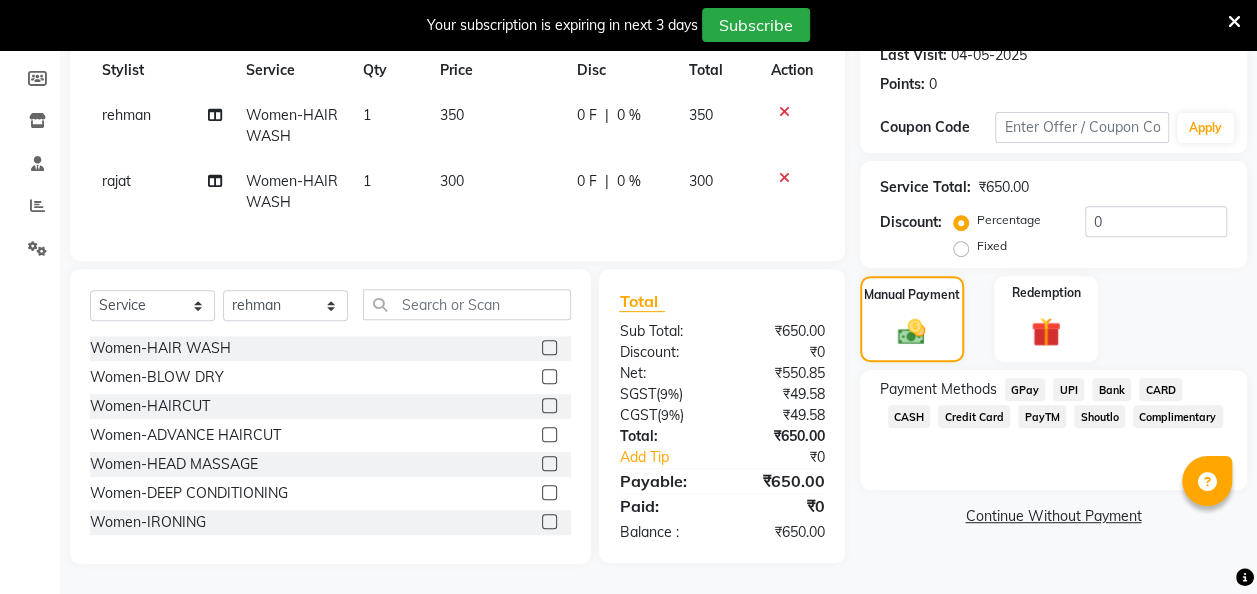 click on "GPay" 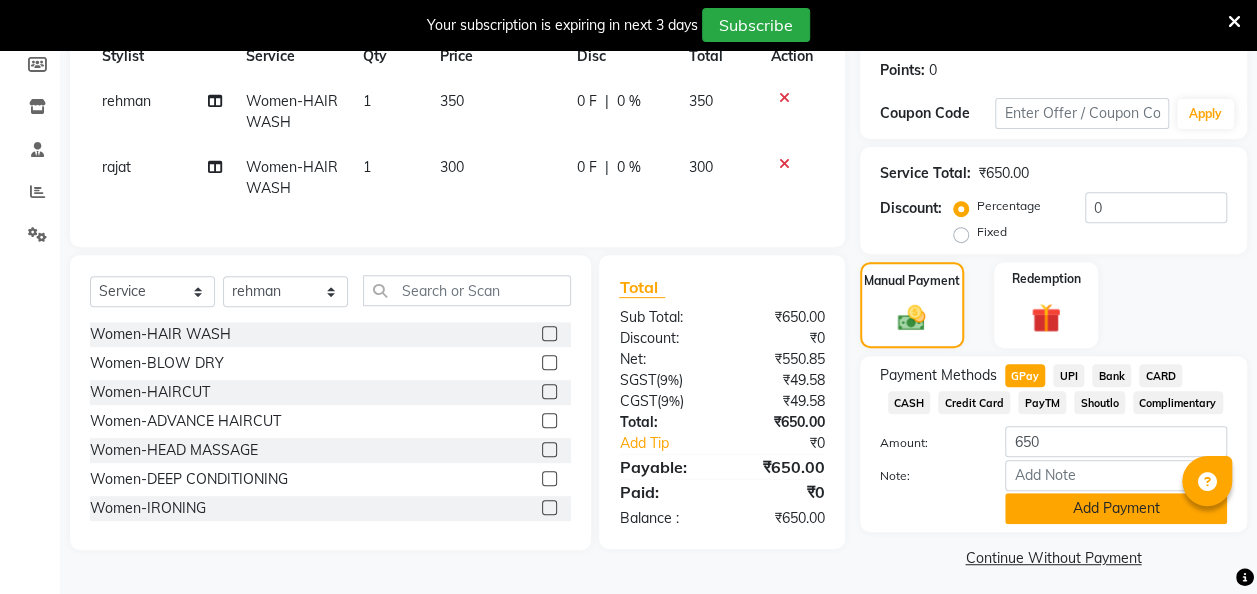click on "Add Payment" 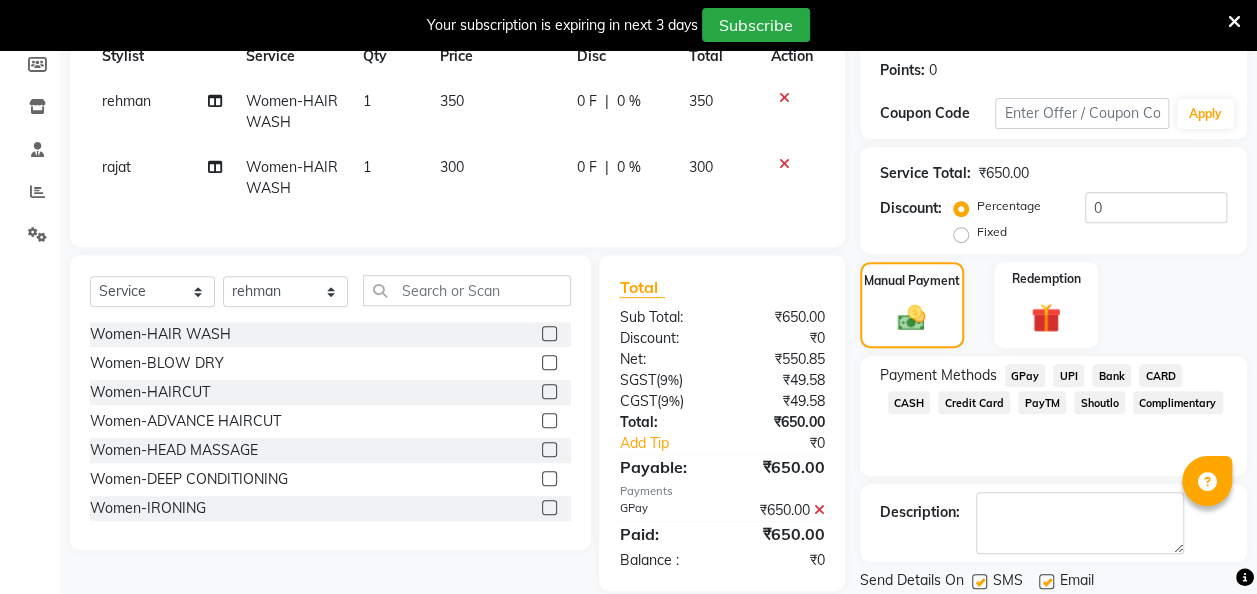 scroll, scrollTop: 364, scrollLeft: 0, axis: vertical 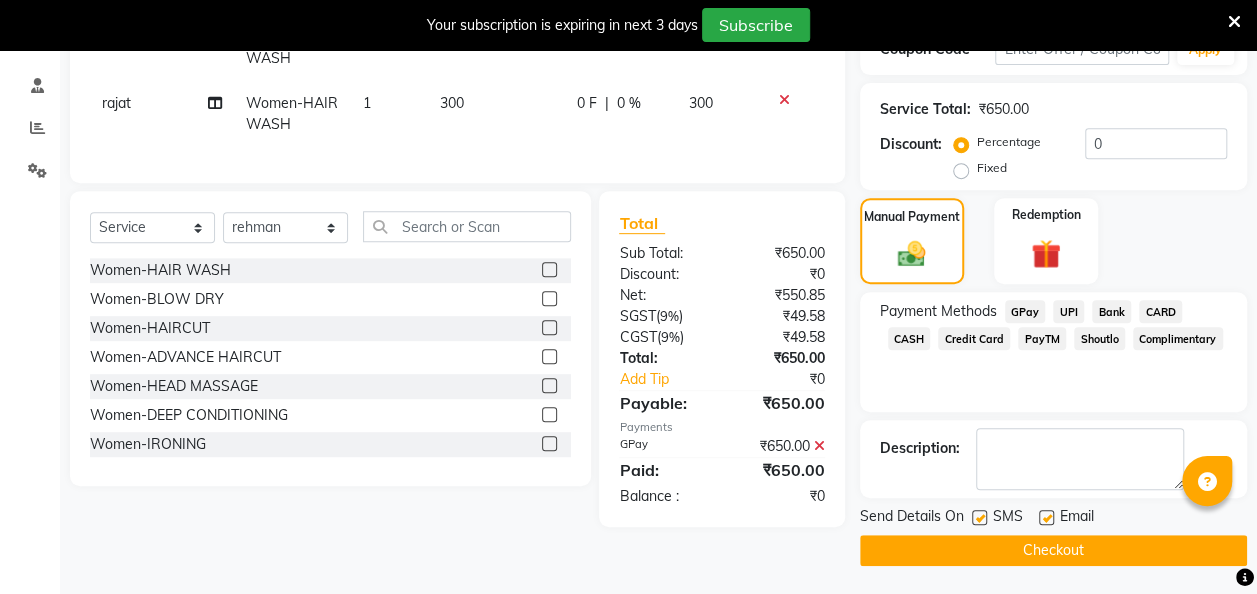 click 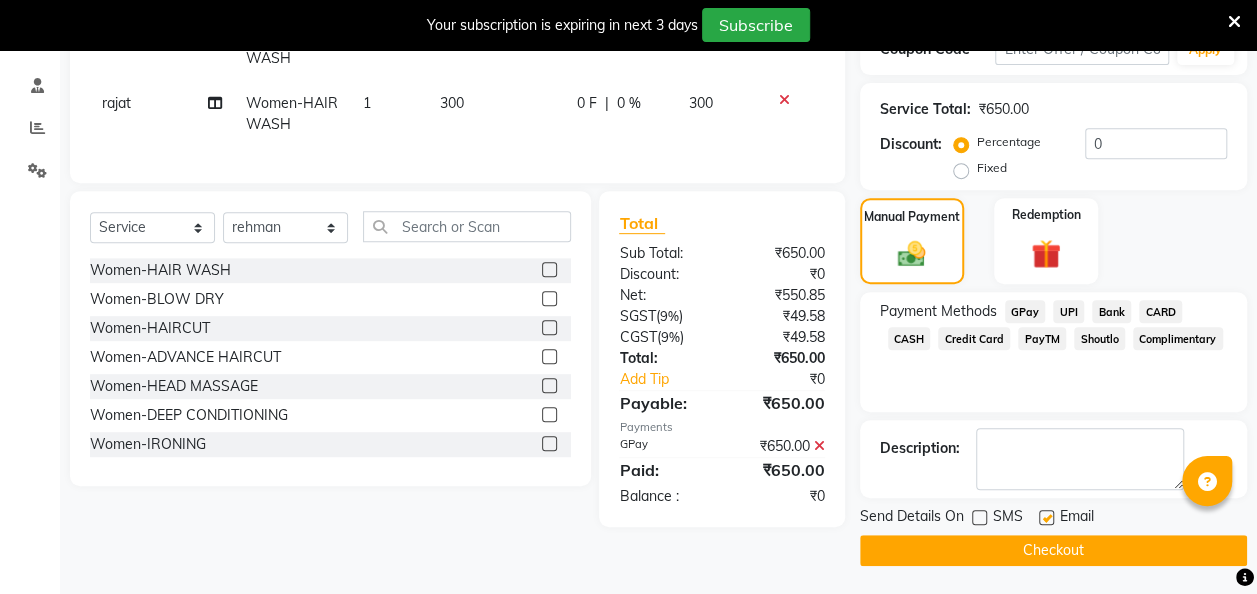 click on "Checkout" 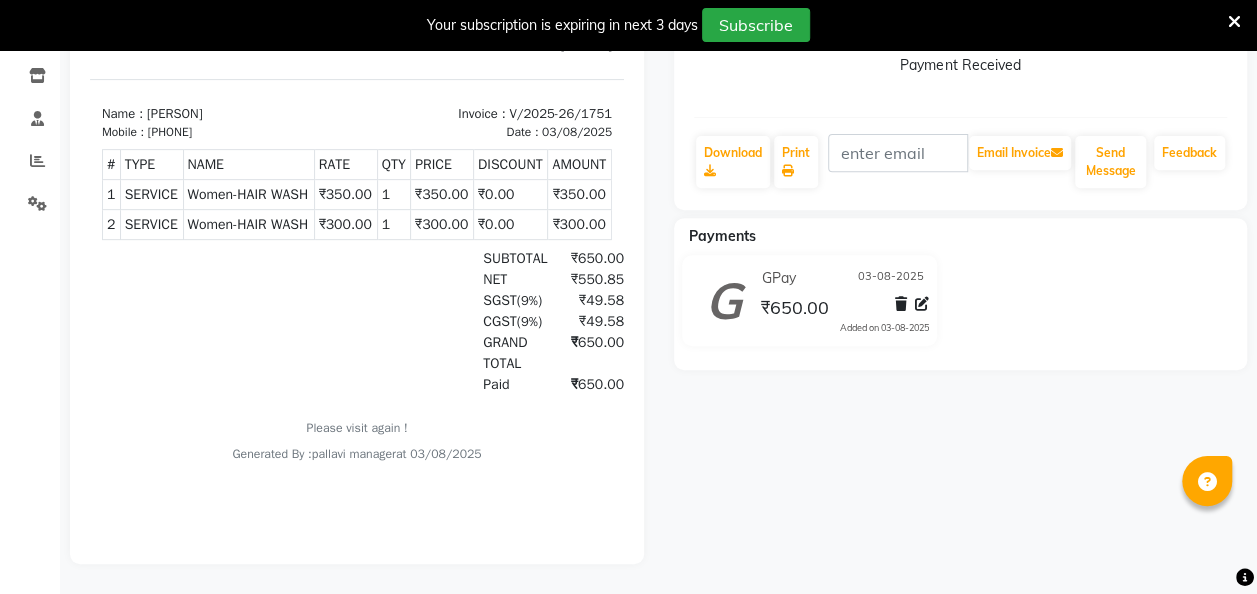 scroll, scrollTop: 0, scrollLeft: 0, axis: both 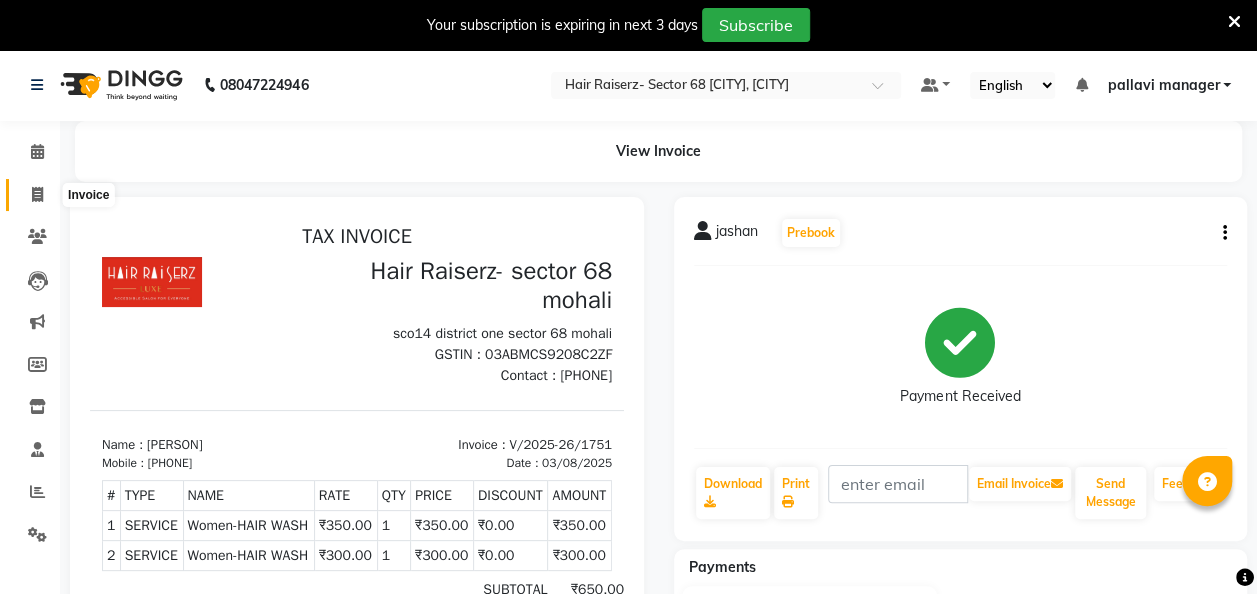 click 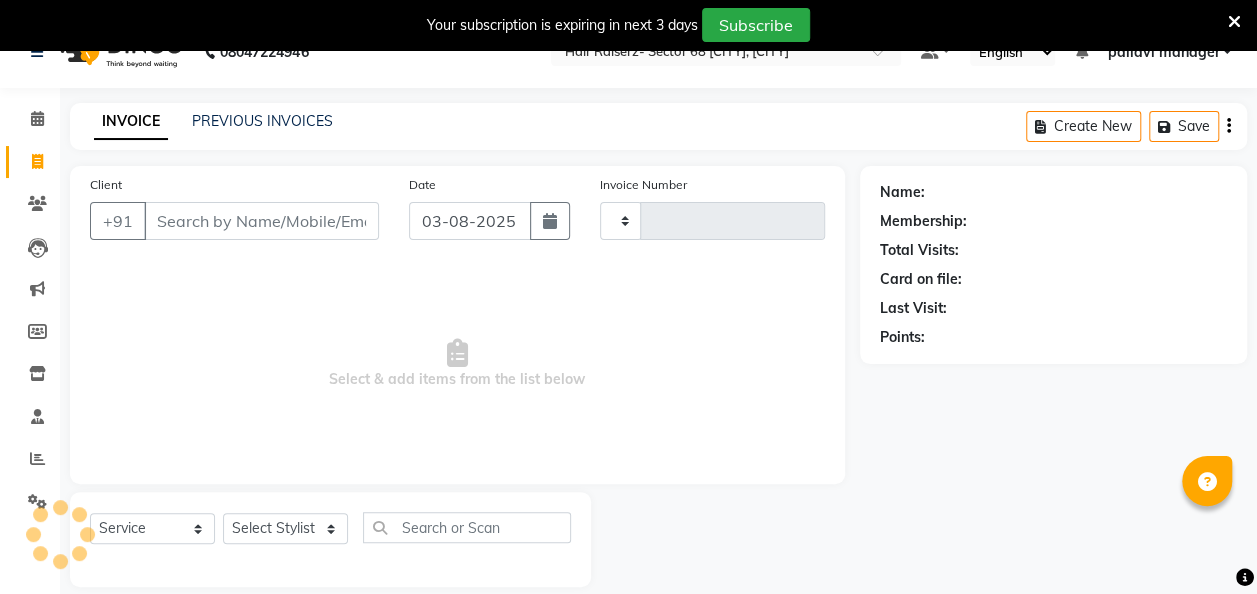 type on "1752" 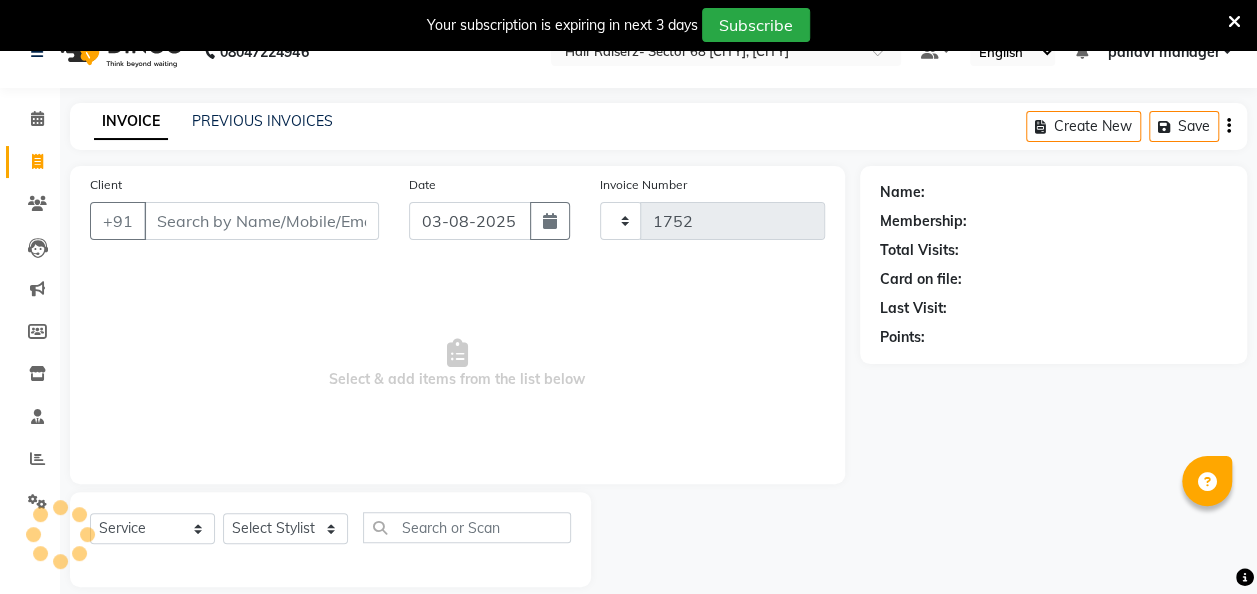 scroll, scrollTop: 55, scrollLeft: 0, axis: vertical 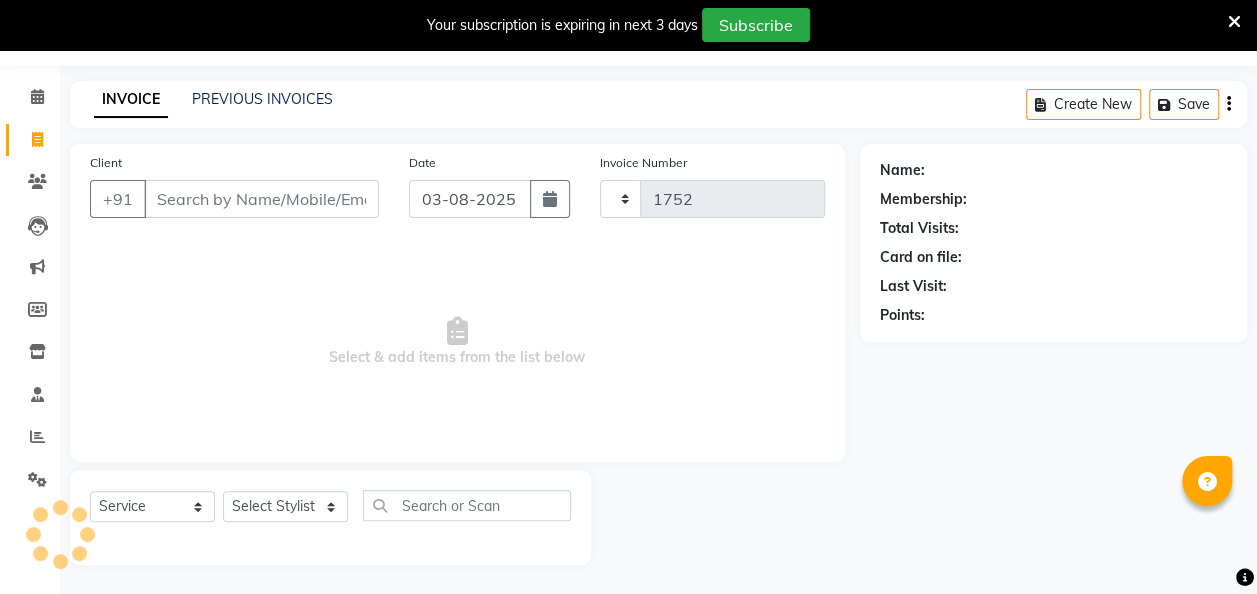 select on "6691" 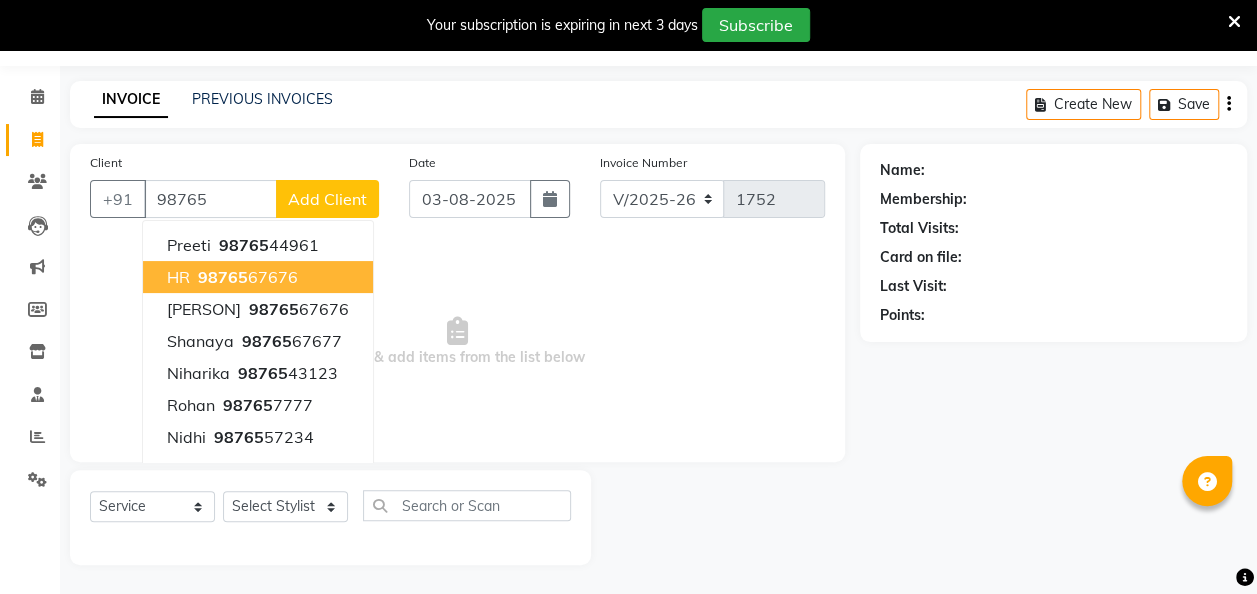 click on "98765" at bounding box center (223, 277) 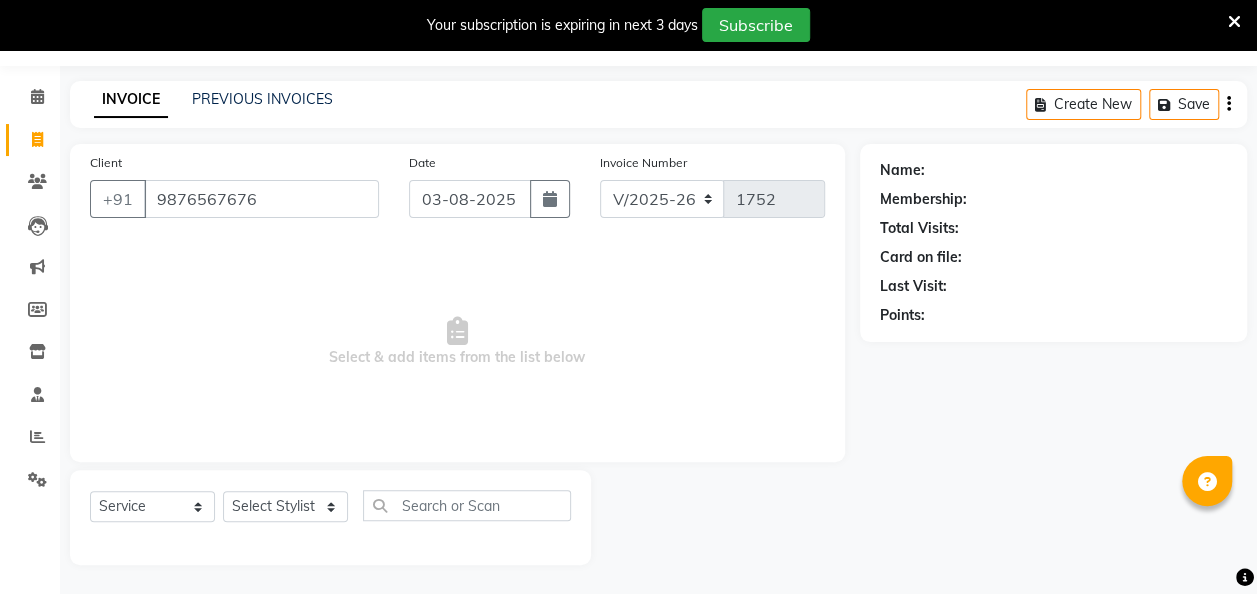 type on "9876567676" 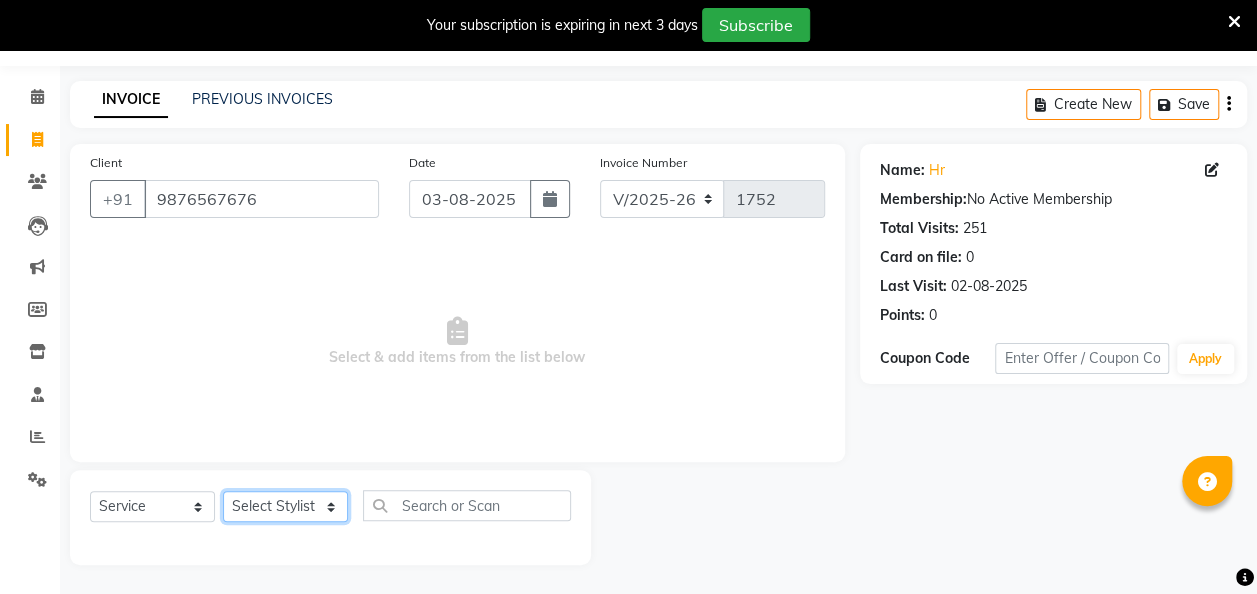 click on "Select Stylist aditya amita Armaan Geet mam  kajal pallavi manager poonam rajat rehman sajid shiv" 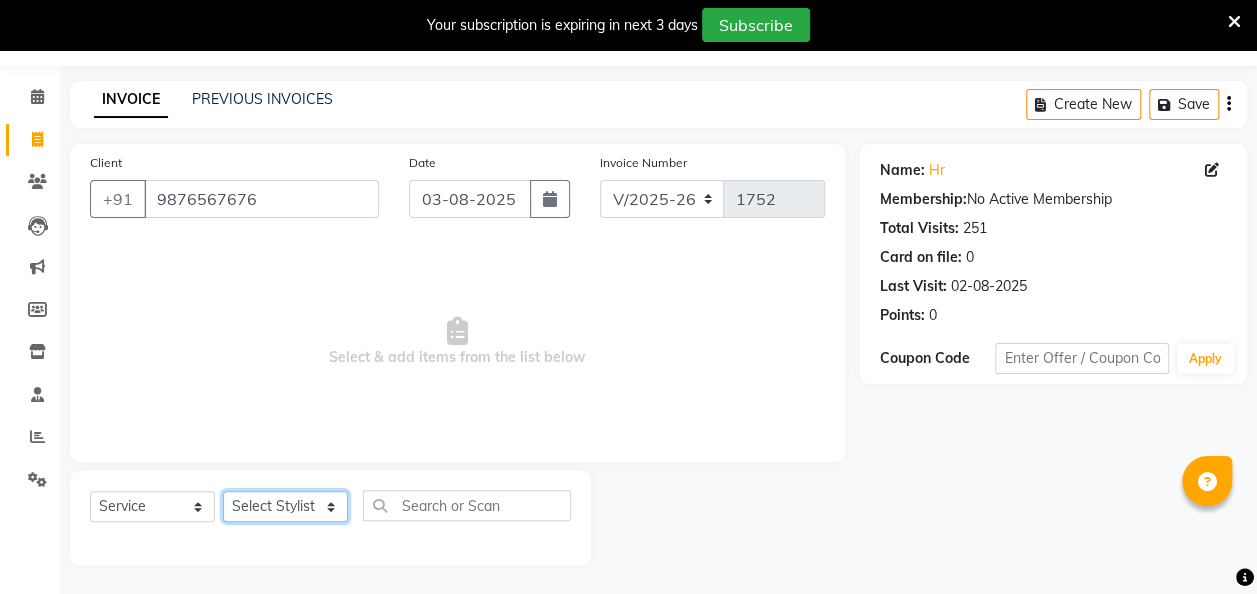 select on "52792" 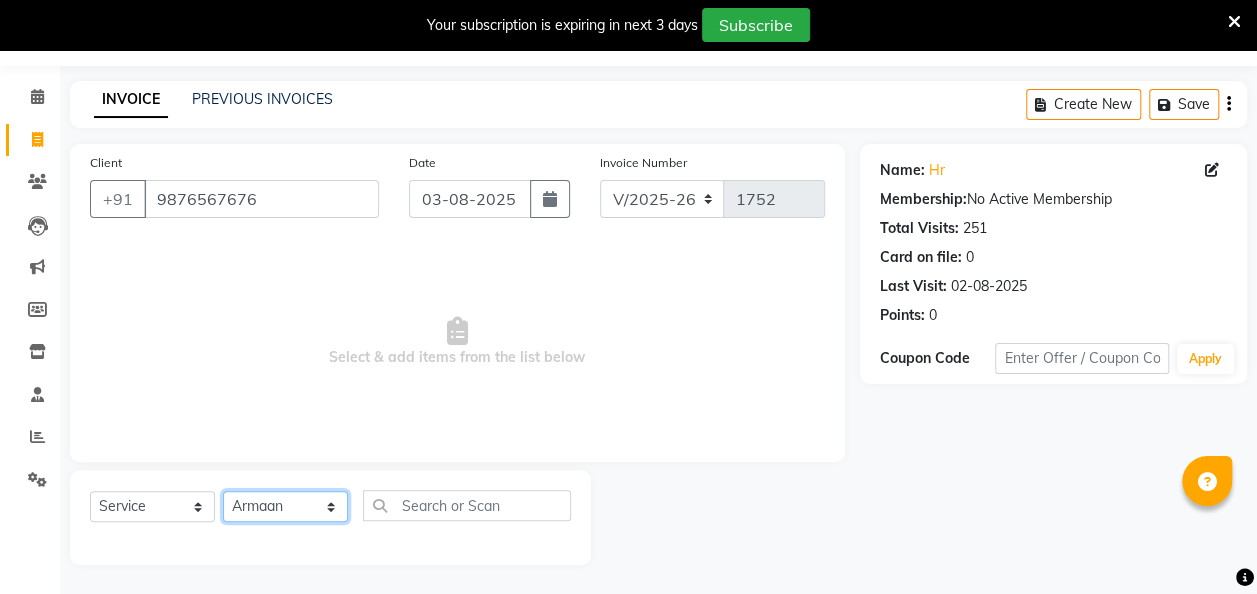 click on "Select Stylist aditya amita Armaan Geet mam  kajal pallavi manager poonam rajat rehman sajid shiv" 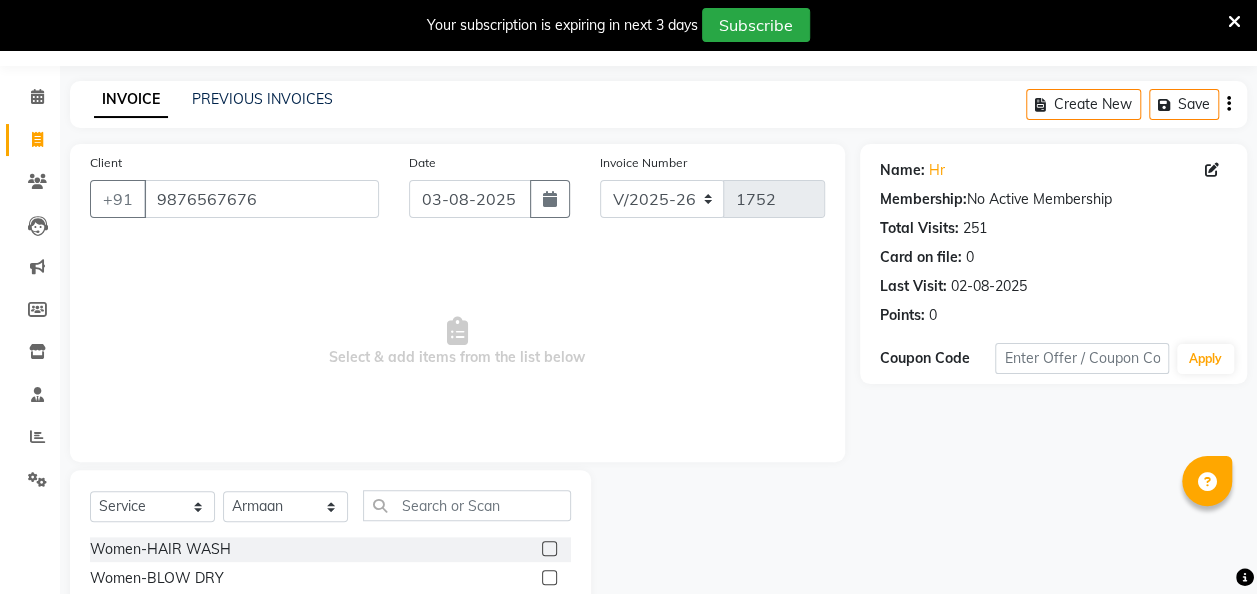 click 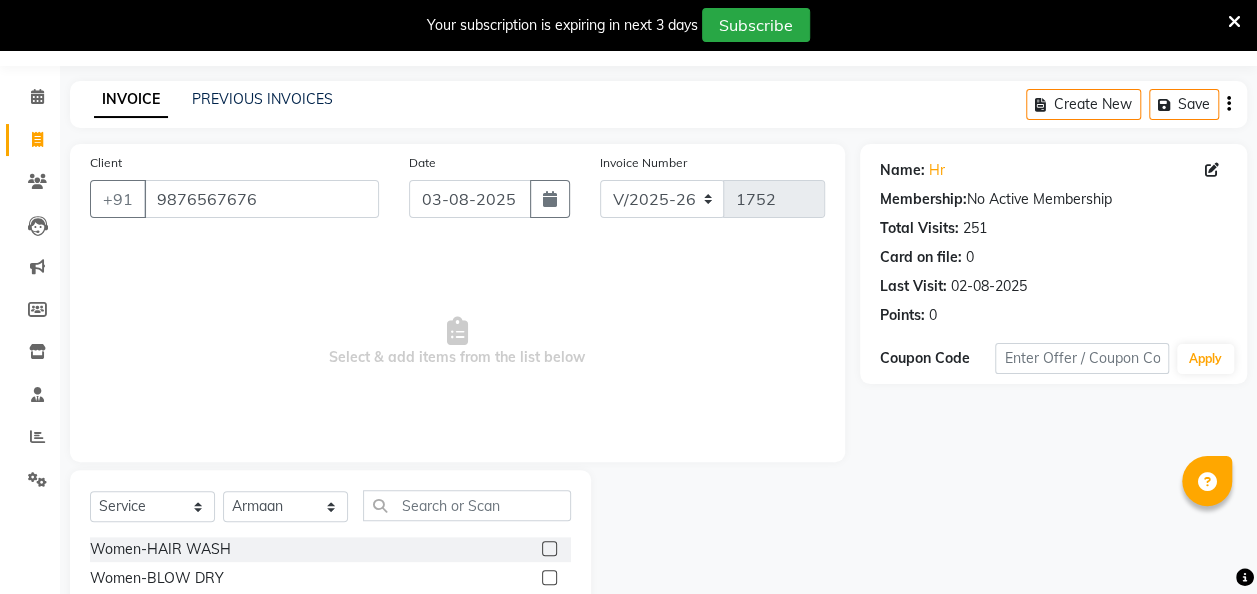 click at bounding box center (548, 549) 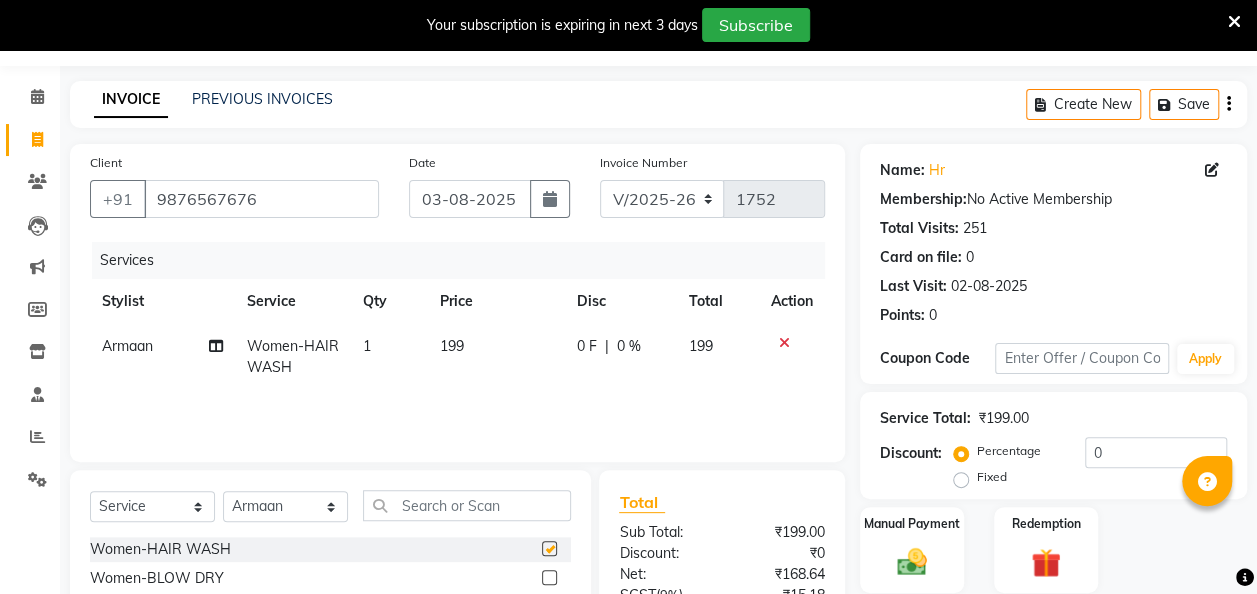 checkbox on "false" 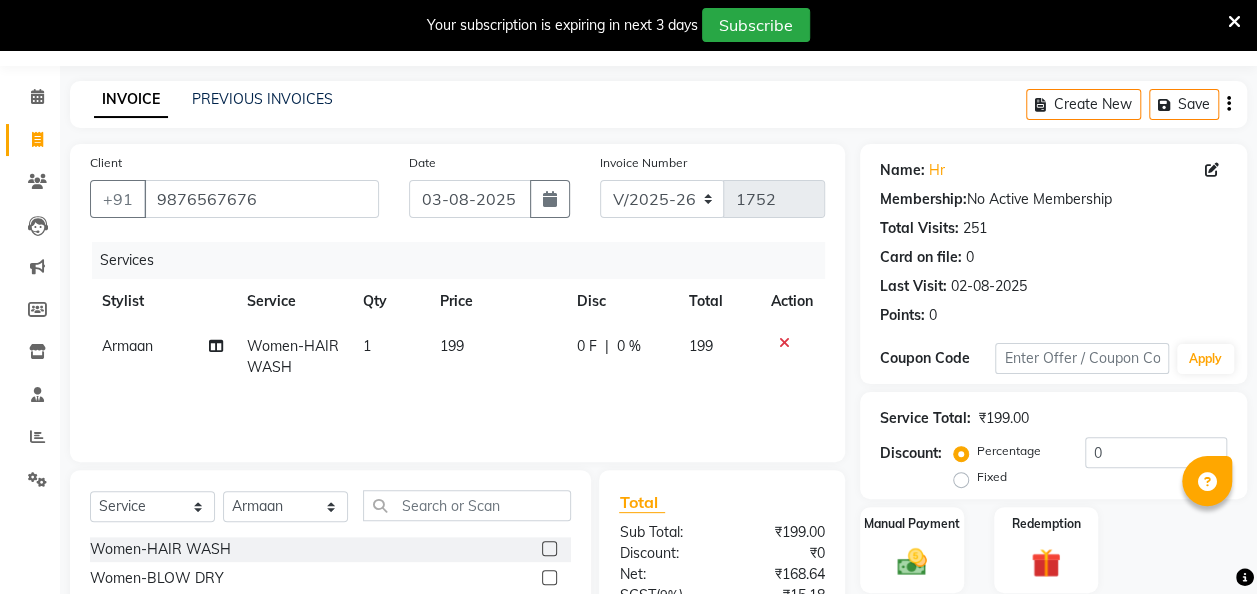 click on "199" 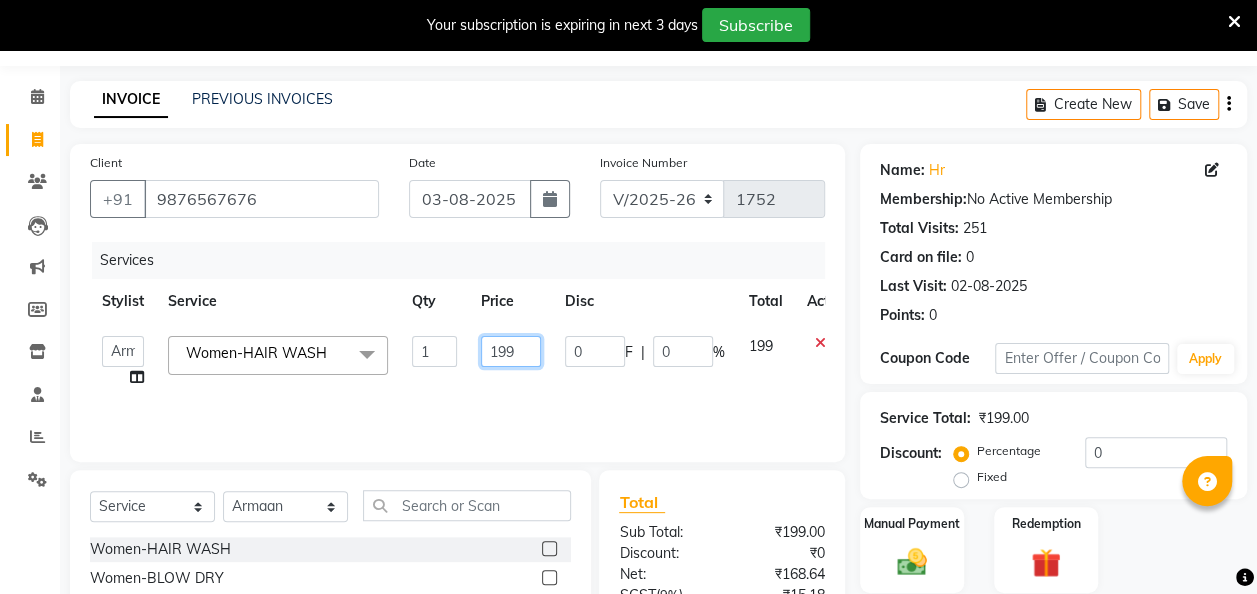 click on "199" 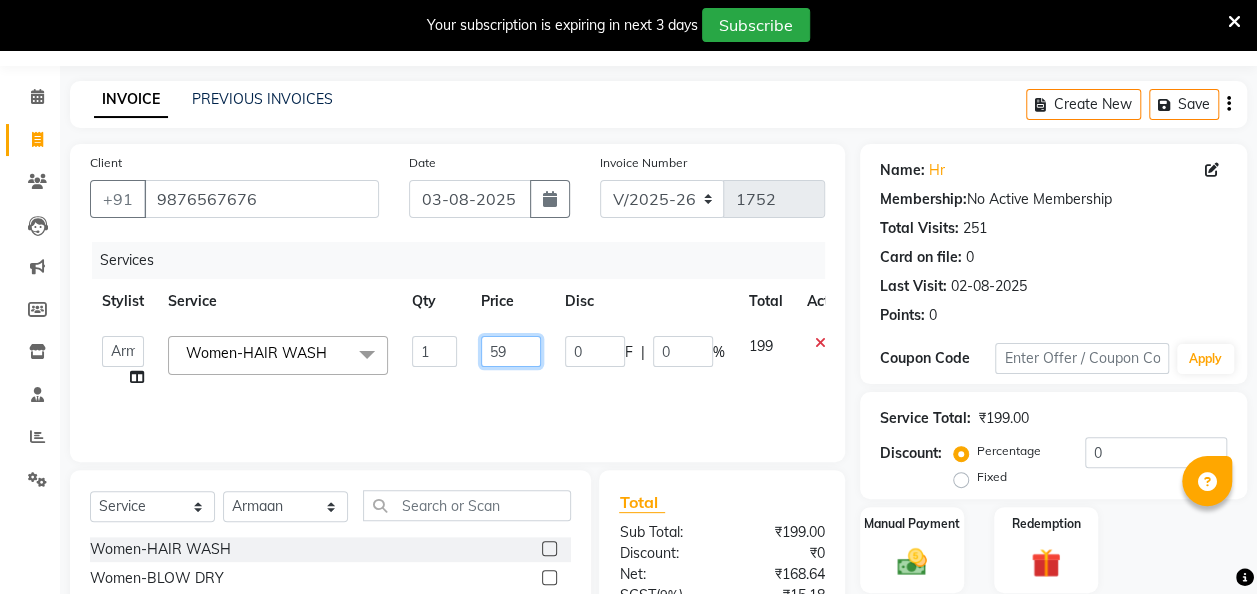 type on "590" 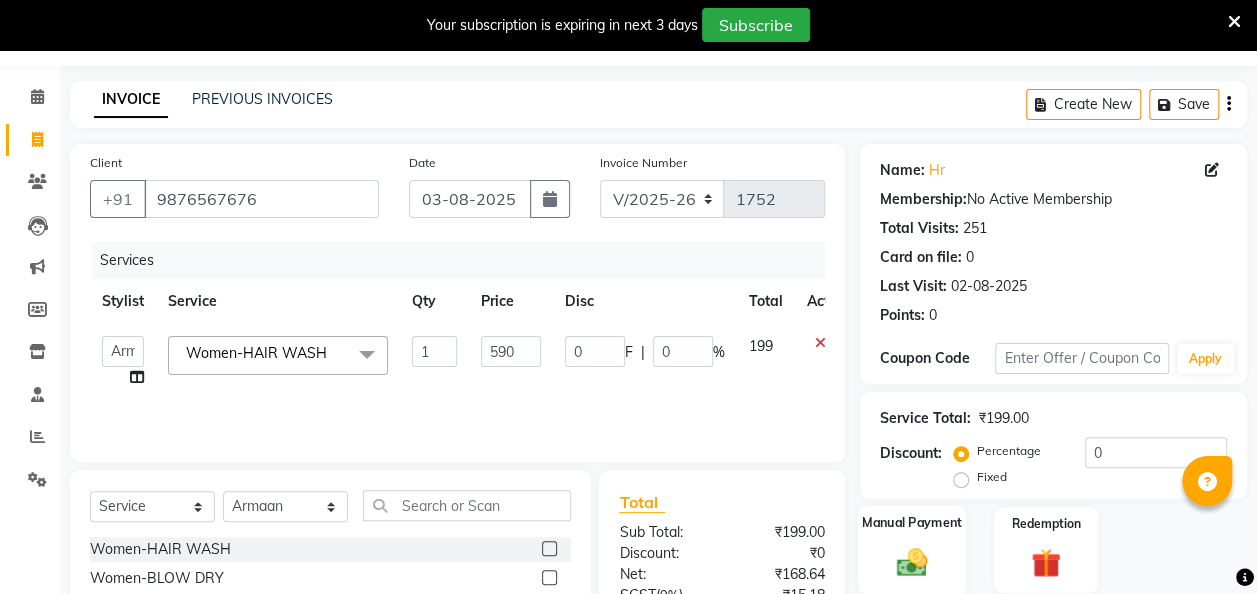 click 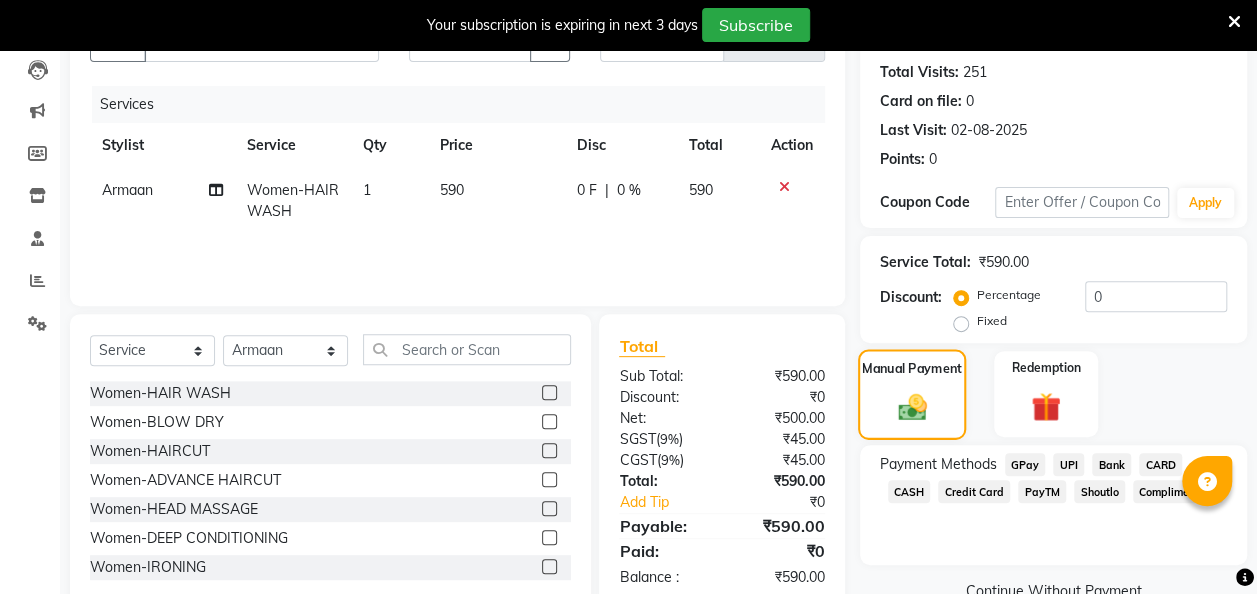 scroll, scrollTop: 212, scrollLeft: 0, axis: vertical 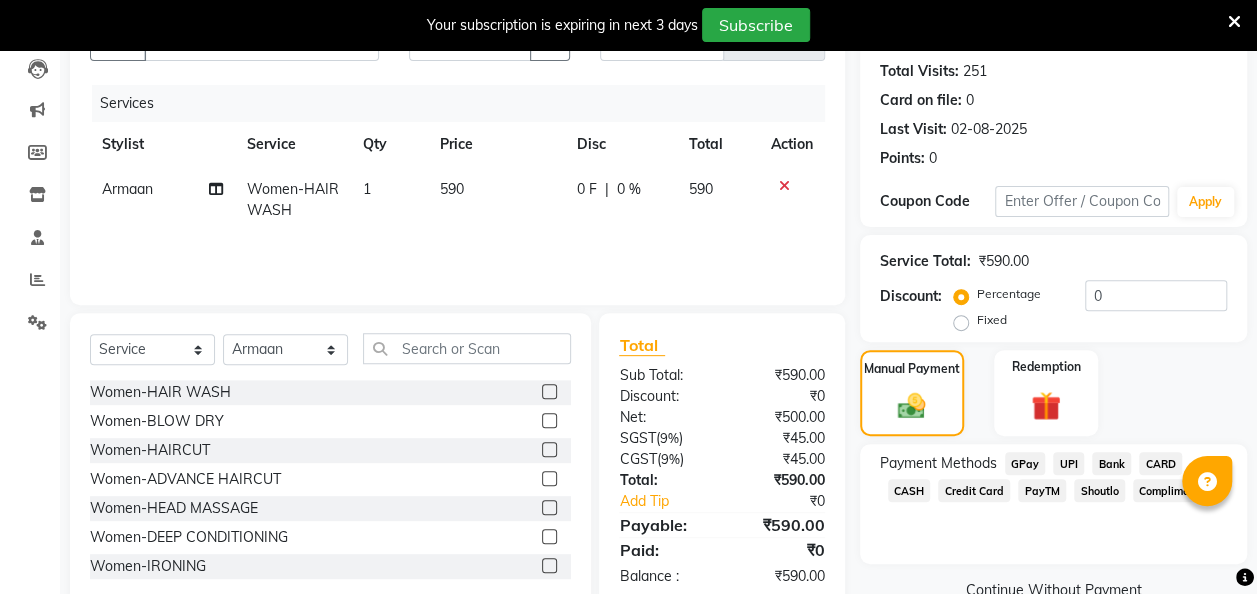 click on "CASH" 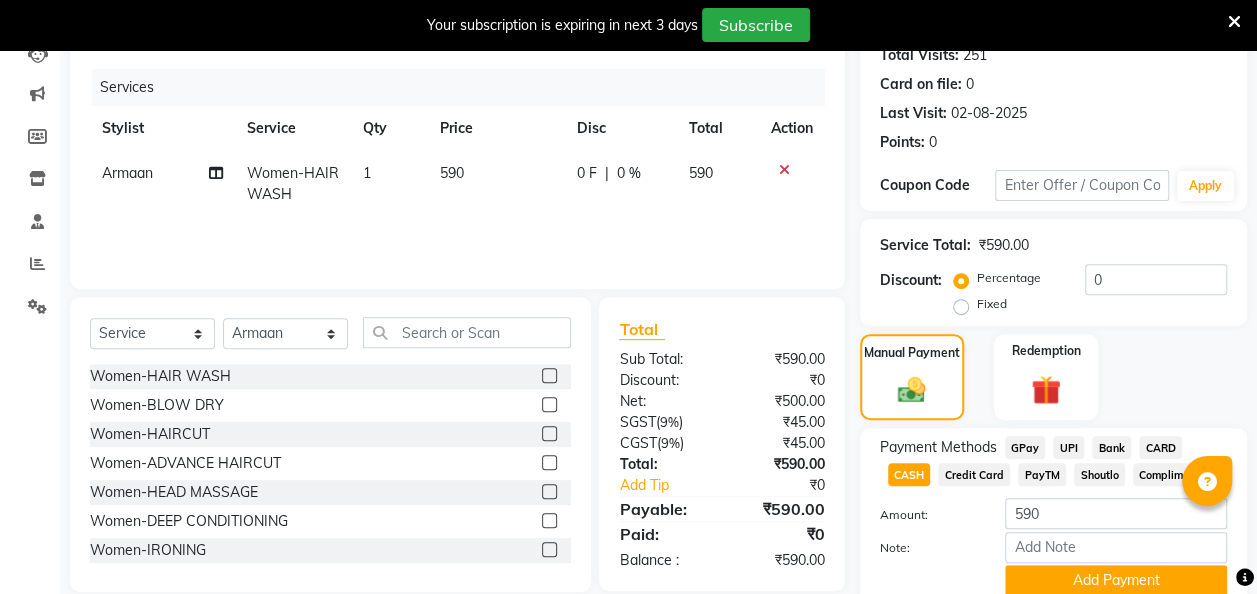 scroll, scrollTop: 229, scrollLeft: 0, axis: vertical 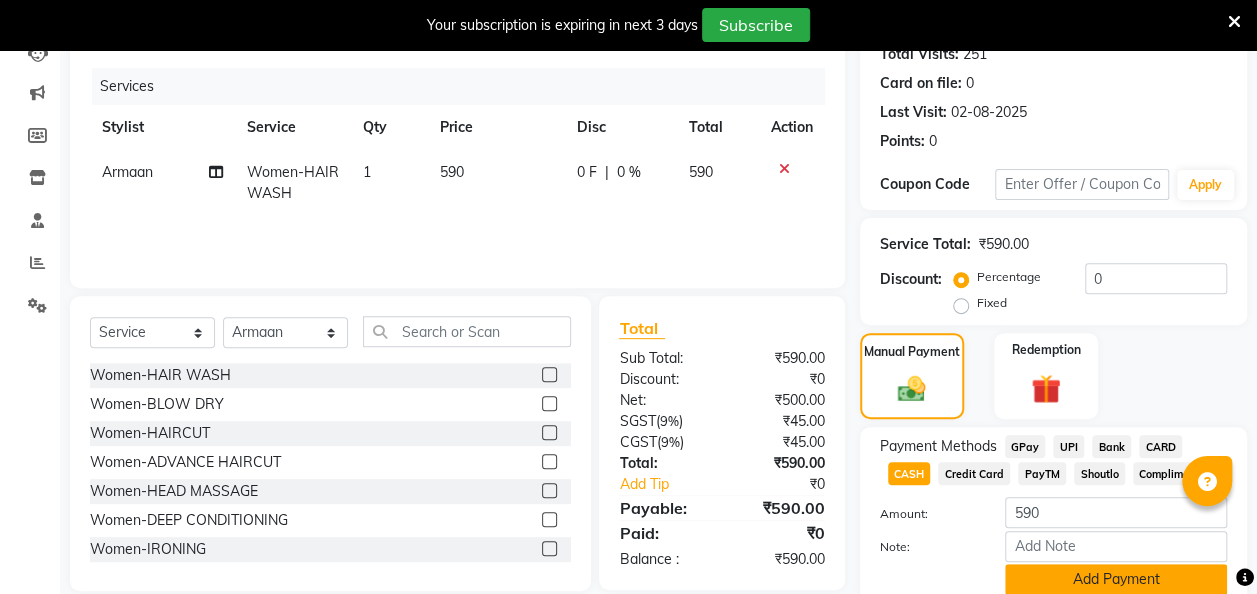click on "Add Payment" 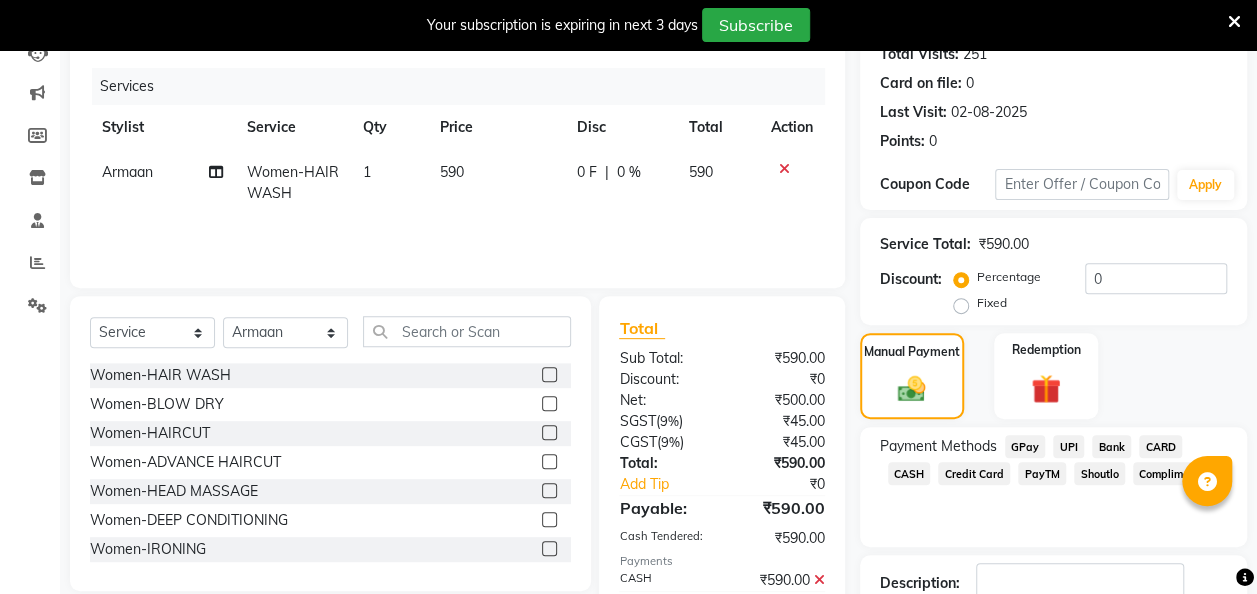 scroll, scrollTop: 364, scrollLeft: 0, axis: vertical 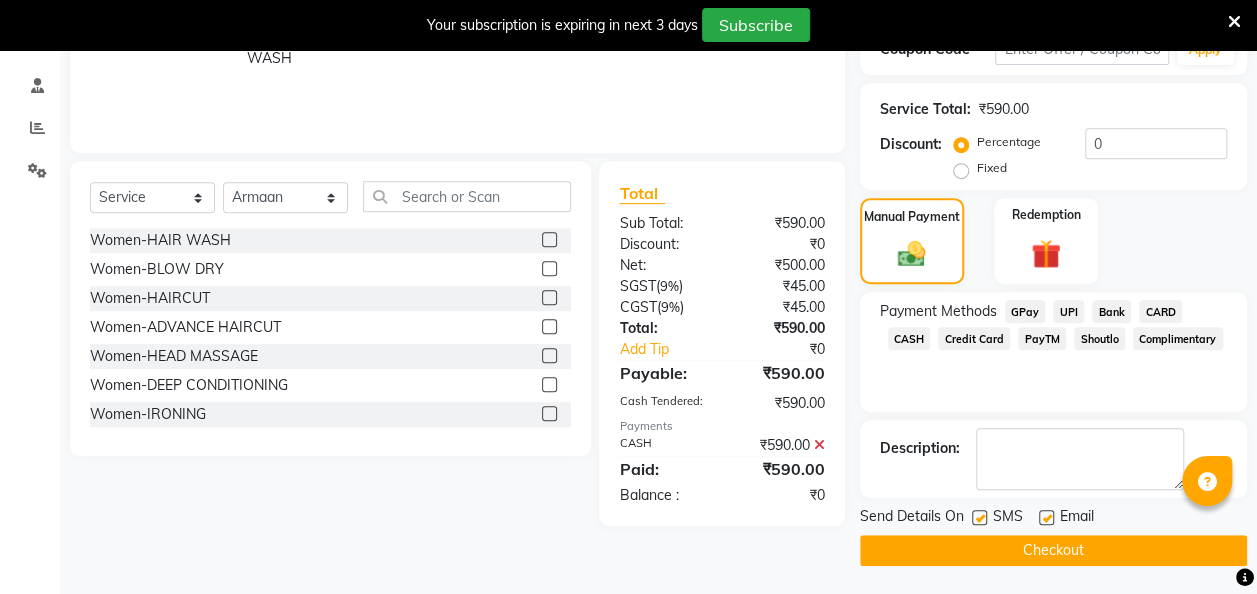 click 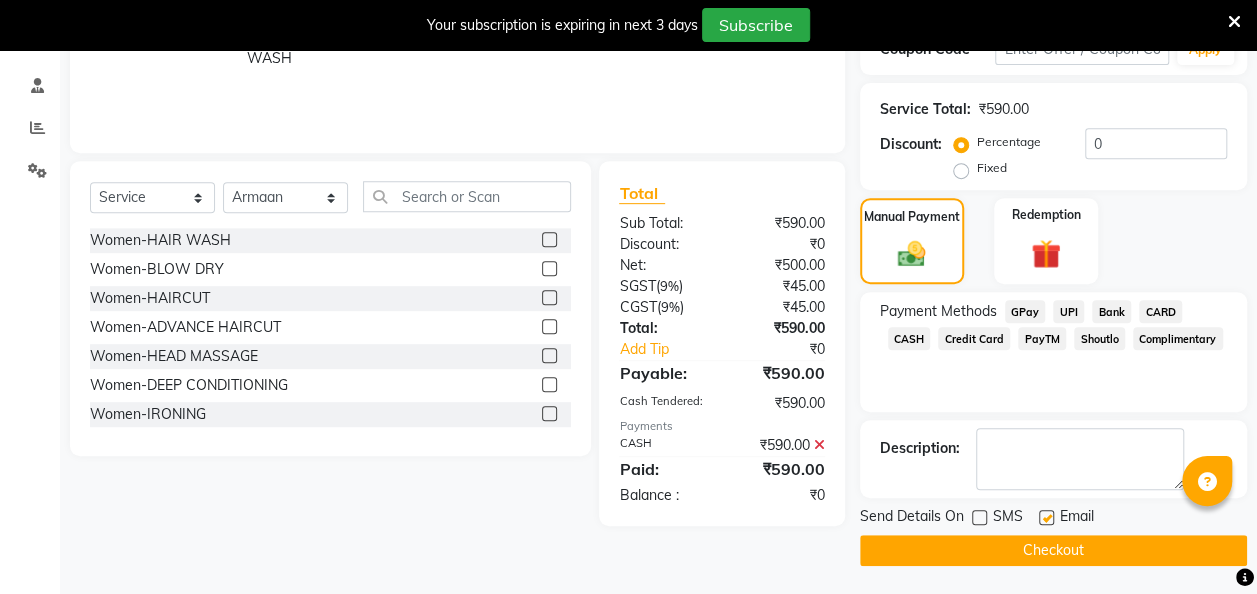 click on "Checkout" 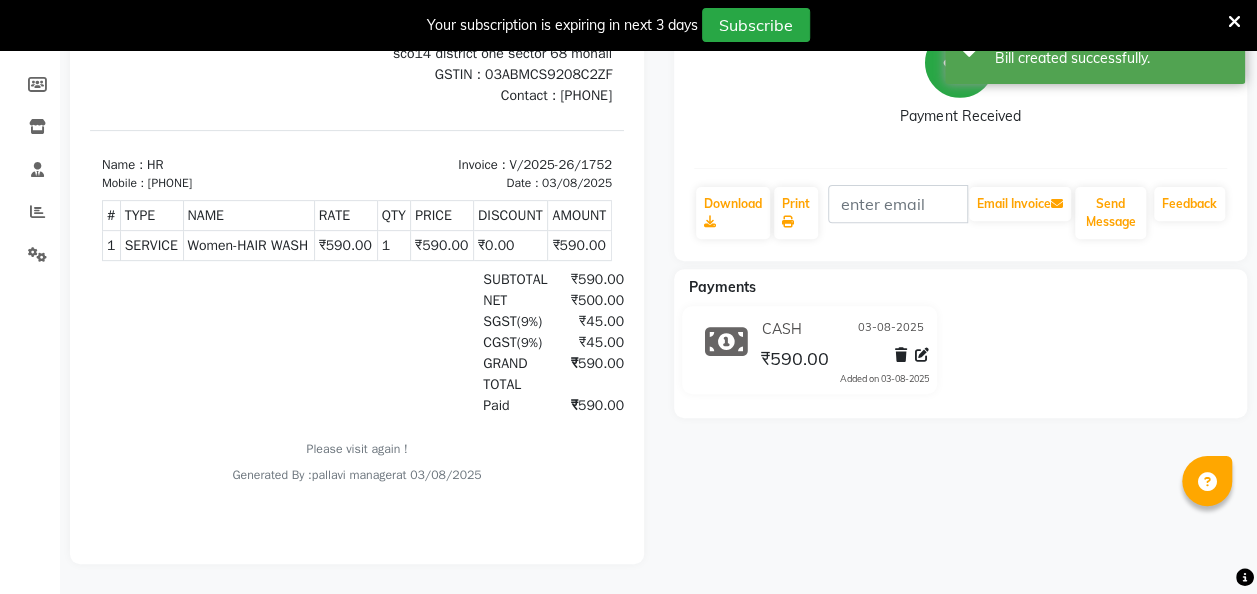 scroll, scrollTop: 0, scrollLeft: 0, axis: both 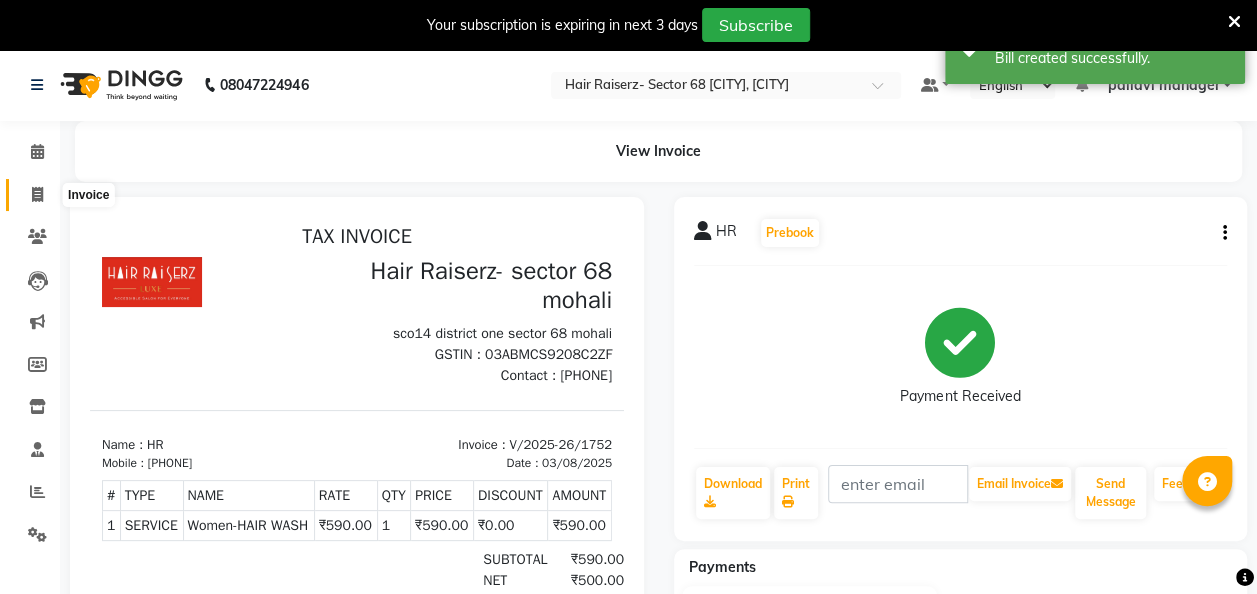 click 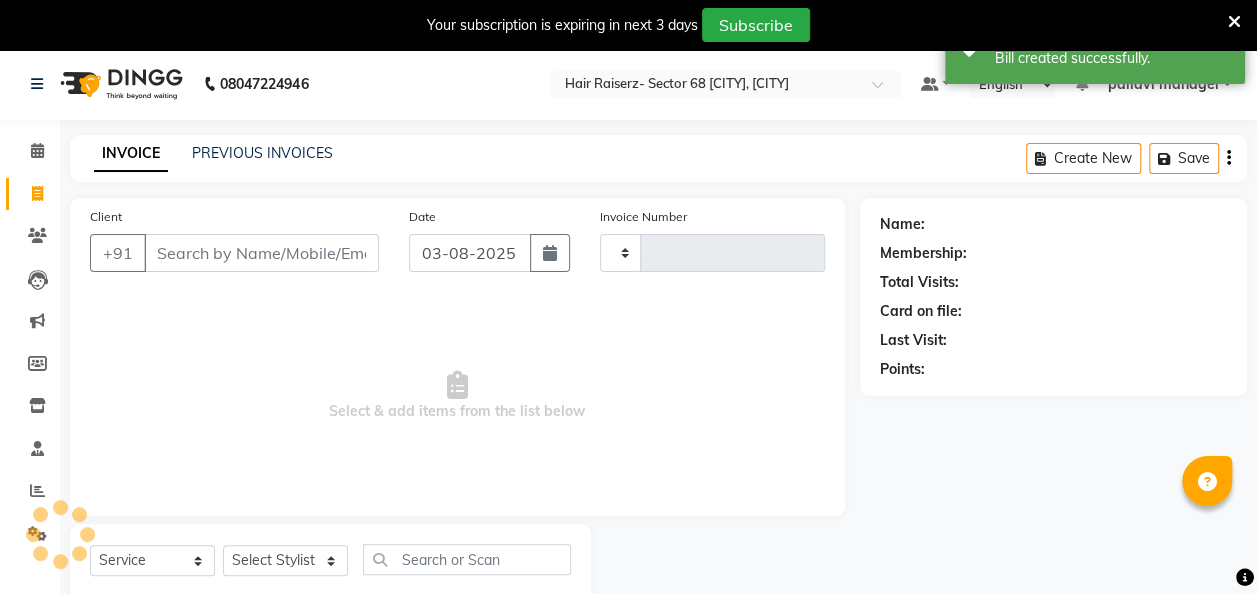 type on "1753" 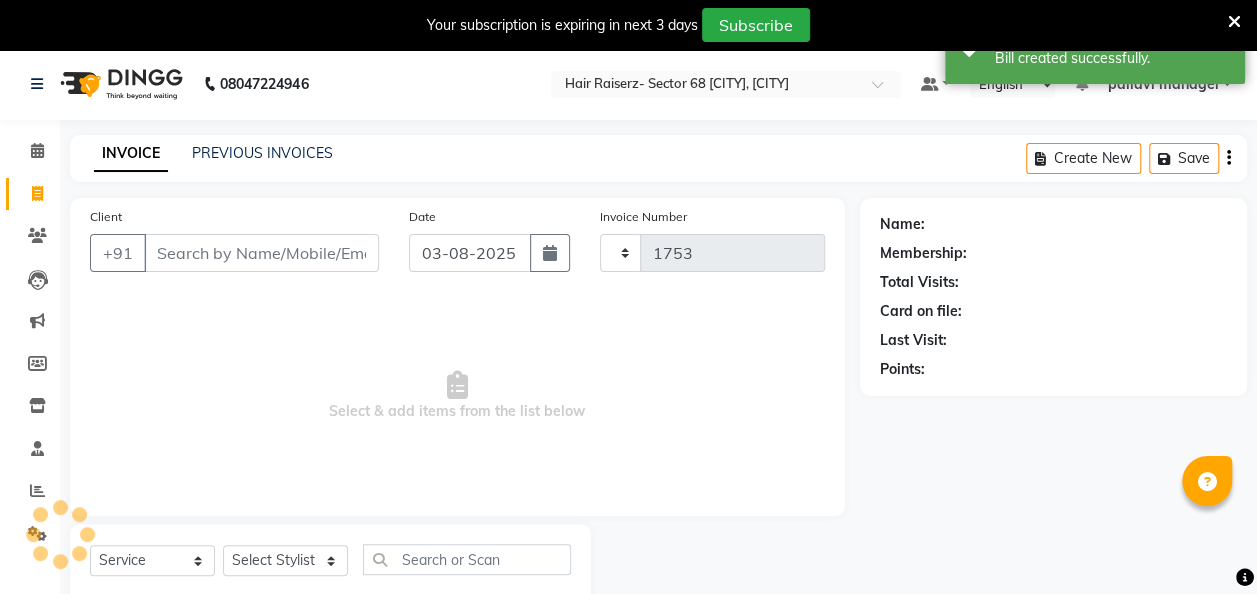 select on "6691" 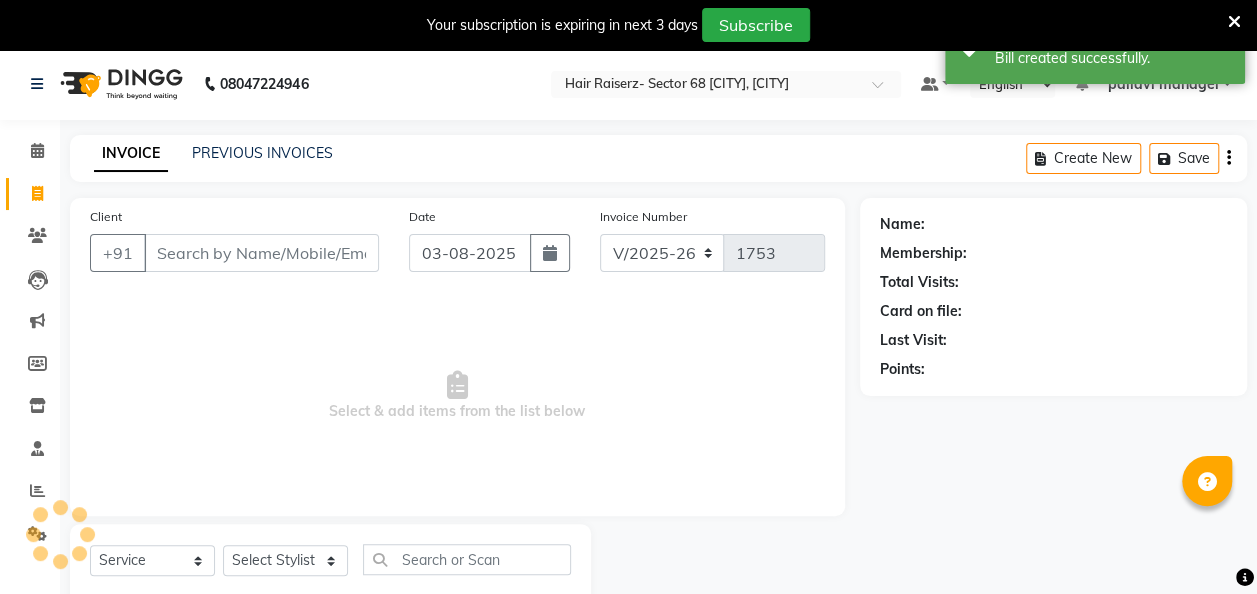 scroll, scrollTop: 55, scrollLeft: 0, axis: vertical 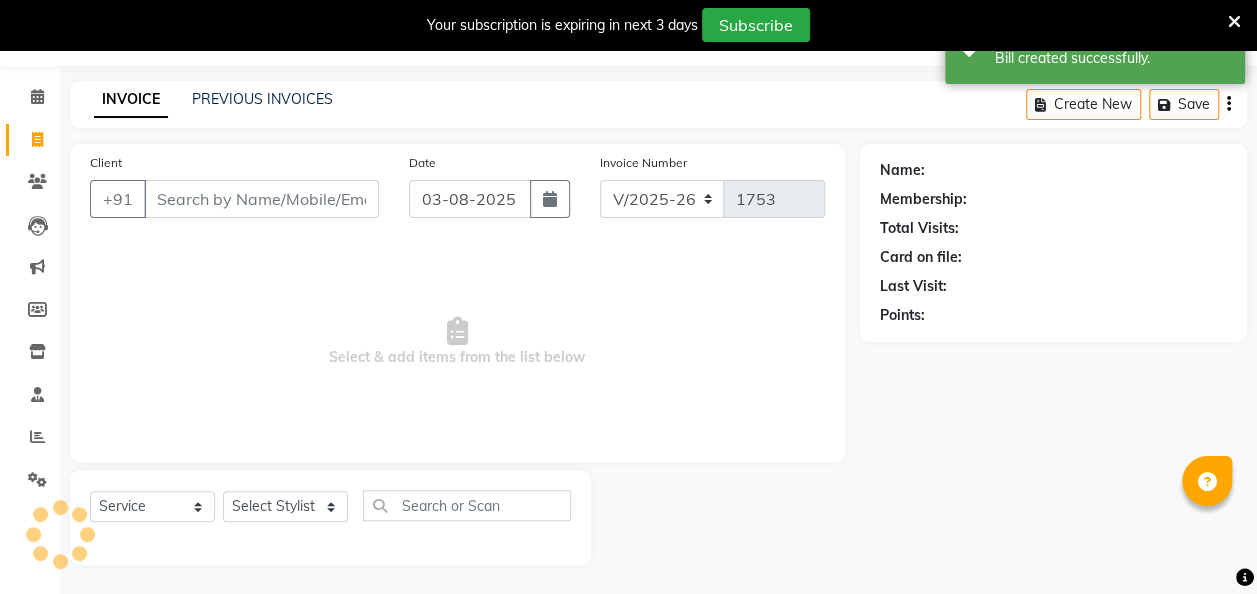 type on "b" 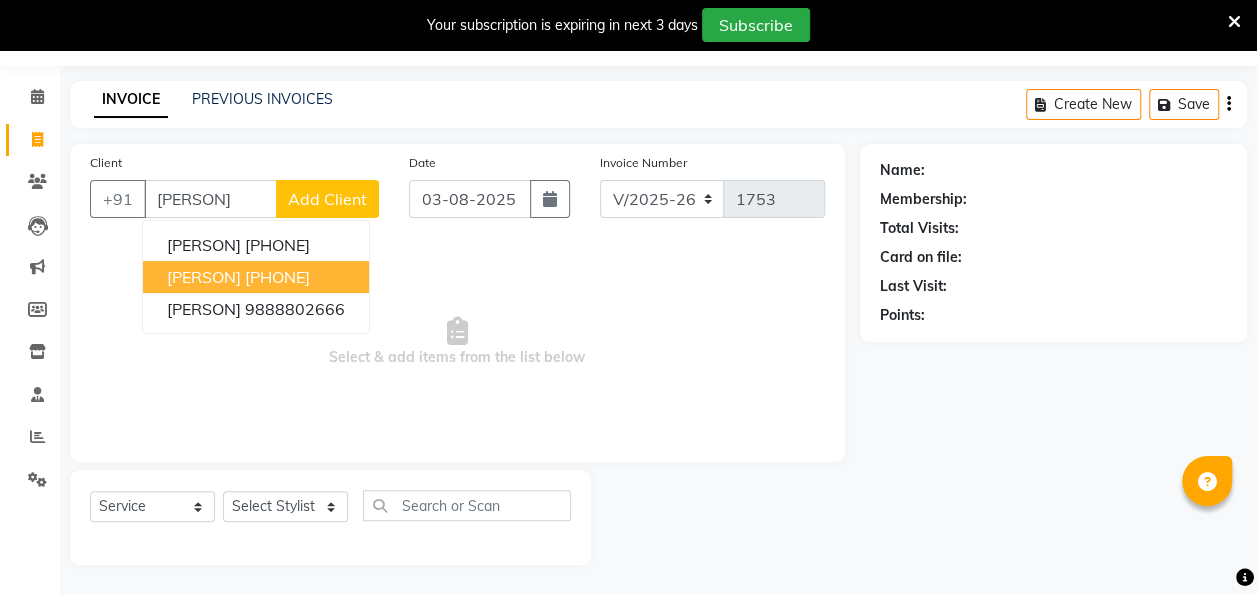 click on "6283581509" at bounding box center (277, 277) 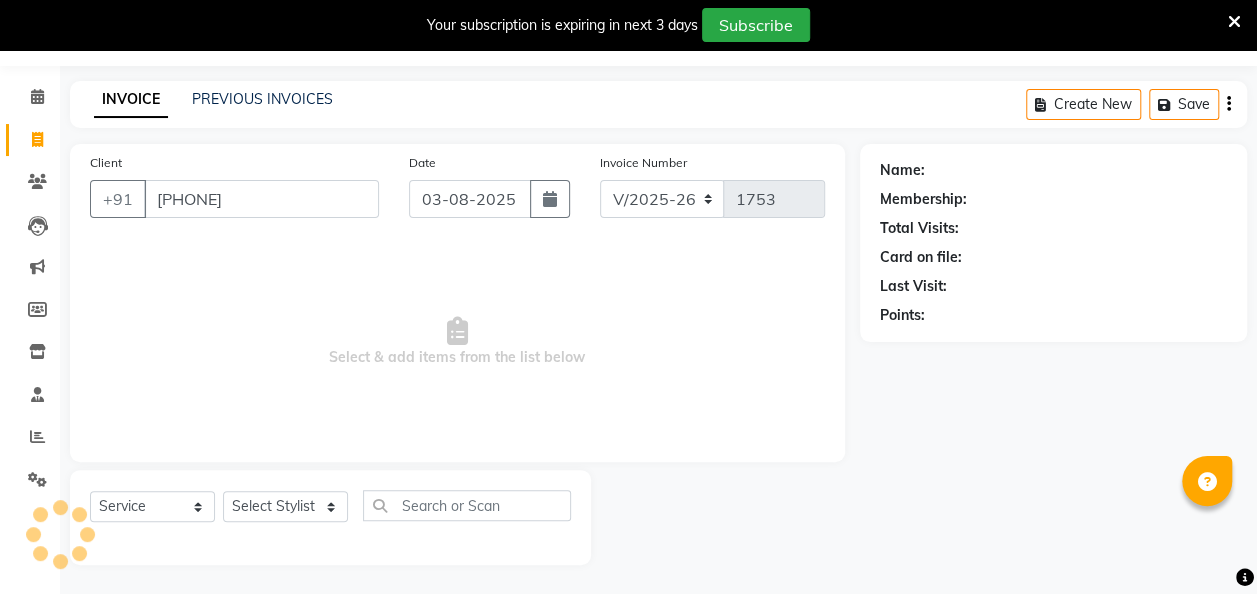 type on "6283581509" 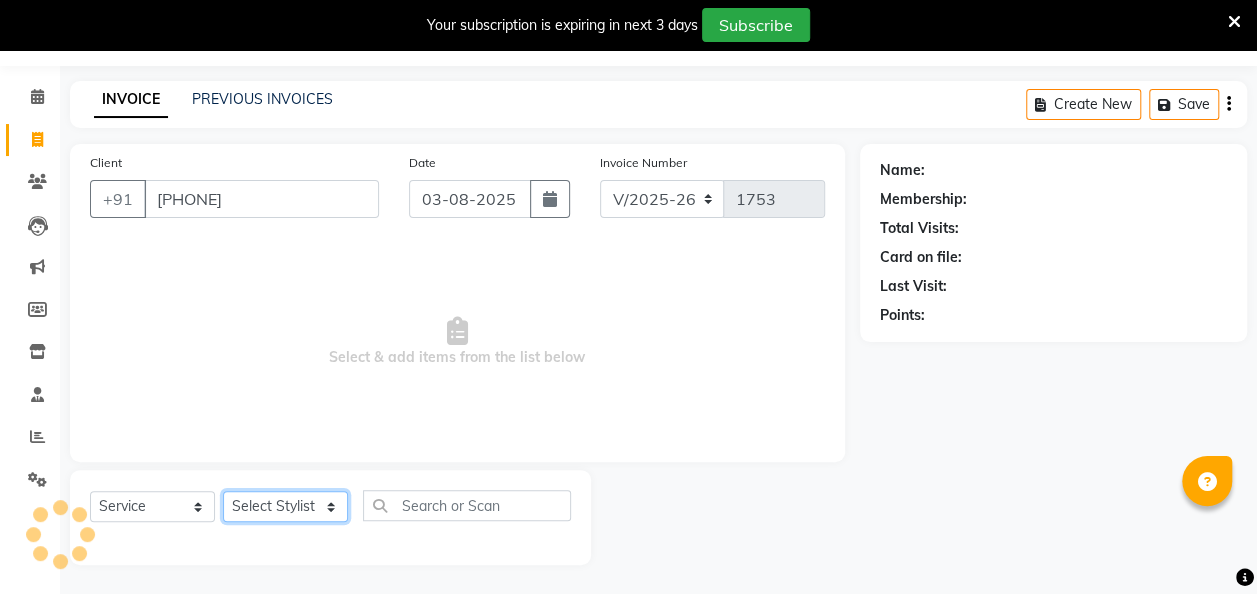 click on "Select Stylist aditya amita Armaan Geet mam  kajal pallavi manager poonam rajat rehman sajid shiv" 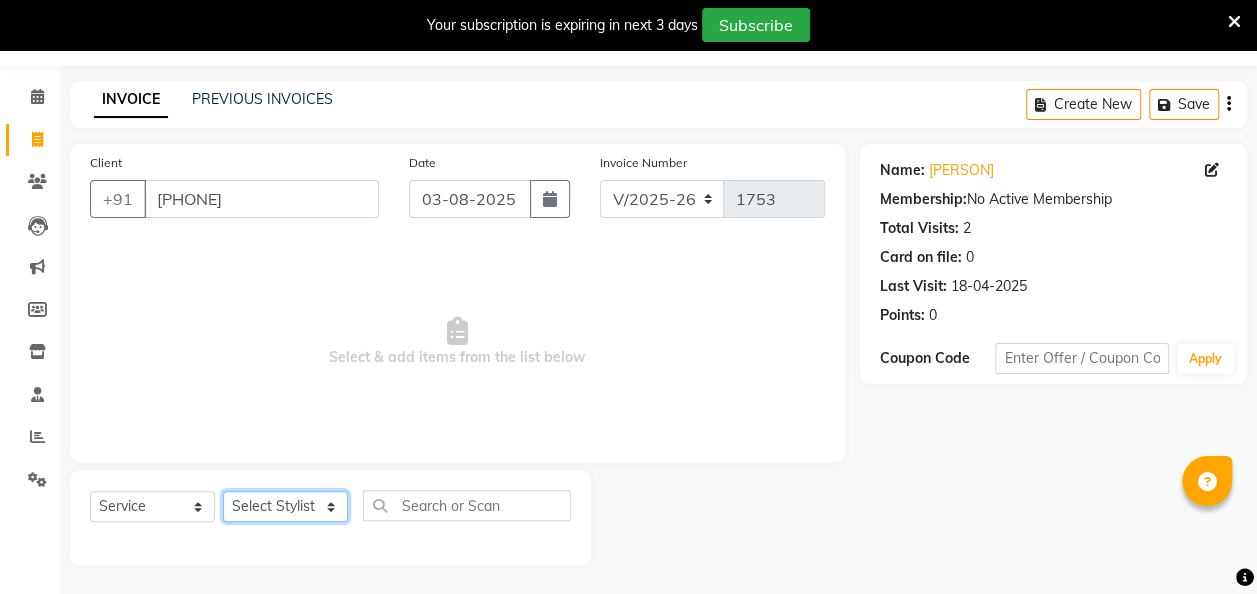 select on "87514" 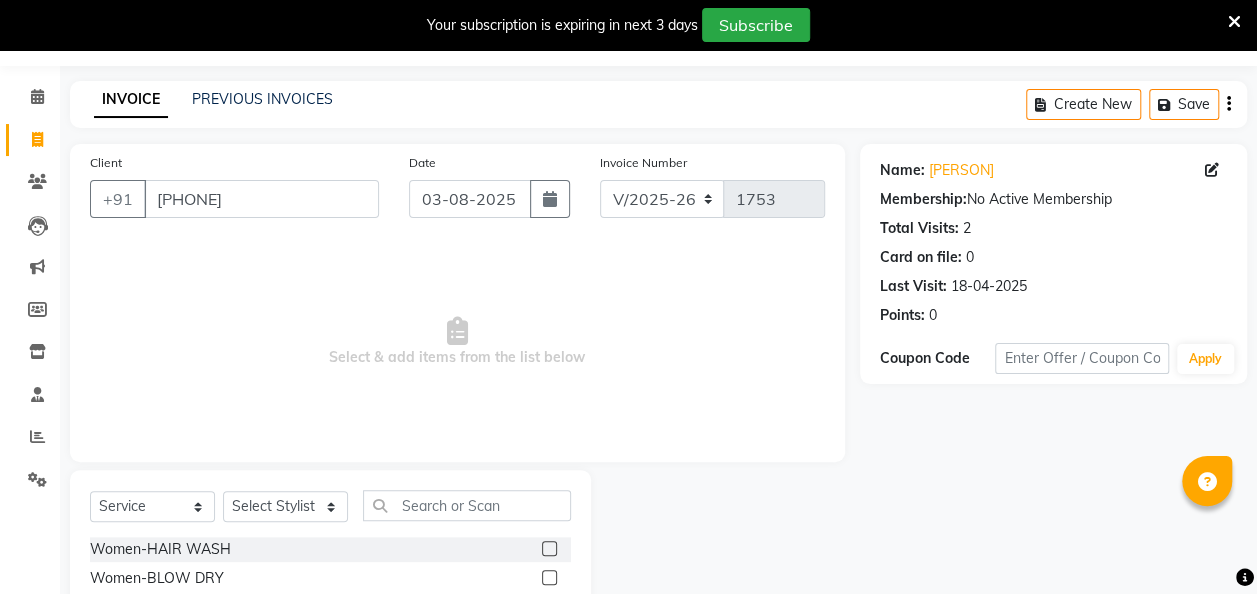 click 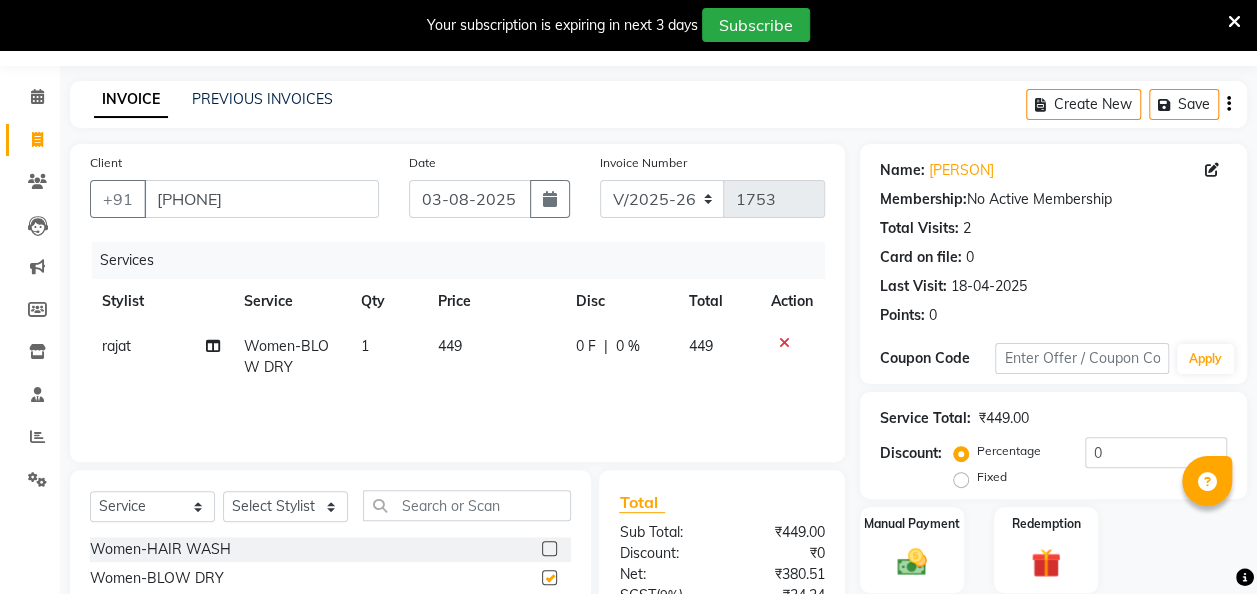 checkbox on "false" 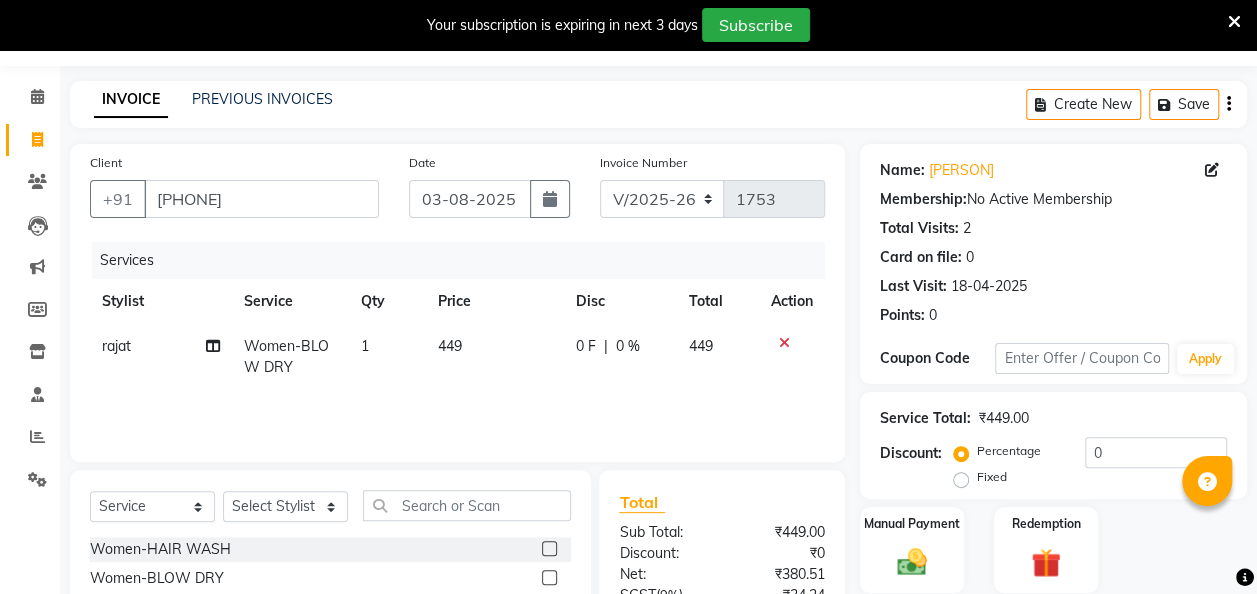 click on "449" 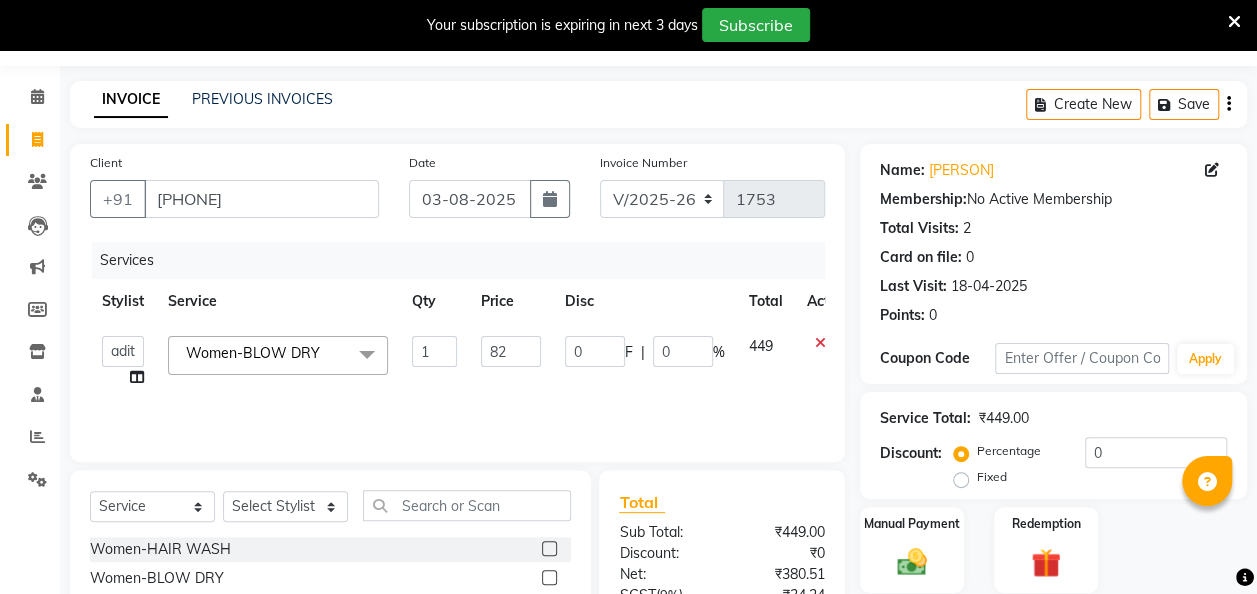 type on "826" 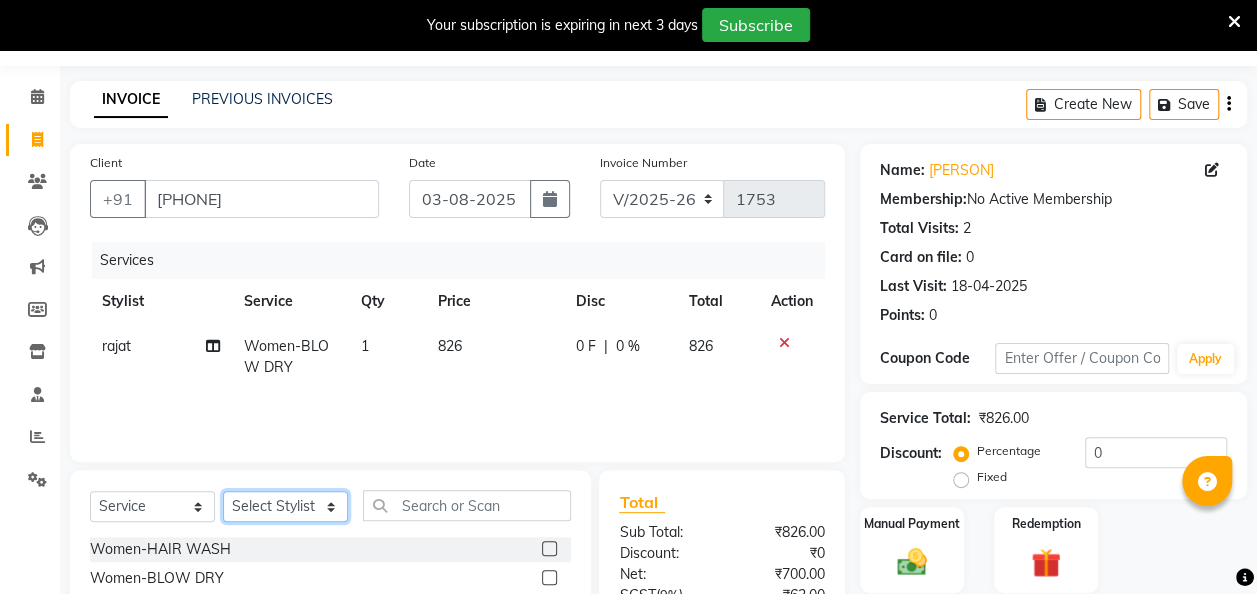 click on "Select Stylist aditya amita Armaan Geet mam  kajal pallavi manager poonam rajat rehman sajid shiv" 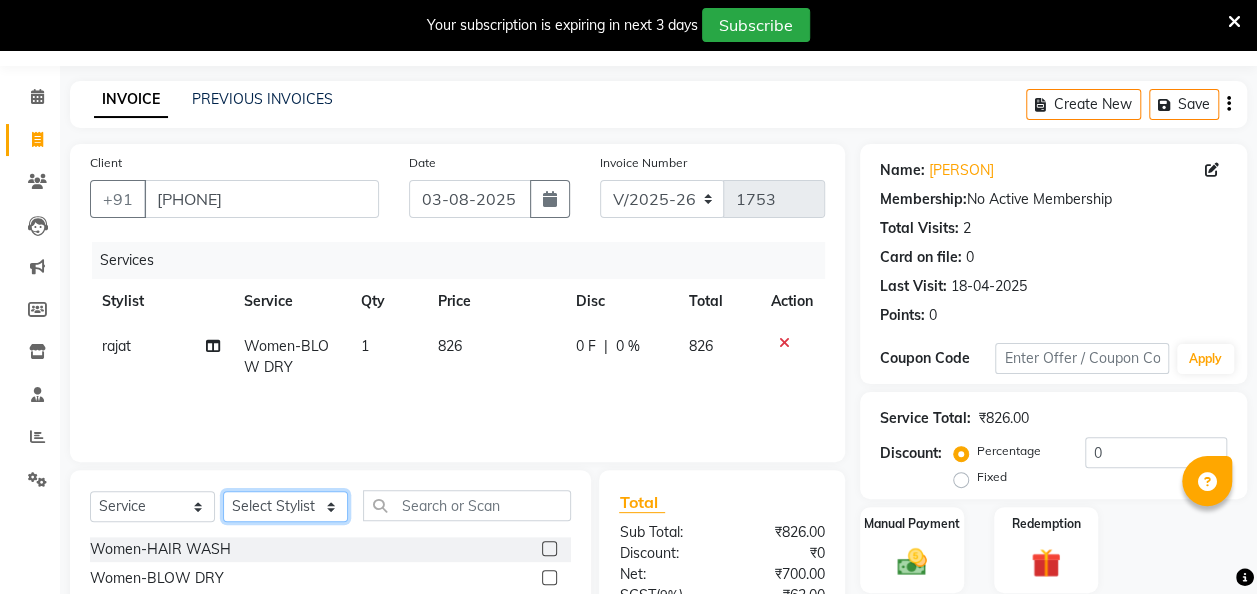 select on "79982" 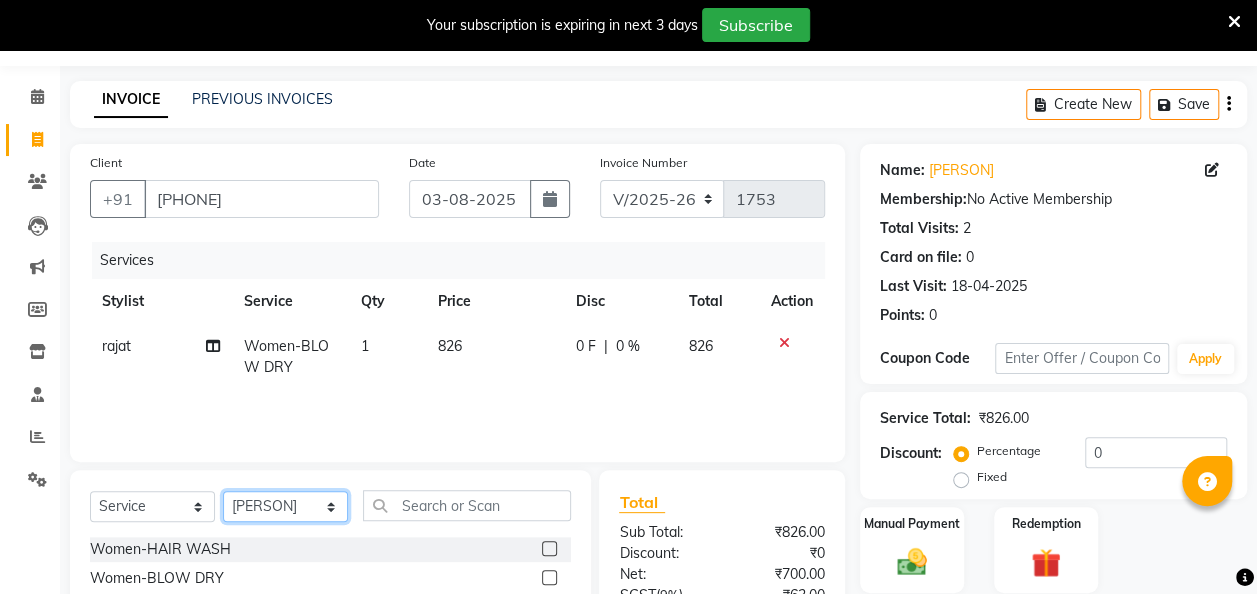click on "Select Stylist aditya amita Armaan Geet mam  kajal pallavi manager poonam rajat rehman sajid shiv" 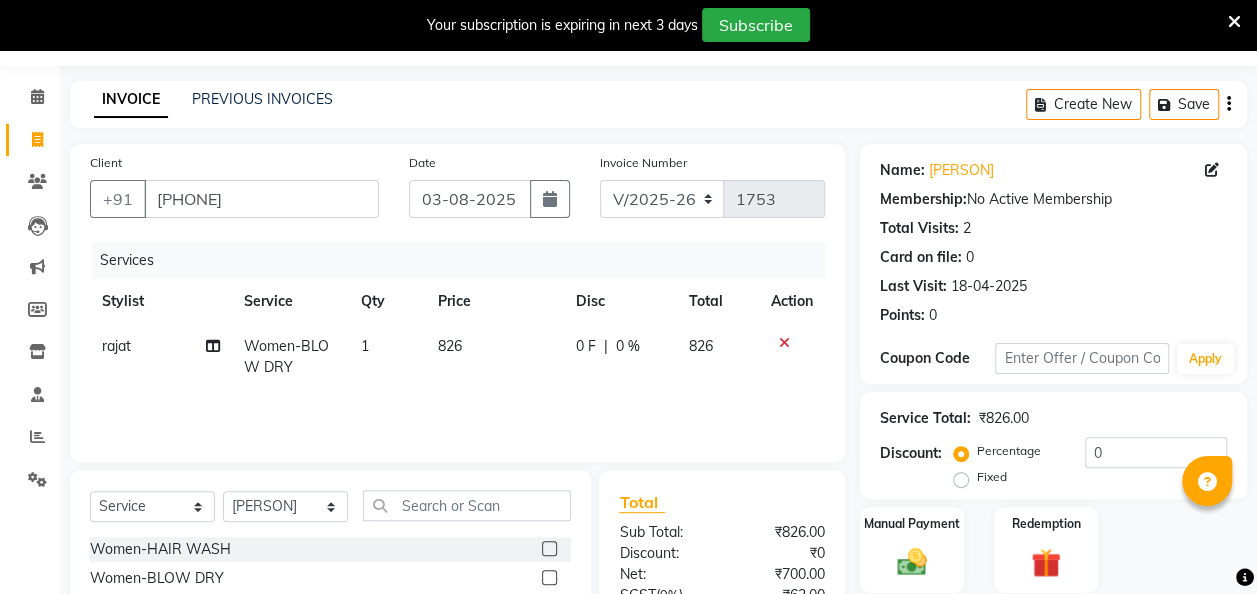 click 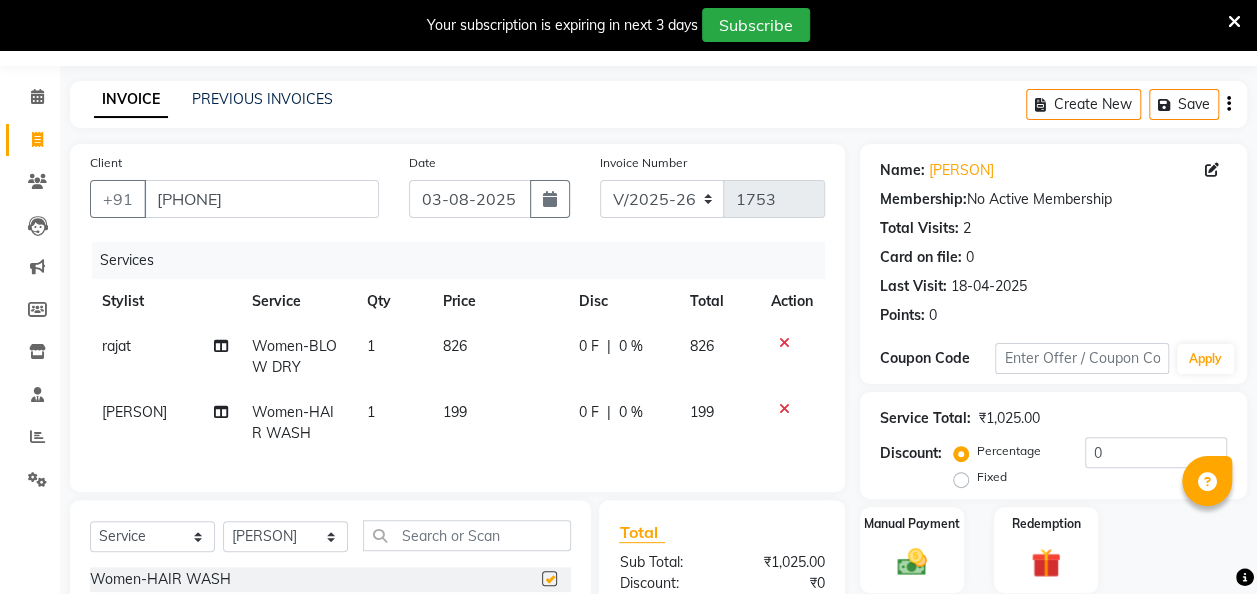 click on "199" 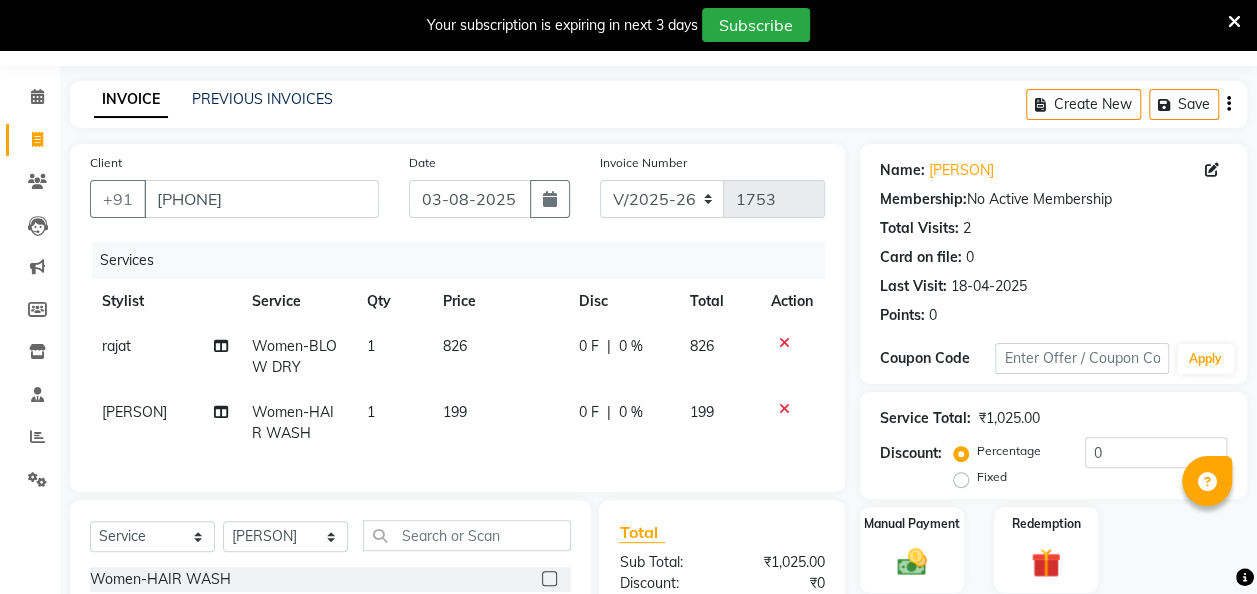 select on "79982" 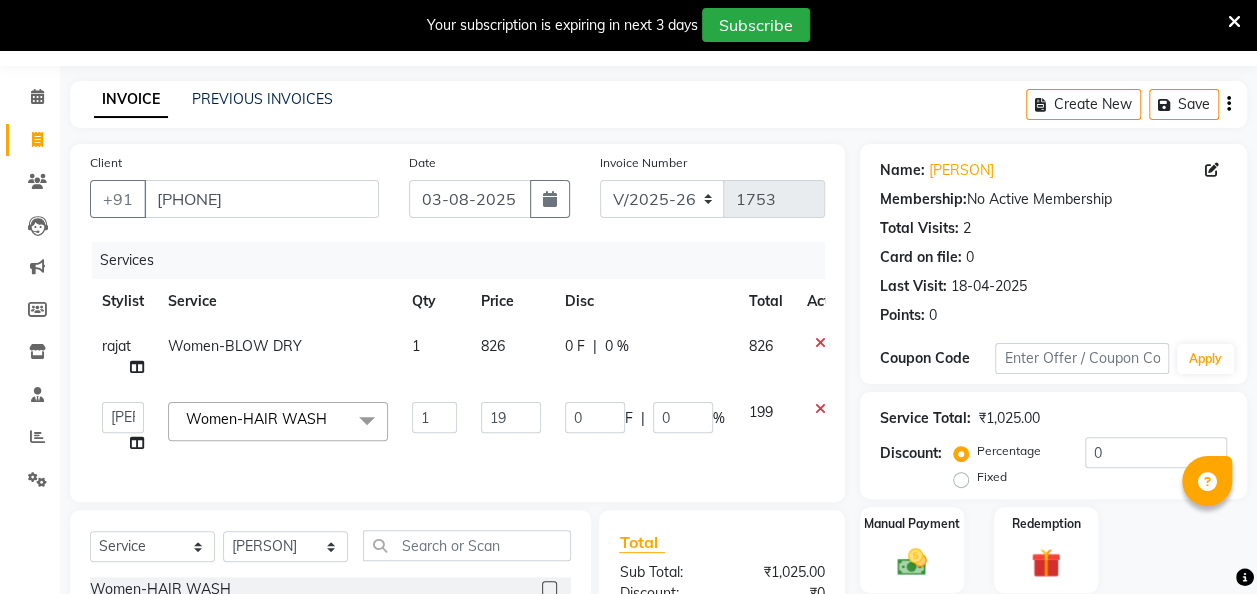 type on "1" 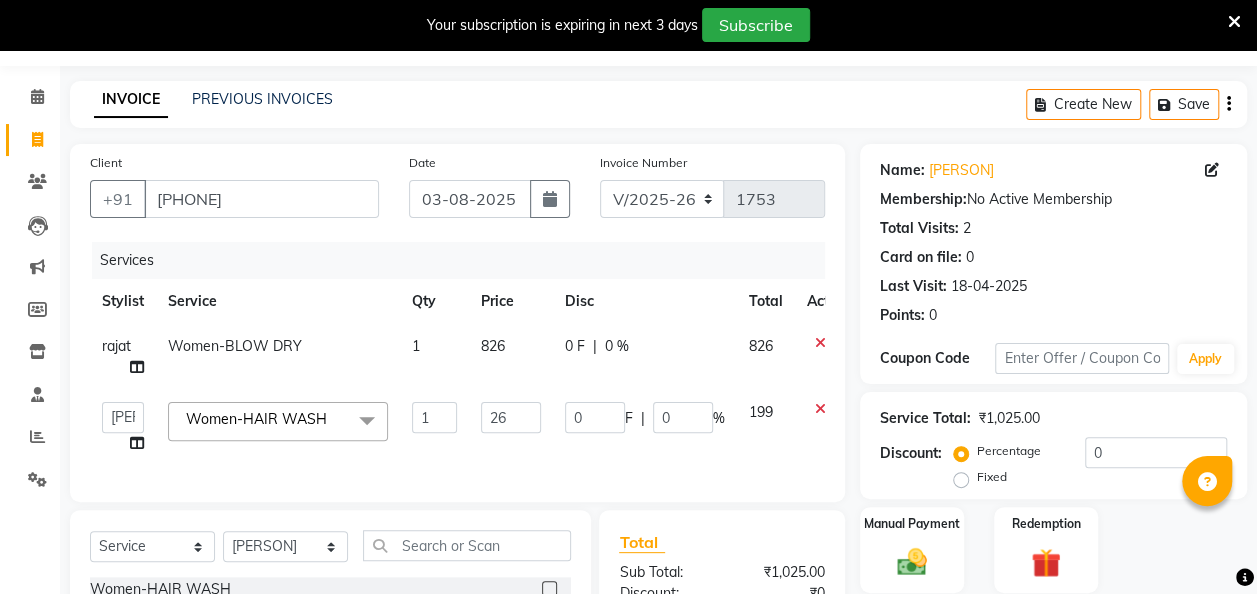 type on "262" 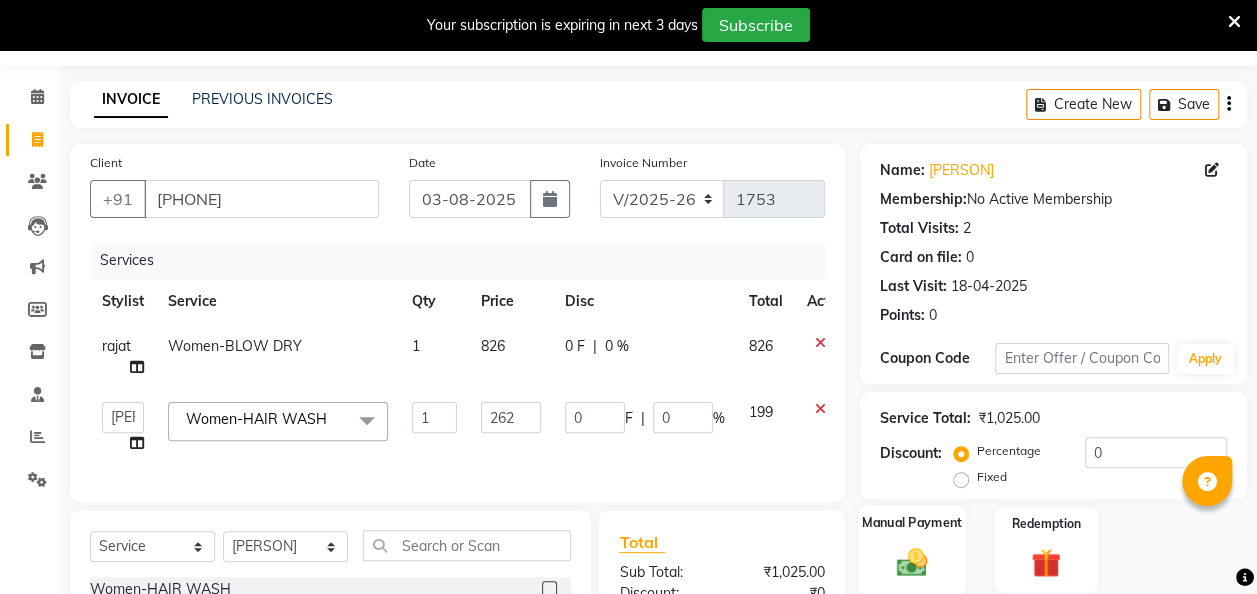 click on "Manual Payment" 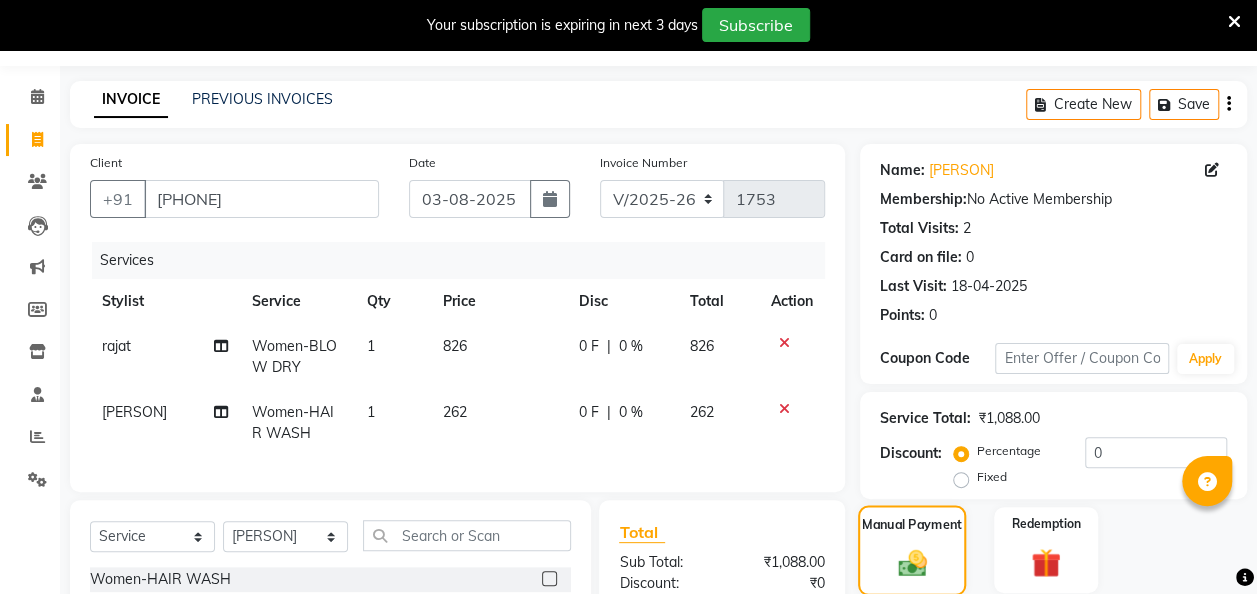 scroll, scrollTop: 300, scrollLeft: 0, axis: vertical 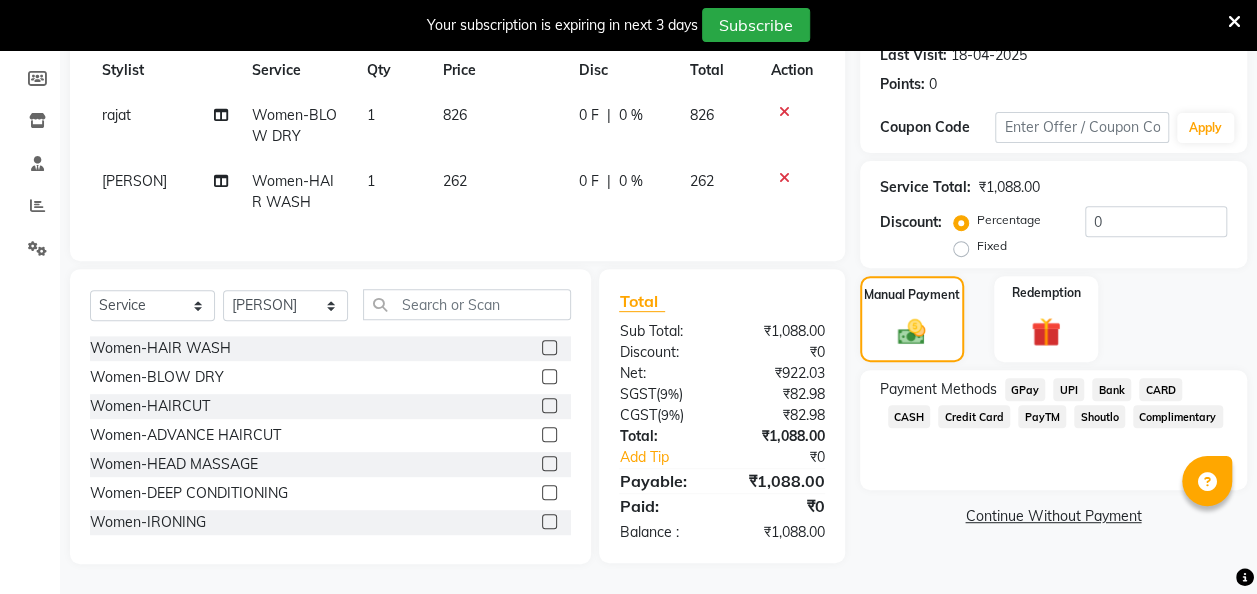 click on "GPay" 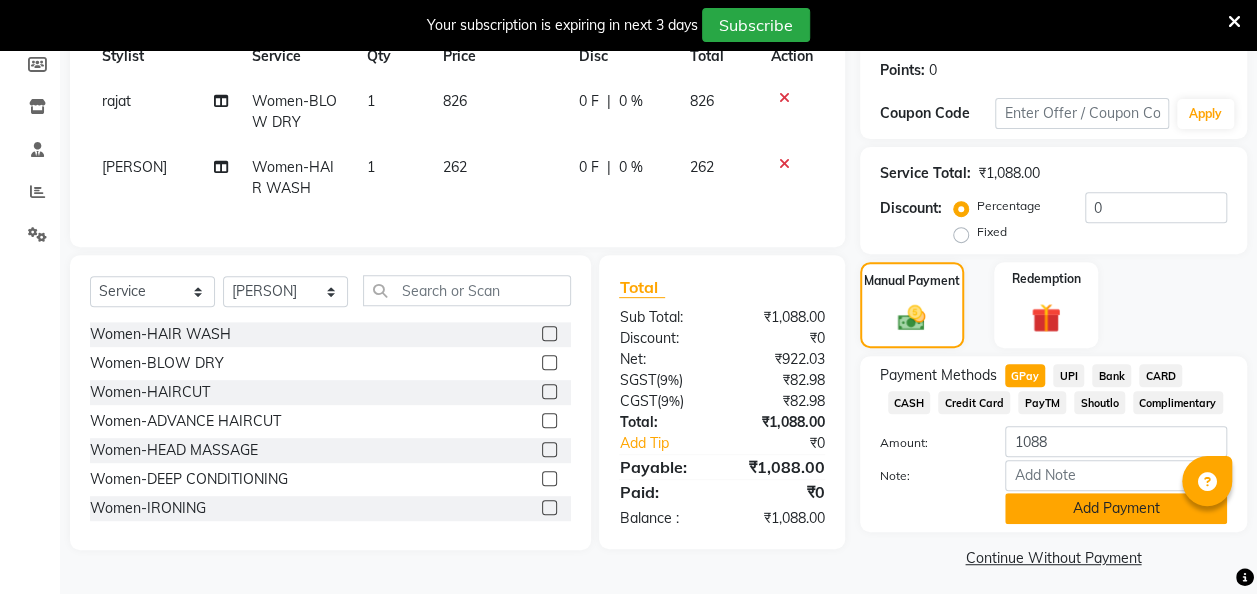 click on "Add Payment" 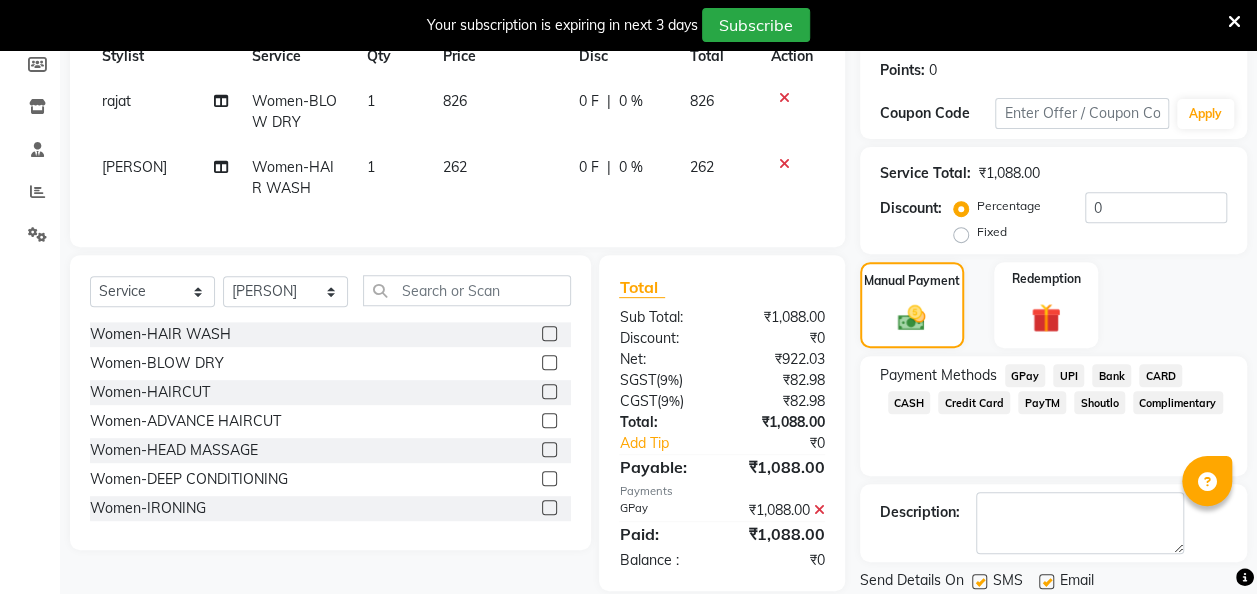 scroll, scrollTop: 364, scrollLeft: 0, axis: vertical 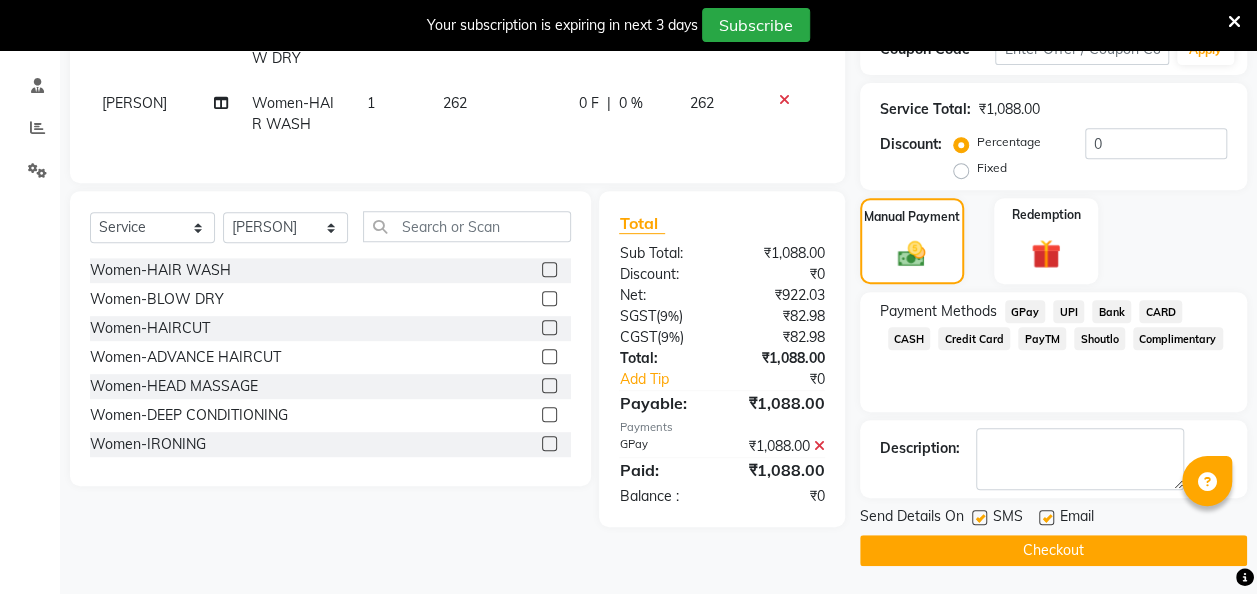 click 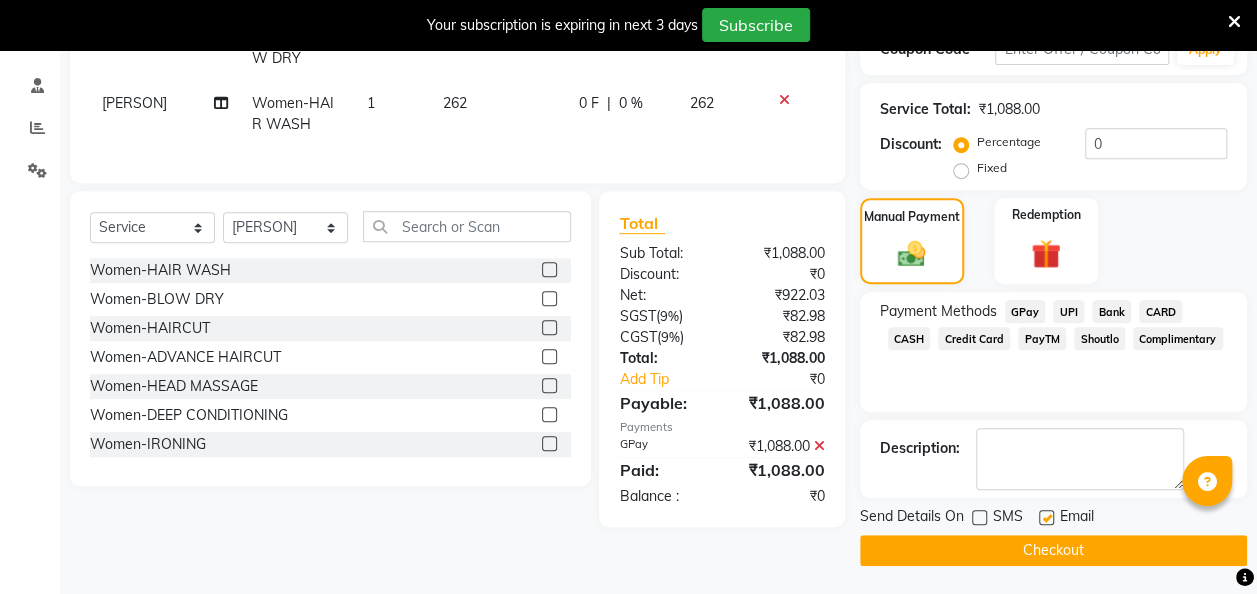 click on "Checkout" 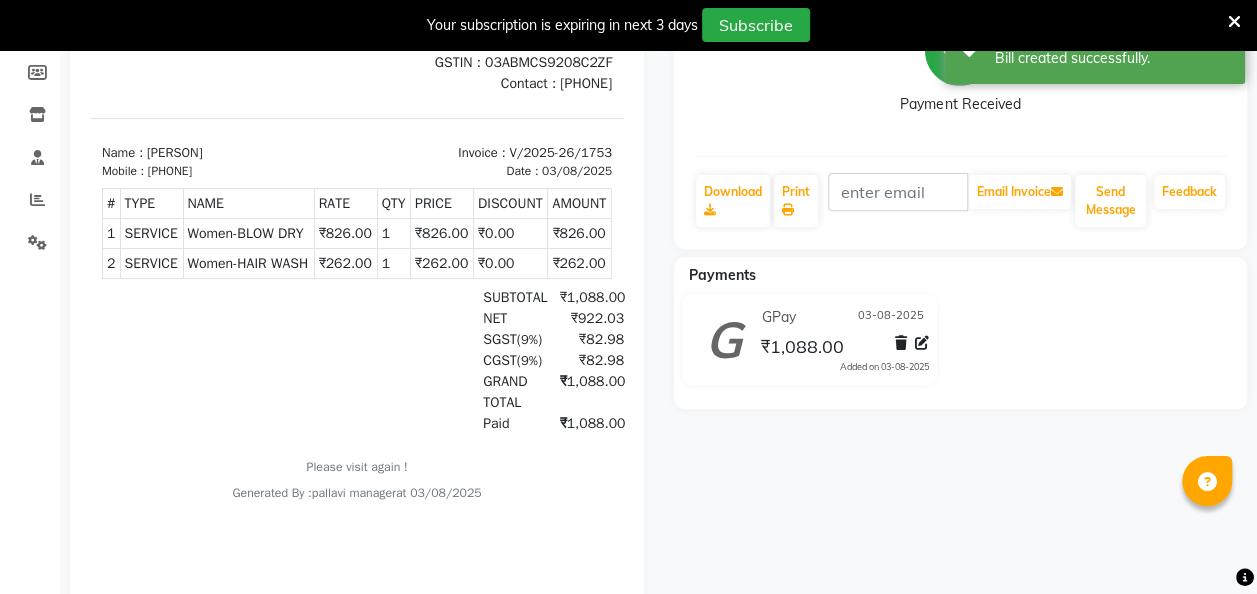 scroll, scrollTop: 0, scrollLeft: 0, axis: both 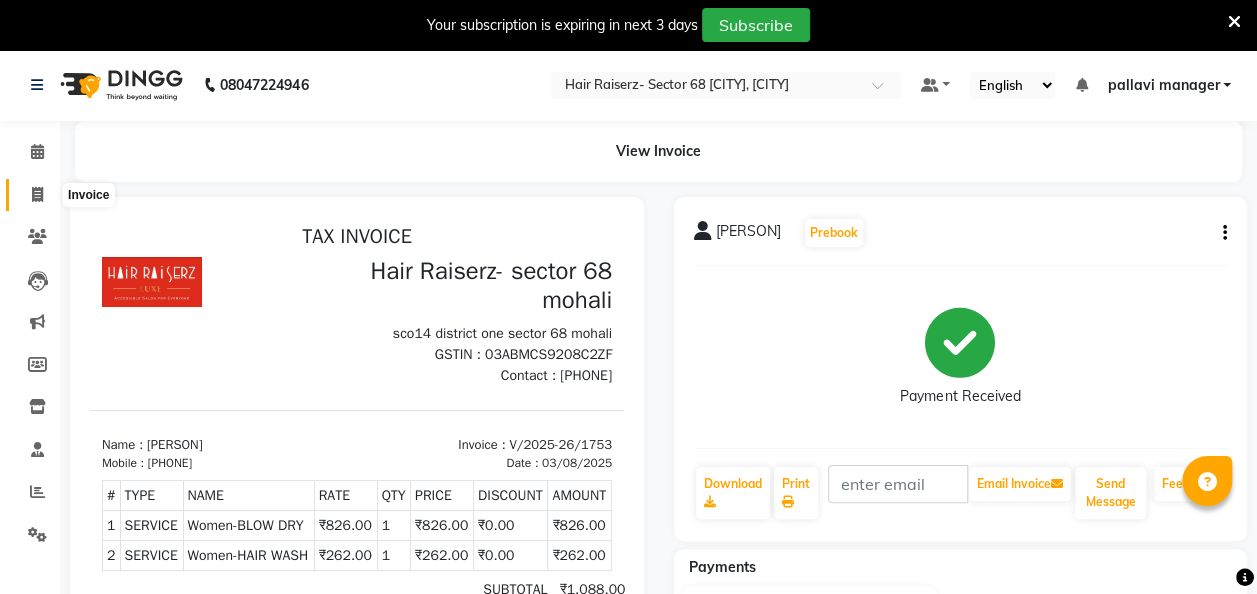 click 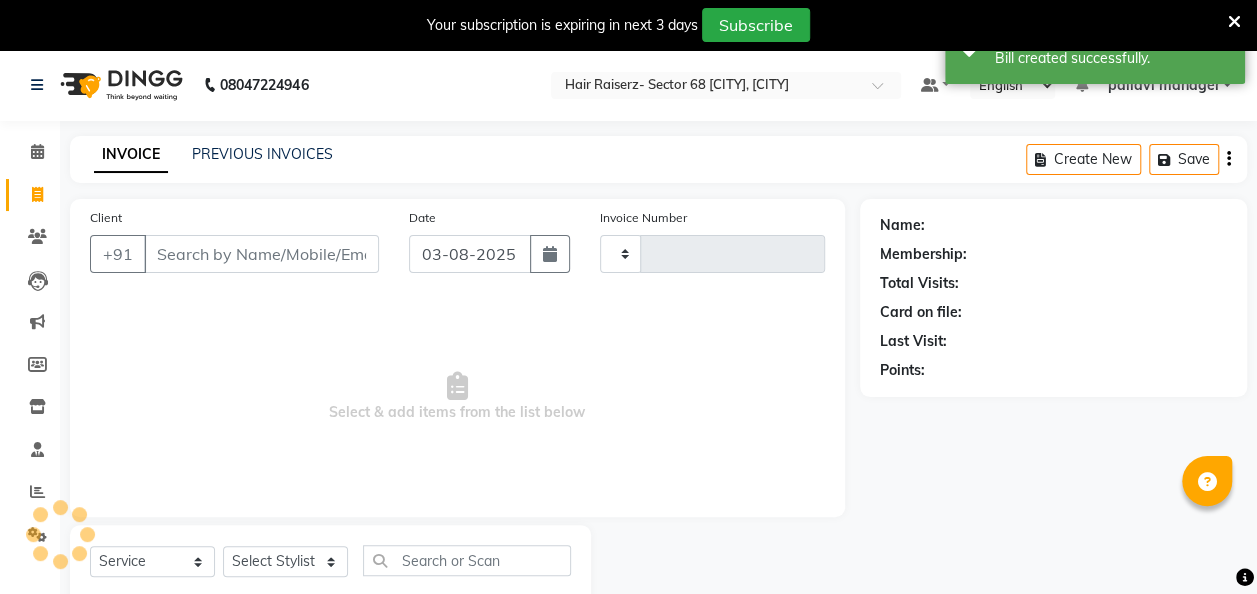 scroll, scrollTop: 55, scrollLeft: 0, axis: vertical 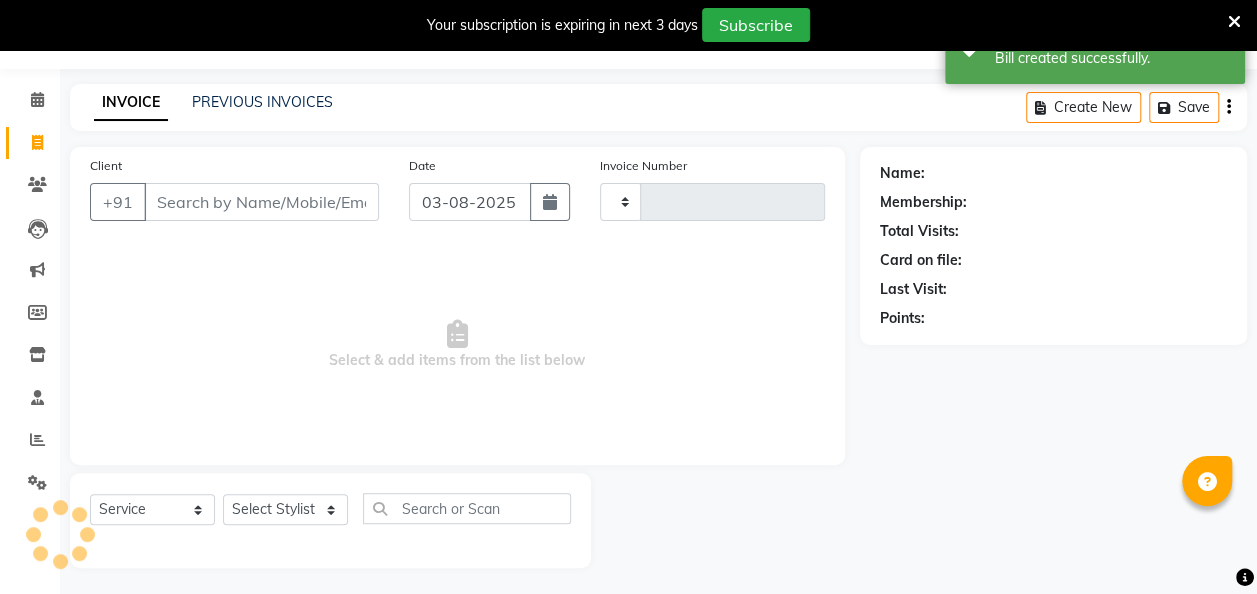 type on "1754" 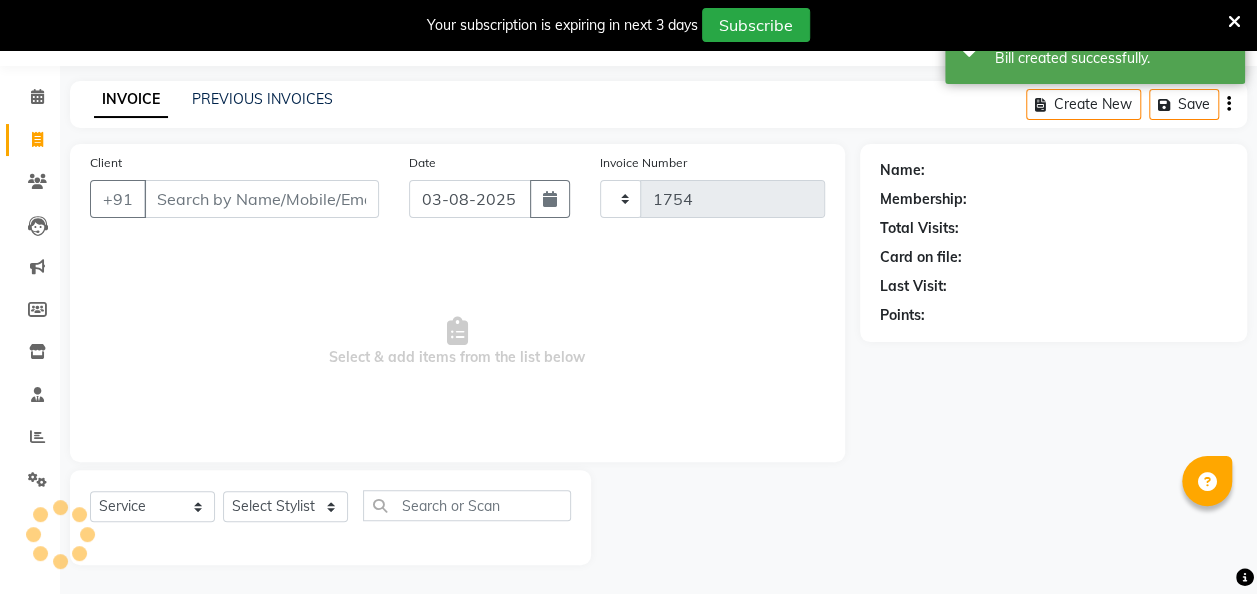 select on "6691" 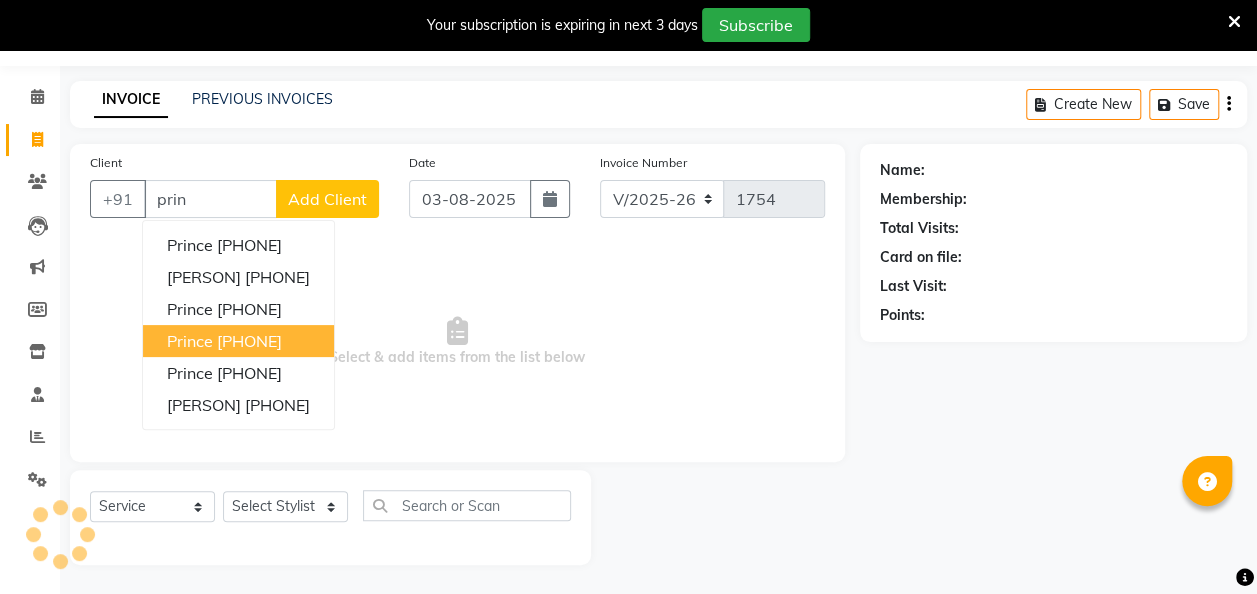 click on "7696168409" at bounding box center [249, 341] 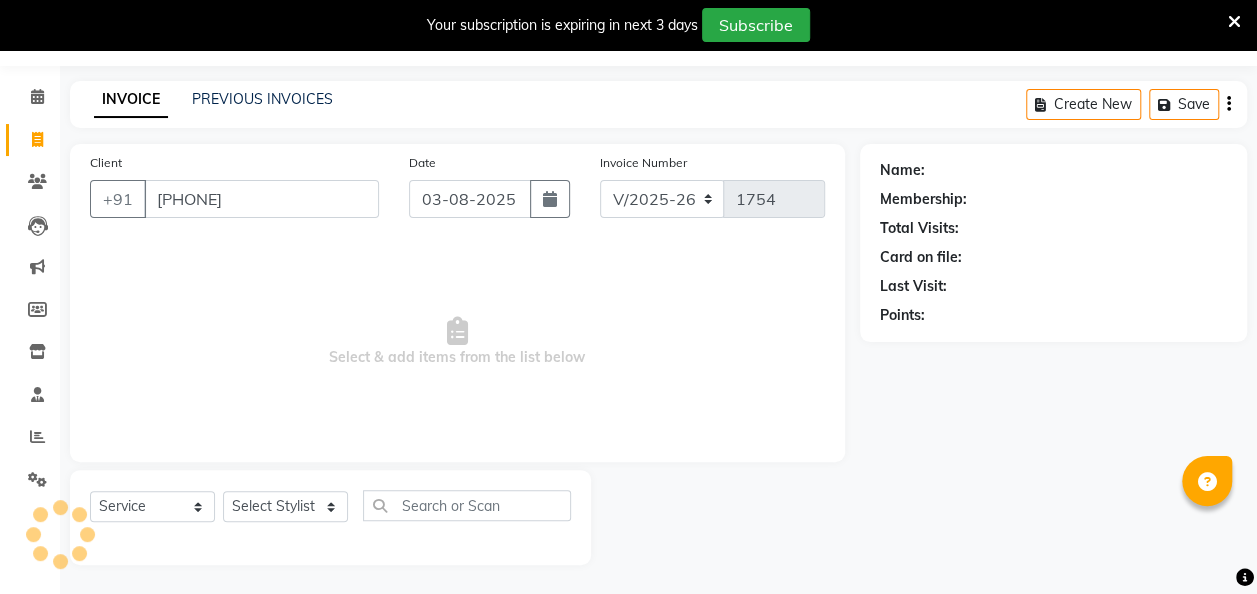 type on "7696168409" 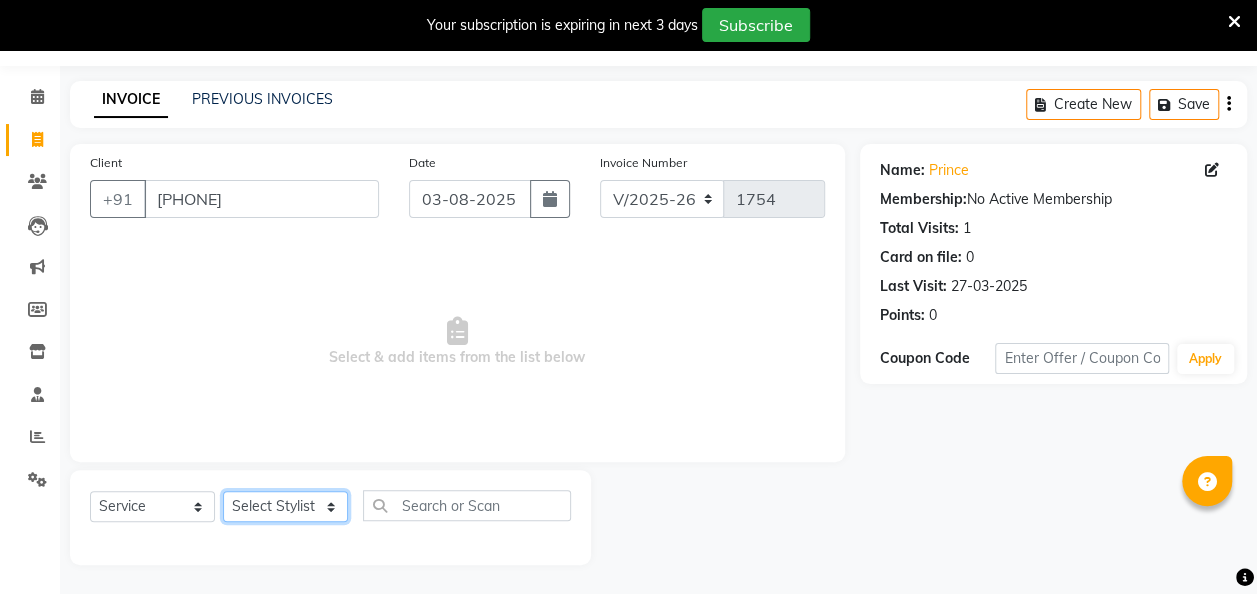 click on "Select Stylist aditya amita Armaan Geet mam  kajal pallavi manager poonam rajat rehman sajid shiv" 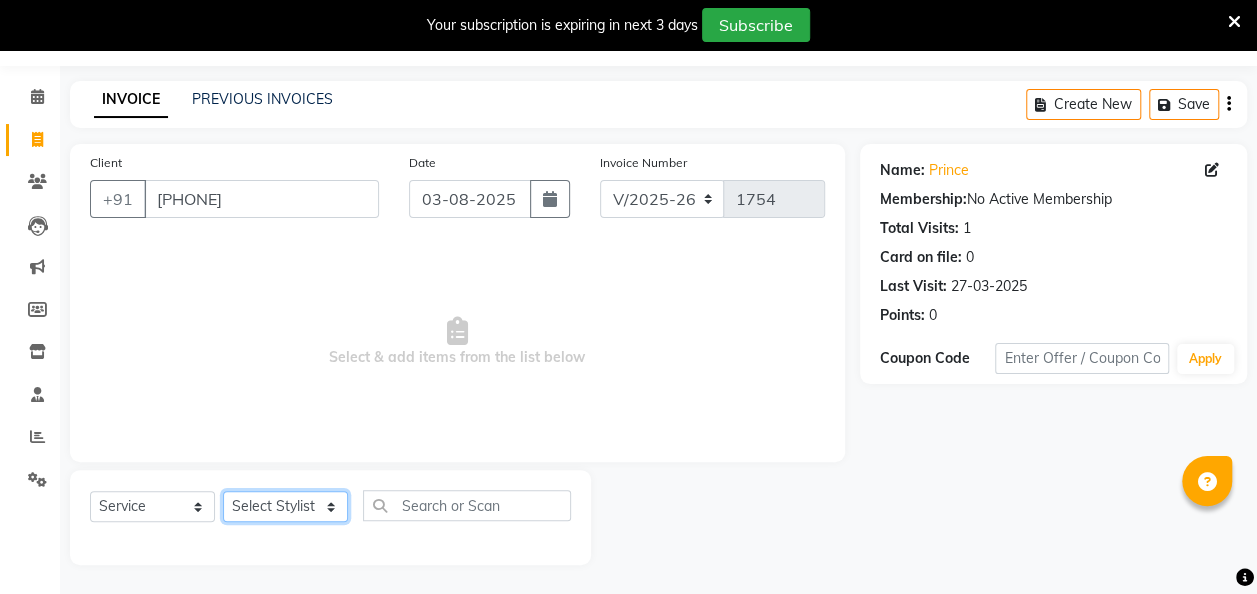 select on "52792" 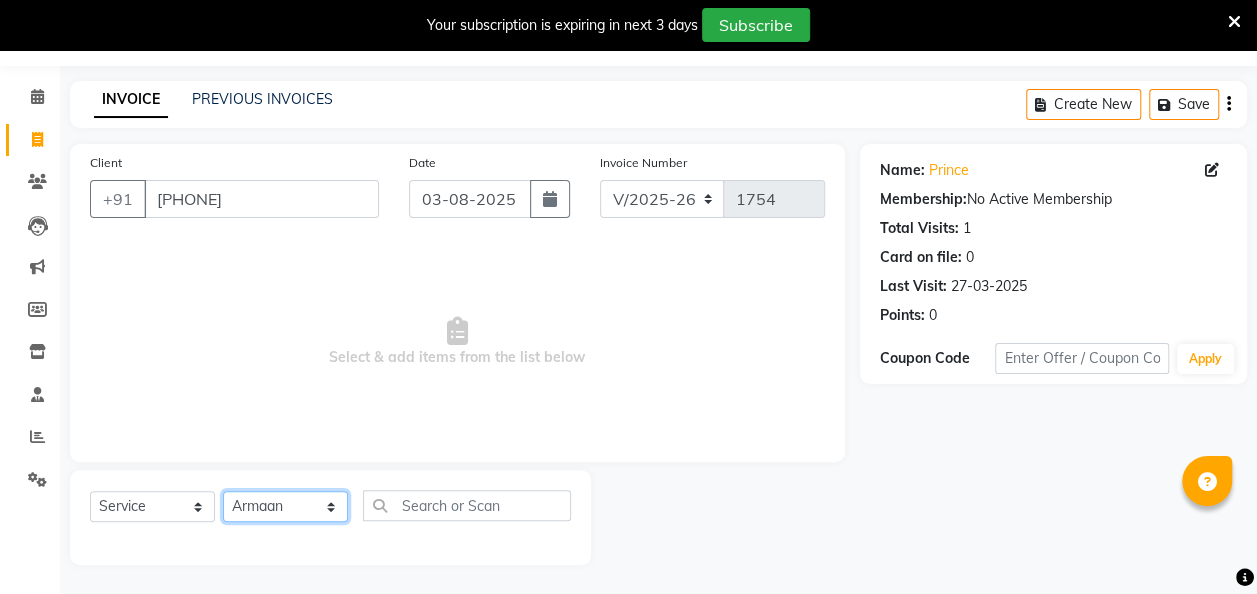 click on "Select Stylist aditya amita Armaan Geet mam  kajal pallavi manager poonam rajat rehman sajid shiv" 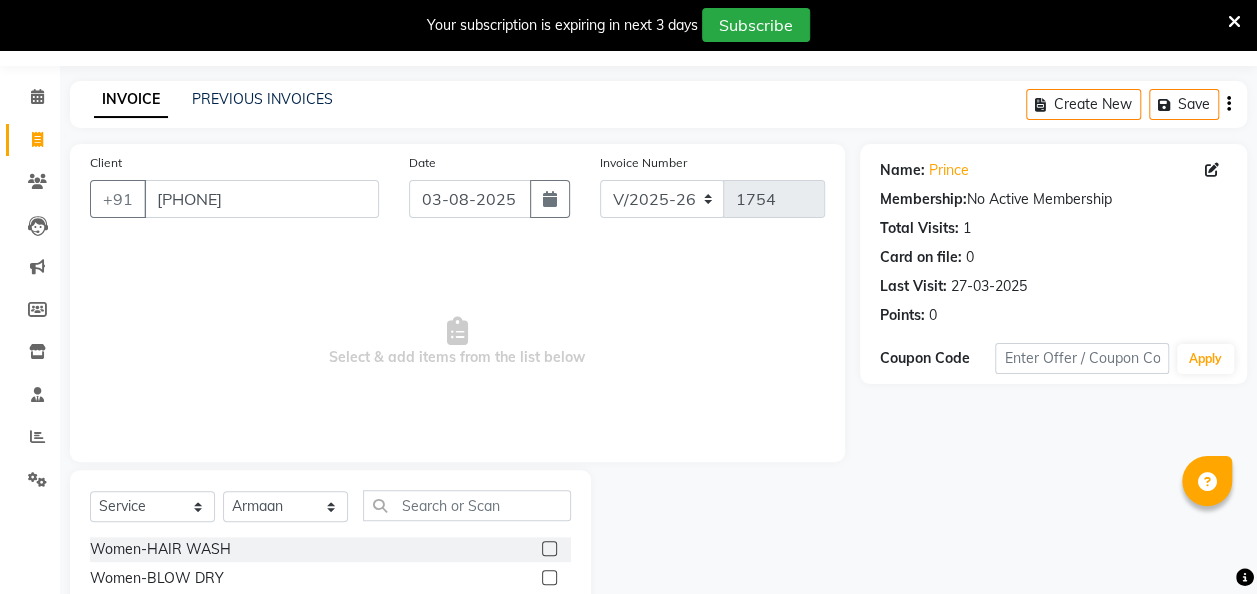 click 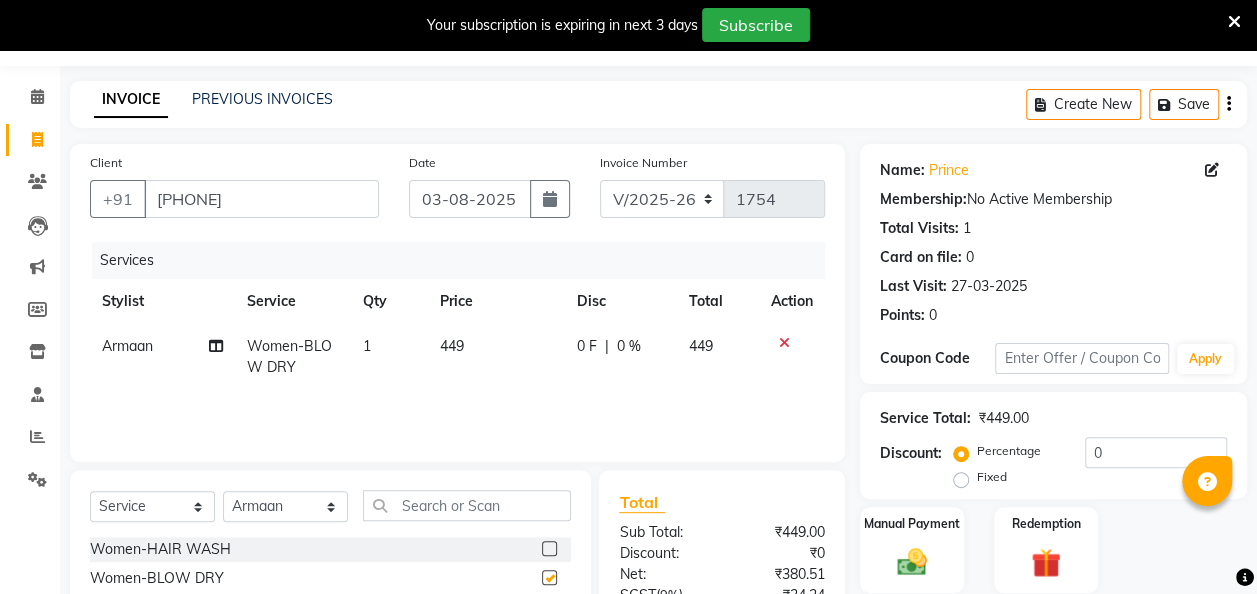 checkbox on "false" 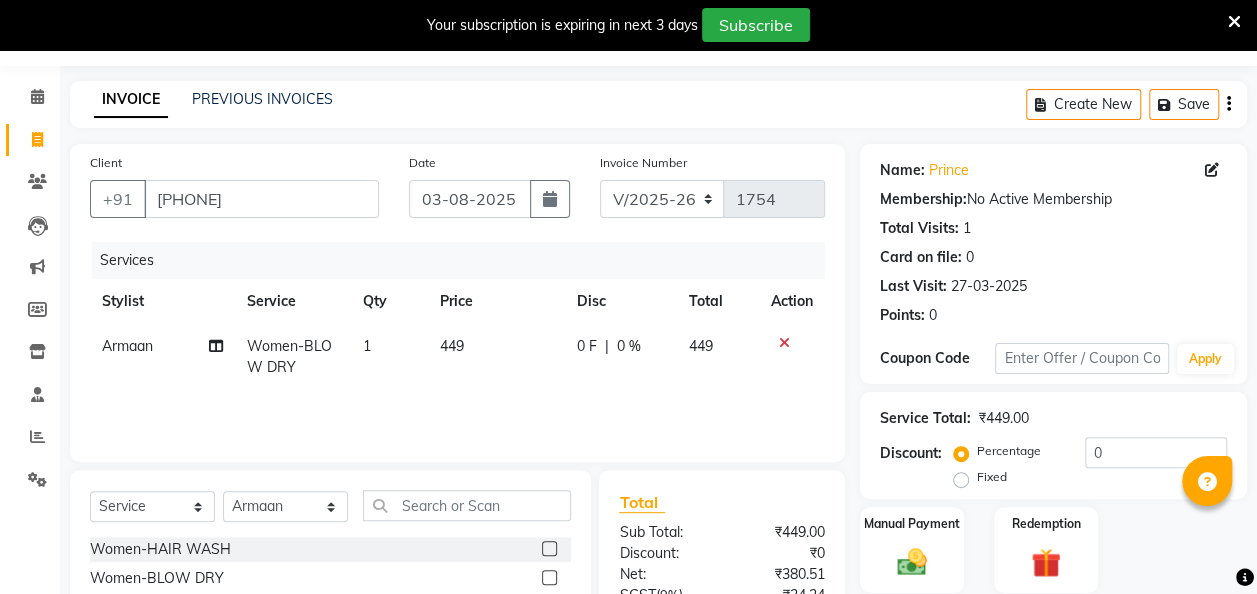 click on "449" 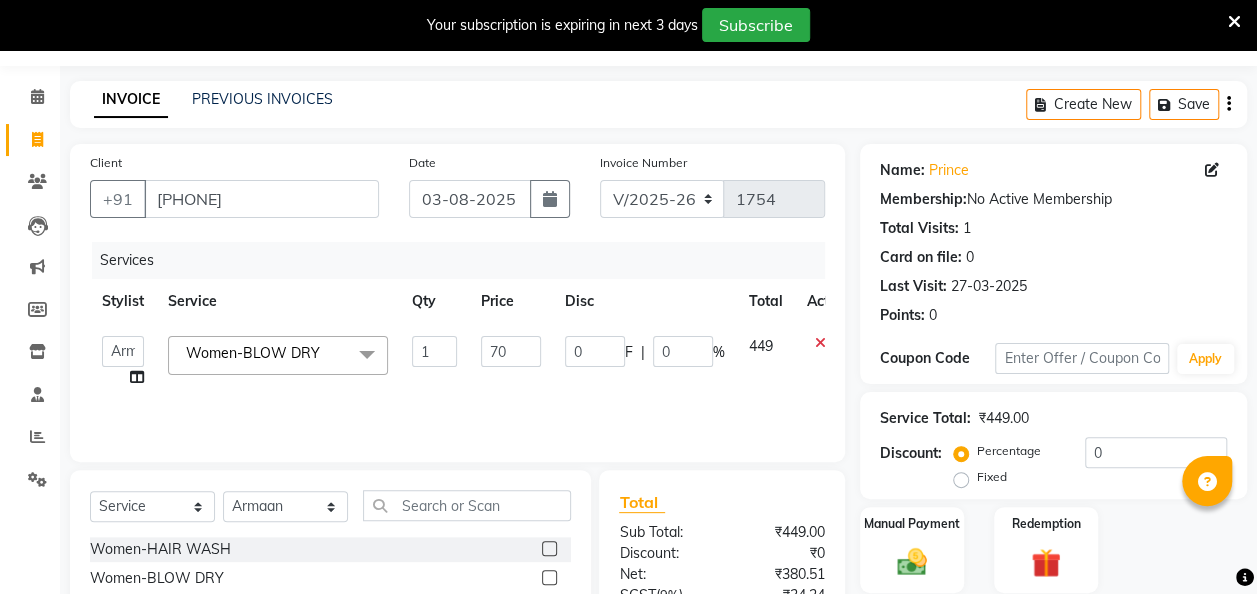 type on "700" 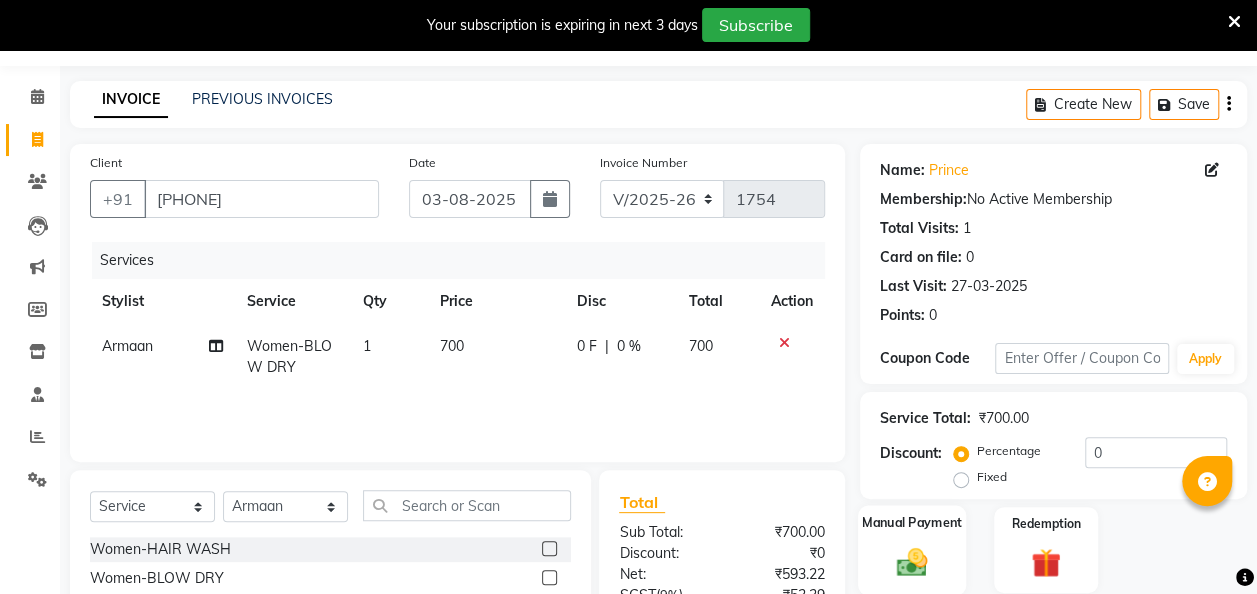 click on "Manual Payment" 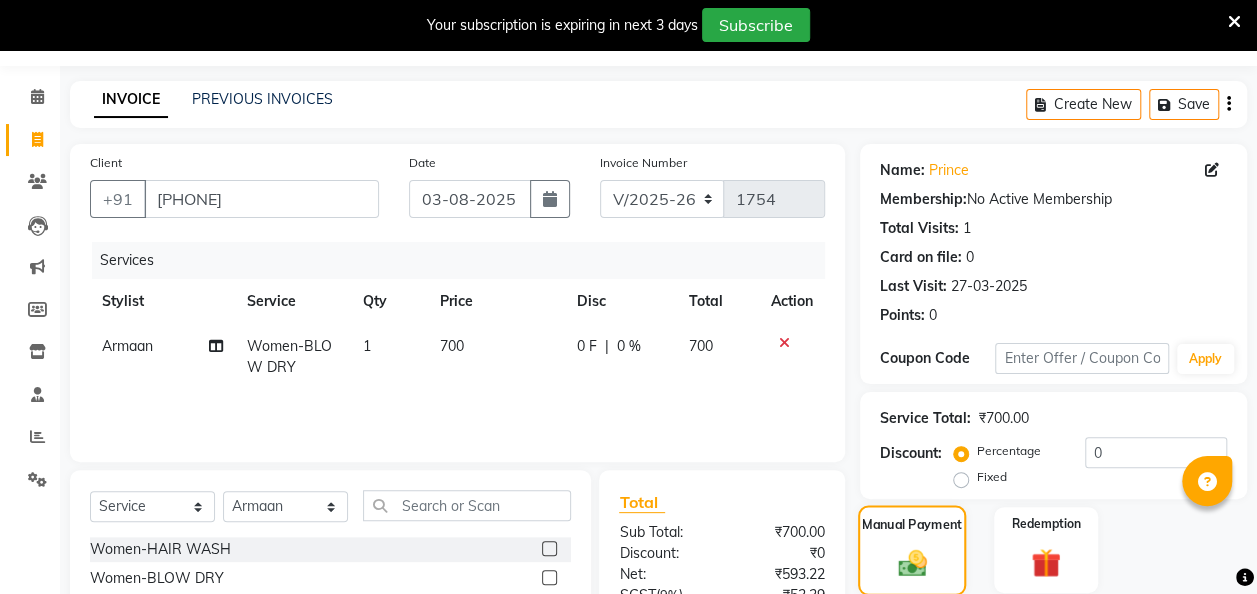 scroll, scrollTop: 255, scrollLeft: 0, axis: vertical 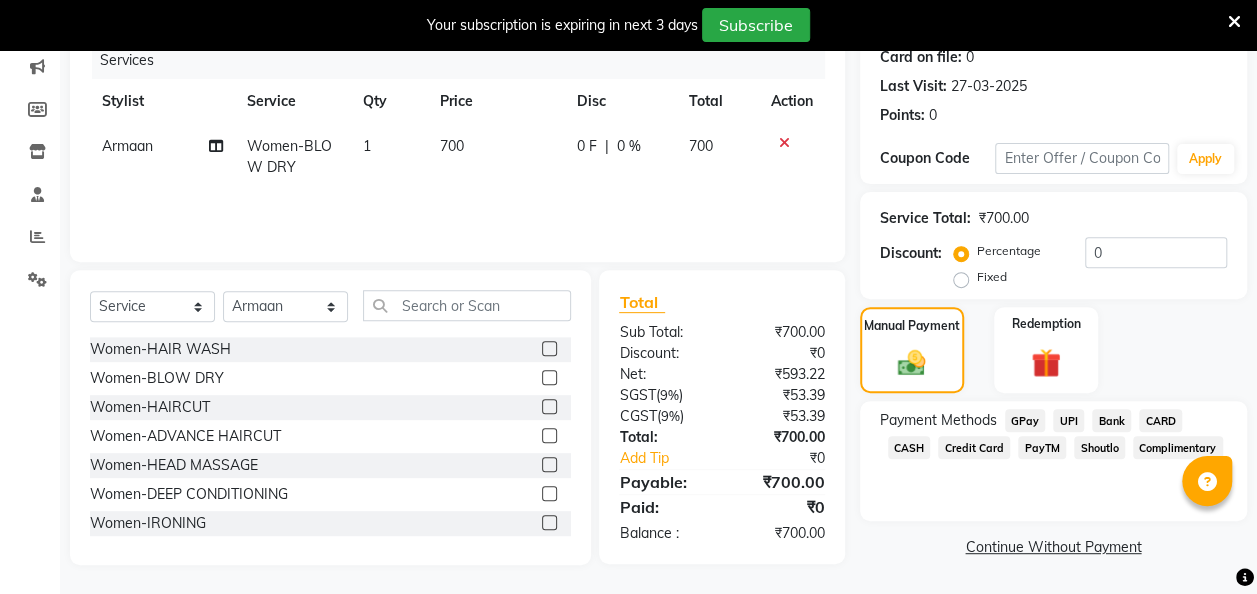 click on "CASH" 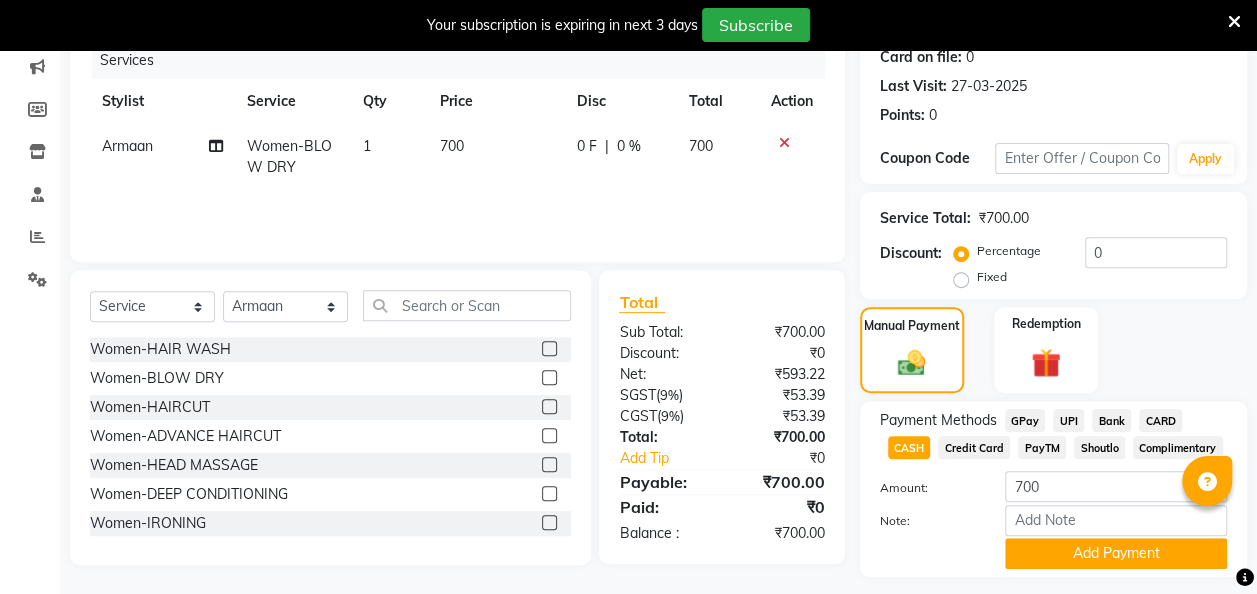 click on "Note:" 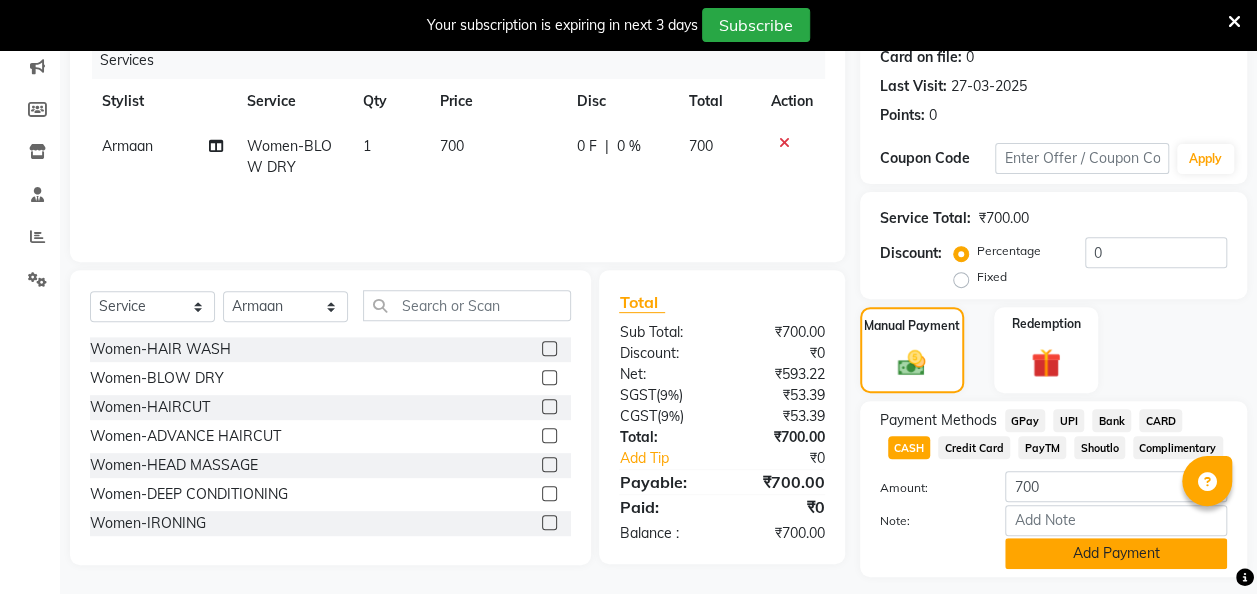click on "Add Payment" 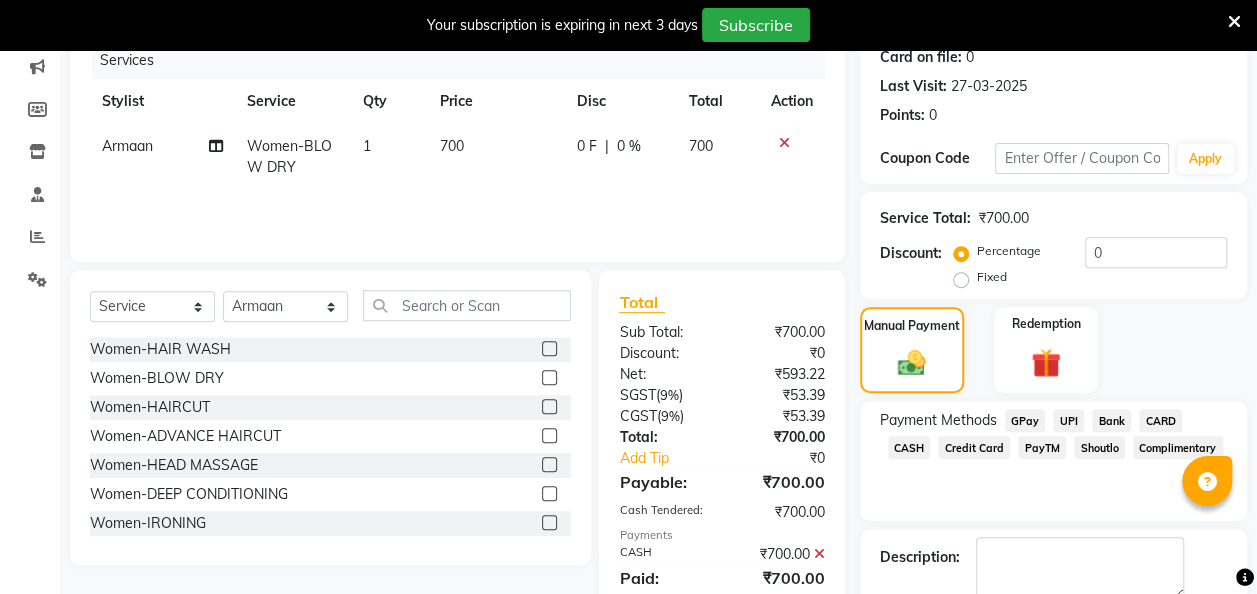 scroll, scrollTop: 364, scrollLeft: 0, axis: vertical 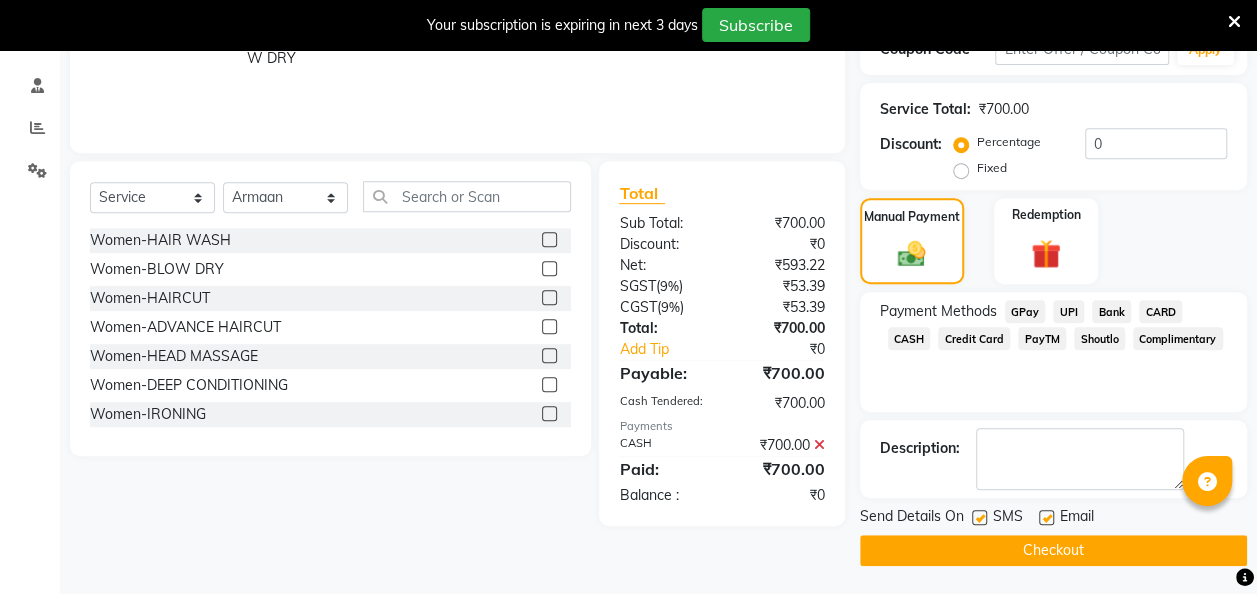 click 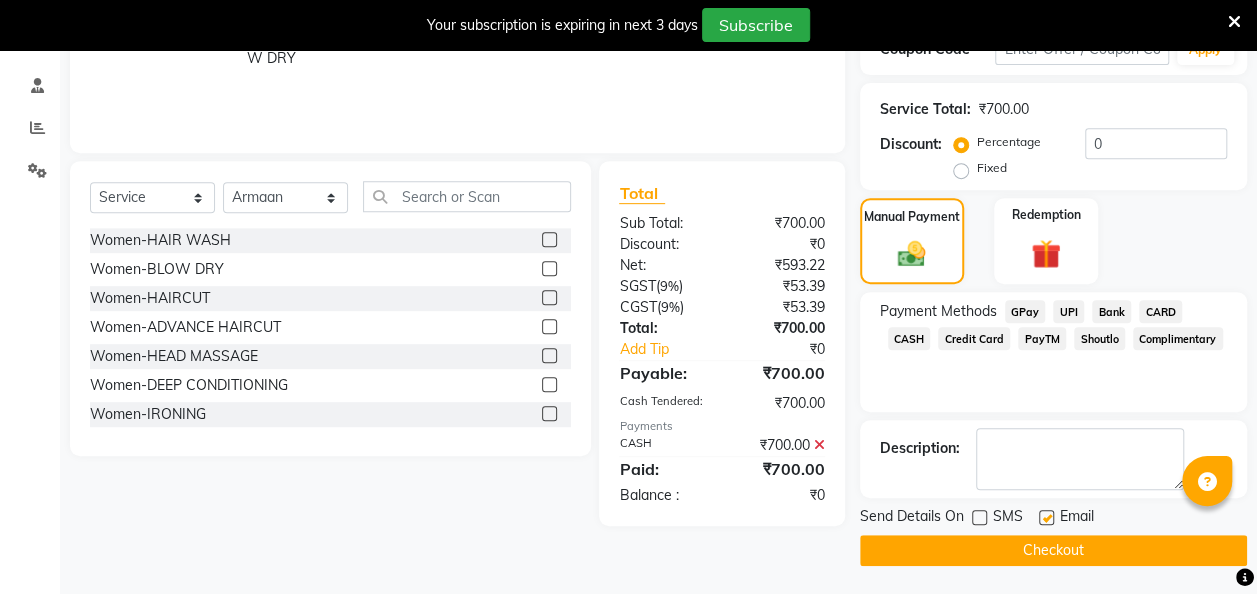 click on "Checkout" 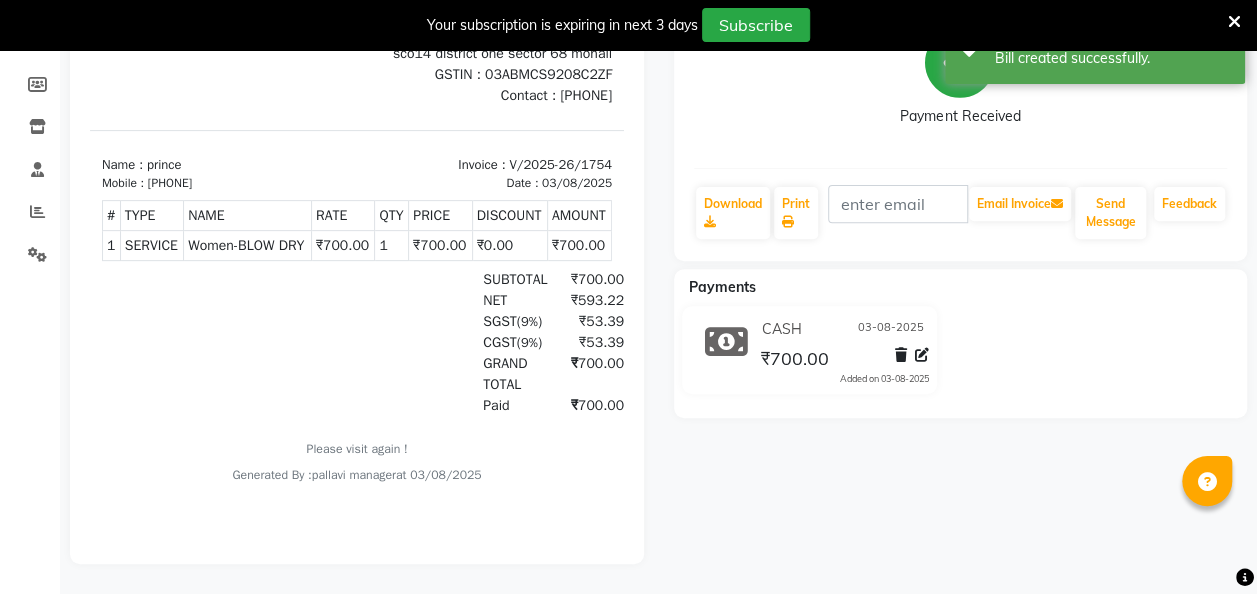 scroll, scrollTop: 0, scrollLeft: 0, axis: both 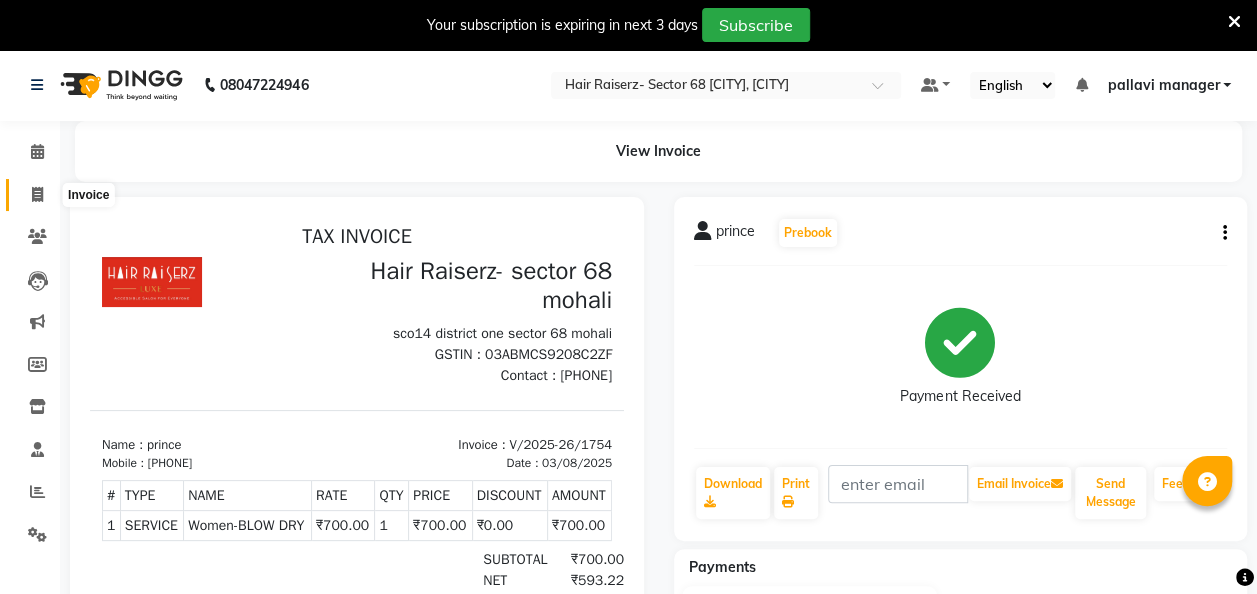 click 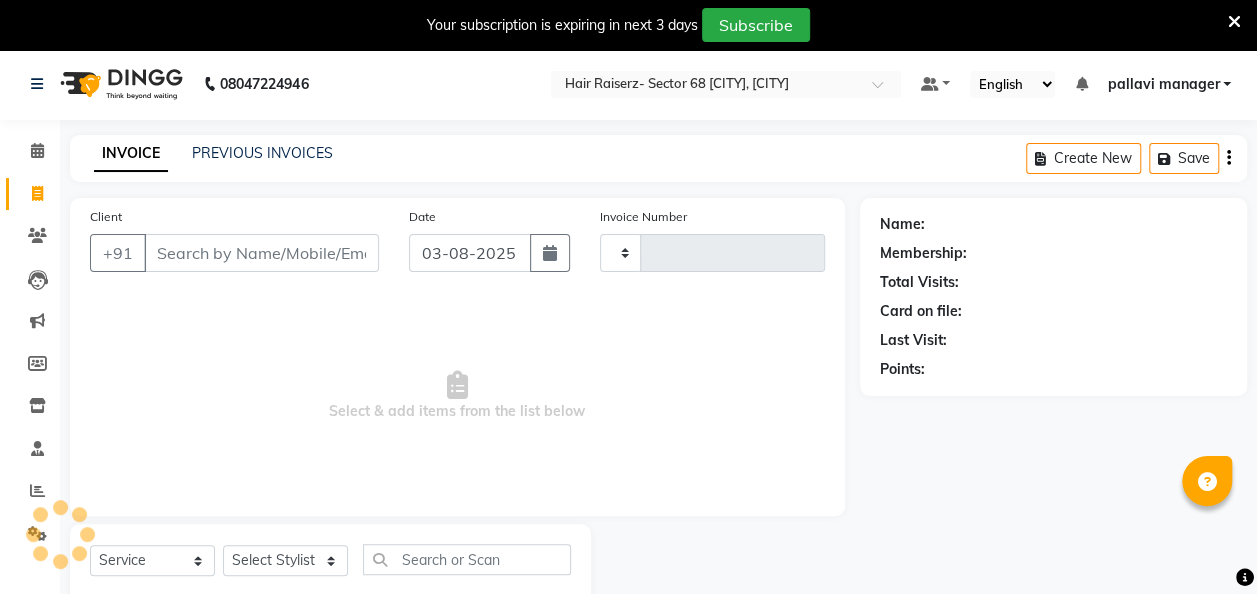 type on "n" 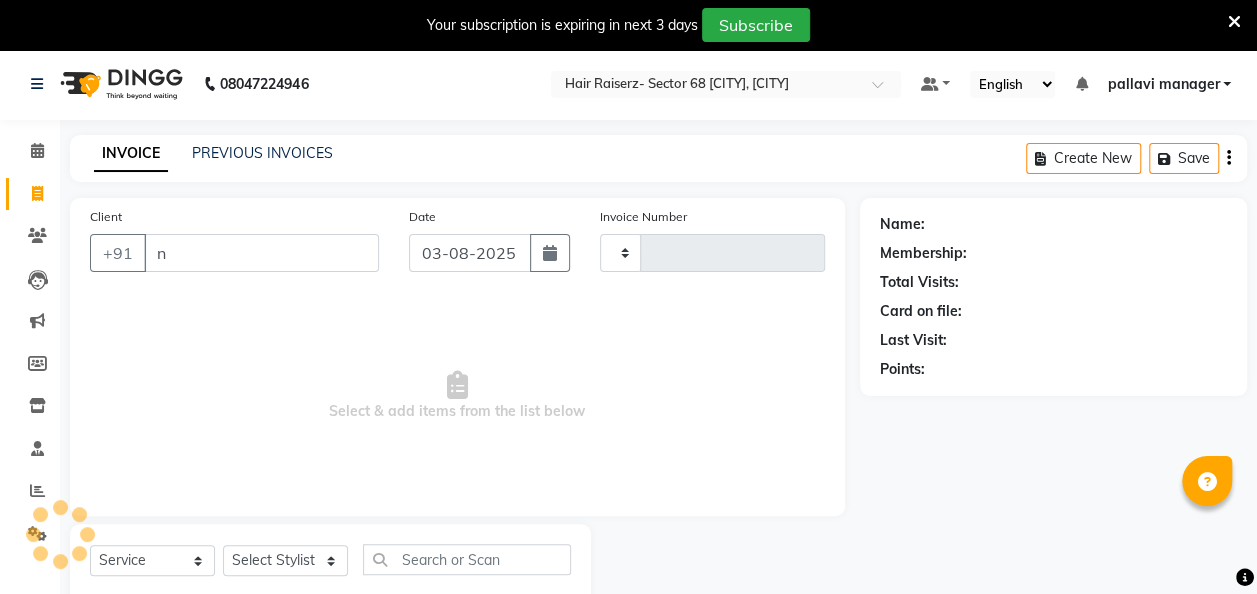 type on "1755" 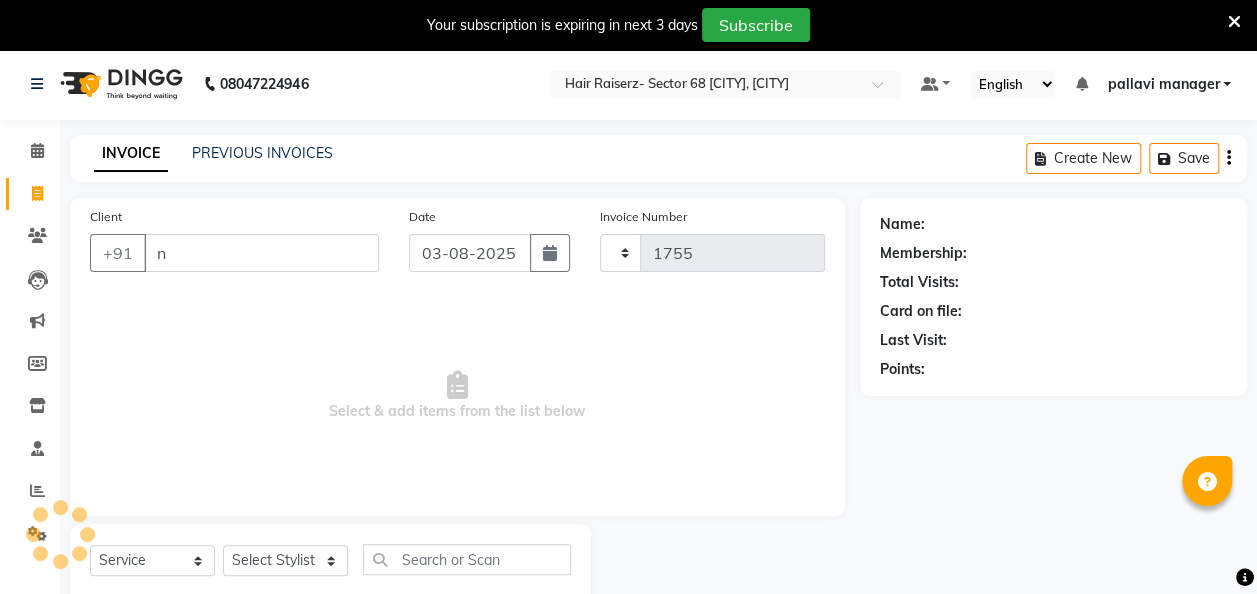 select on "6691" 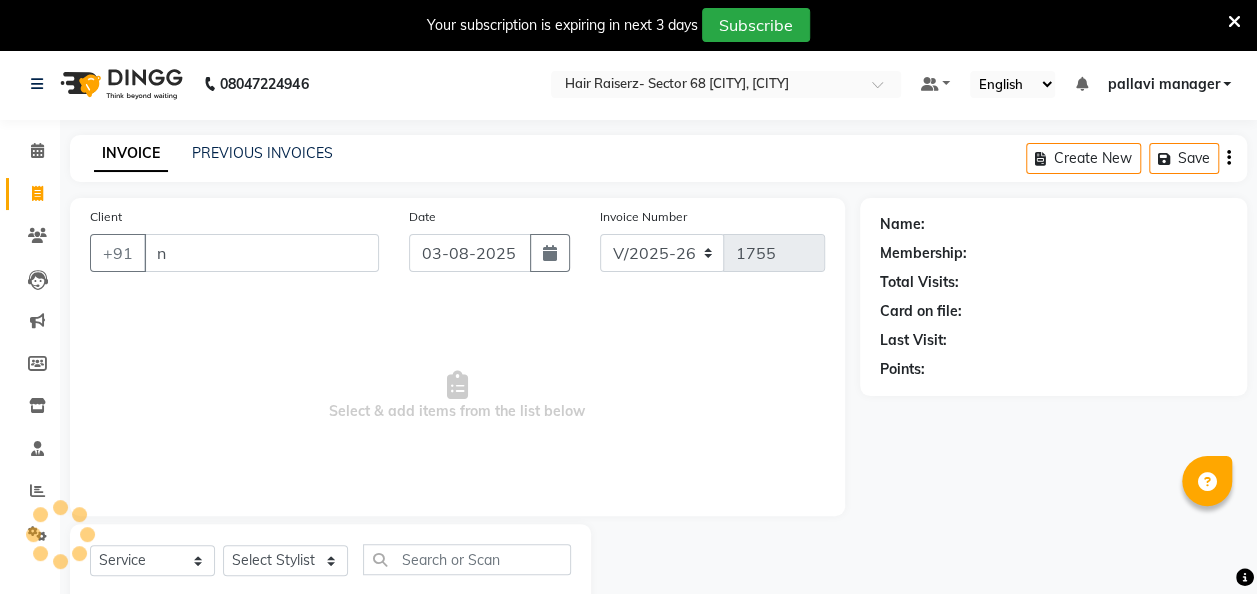 scroll, scrollTop: 55, scrollLeft: 0, axis: vertical 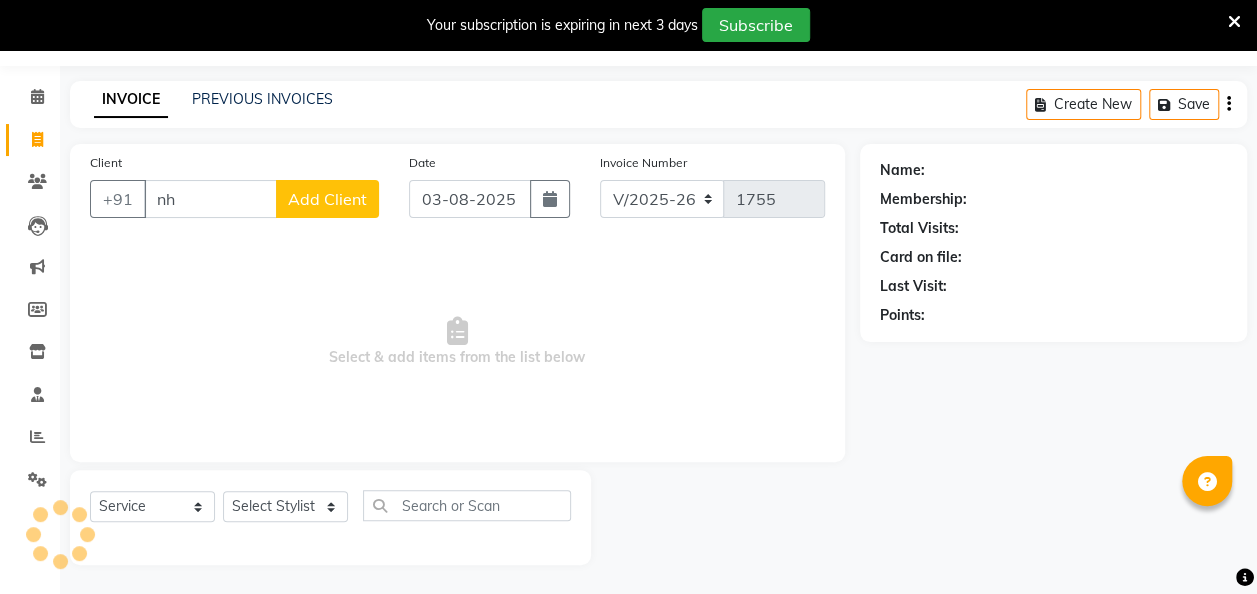 type on "n" 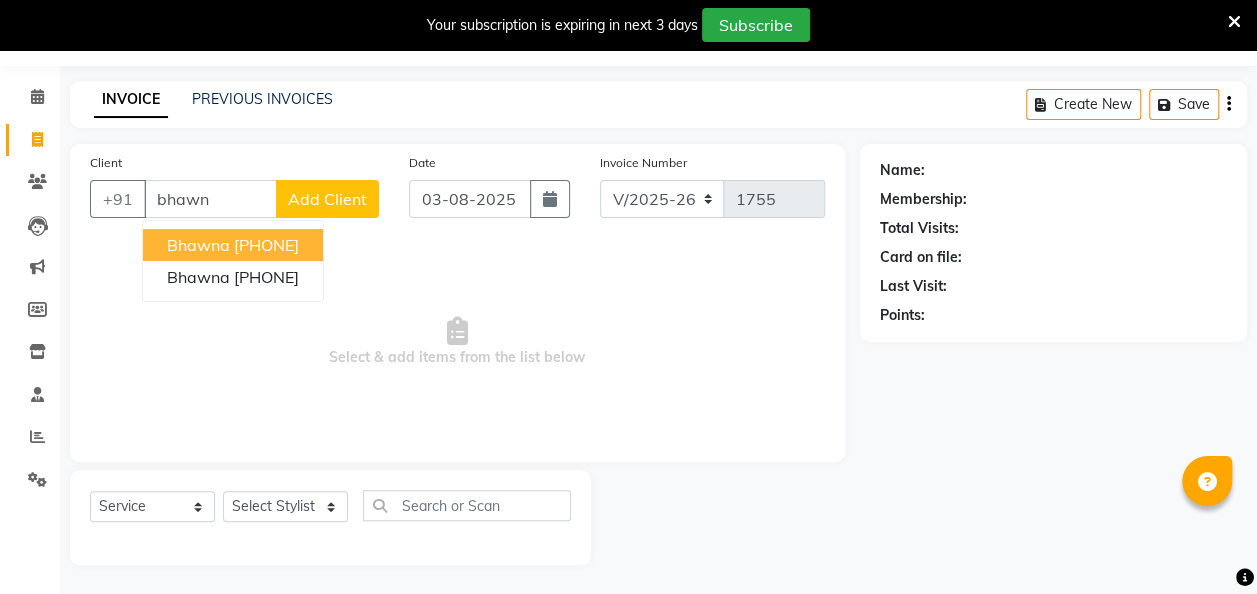 click on "9814958204" at bounding box center [266, 245] 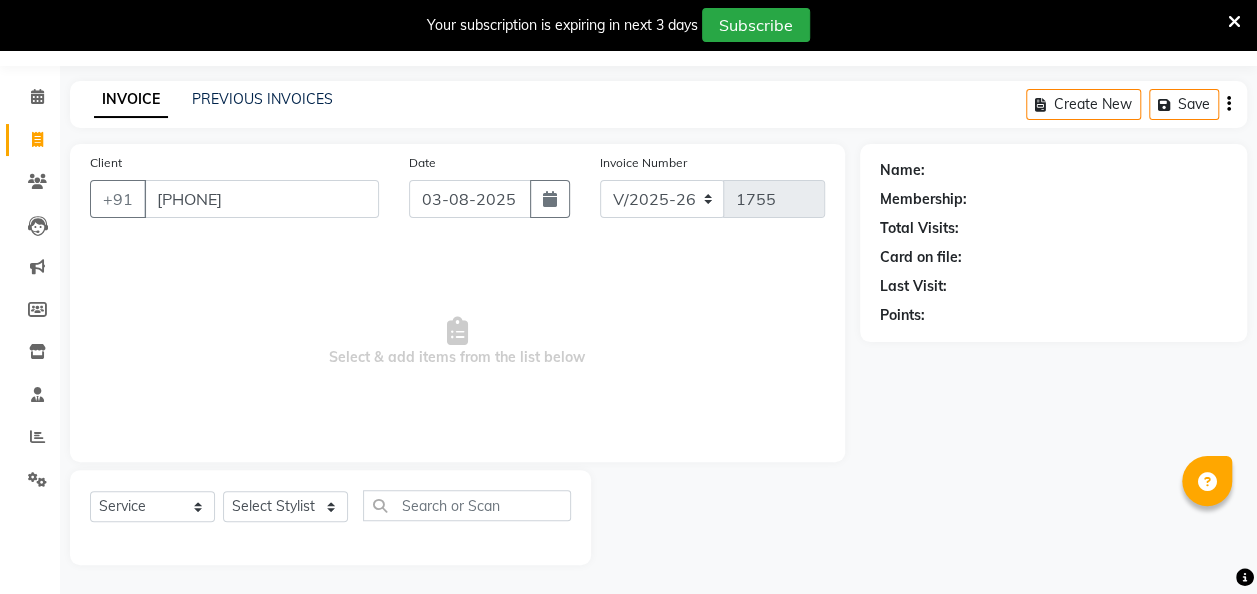 type on "9814958204" 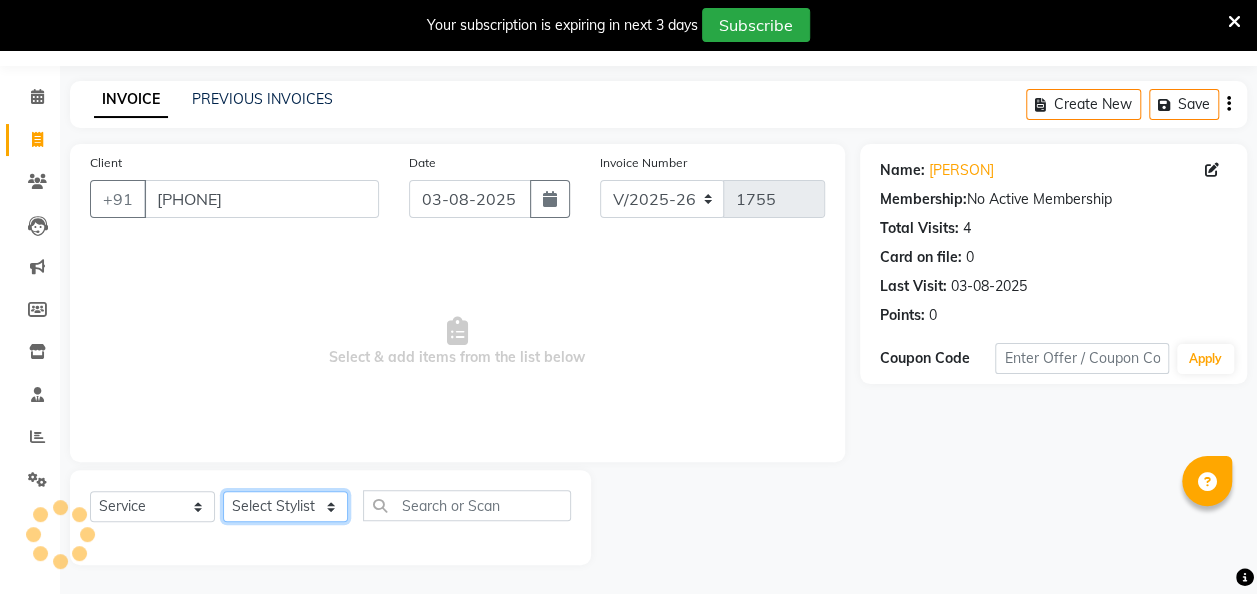 click on "Select Stylist aditya amita Armaan Geet mam  kajal pallavi manager poonam rajat rehman sajid shiv" 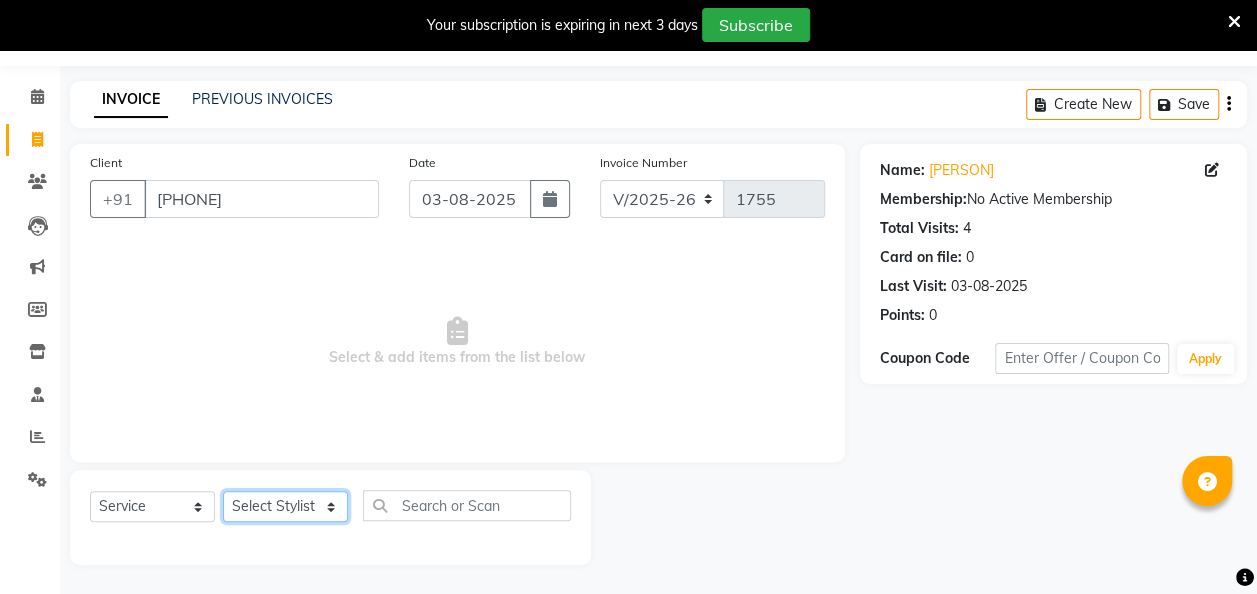 select on "85362" 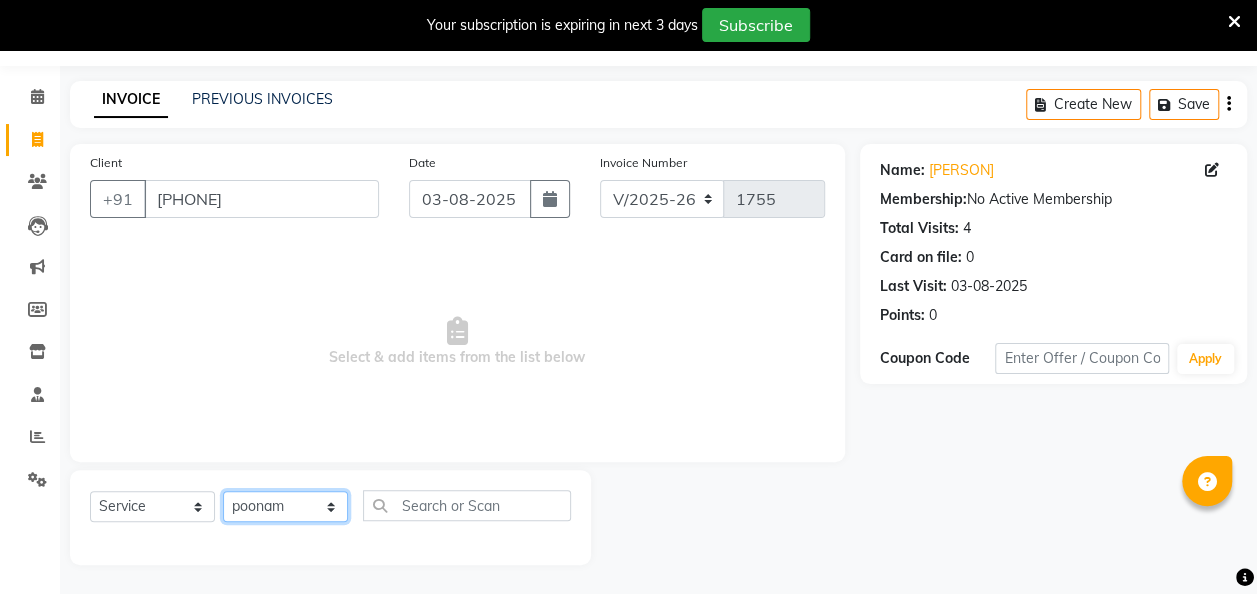 click on "Select Stylist aditya amita Armaan Geet mam  kajal pallavi manager poonam rajat rehman sajid shiv" 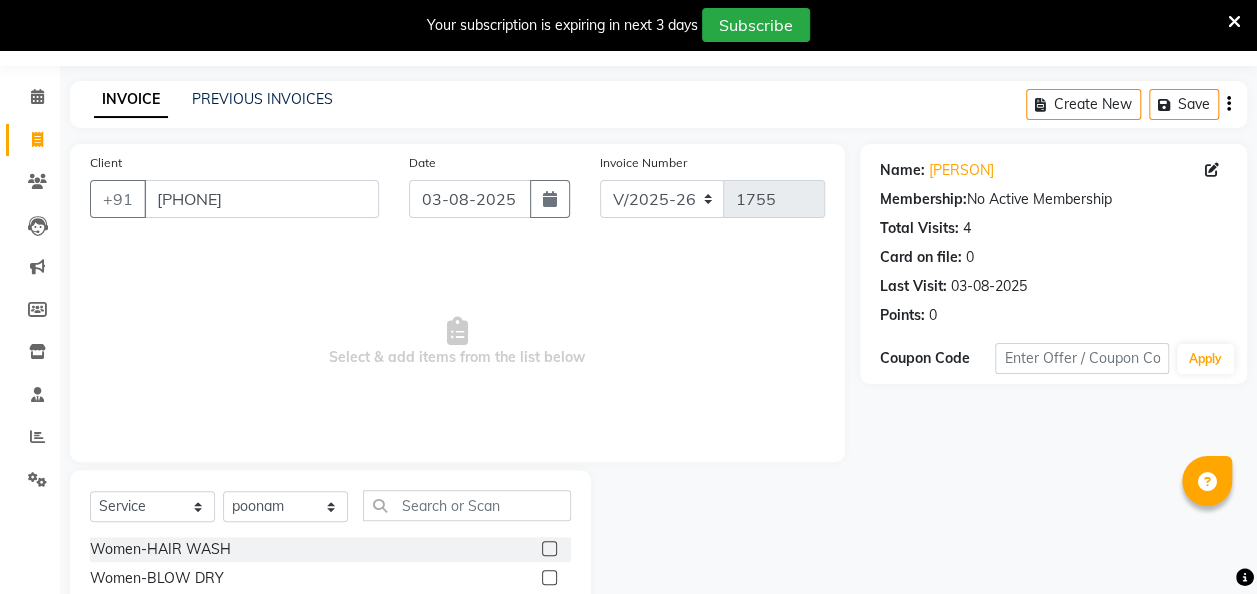click on "Women-HAIR WASH" 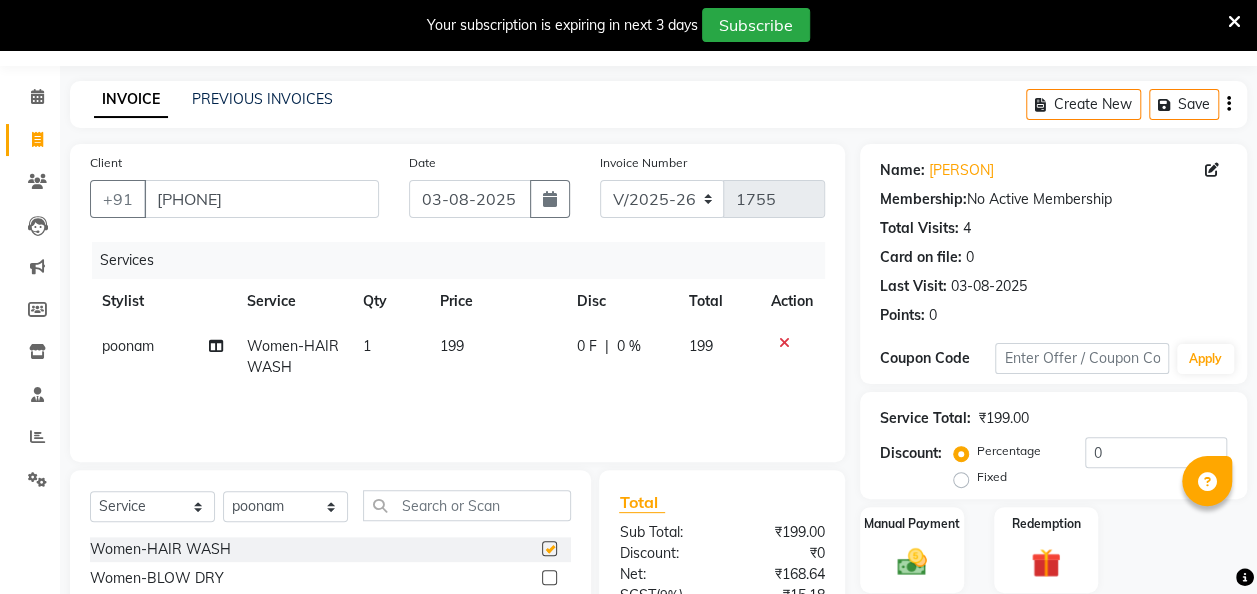 checkbox on "false" 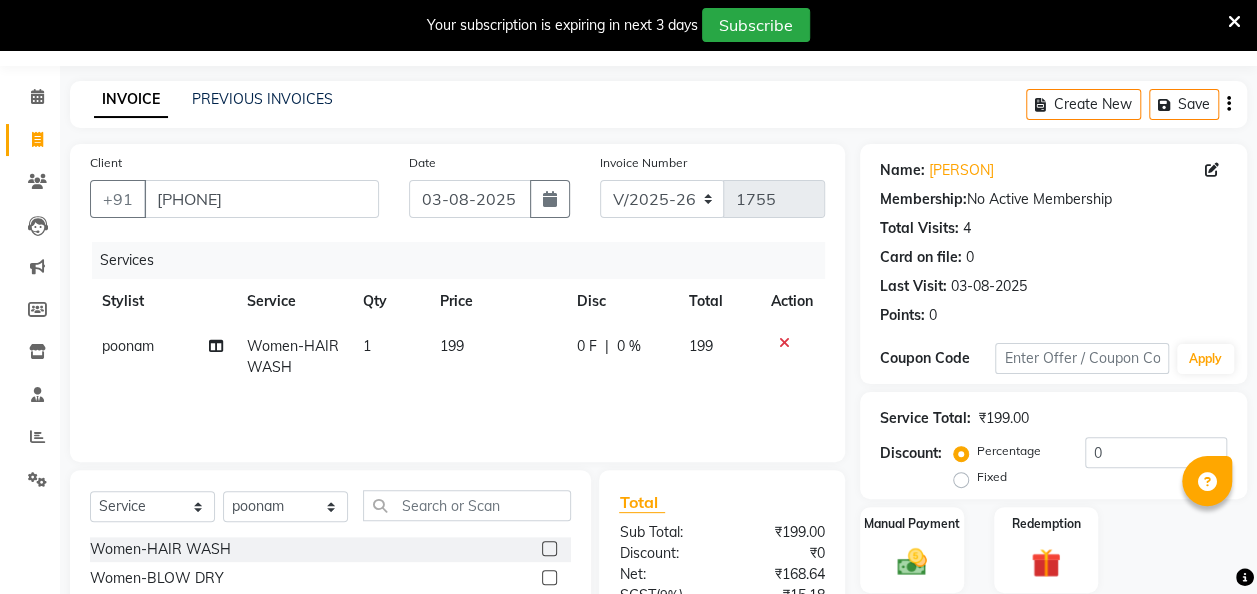 click on "199" 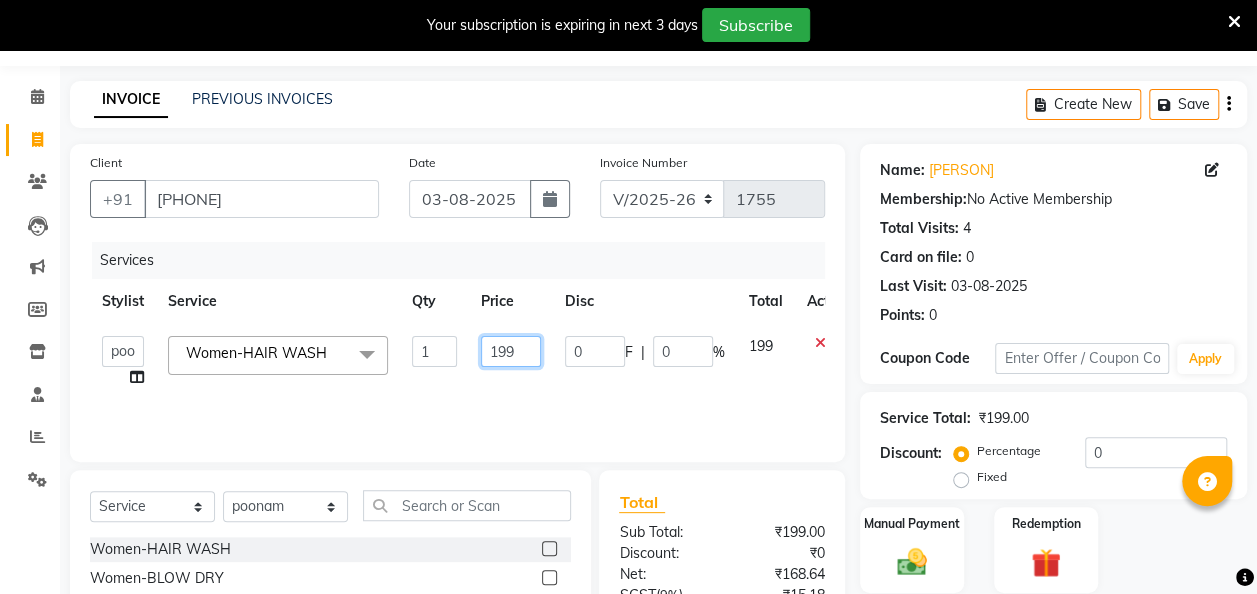 click on "199" 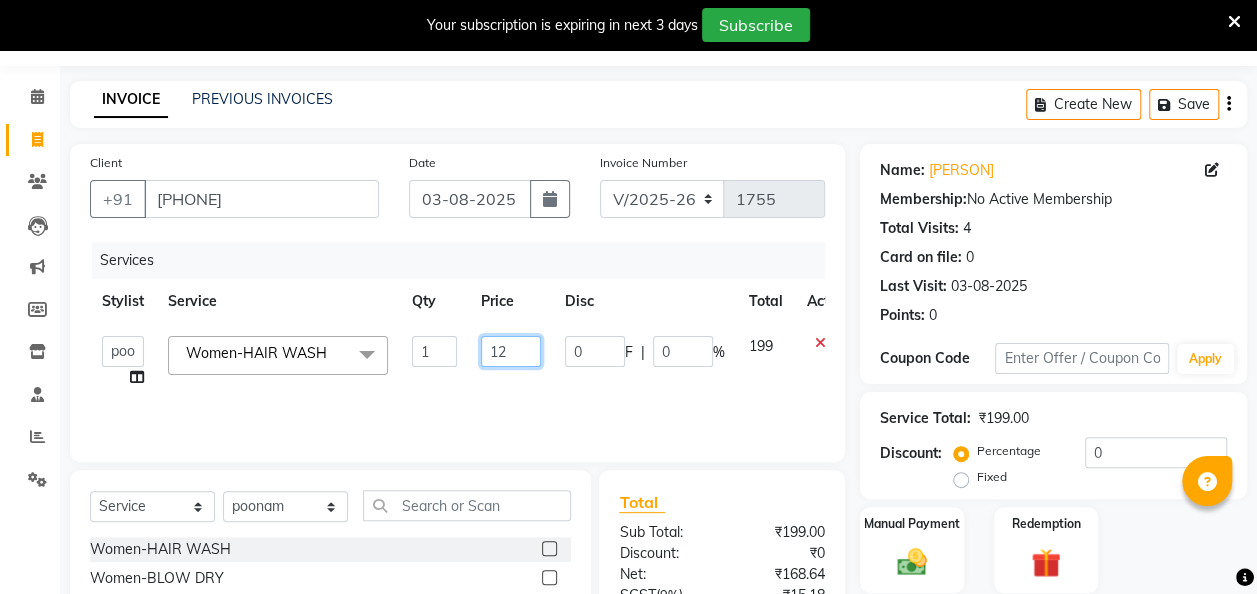 type on "120" 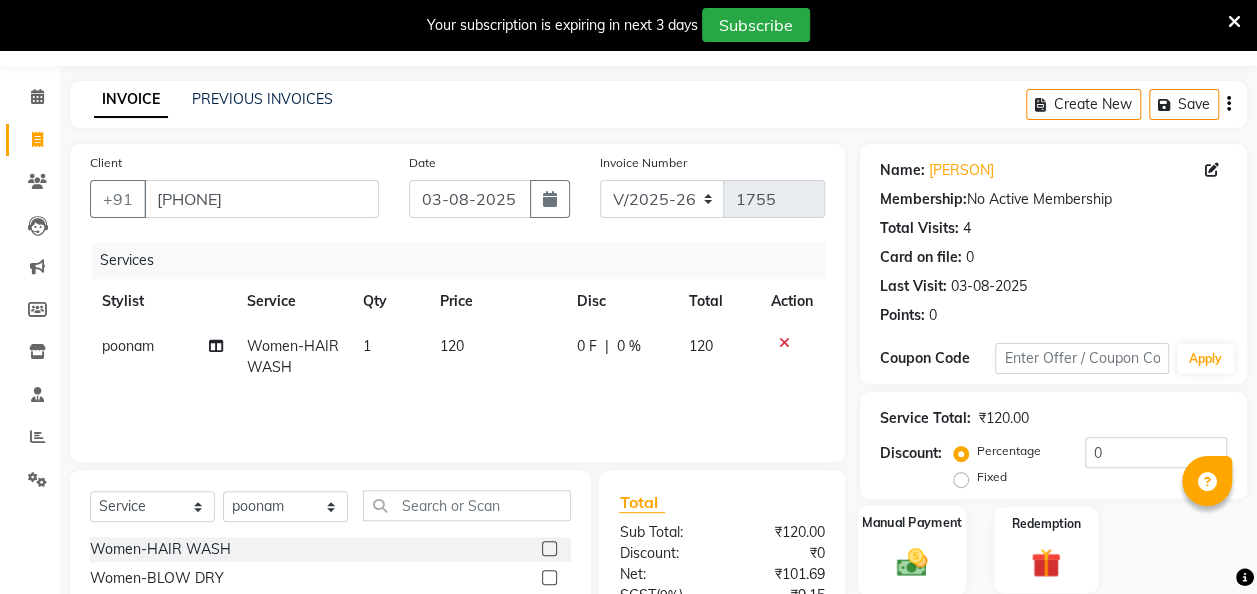 click 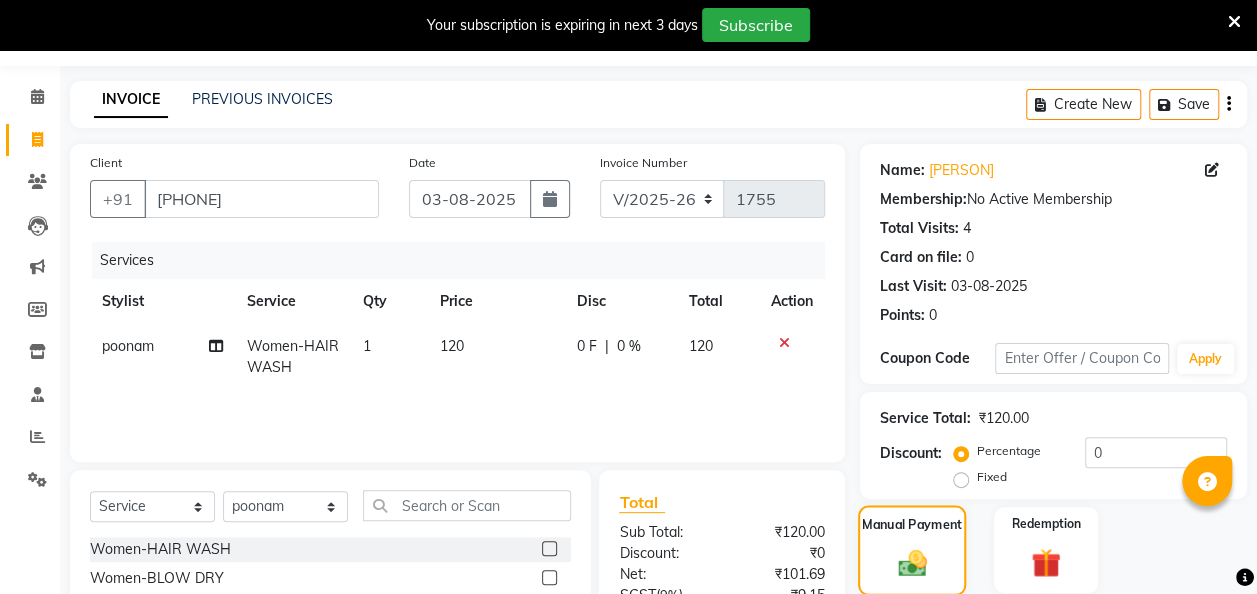 scroll, scrollTop: 255, scrollLeft: 0, axis: vertical 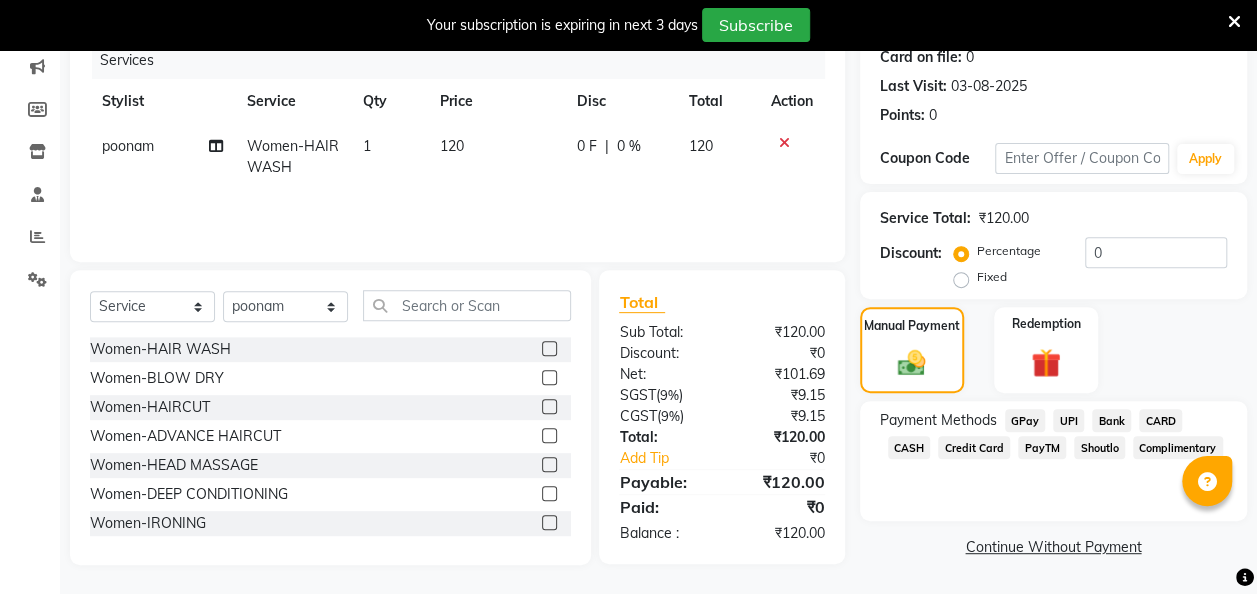 click on "CASH" 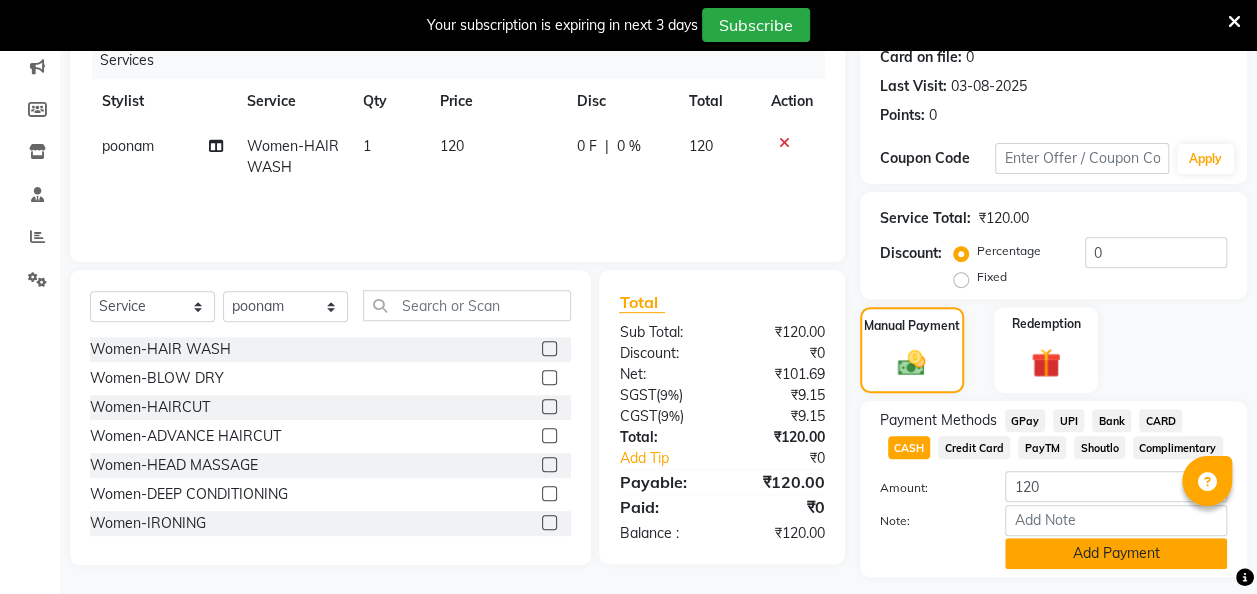 click on "Add Payment" 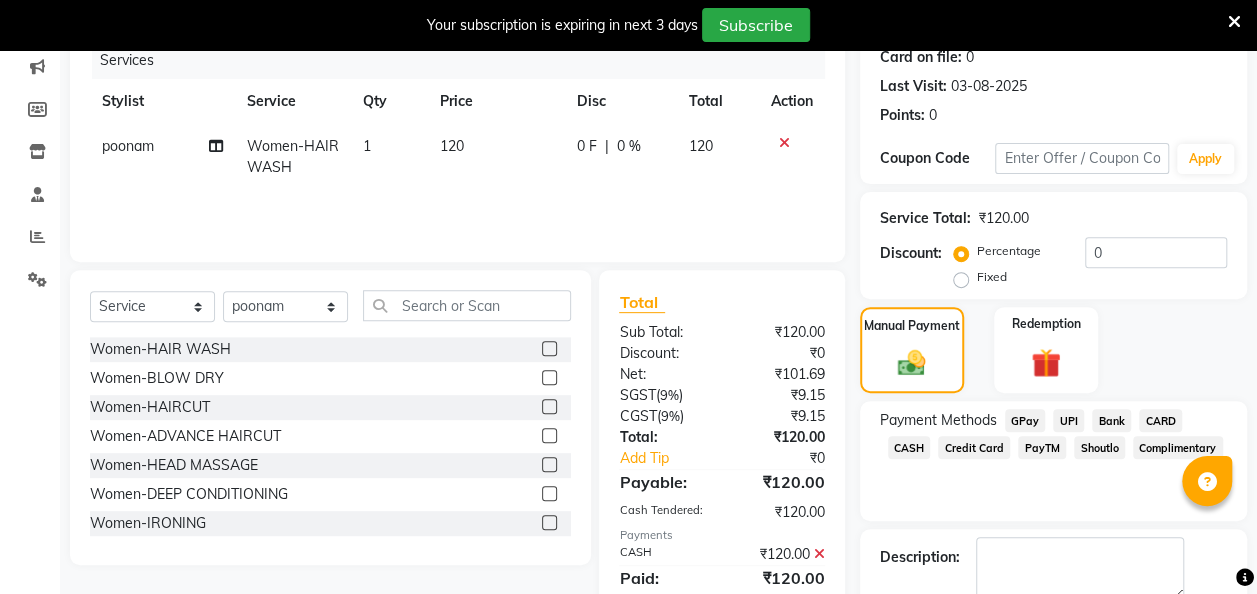 scroll, scrollTop: 364, scrollLeft: 0, axis: vertical 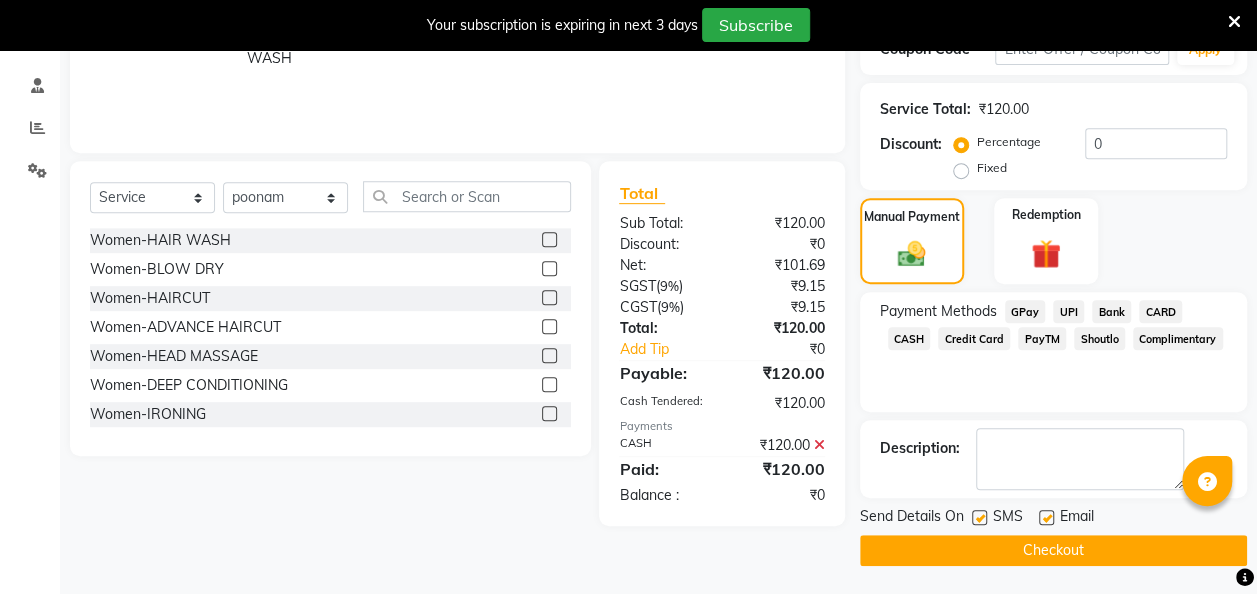 click 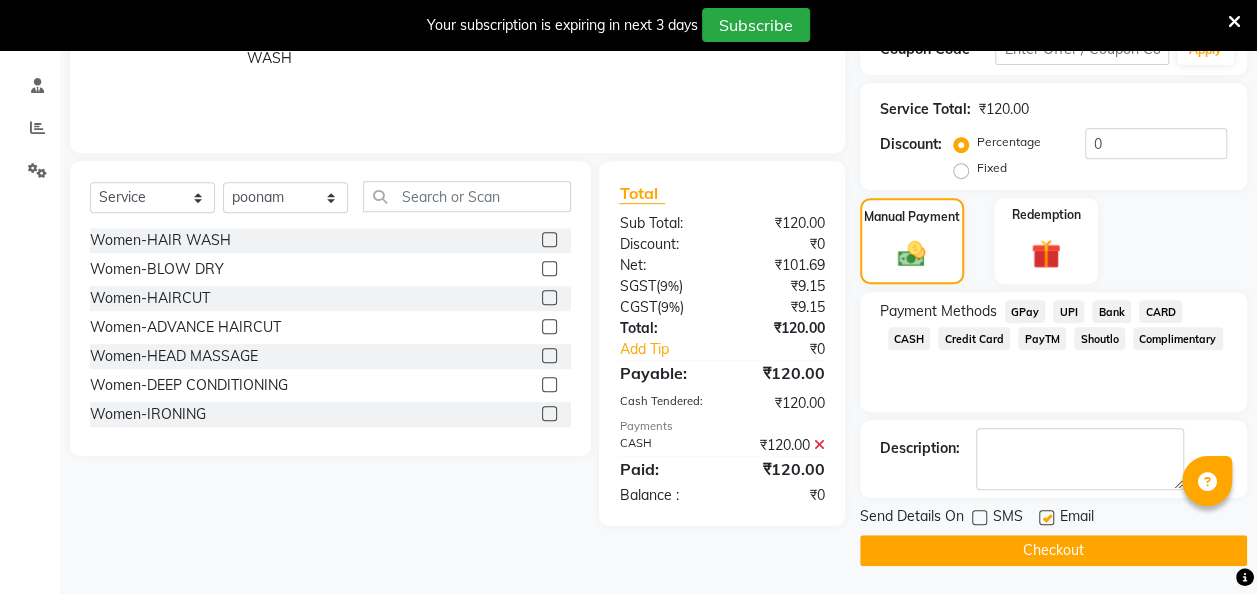 click on "Checkout" 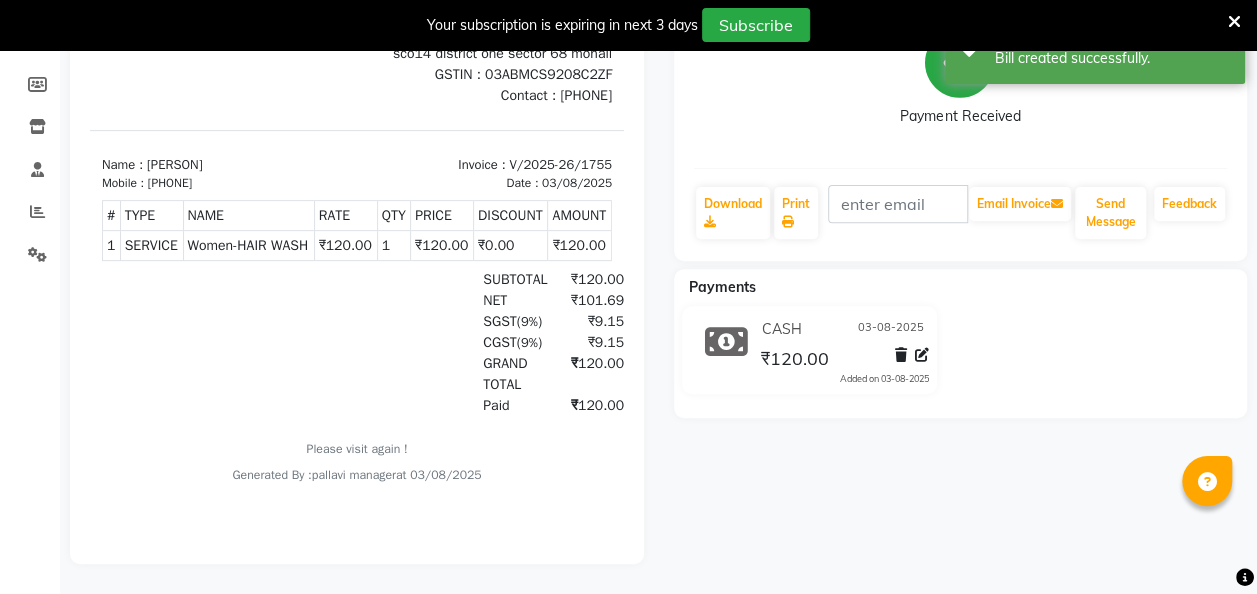 scroll, scrollTop: 0, scrollLeft: 0, axis: both 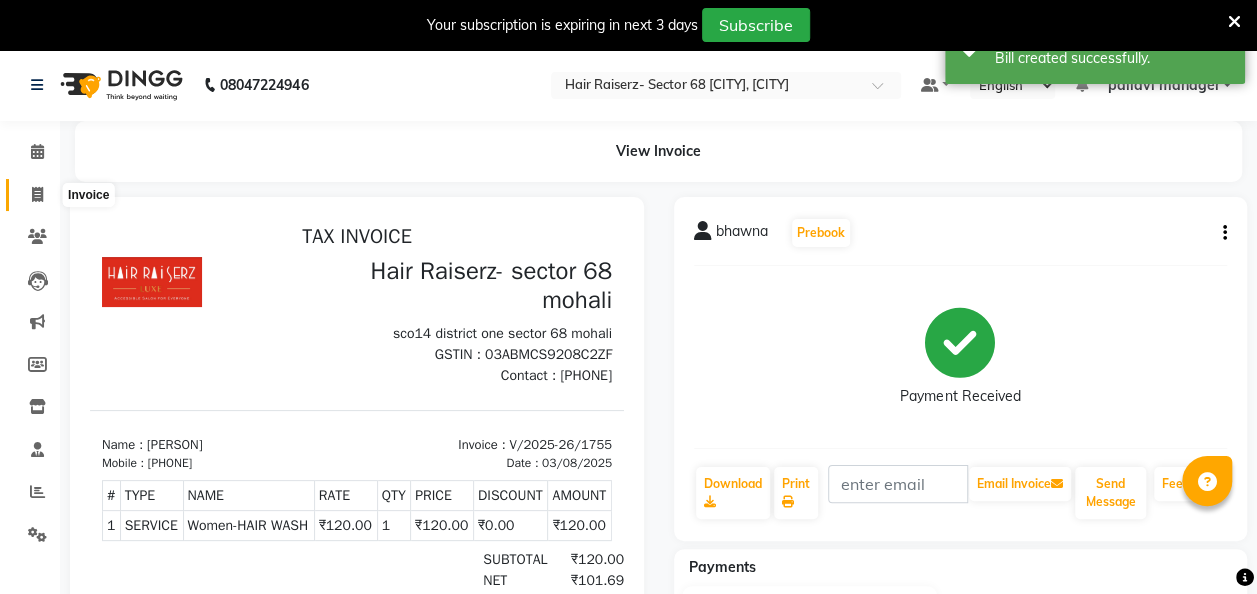 click 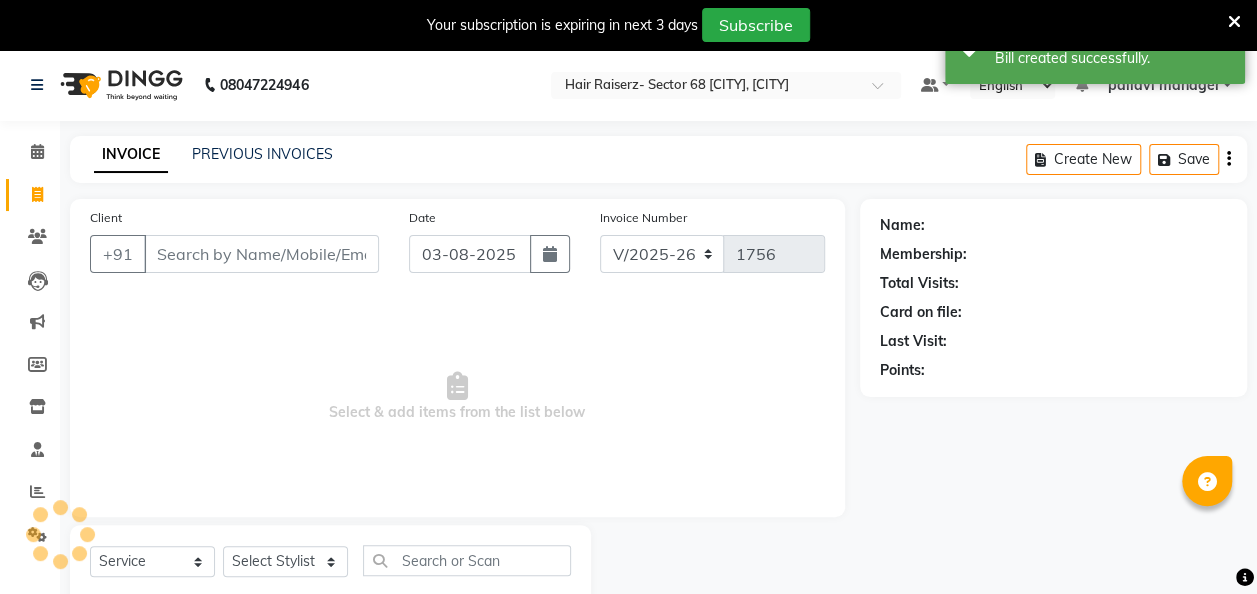 scroll, scrollTop: 55, scrollLeft: 0, axis: vertical 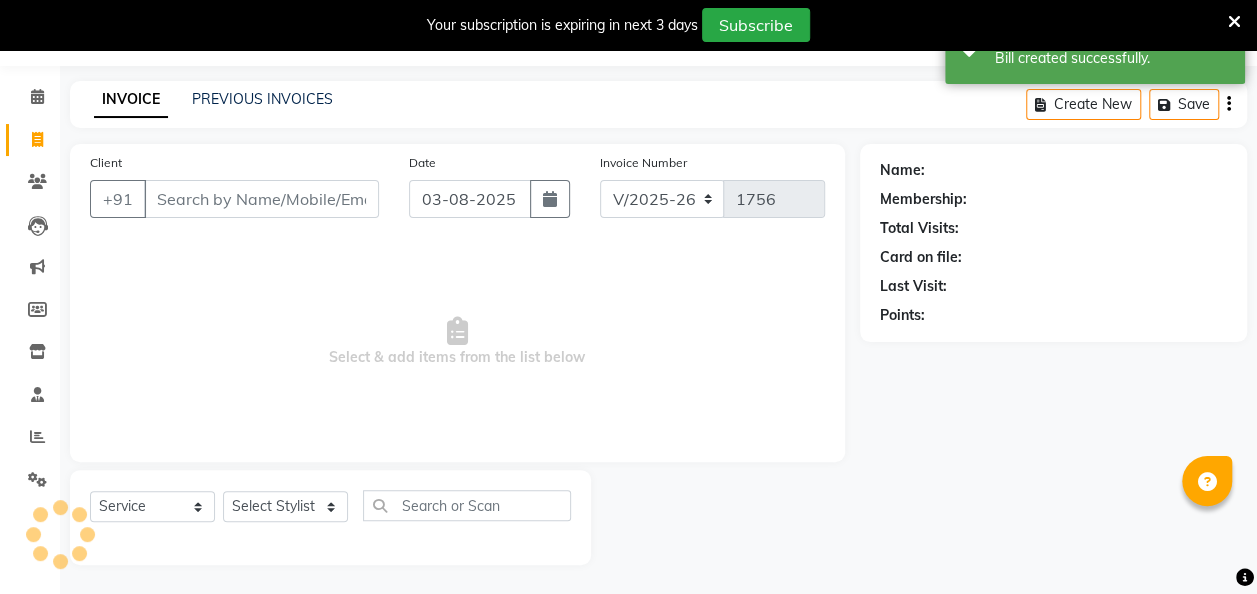 click on "Client" at bounding box center (261, 199) 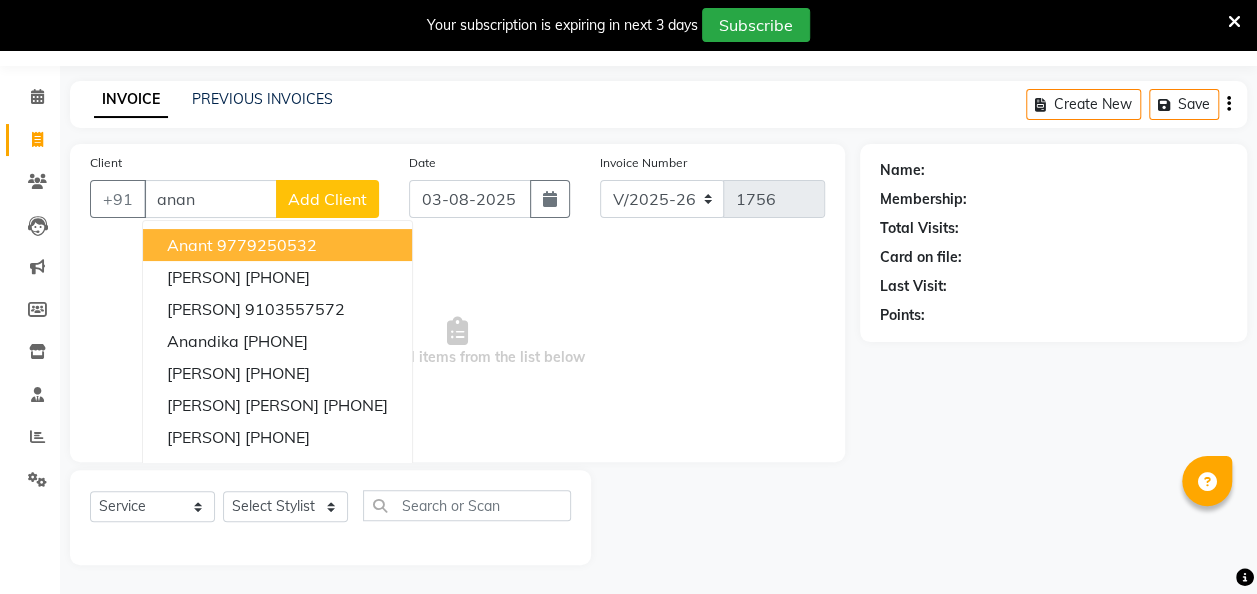 click on "9779250532" at bounding box center (267, 245) 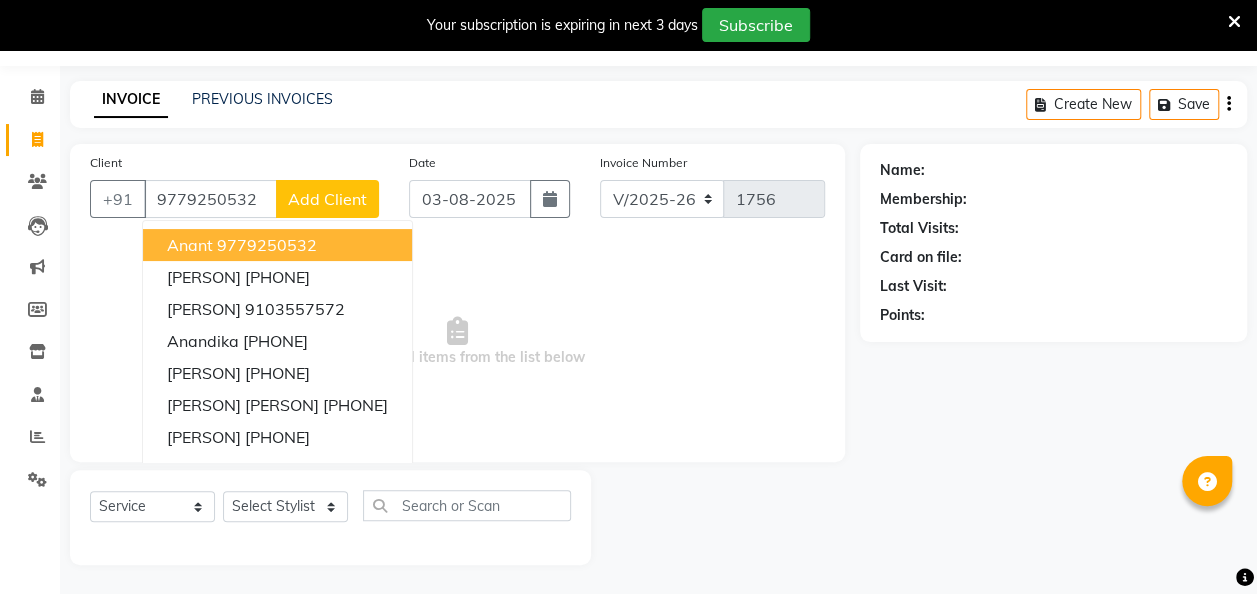type on "9779250532" 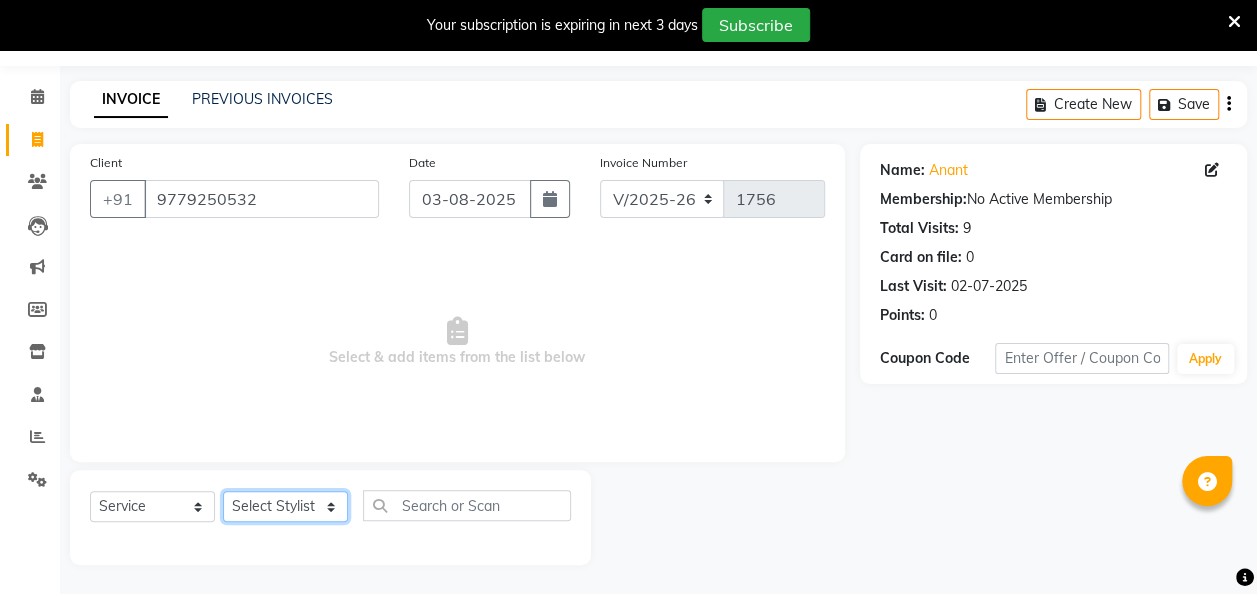 drag, startPoint x: 315, startPoint y: 503, endPoint x: 312, endPoint y: 491, distance: 12.369317 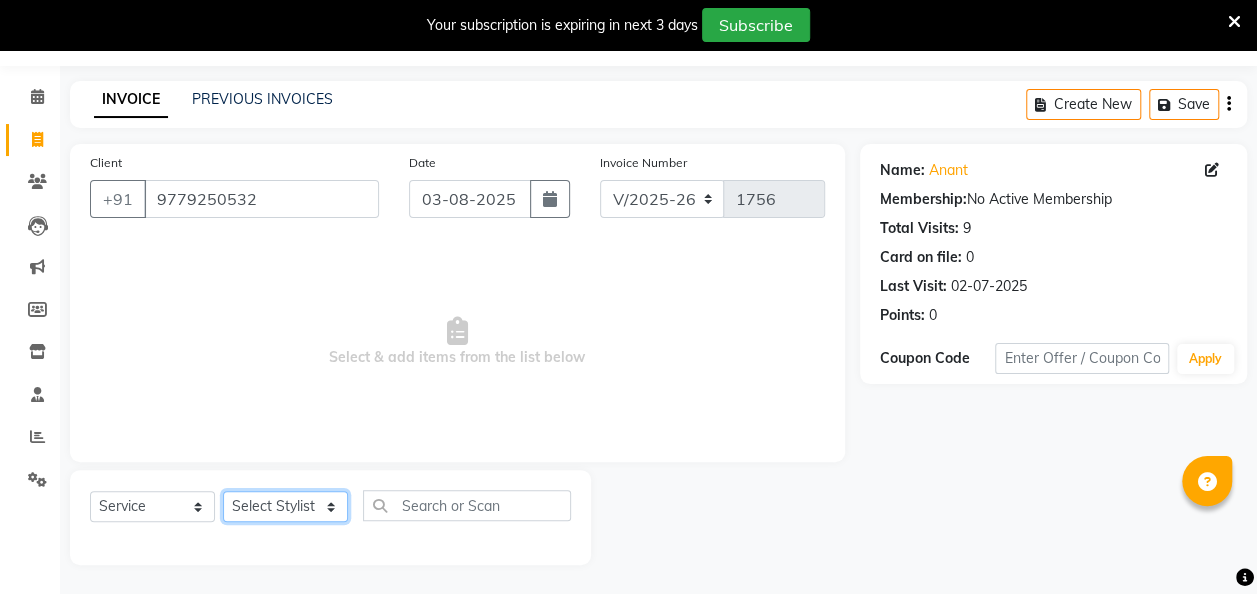 select on "87514" 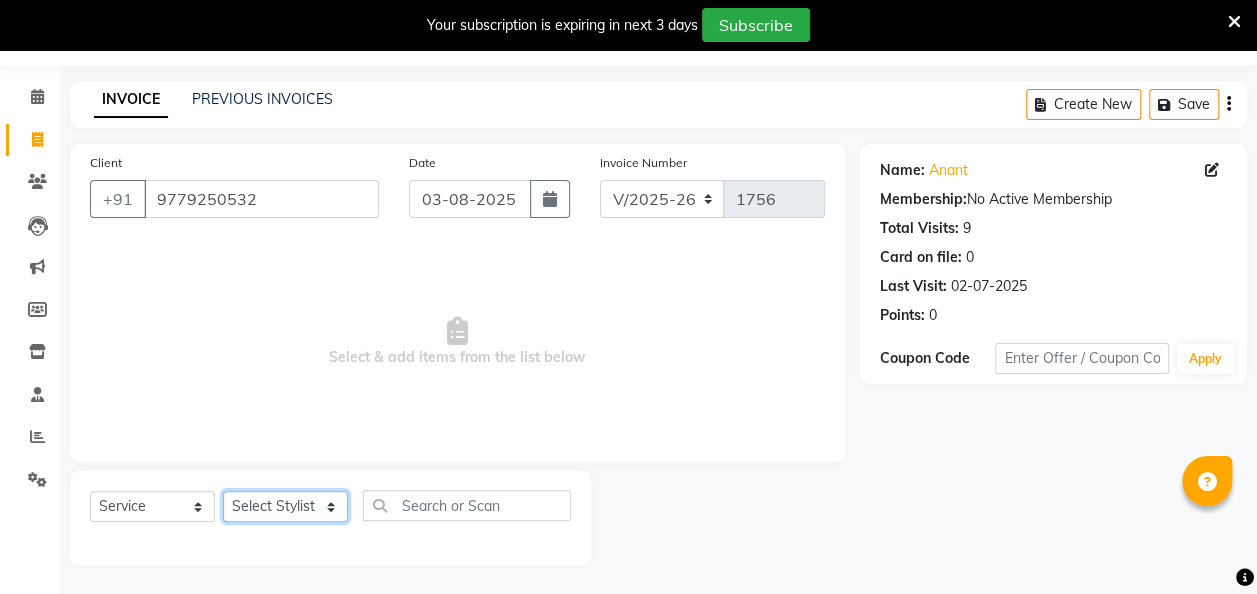 click on "Select Stylist aditya amita Armaan Geet mam  kajal pallavi manager poonam rajat rehman sajid shiv" 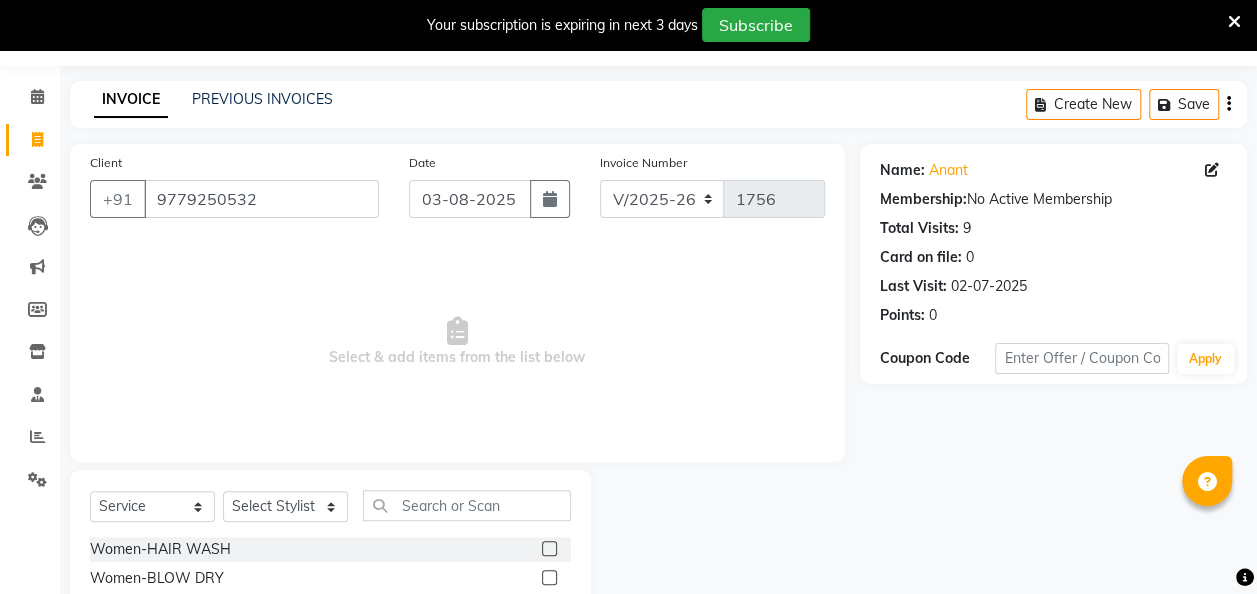 click 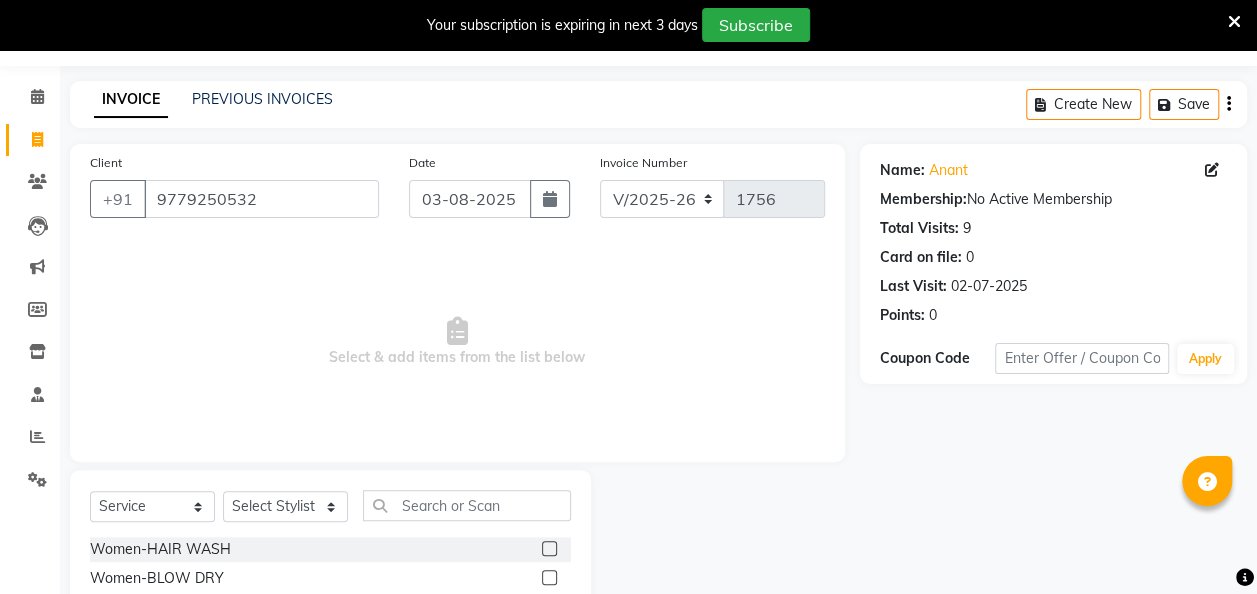 click at bounding box center (548, 549) 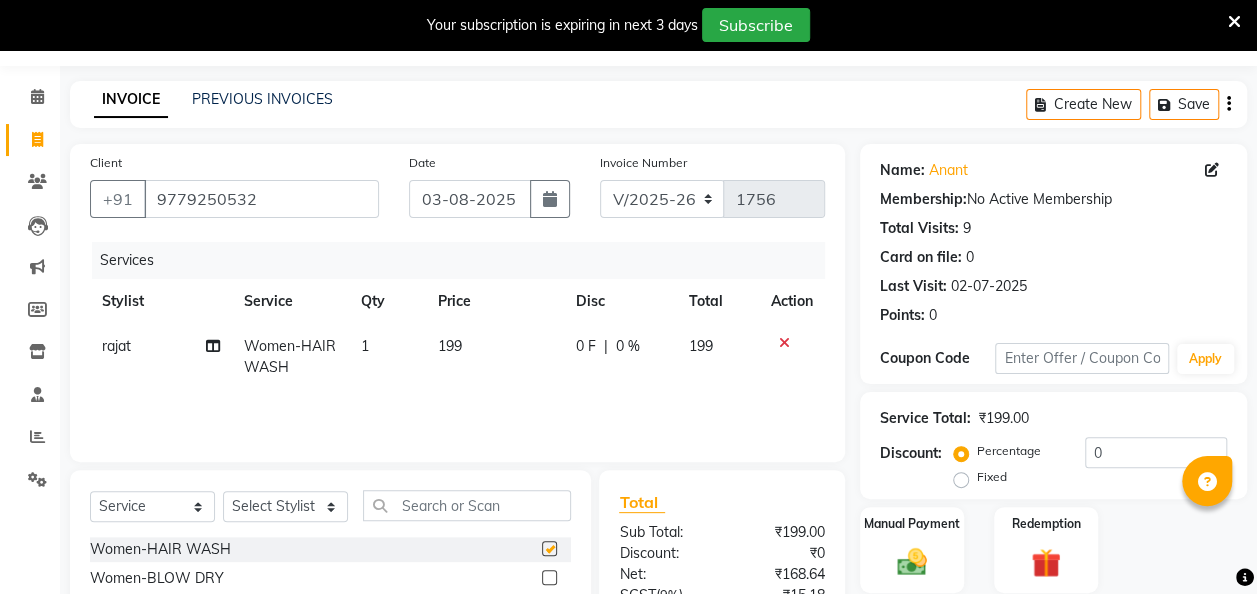 checkbox on "false" 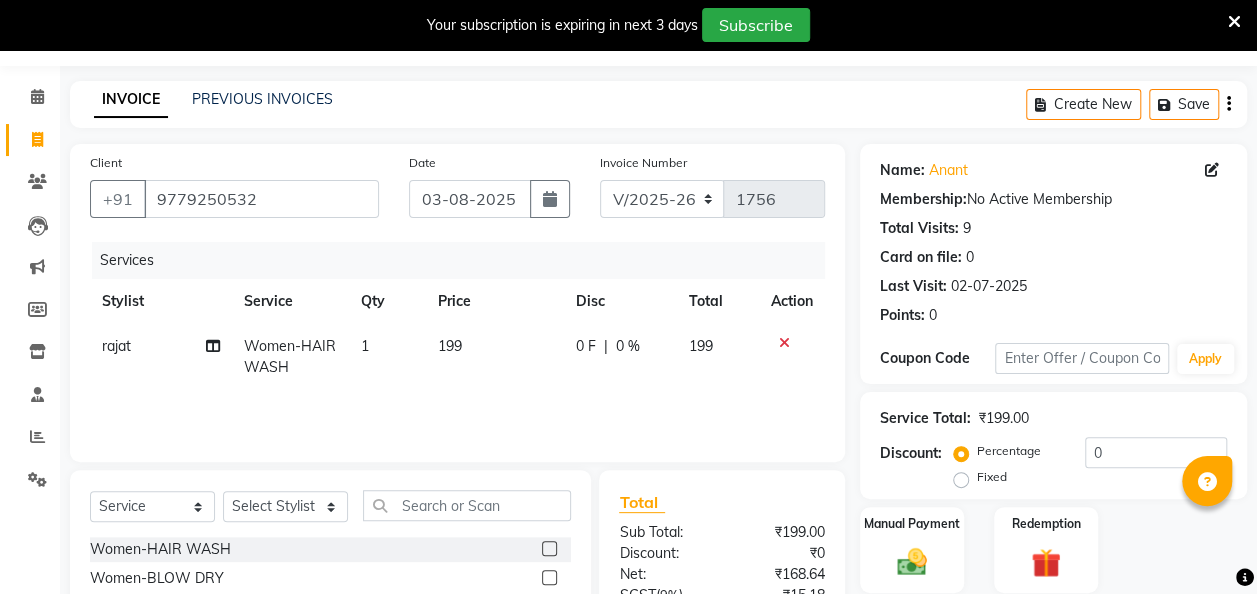 click on "199" 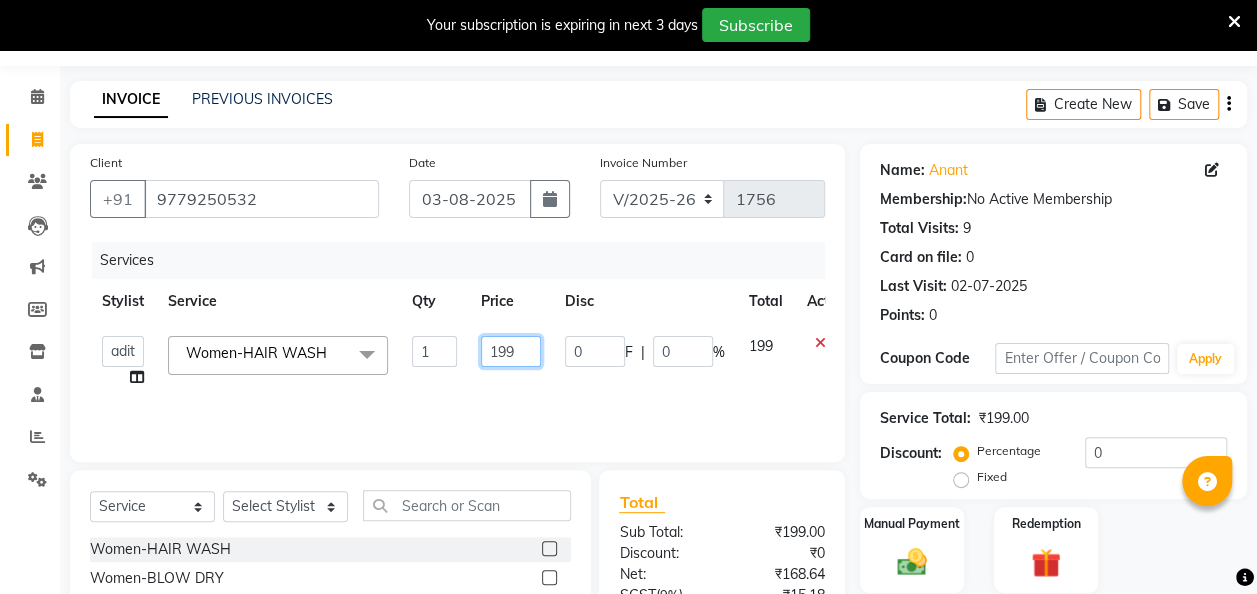 click on "199" 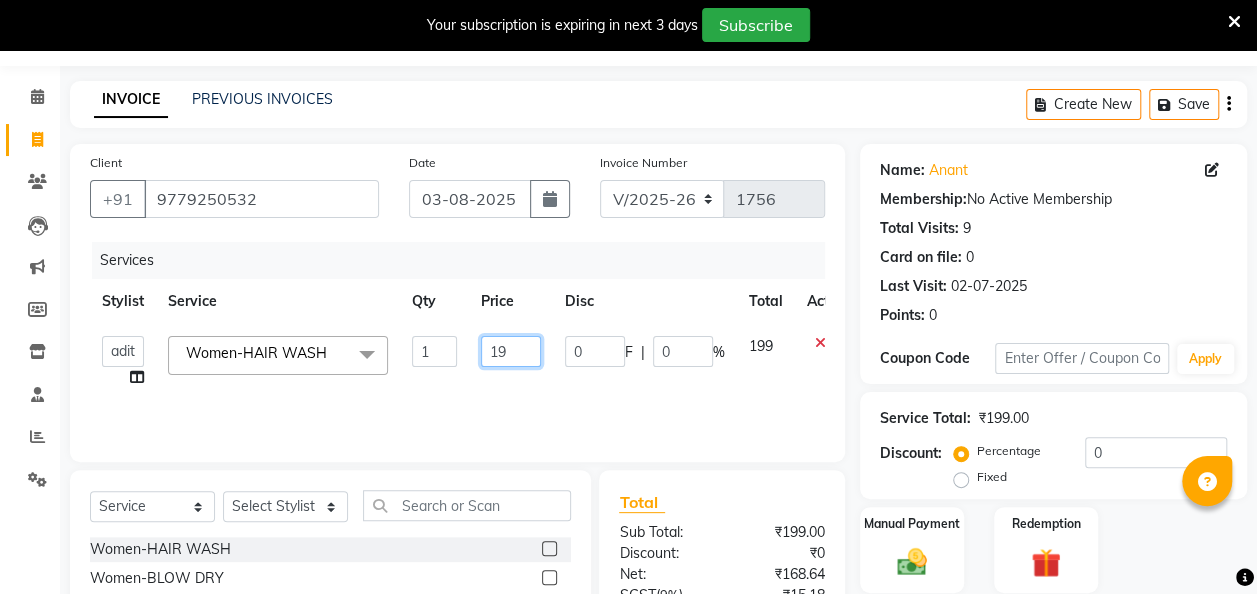 type on "1" 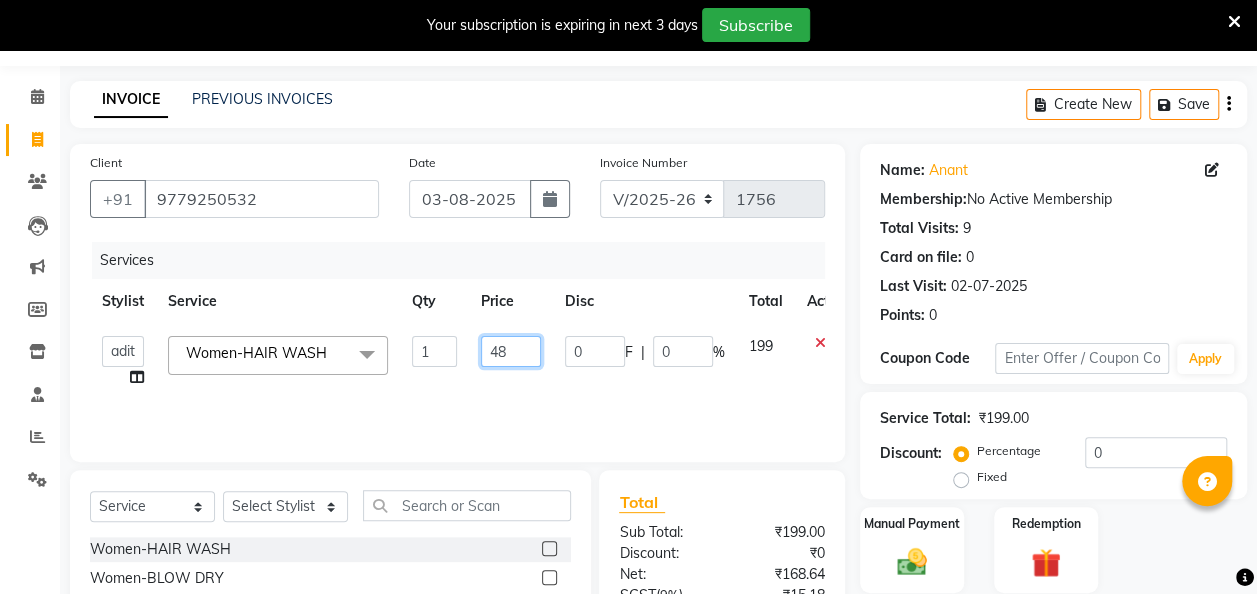 type on "485" 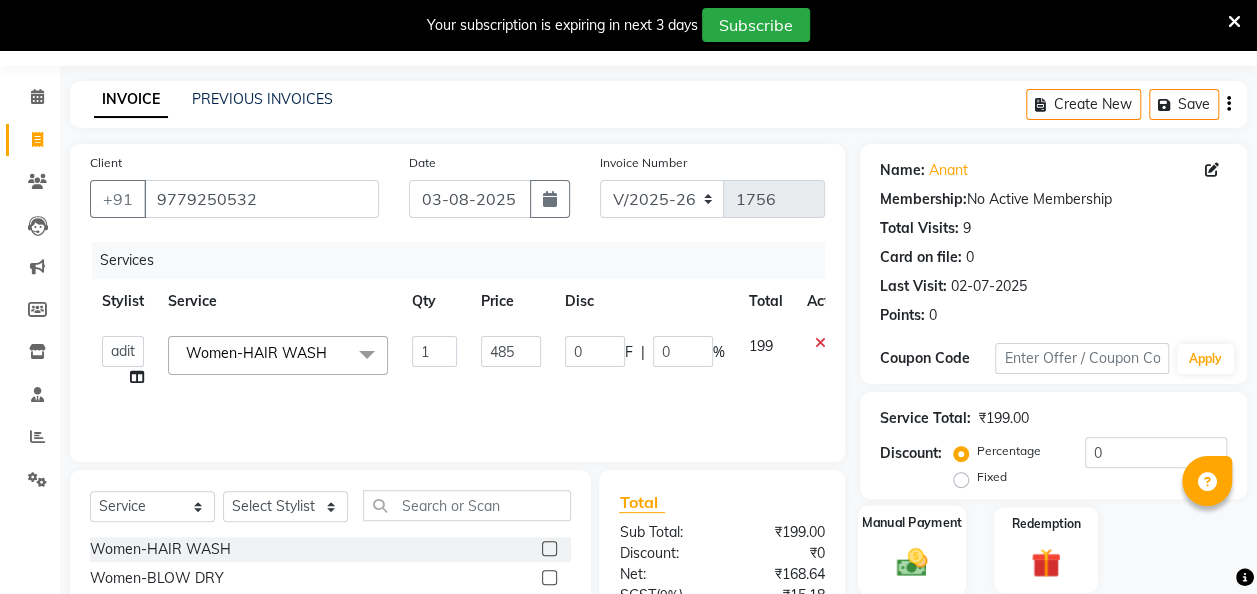 click on "Manual Payment" 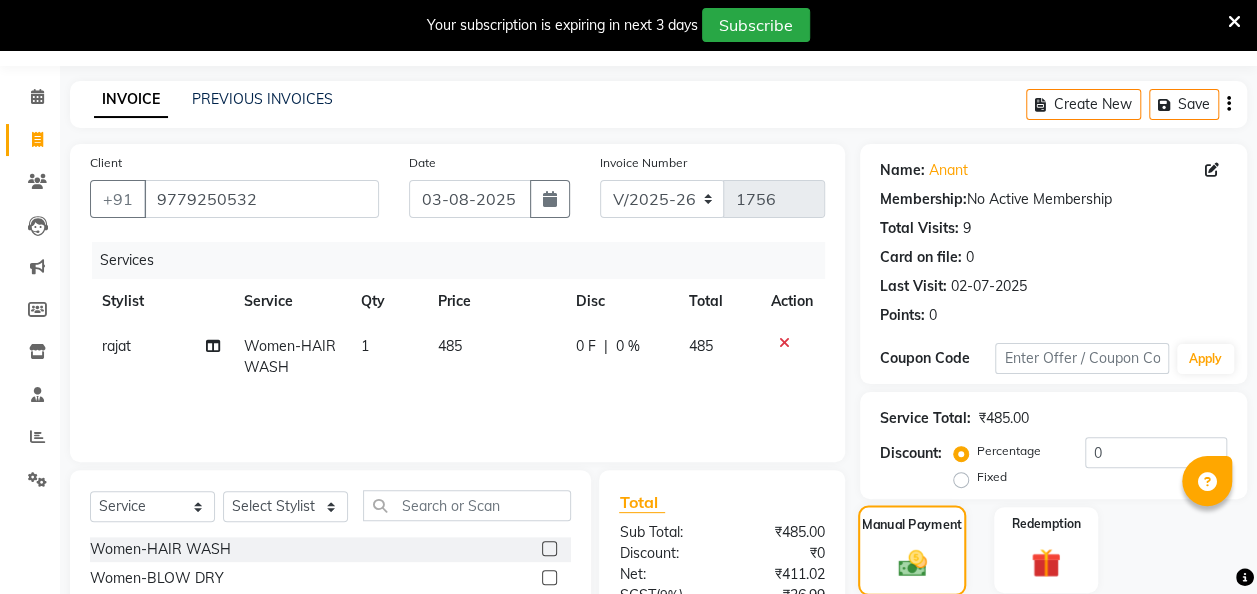 scroll, scrollTop: 255, scrollLeft: 0, axis: vertical 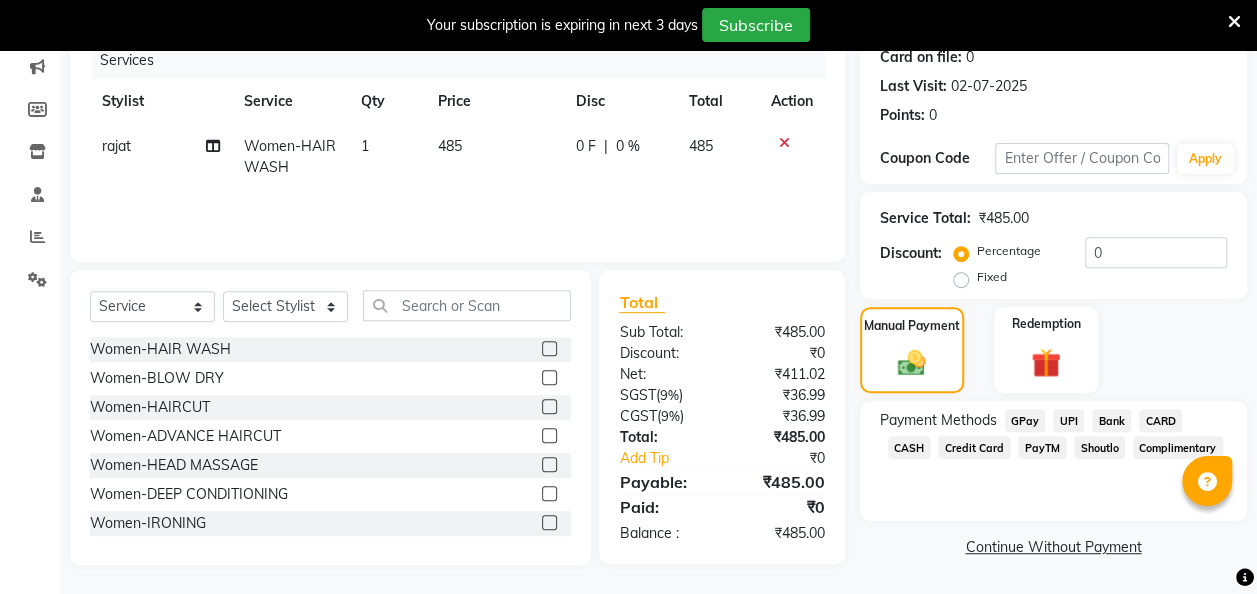 click on "GPay" 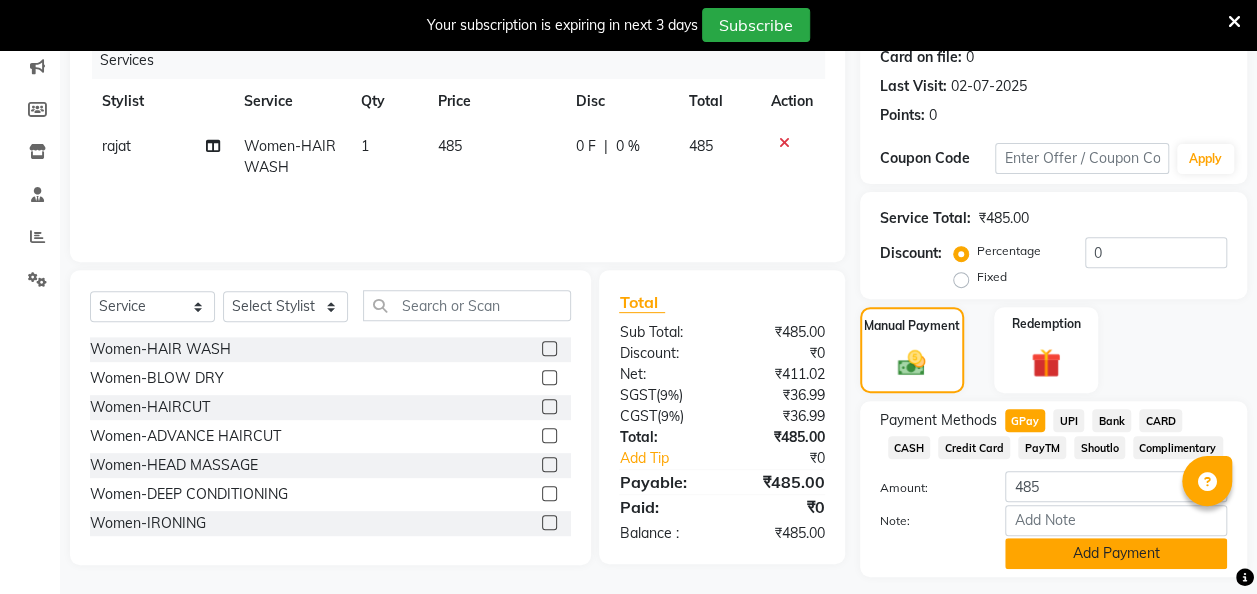 click on "Add Payment" 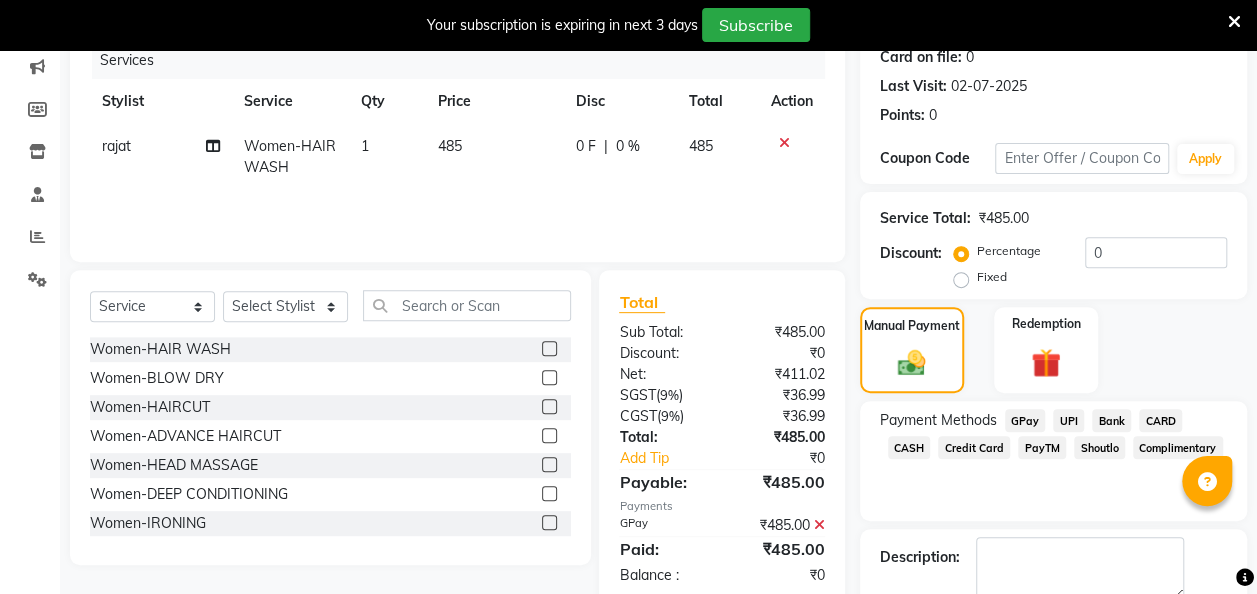 scroll, scrollTop: 364, scrollLeft: 0, axis: vertical 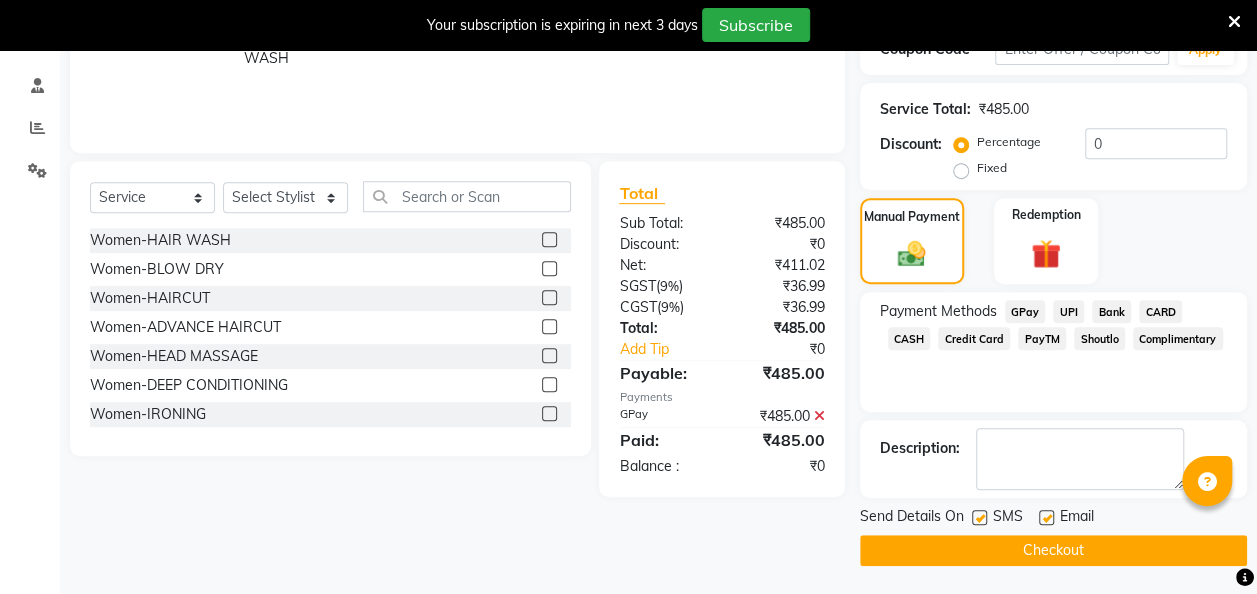 click 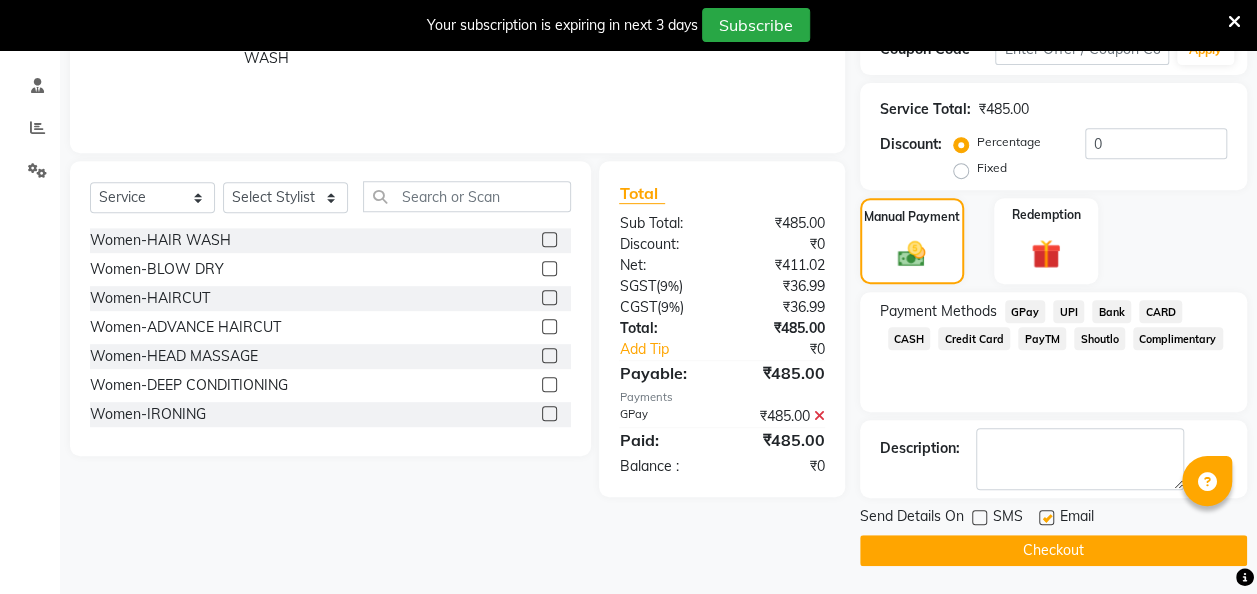 click on "Checkout" 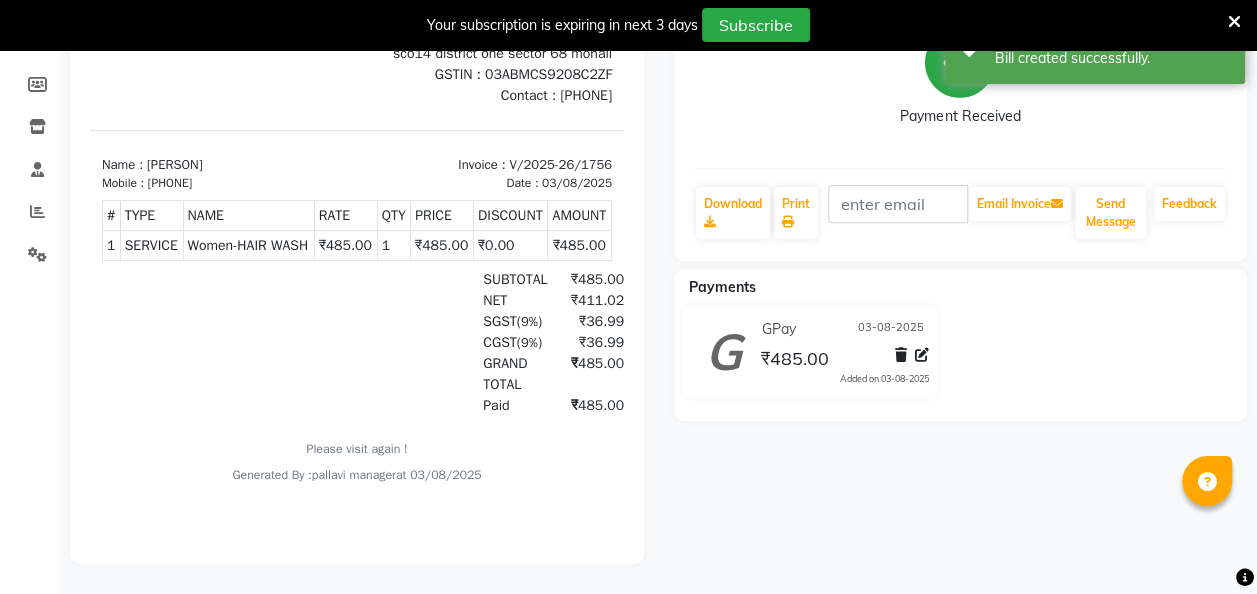 scroll, scrollTop: 0, scrollLeft: 0, axis: both 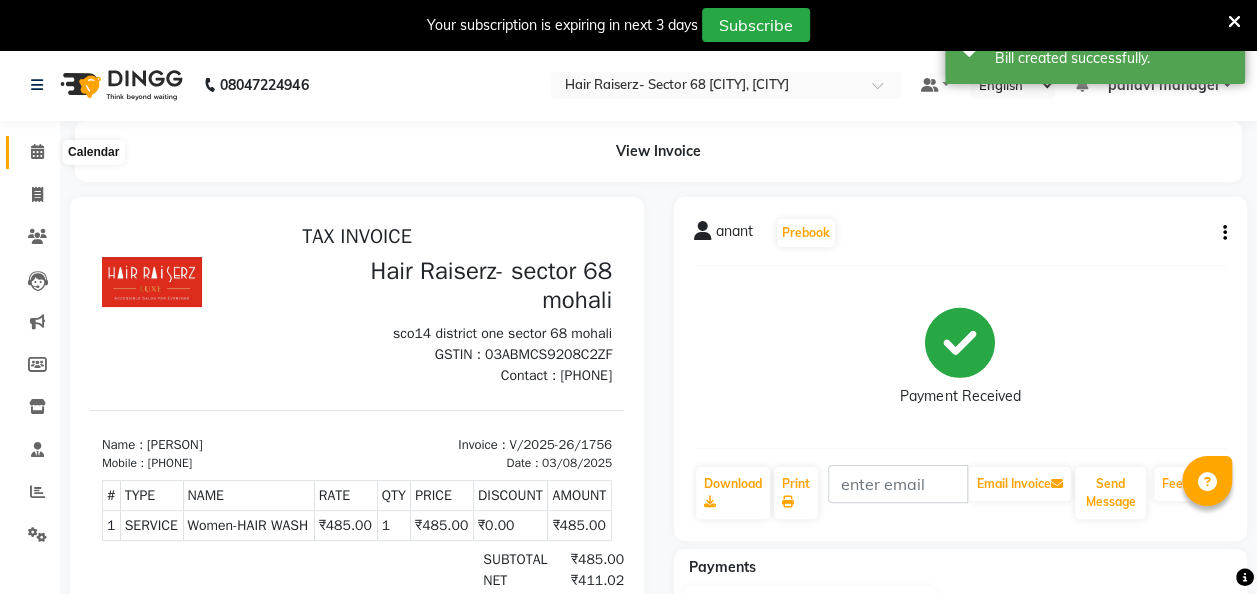 click 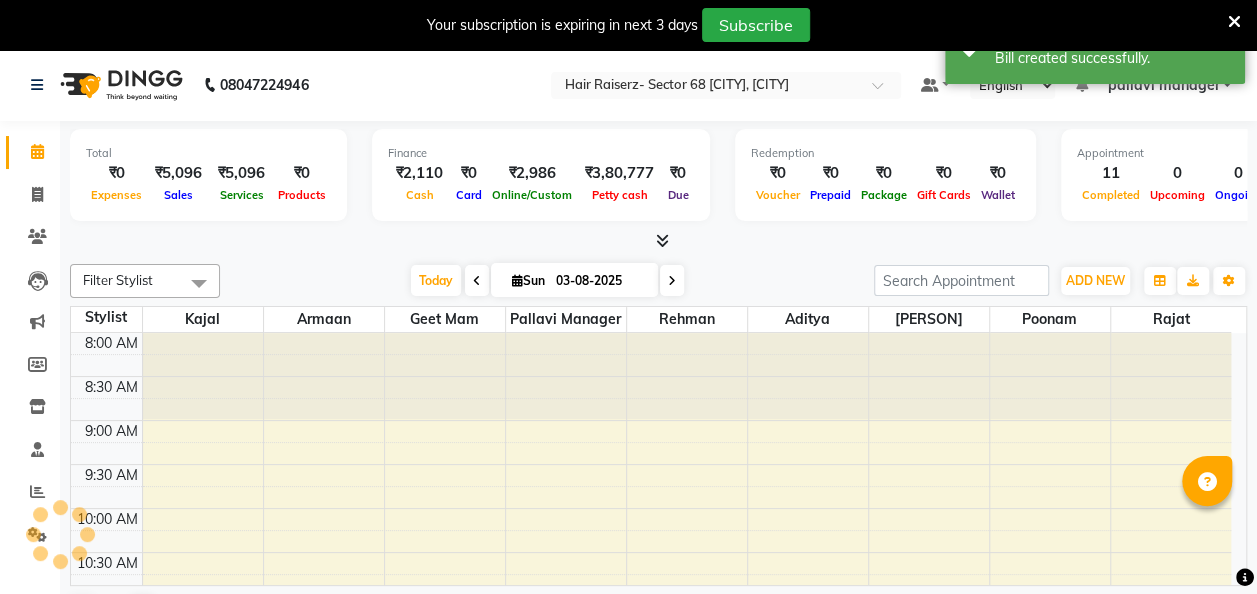 scroll, scrollTop: 0, scrollLeft: 0, axis: both 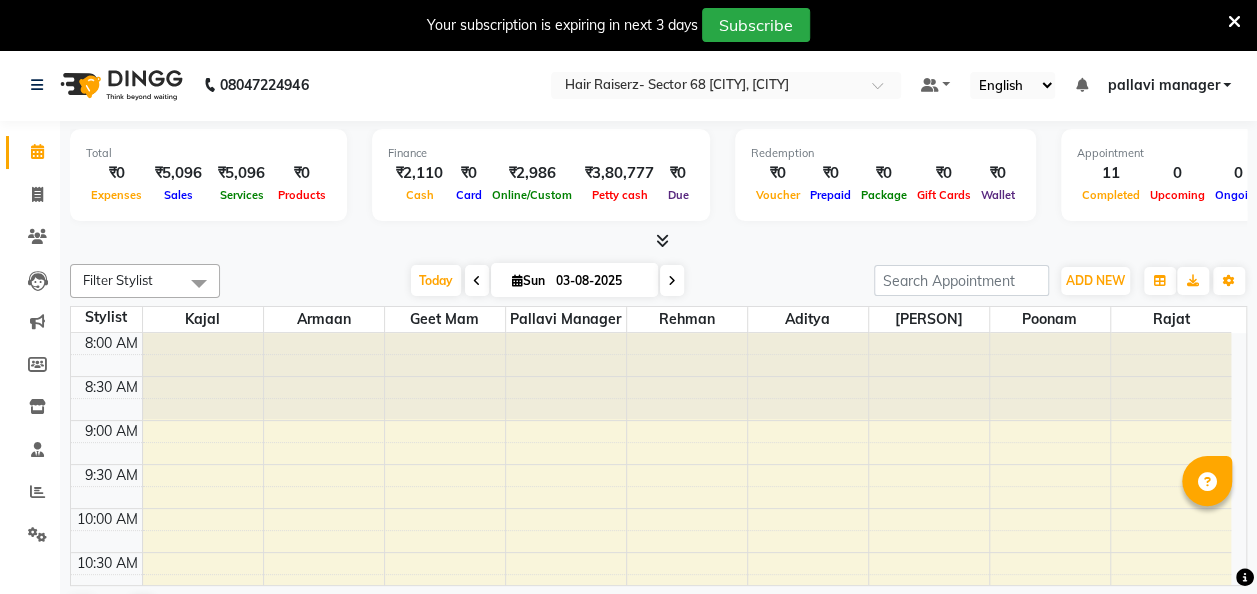 click at bounding box center (203, 376) 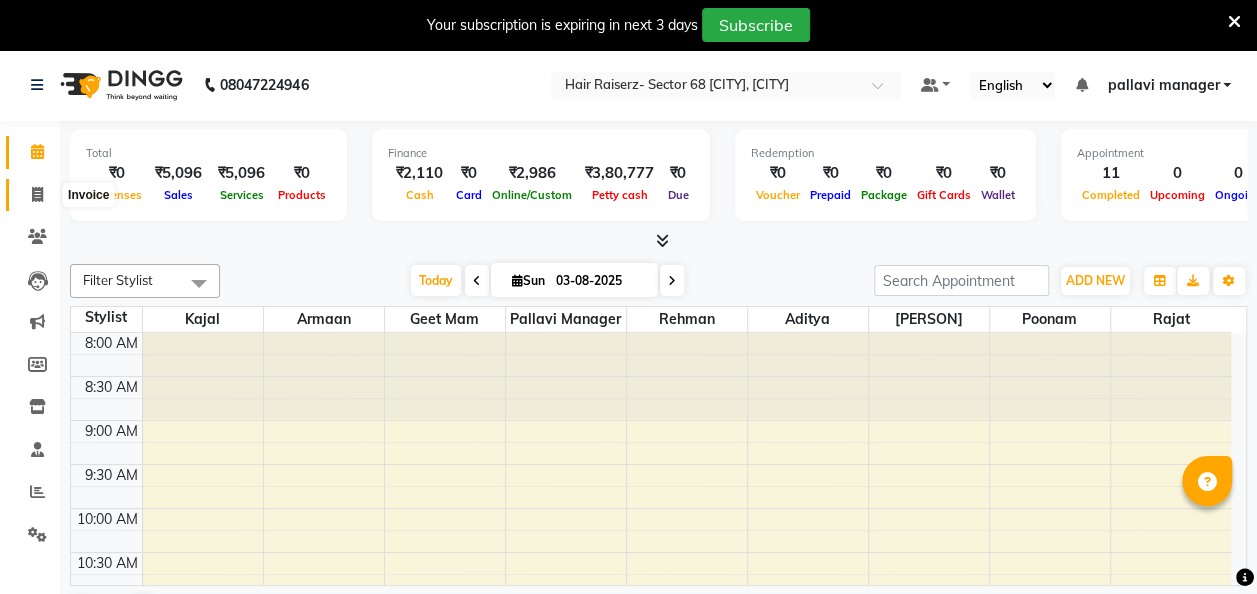 click 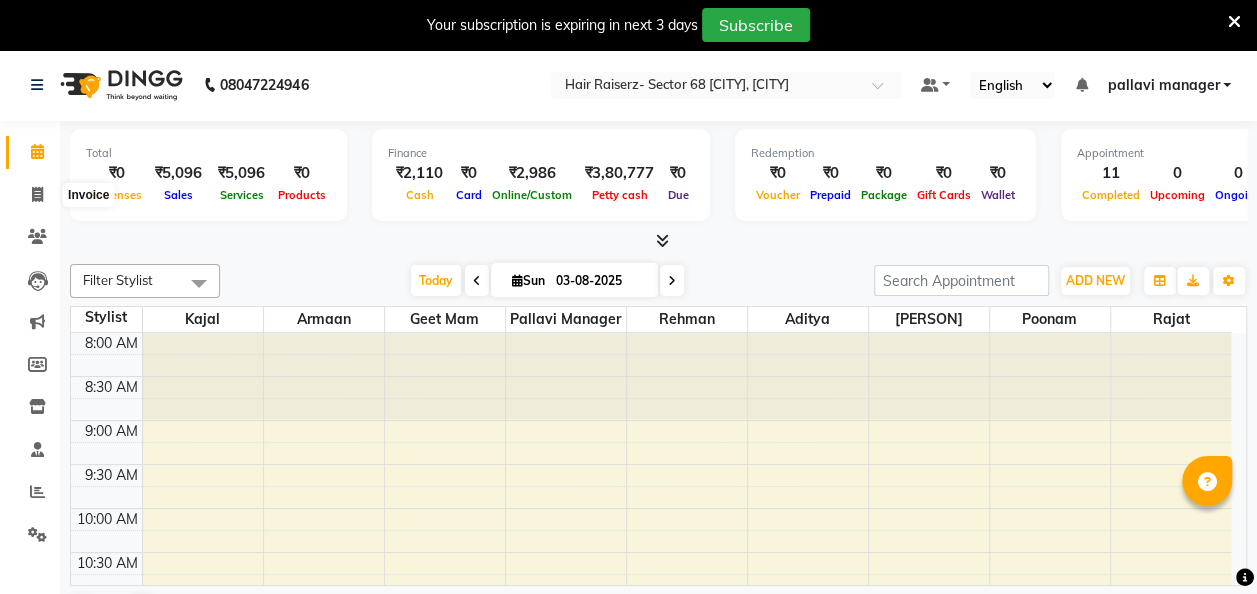 select on "service" 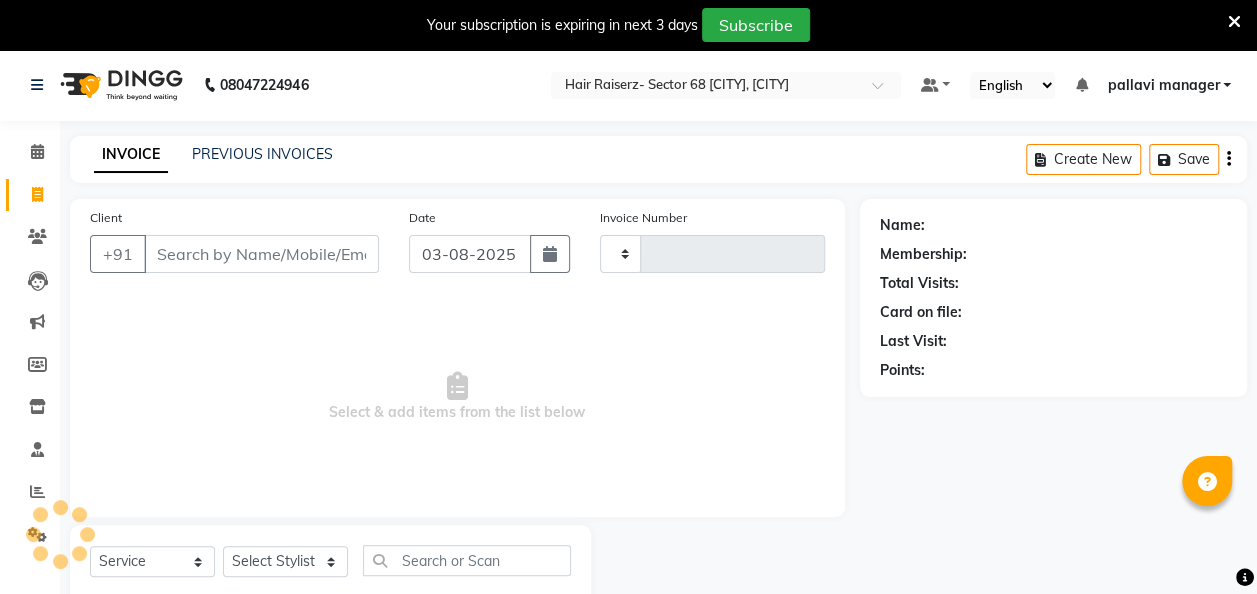 type on "1757" 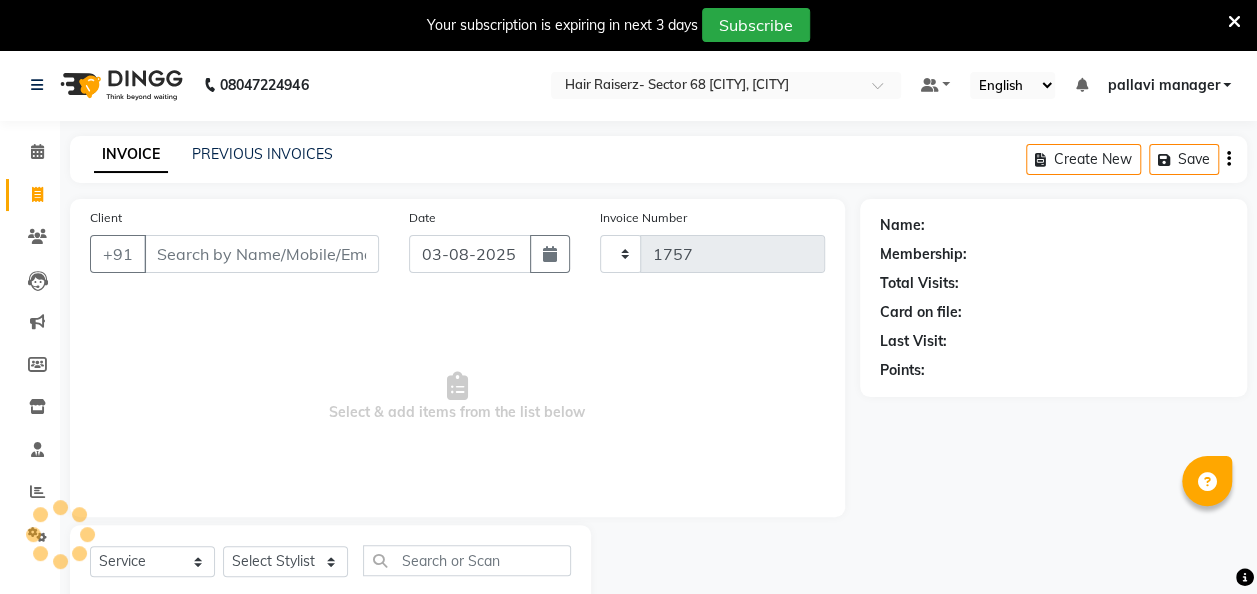 select on "6691" 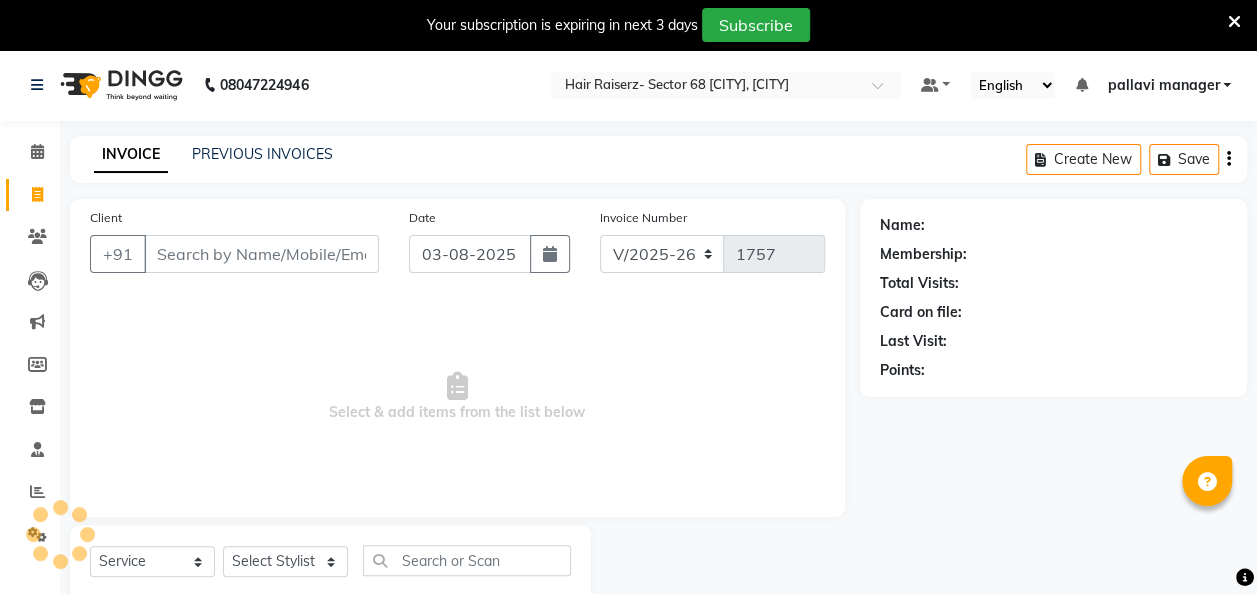 click on "Client" at bounding box center (261, 254) 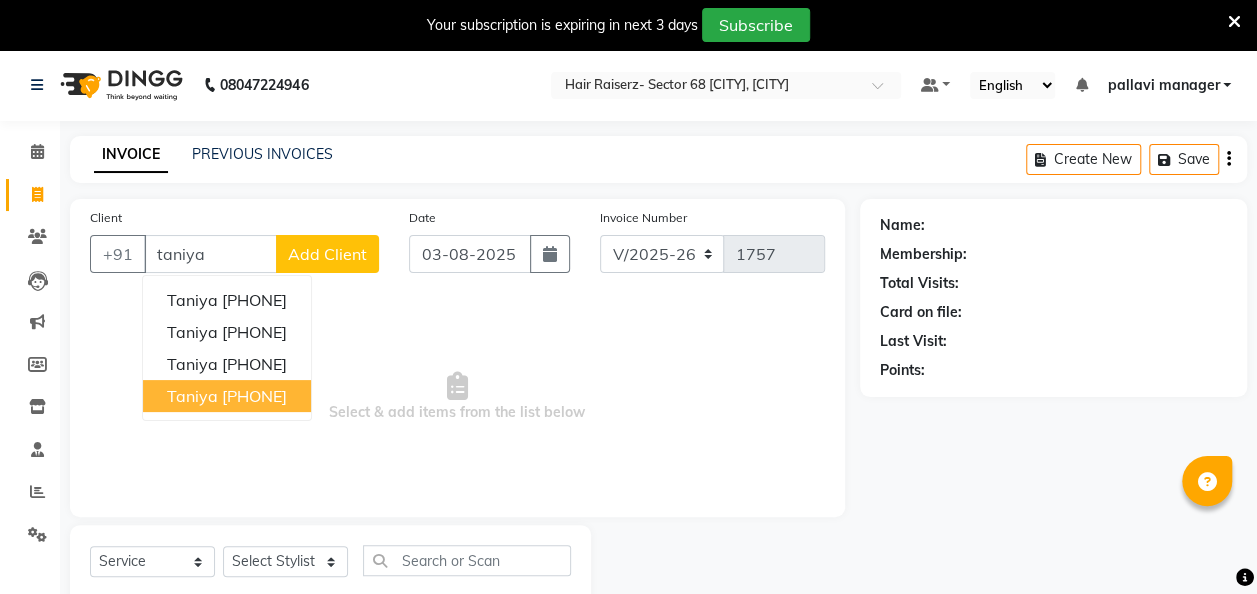 click on "7888586691" at bounding box center (254, 396) 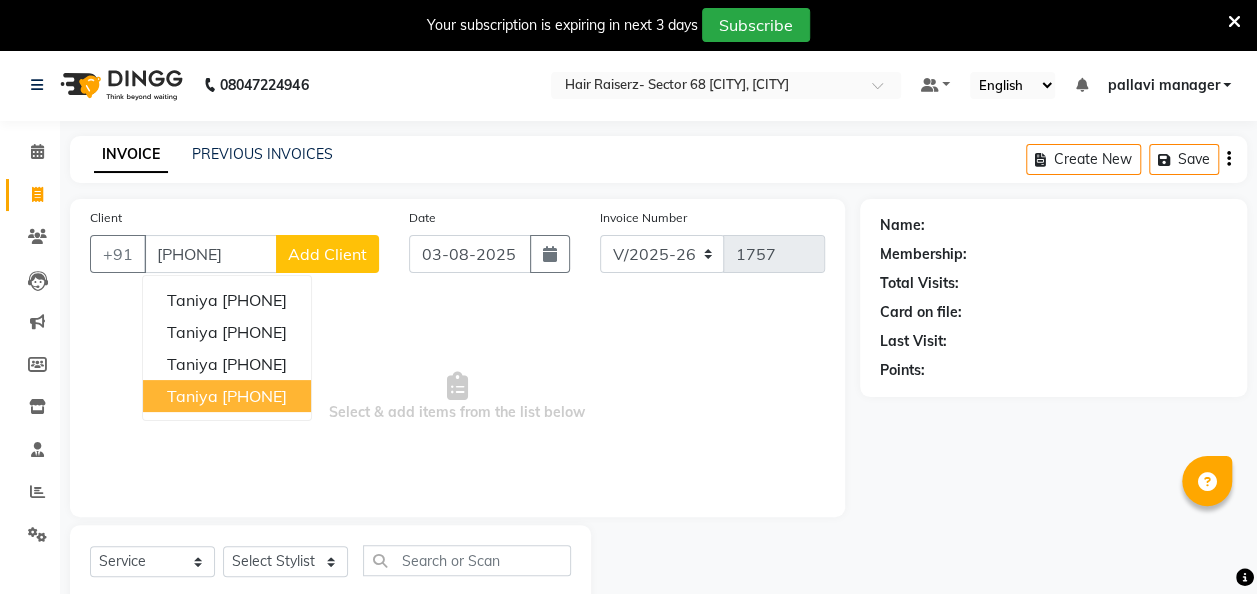 type on "7888586691" 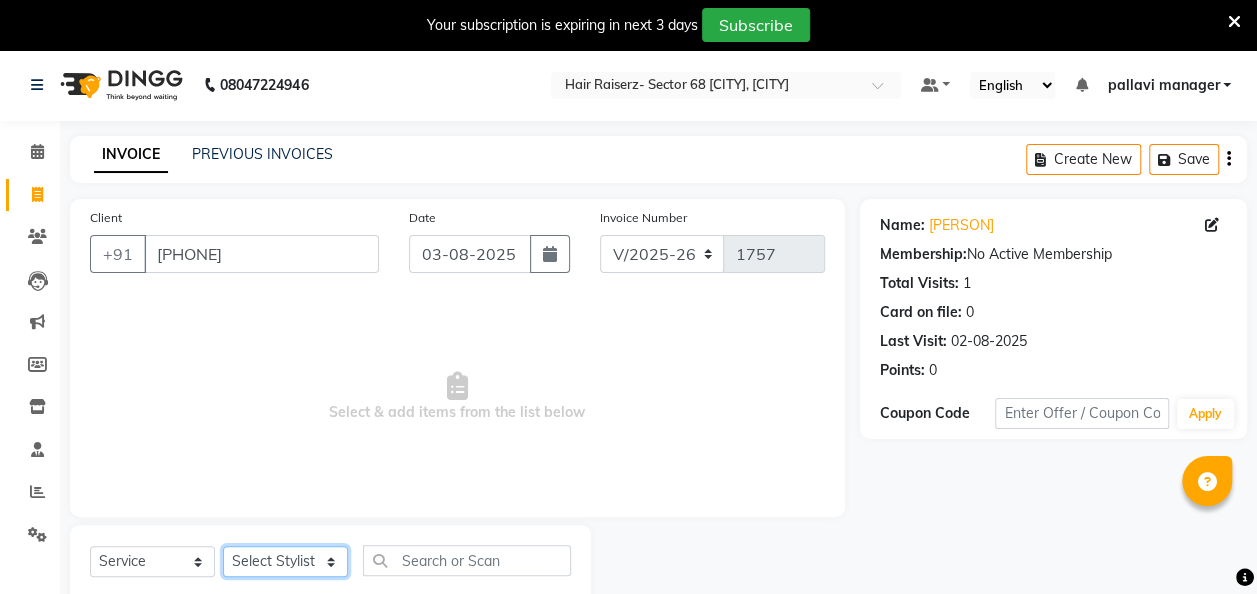 click on "Select Stylist aditya amita Armaan Geet mam  kajal pallavi manager poonam rajat rehman sajid shiv" 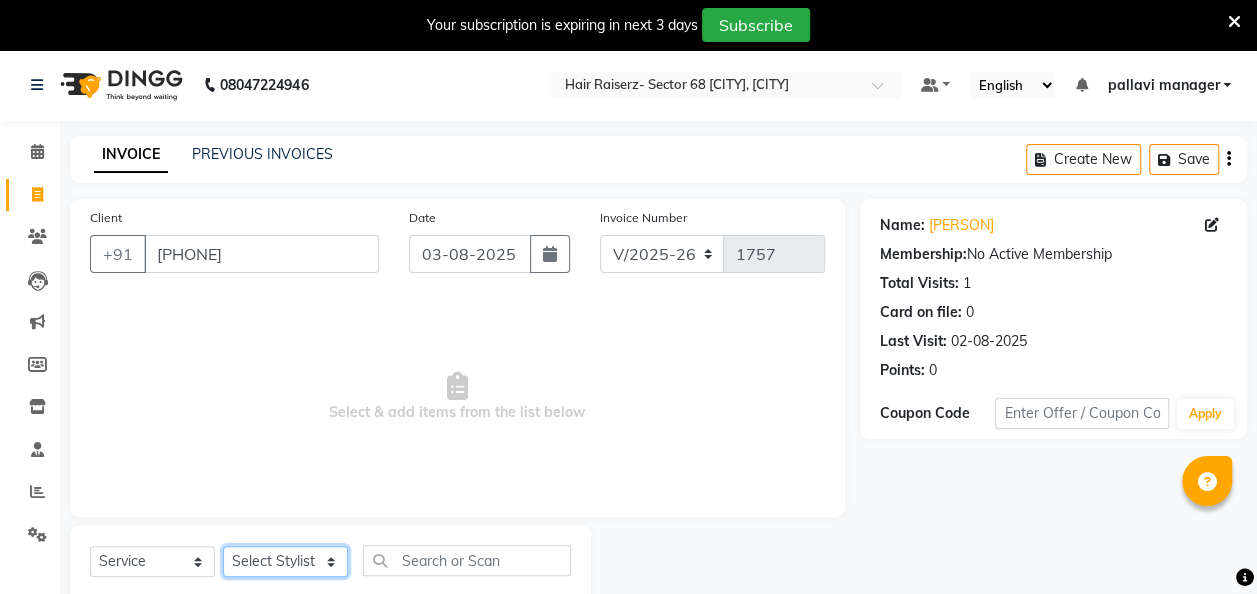 select on "87965" 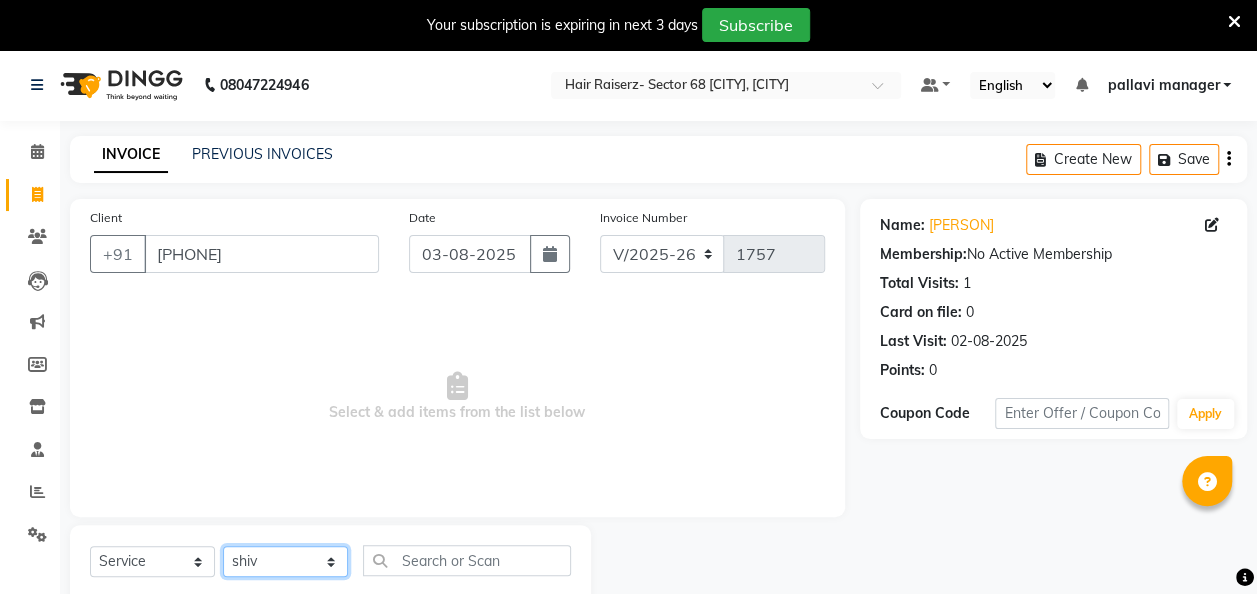 click on "Select Stylist aditya amita Armaan Geet mam  kajal pallavi manager poonam rajat rehman sajid shiv" 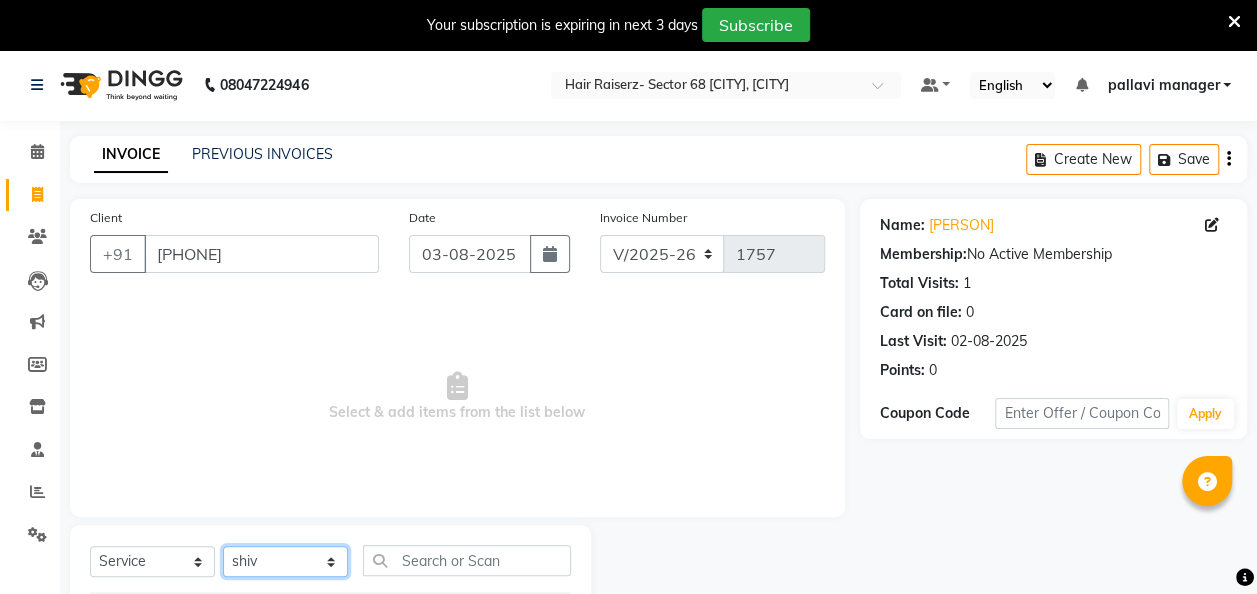 scroll, scrollTop: 121, scrollLeft: 0, axis: vertical 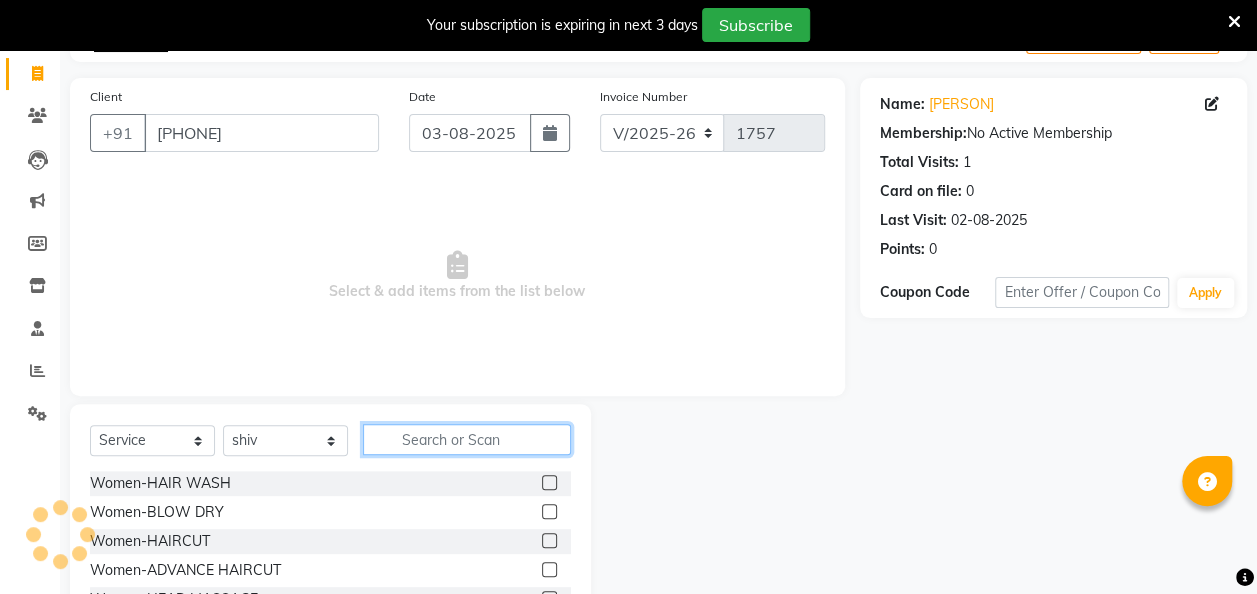 click 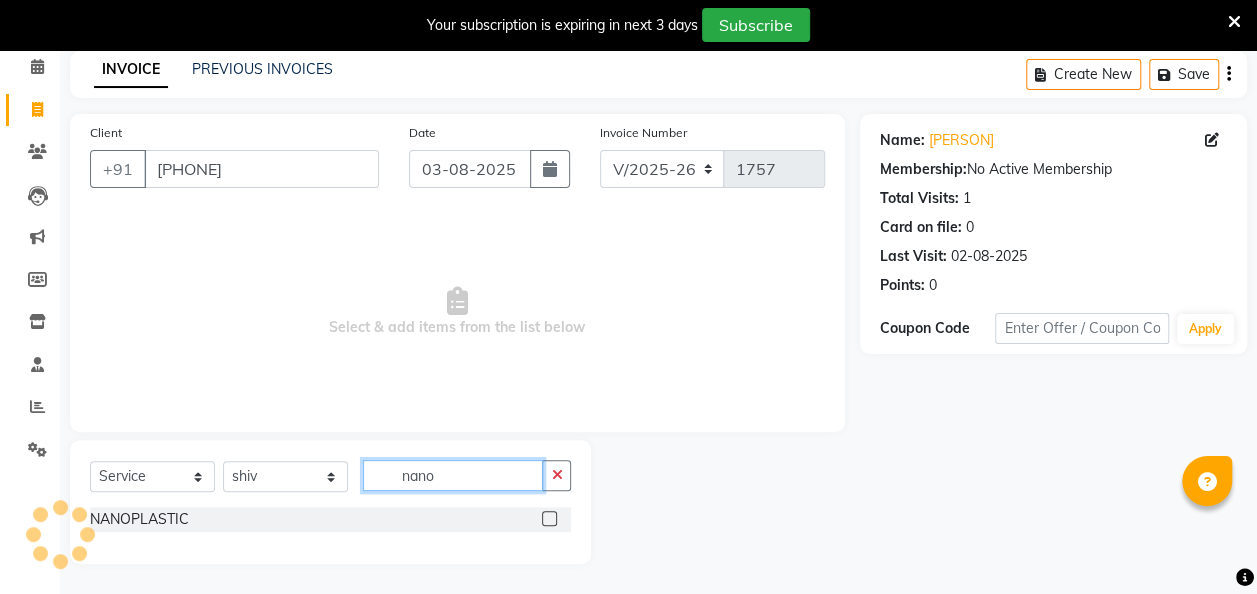 scroll, scrollTop: 84, scrollLeft: 0, axis: vertical 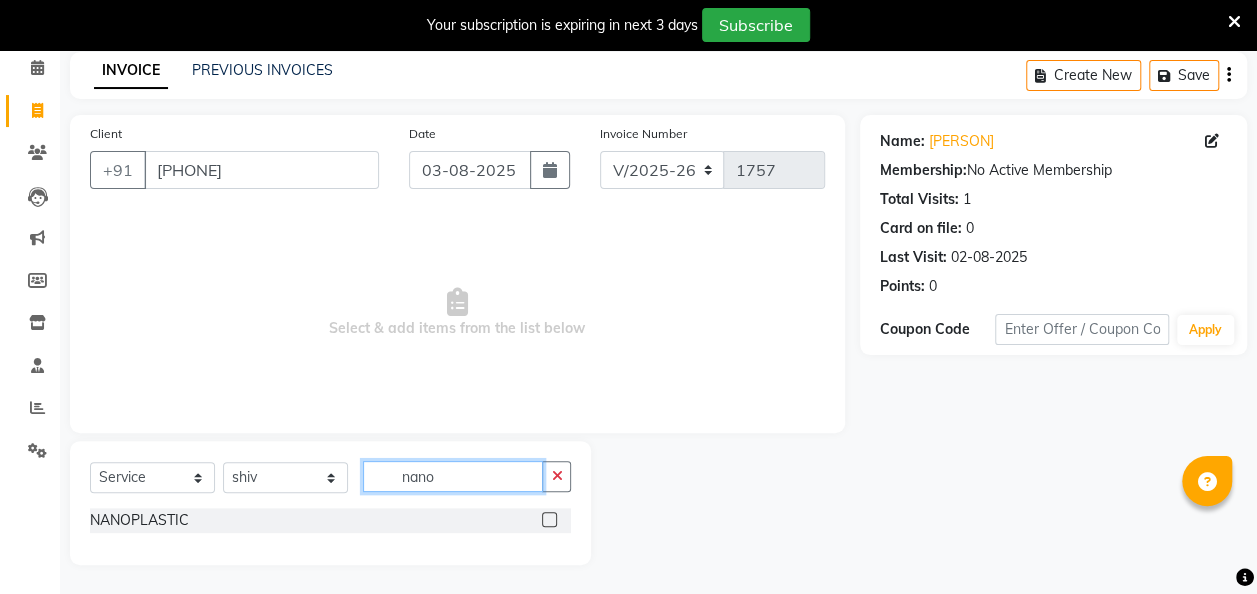 type on "nano" 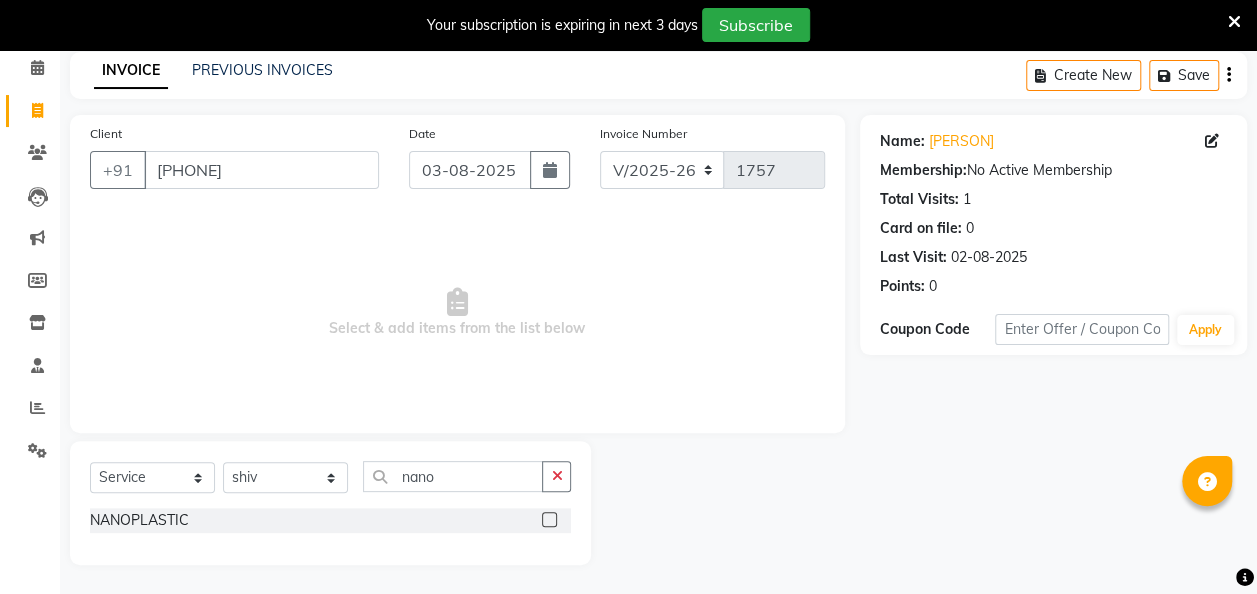 click 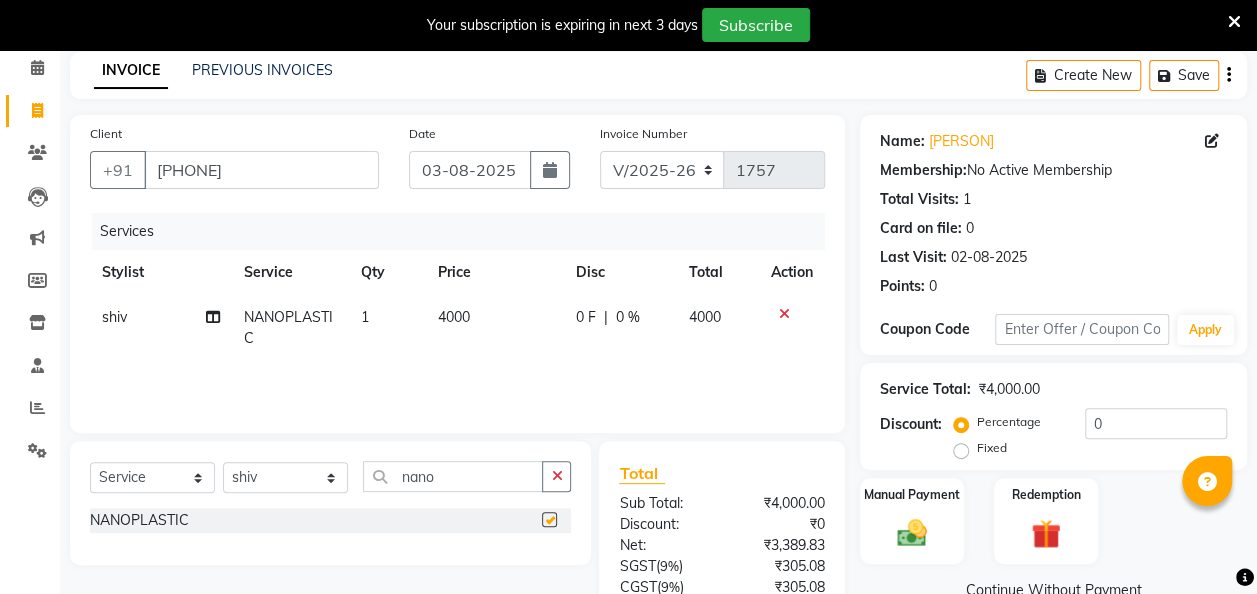 checkbox on "false" 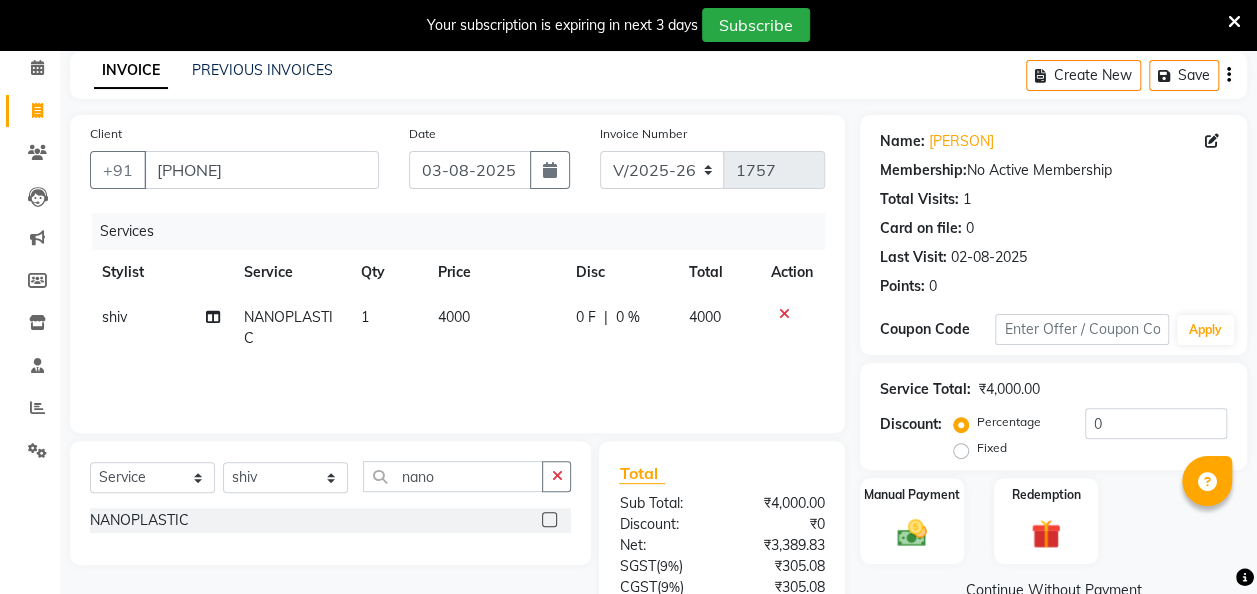 click on "4000" 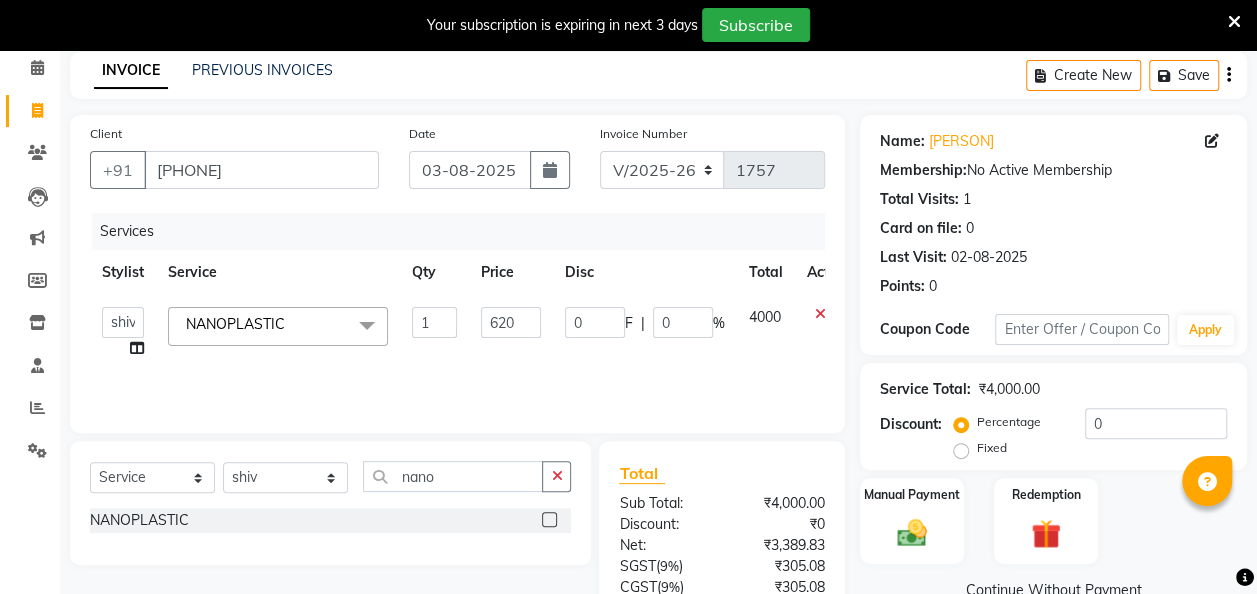 type on "6200" 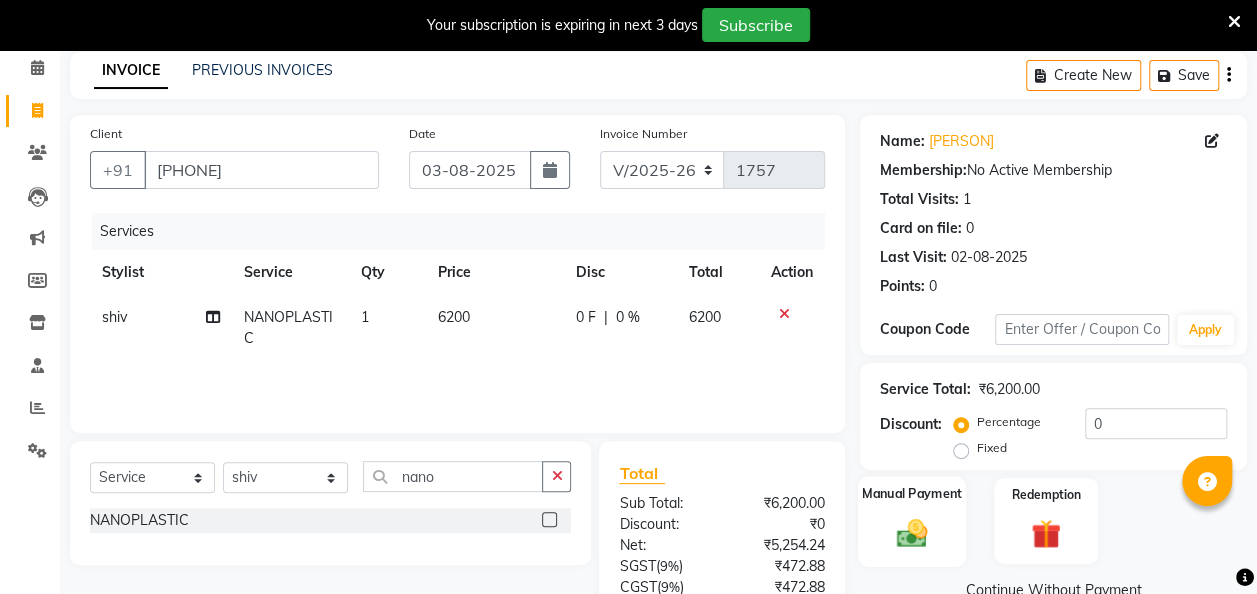 click 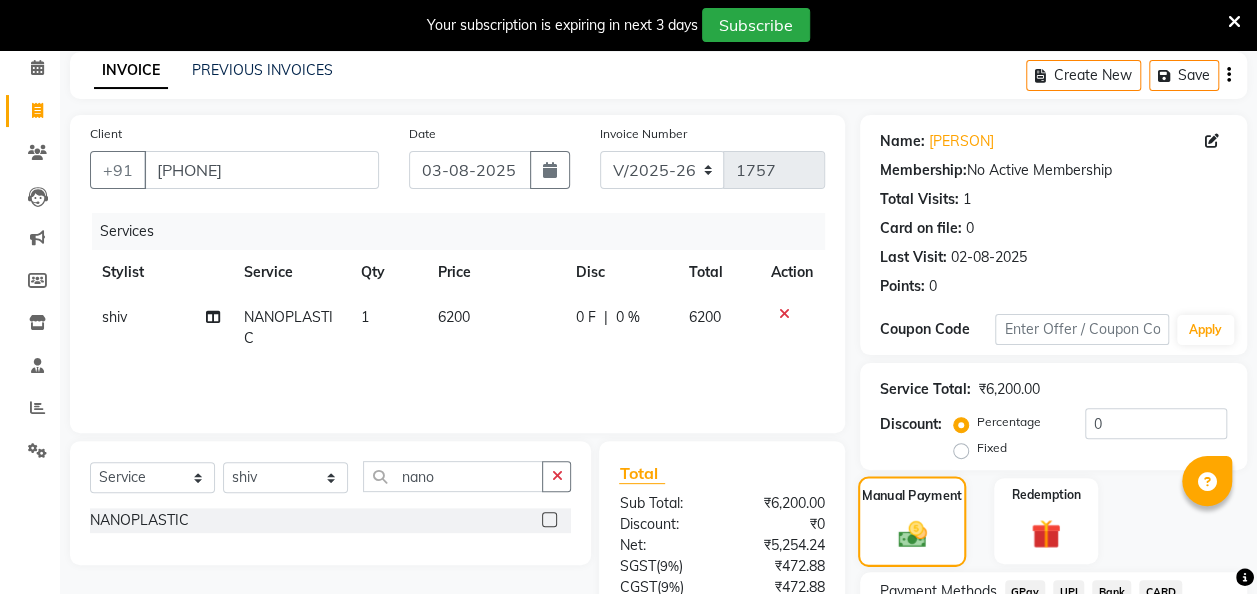 scroll, scrollTop: 254, scrollLeft: 0, axis: vertical 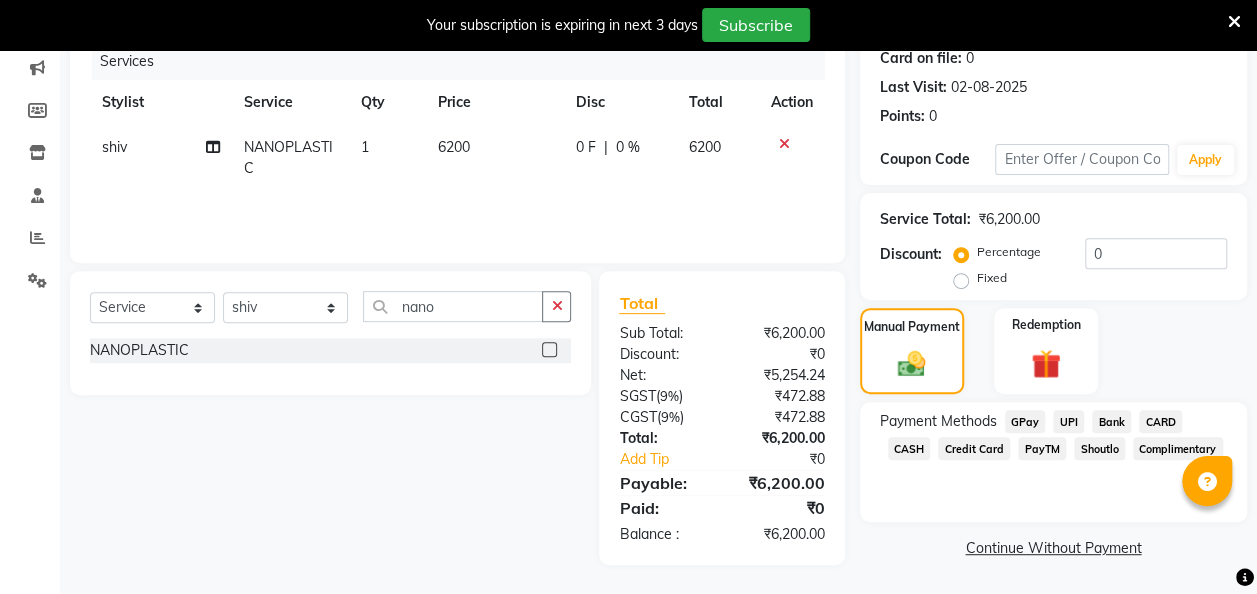 click on "CASH" 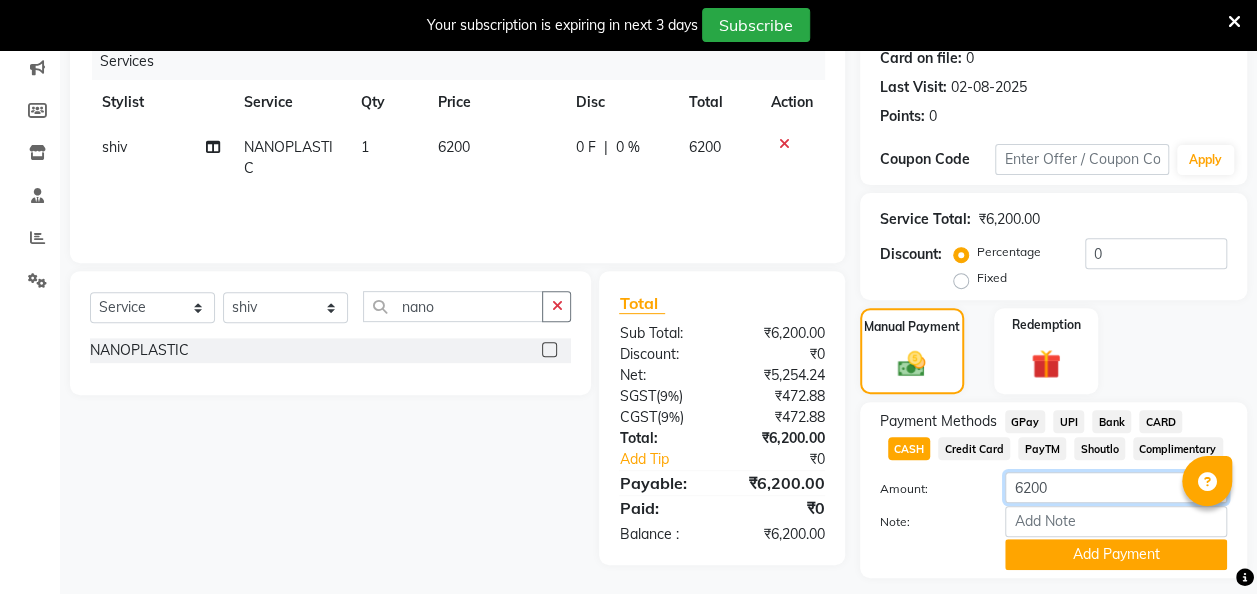click on "6200" 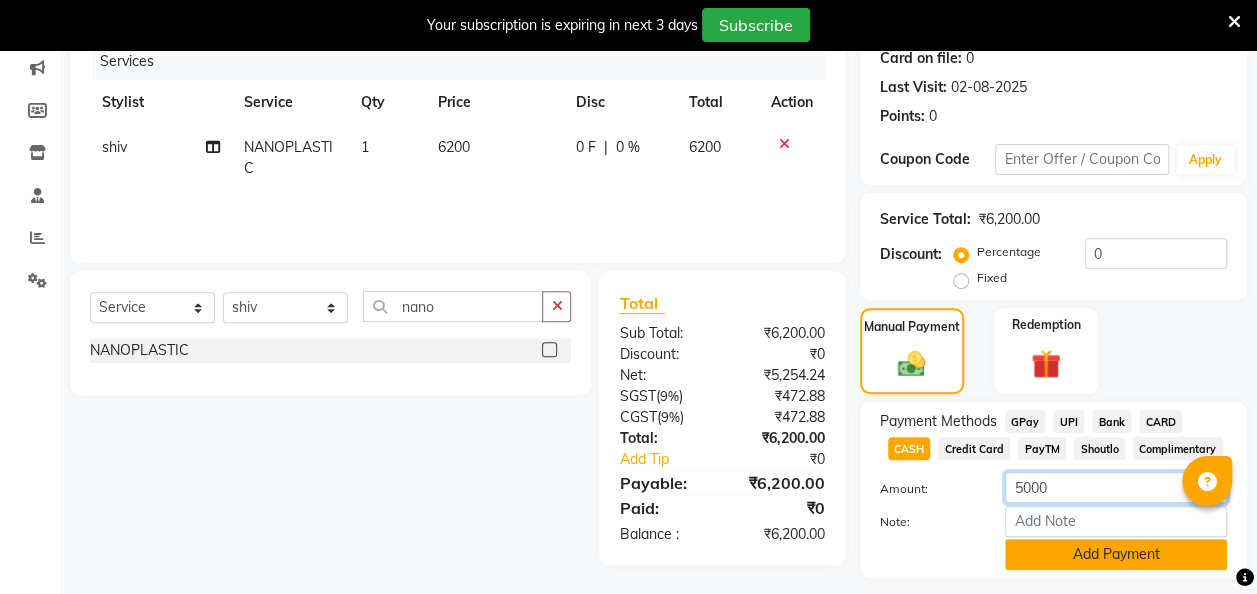 type on "5000" 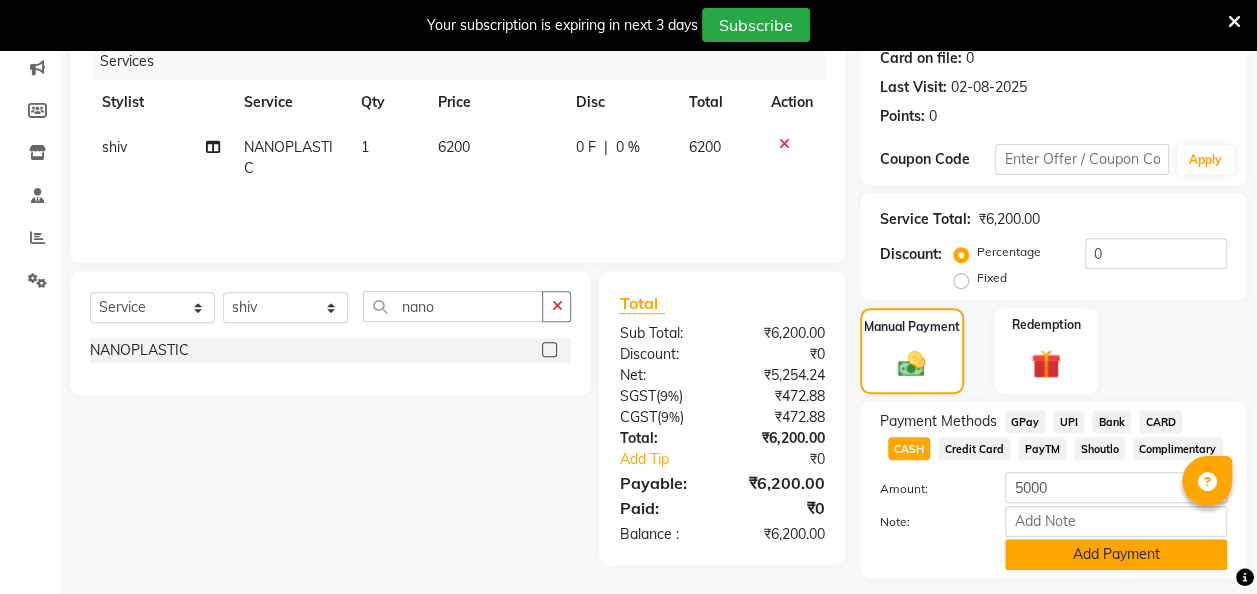 click on "Add Payment" 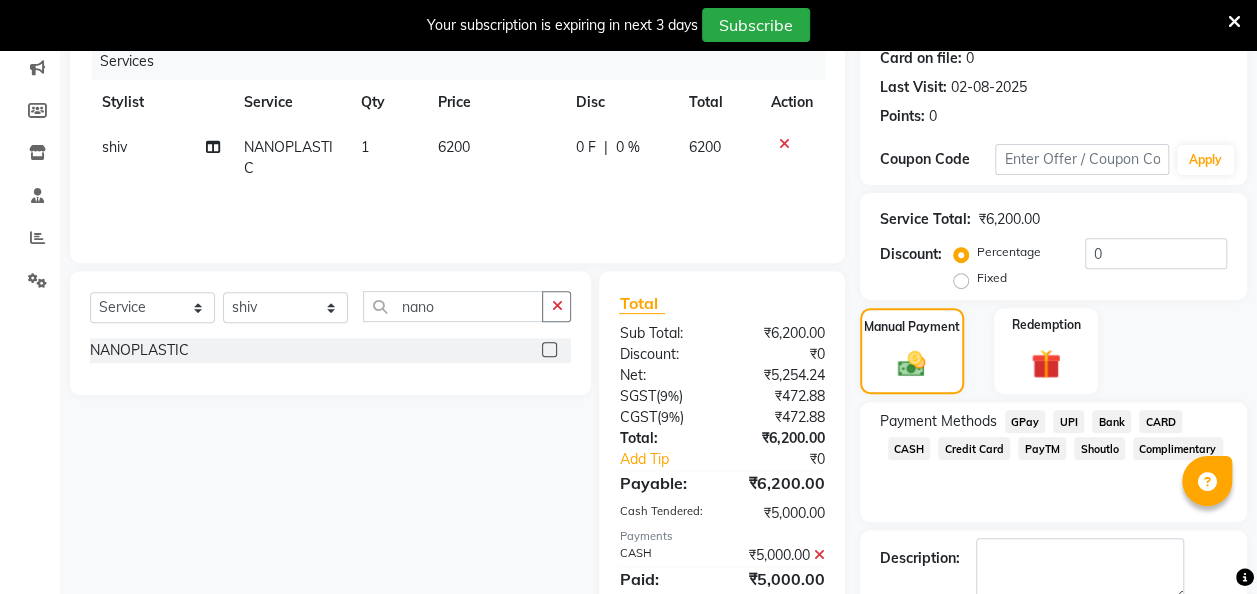 click on "GPay" 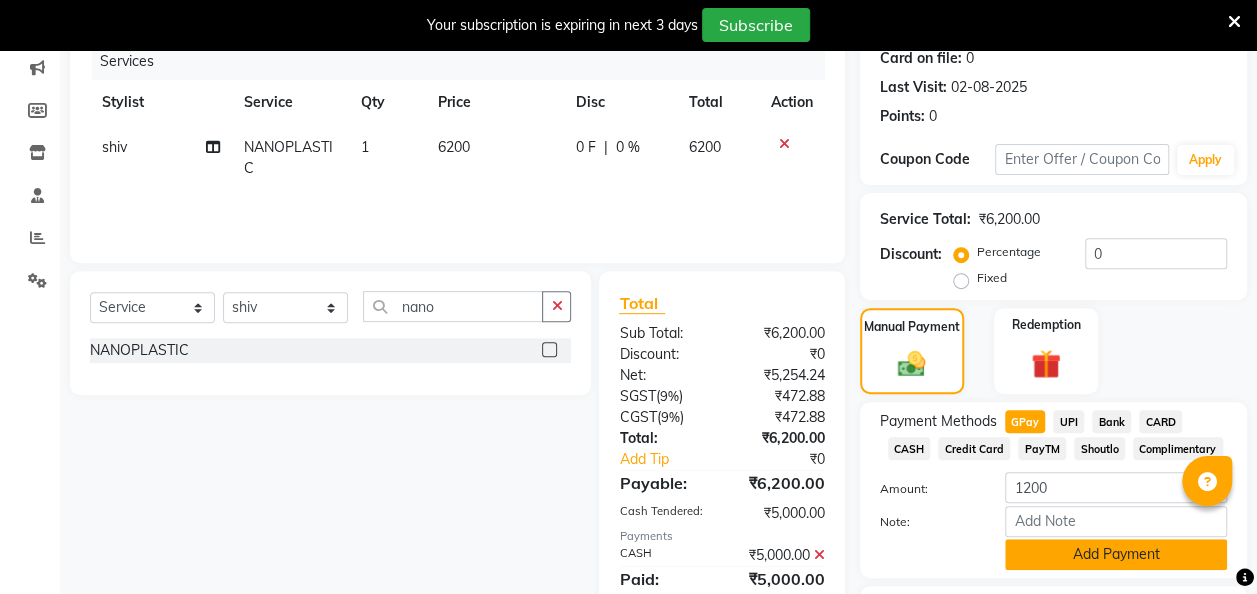 click on "Add Payment" 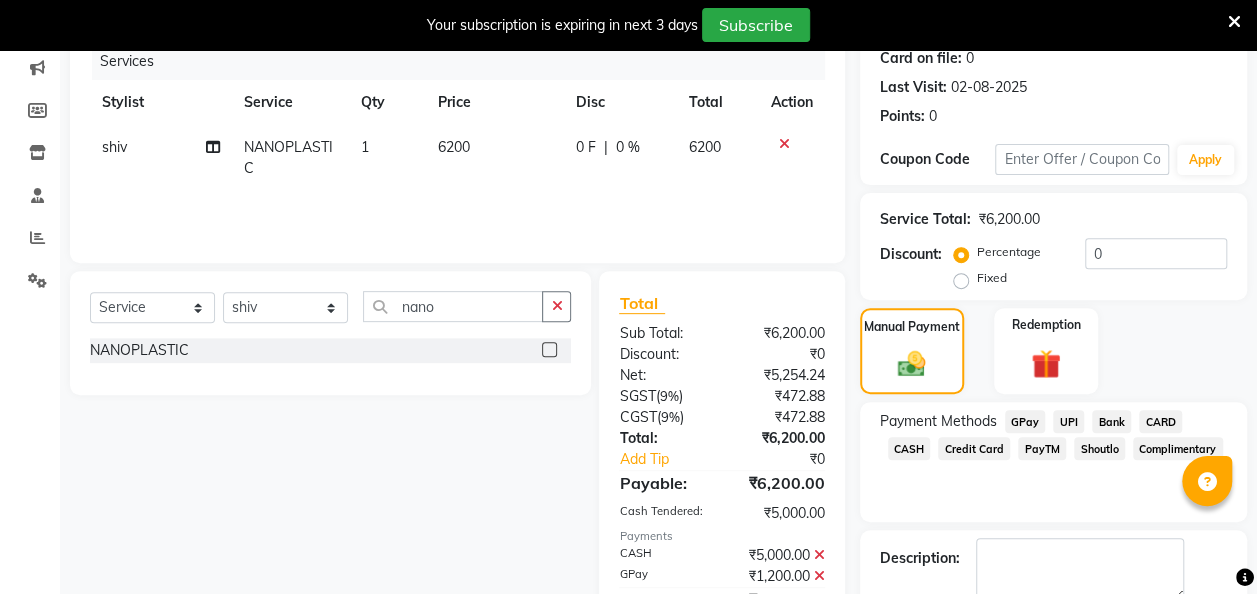scroll, scrollTop: 364, scrollLeft: 0, axis: vertical 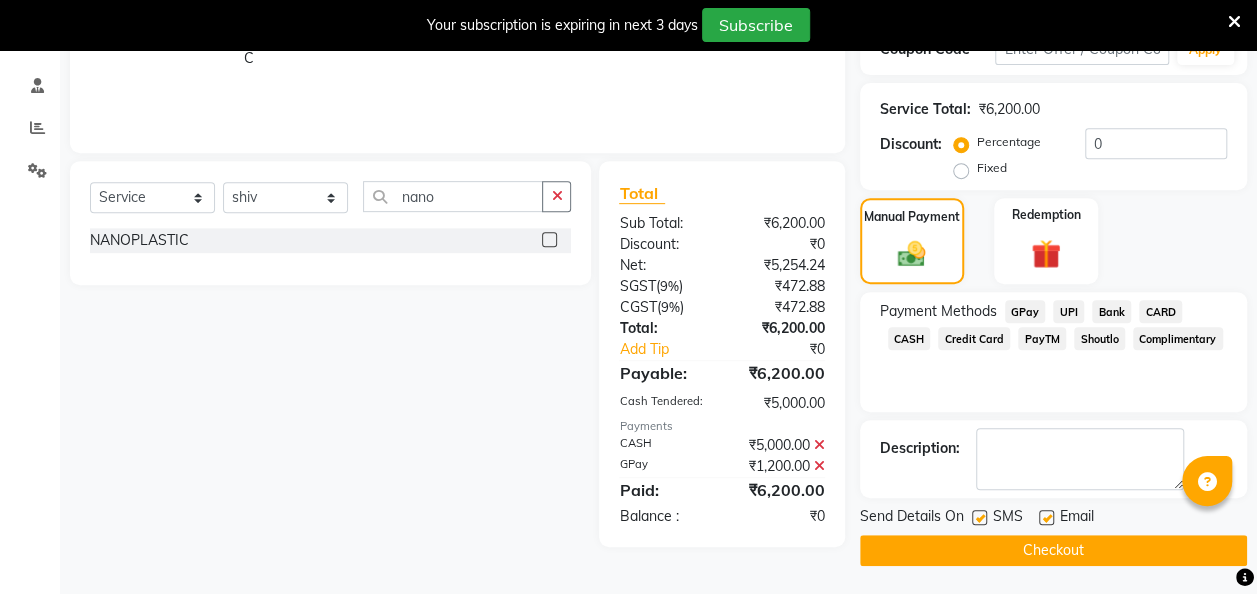 click 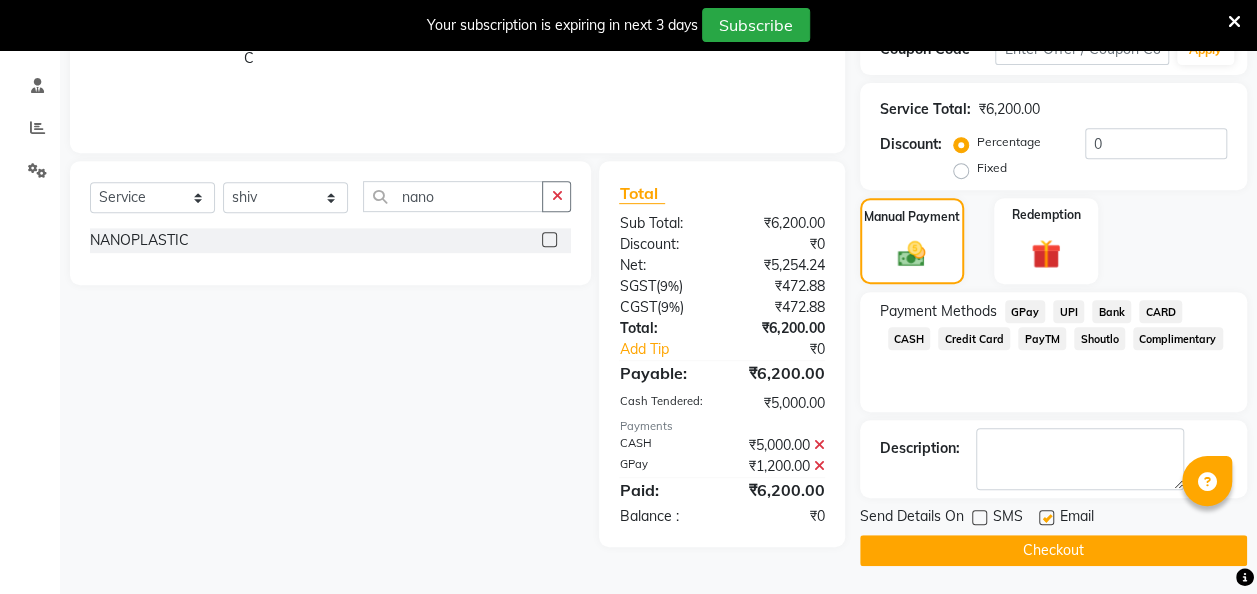 click on "Checkout" 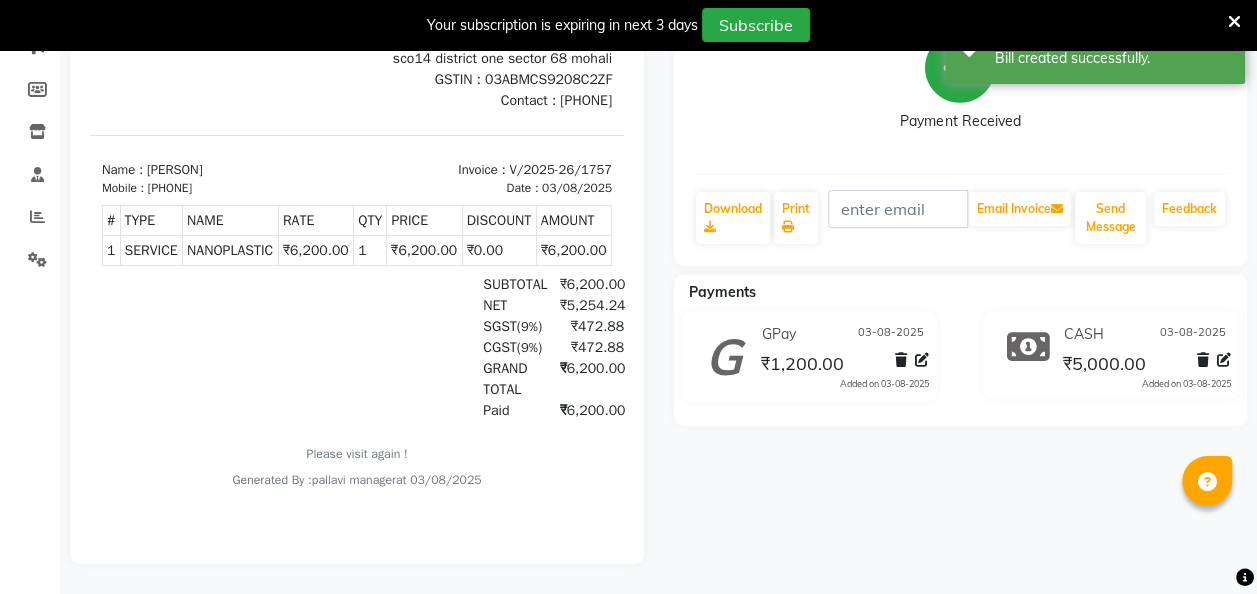 scroll, scrollTop: 0, scrollLeft: 0, axis: both 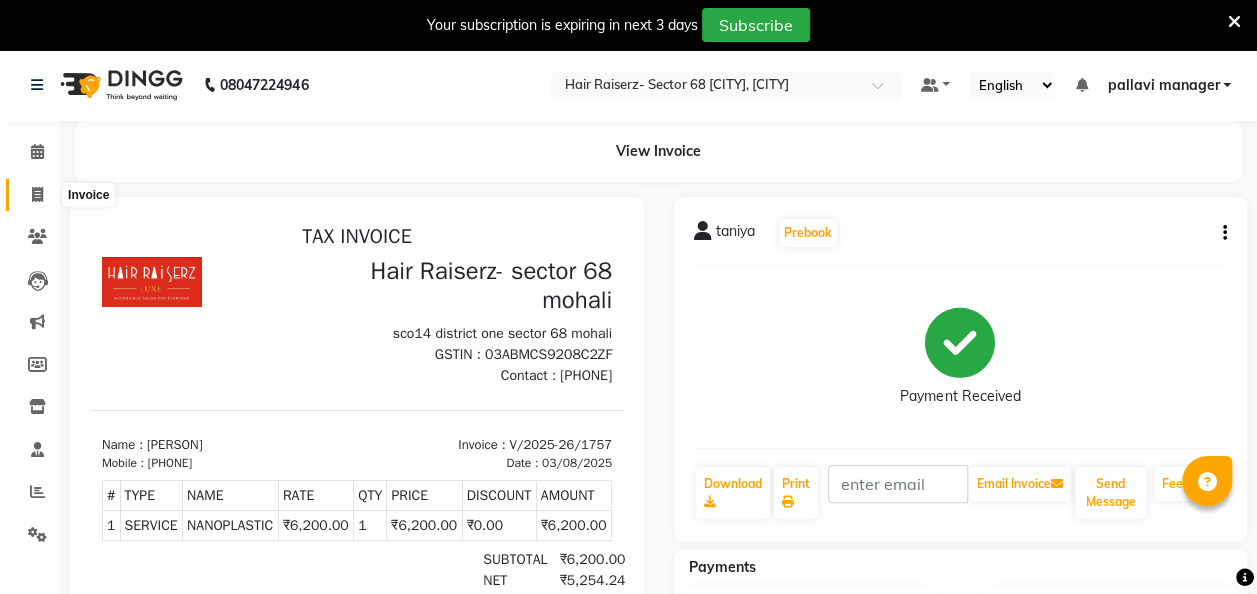 click 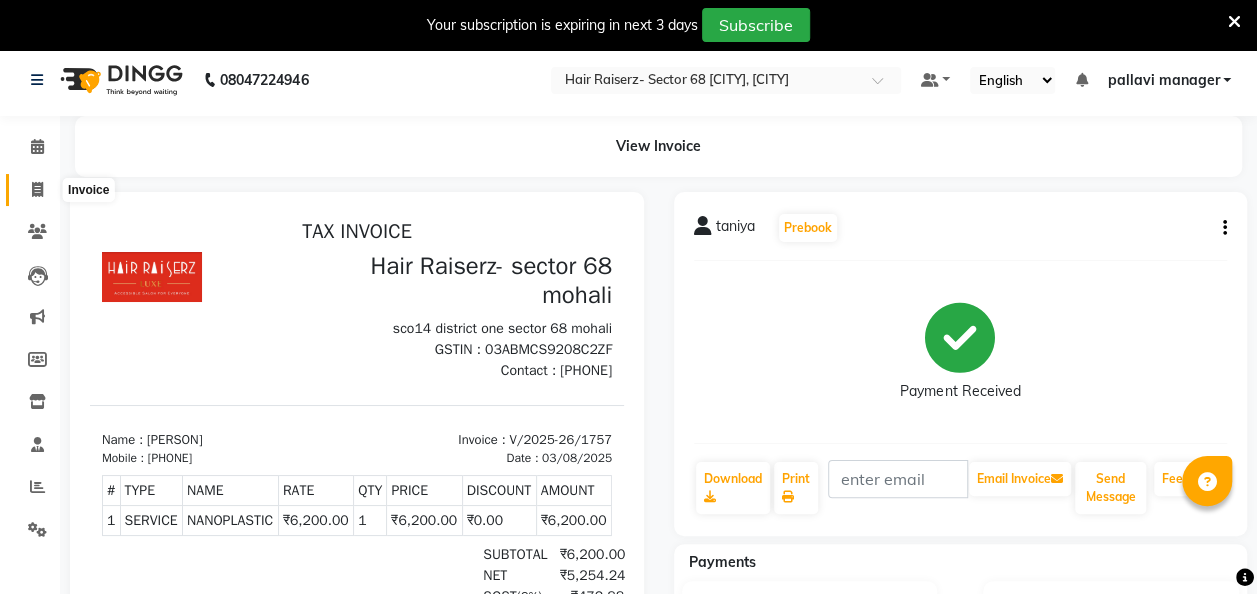select on "6691" 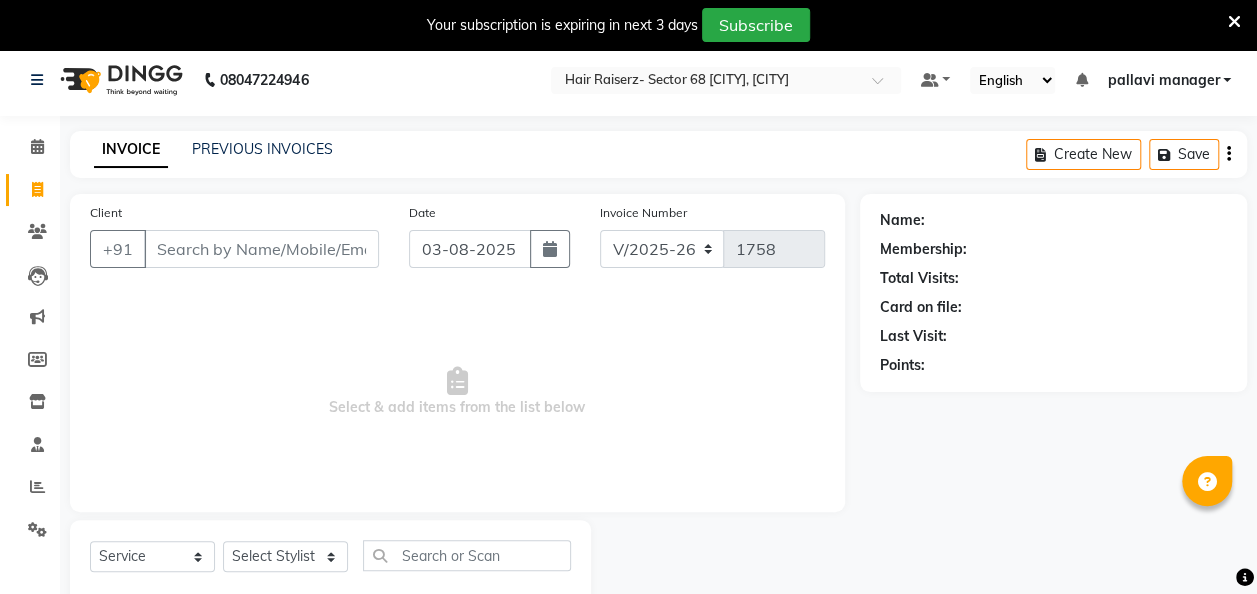scroll, scrollTop: 55, scrollLeft: 0, axis: vertical 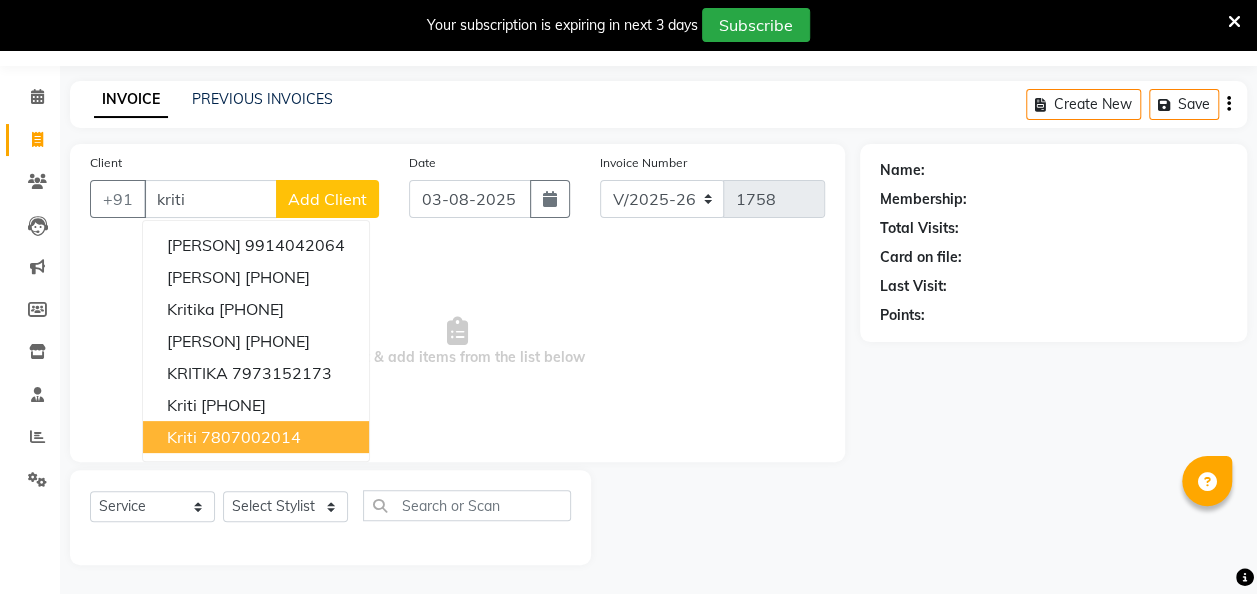 click on "7807002014" at bounding box center [251, 437] 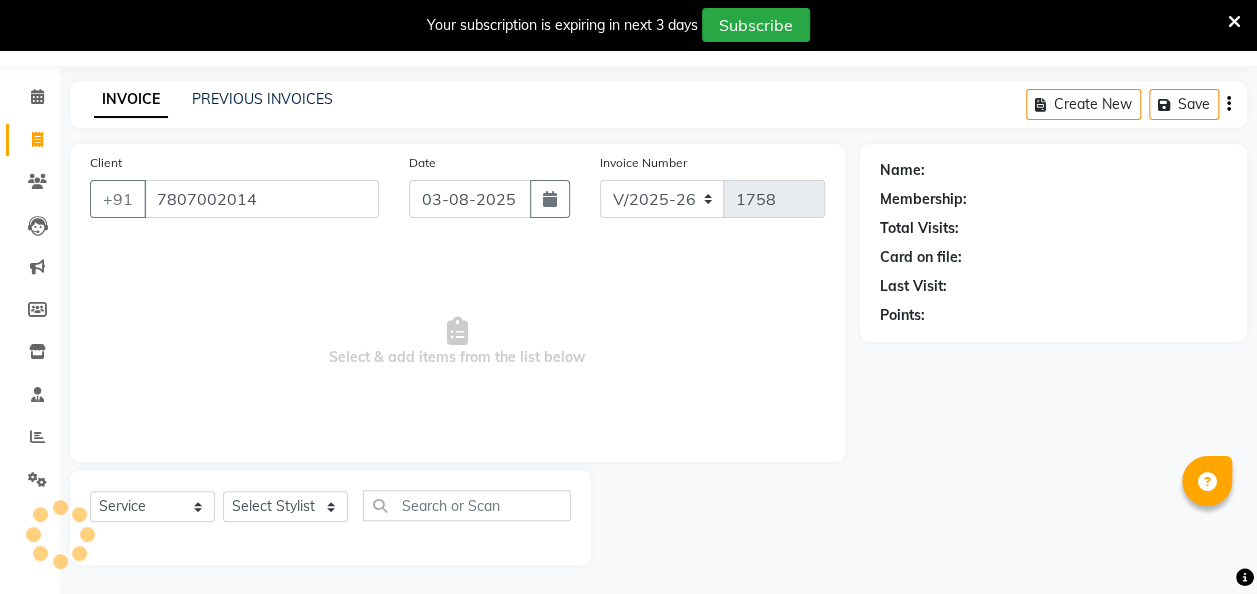 type on "7807002014" 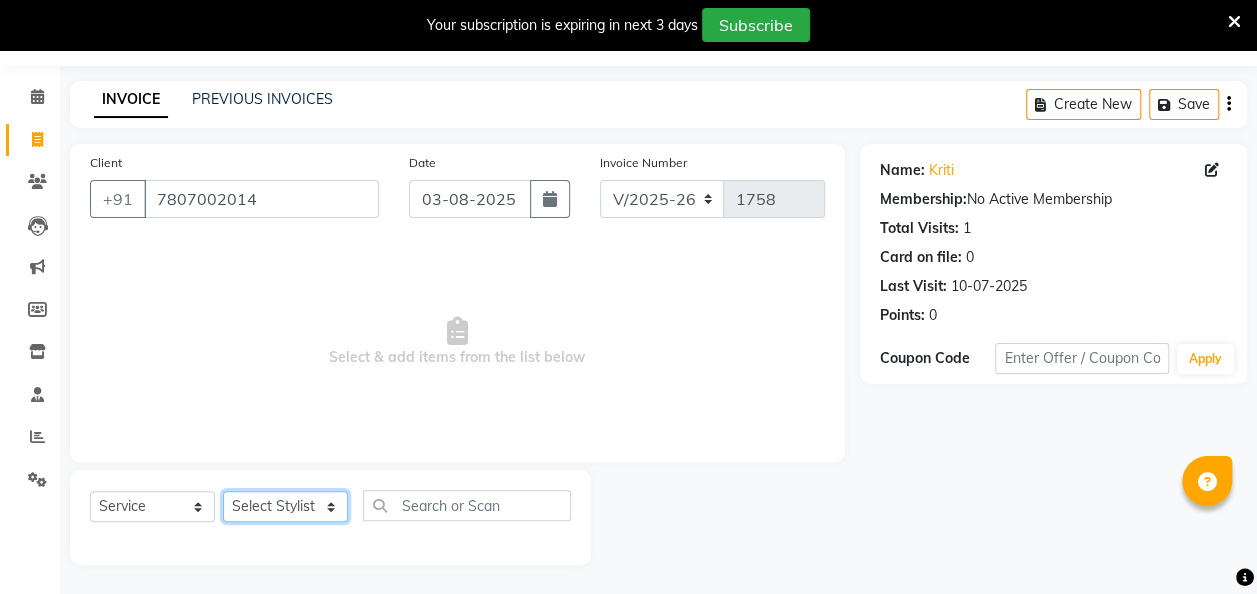 click on "Select Stylist aditya amita Armaan Geet mam  kajal pallavi manager poonam rajat rehman sajid shiv" 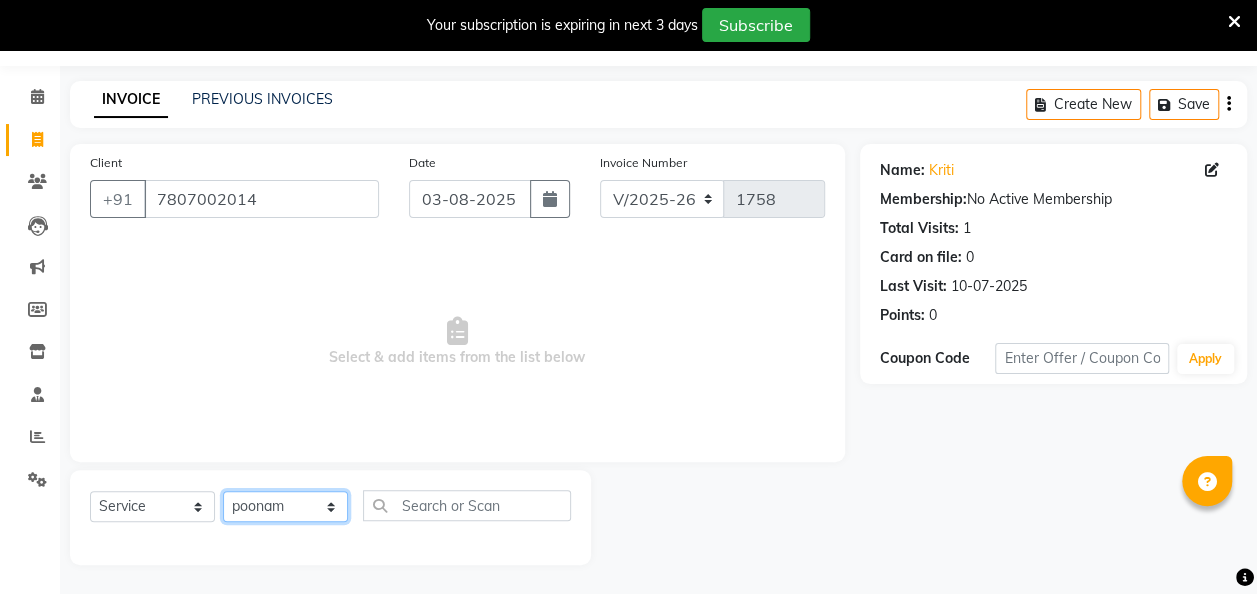 click on "Select Stylist aditya amita Armaan Geet mam  kajal pallavi manager poonam rajat rehman sajid shiv" 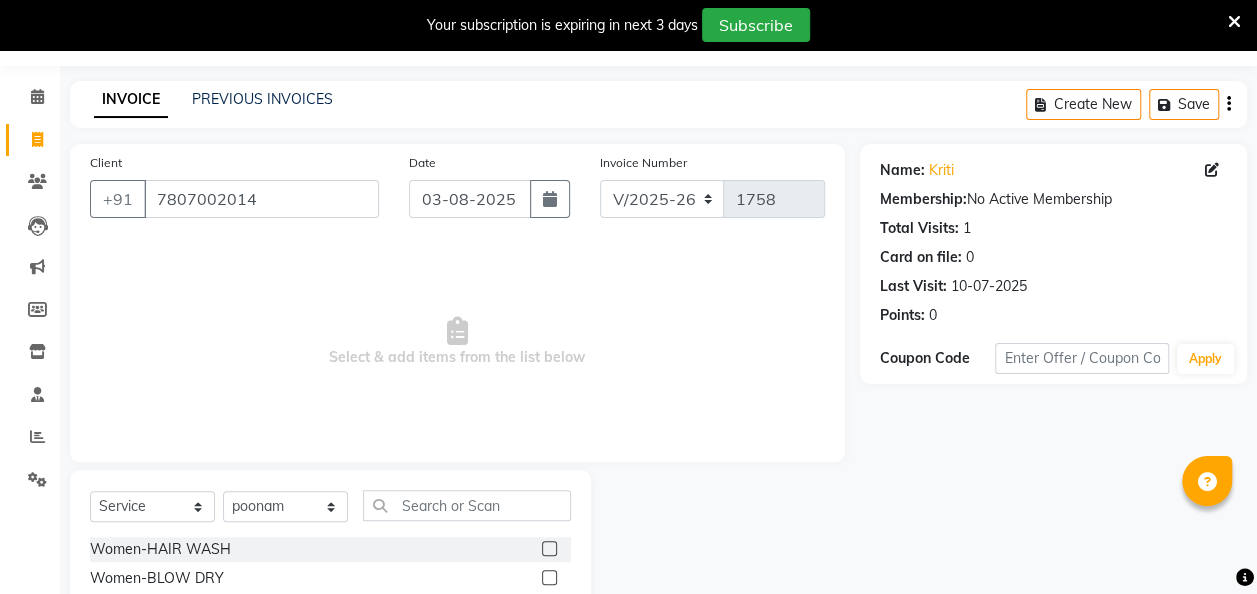 click 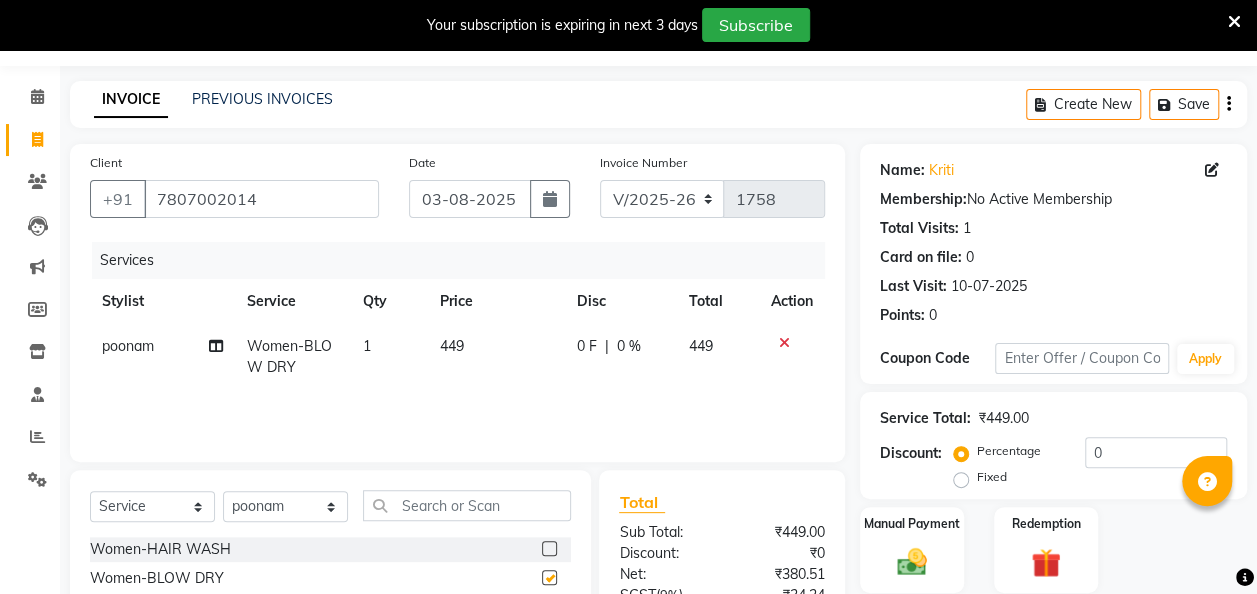 checkbox on "false" 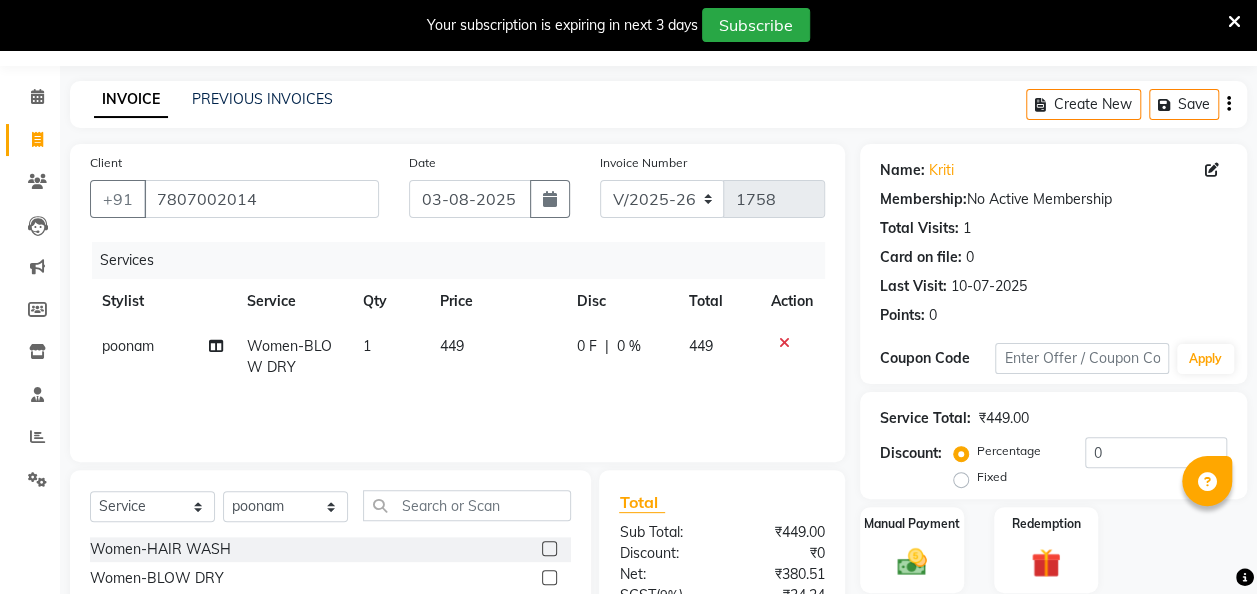 click on "449" 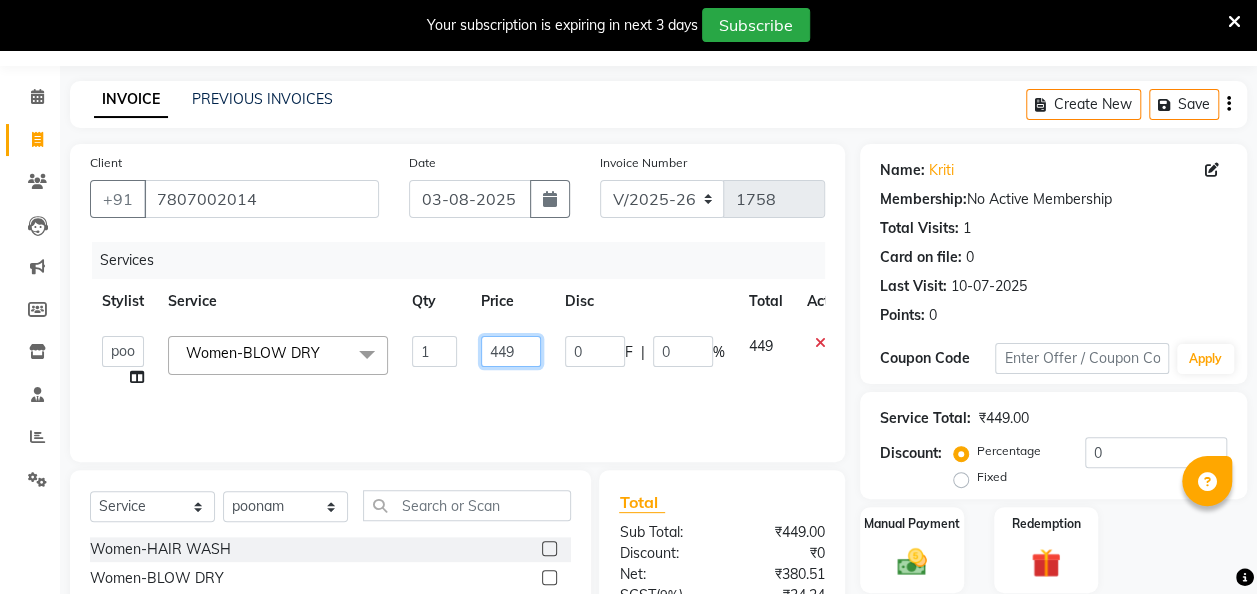 click on "449" 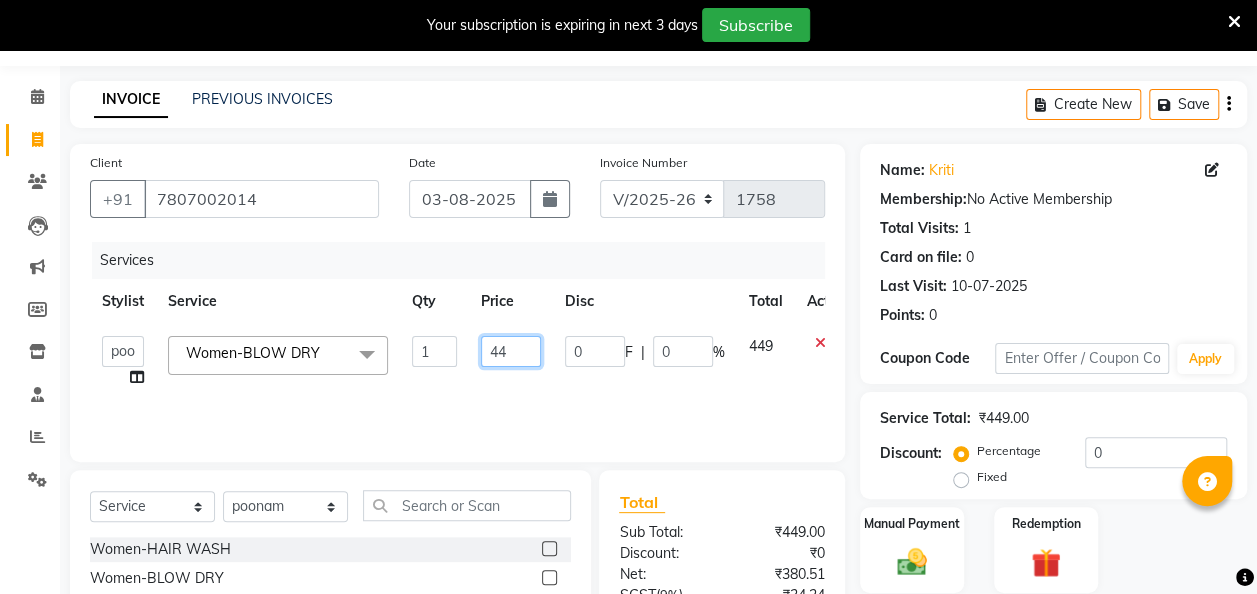 type on "4" 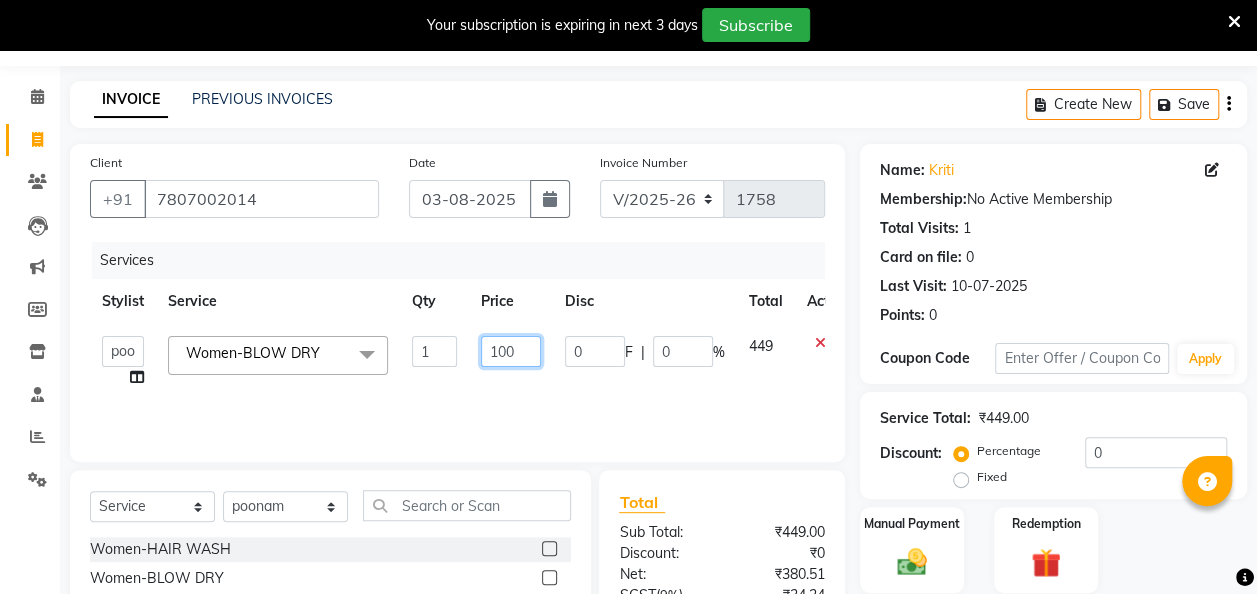 type on "1000" 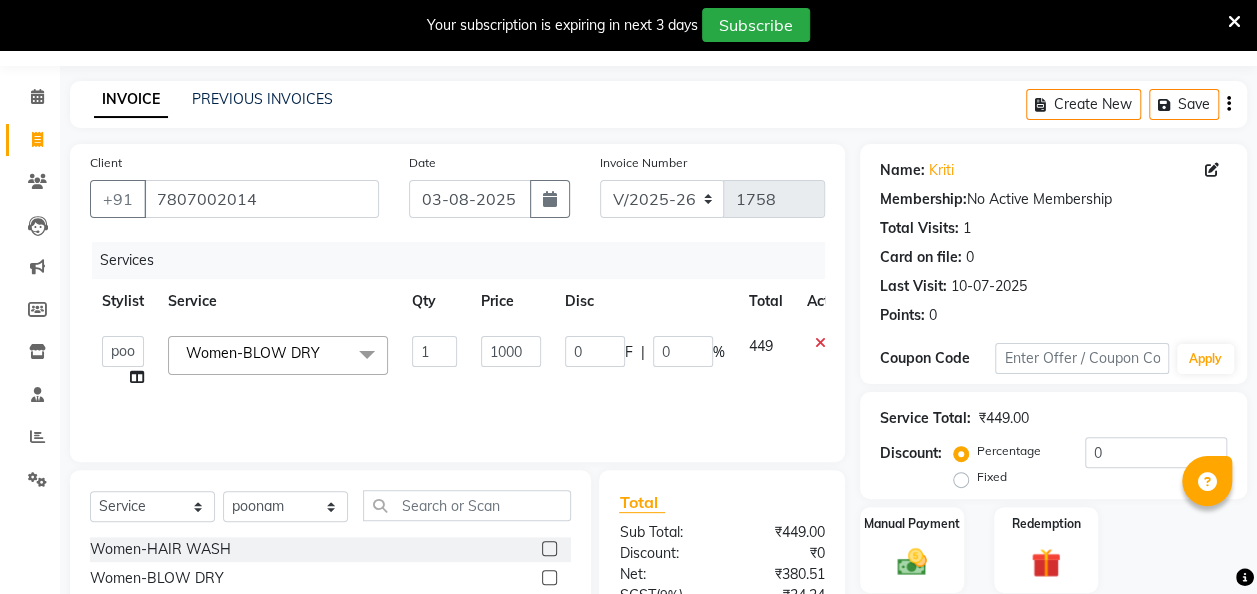 drag, startPoint x: 892, startPoint y: 552, endPoint x: 985, endPoint y: 645, distance: 131.52187 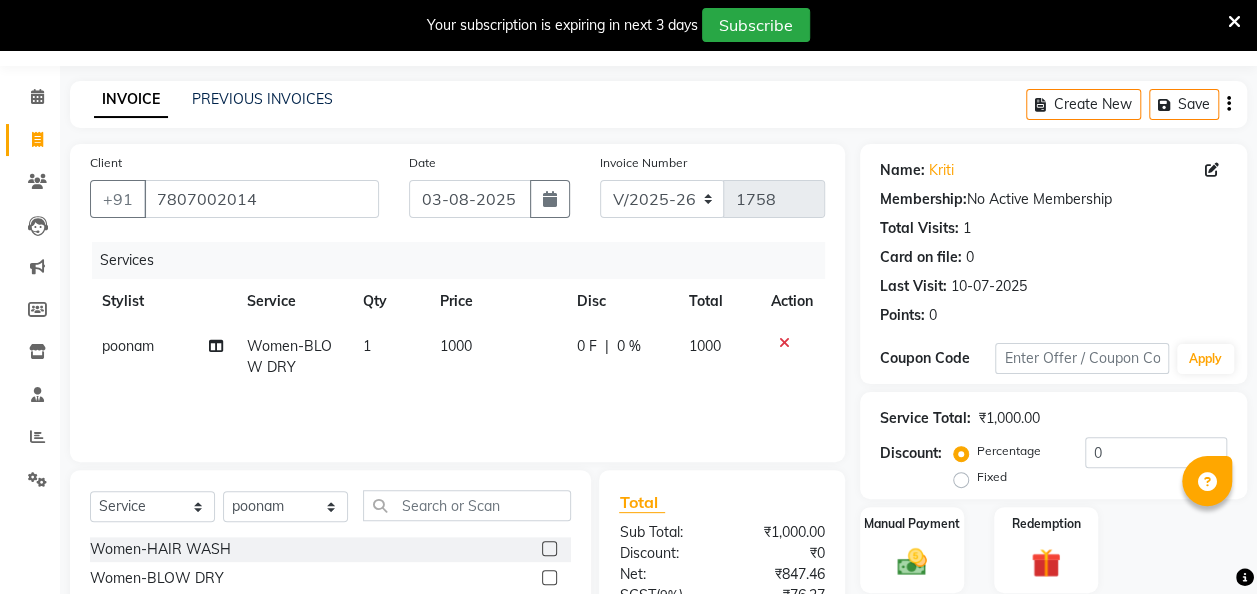 scroll, scrollTop: 255, scrollLeft: 0, axis: vertical 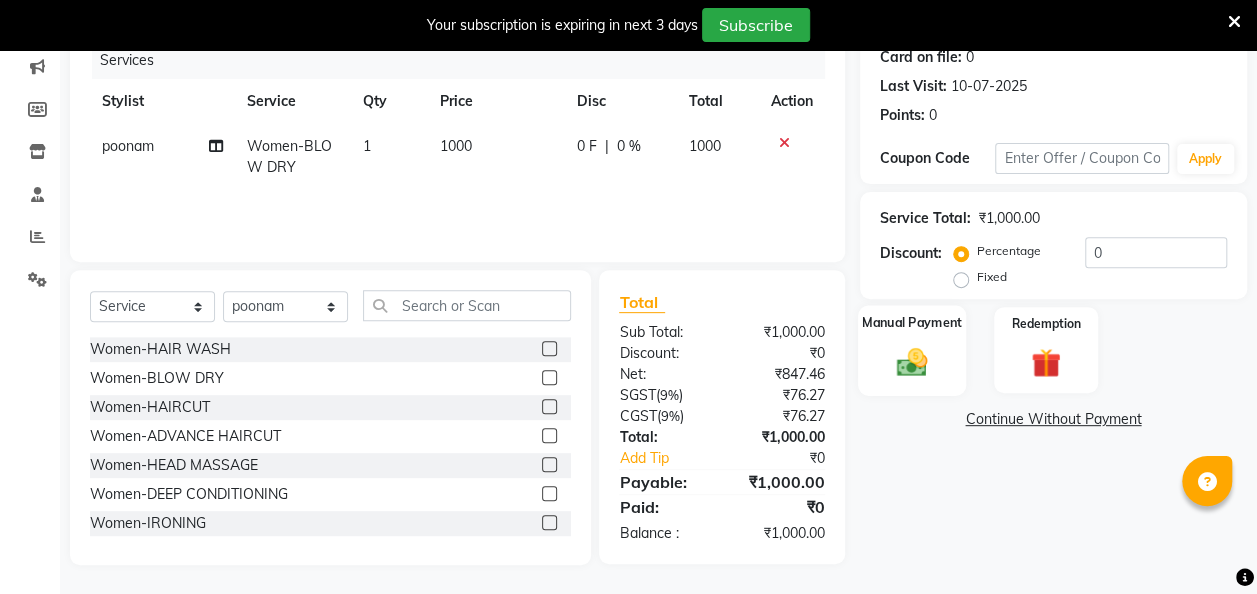 click 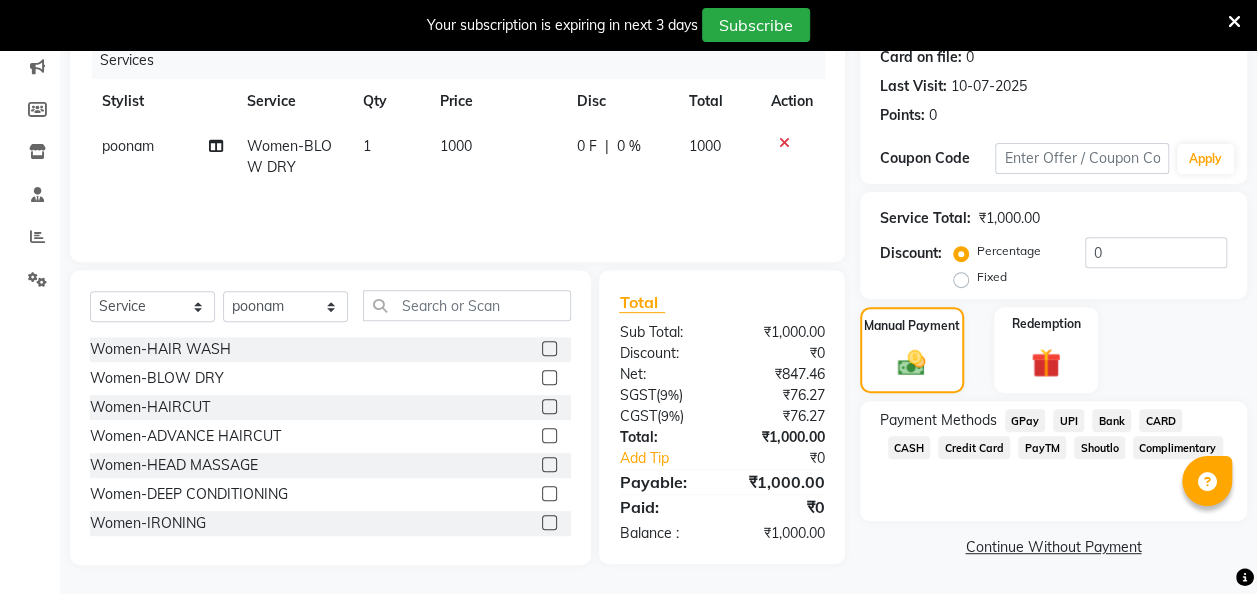 click on "GPay" 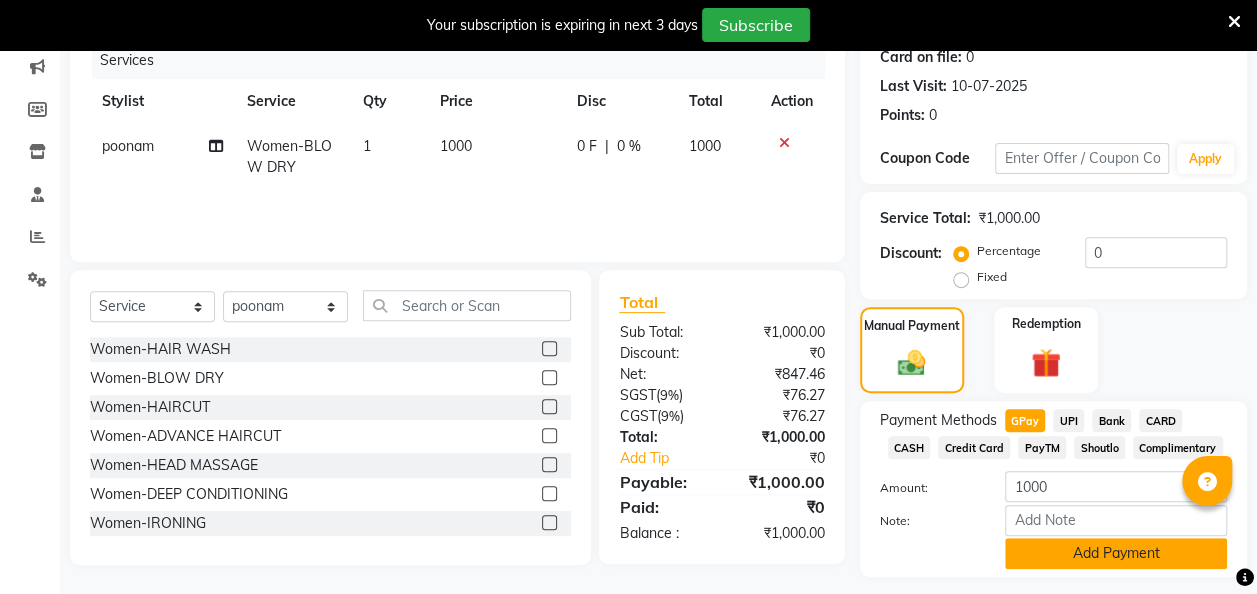 click on "Add Payment" 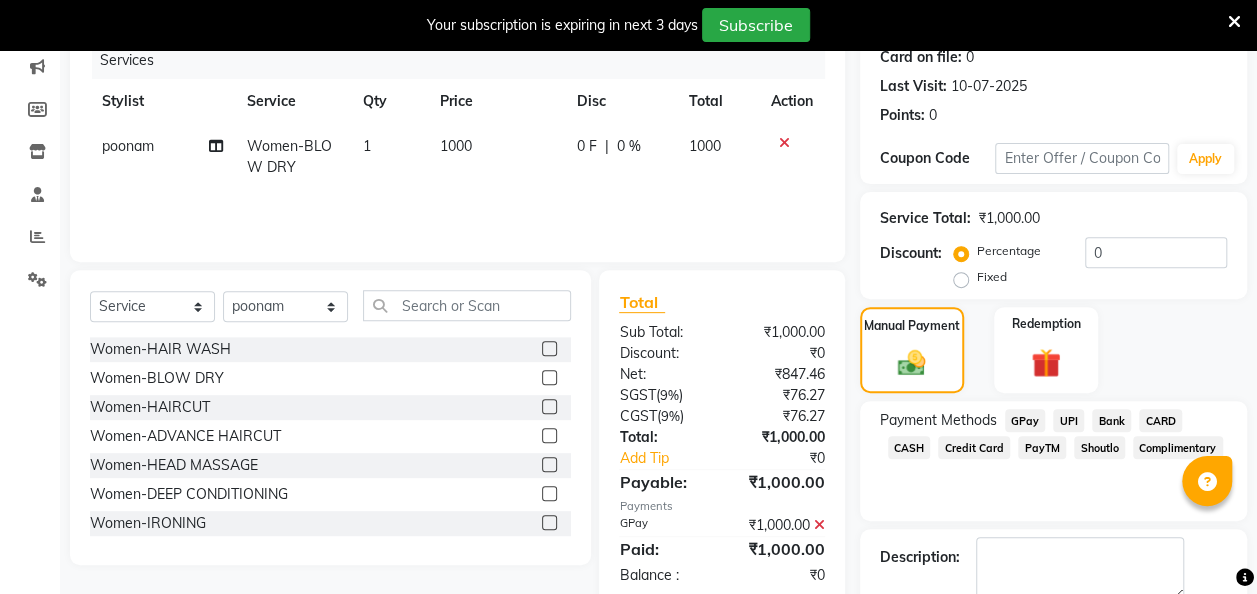 scroll, scrollTop: 364, scrollLeft: 0, axis: vertical 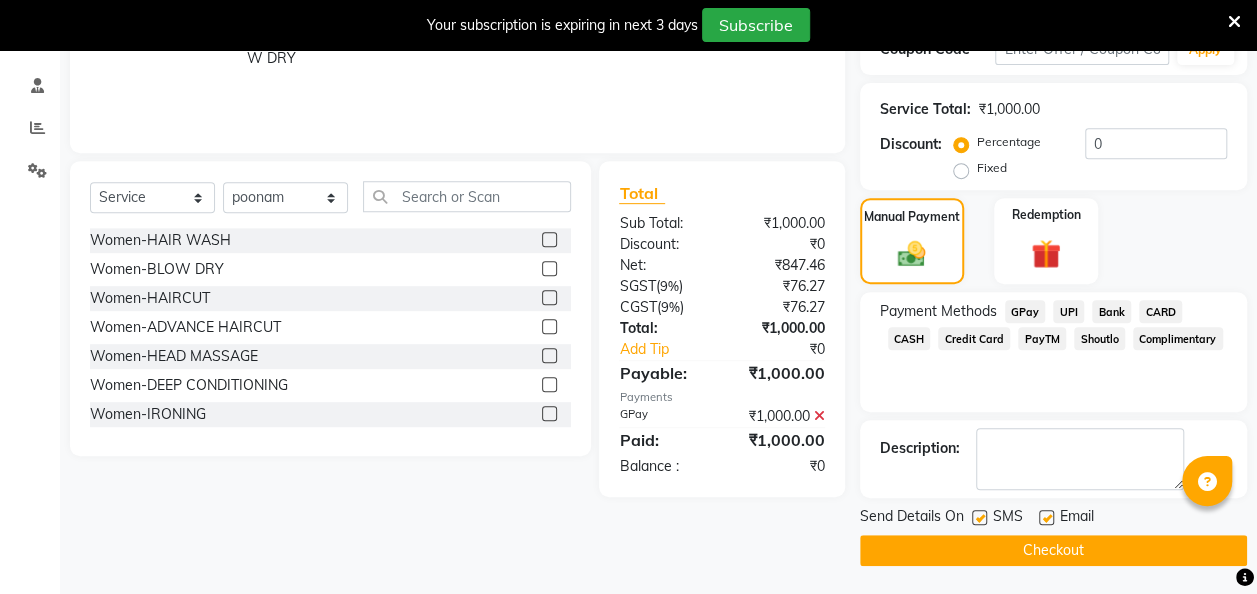 click 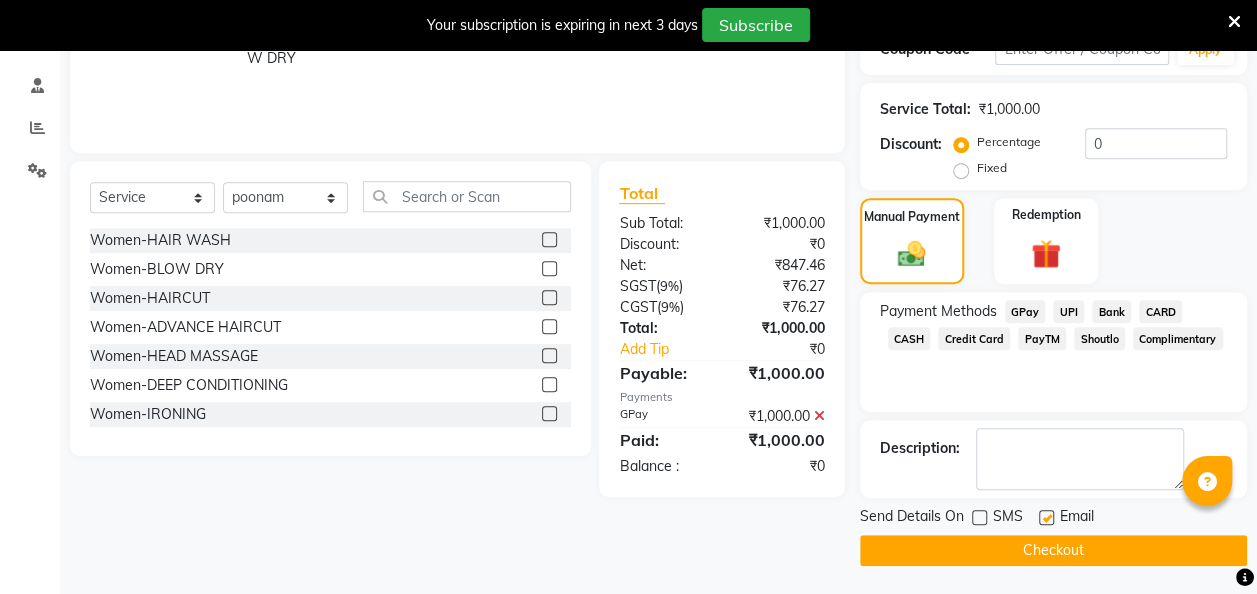 click on "Checkout" 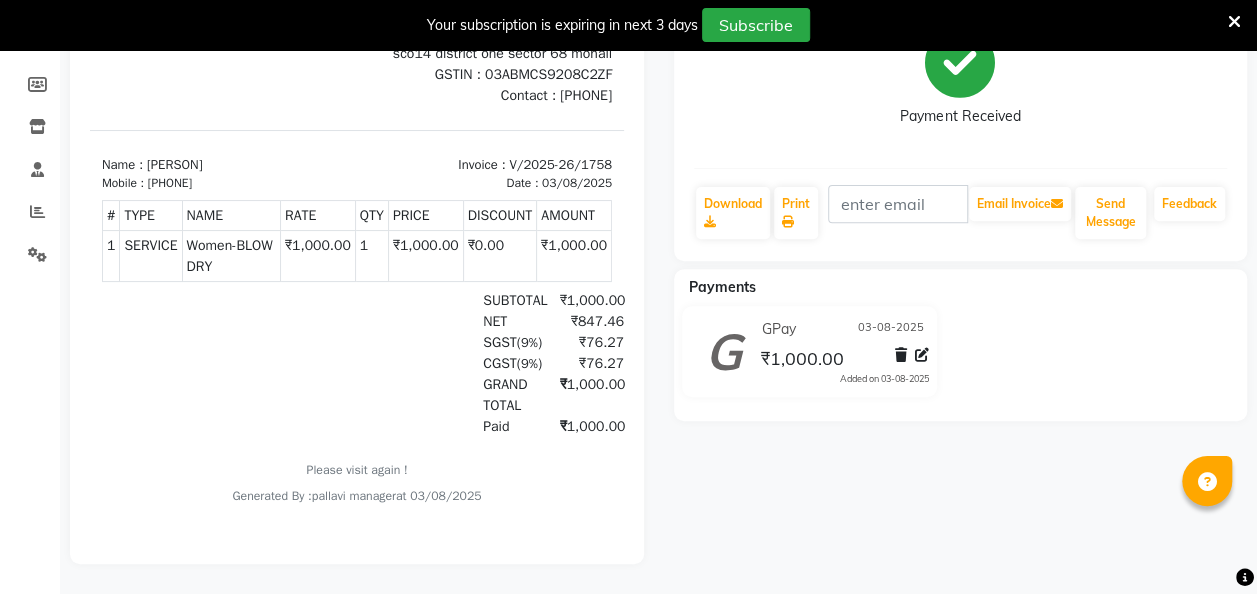 scroll, scrollTop: 0, scrollLeft: 0, axis: both 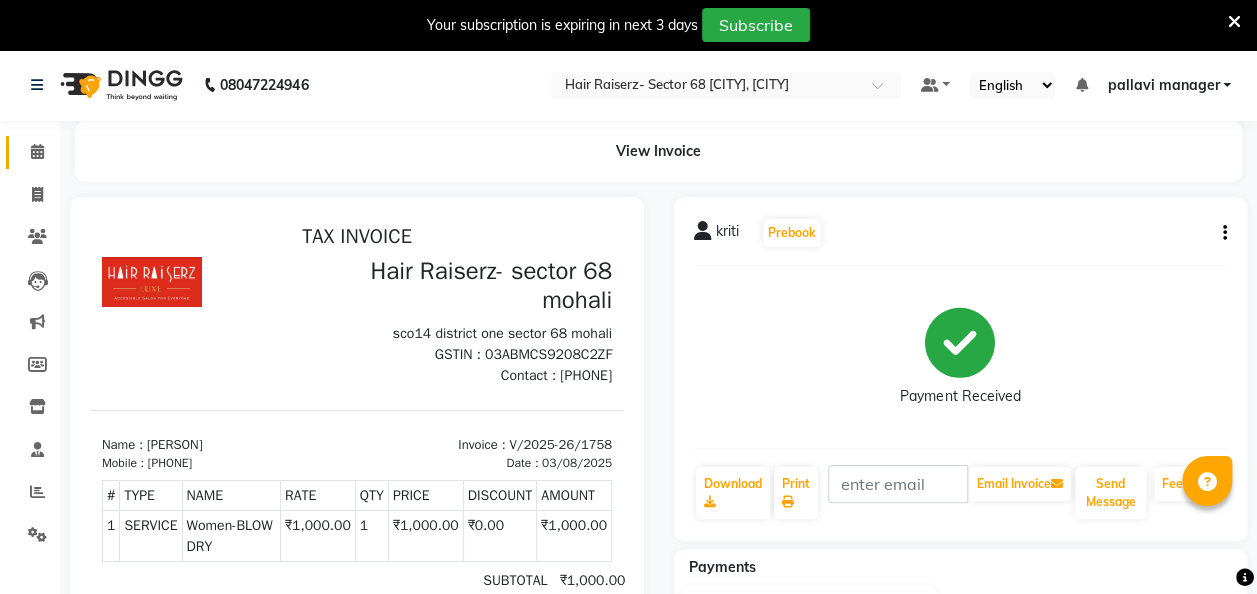click 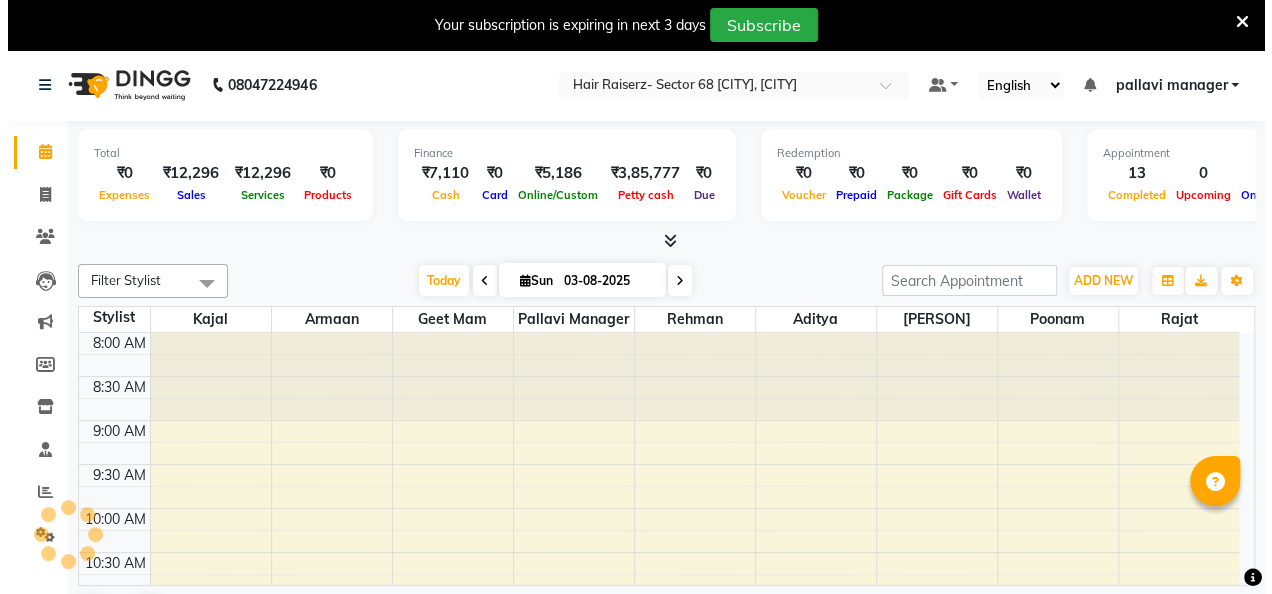 scroll, scrollTop: 0, scrollLeft: 0, axis: both 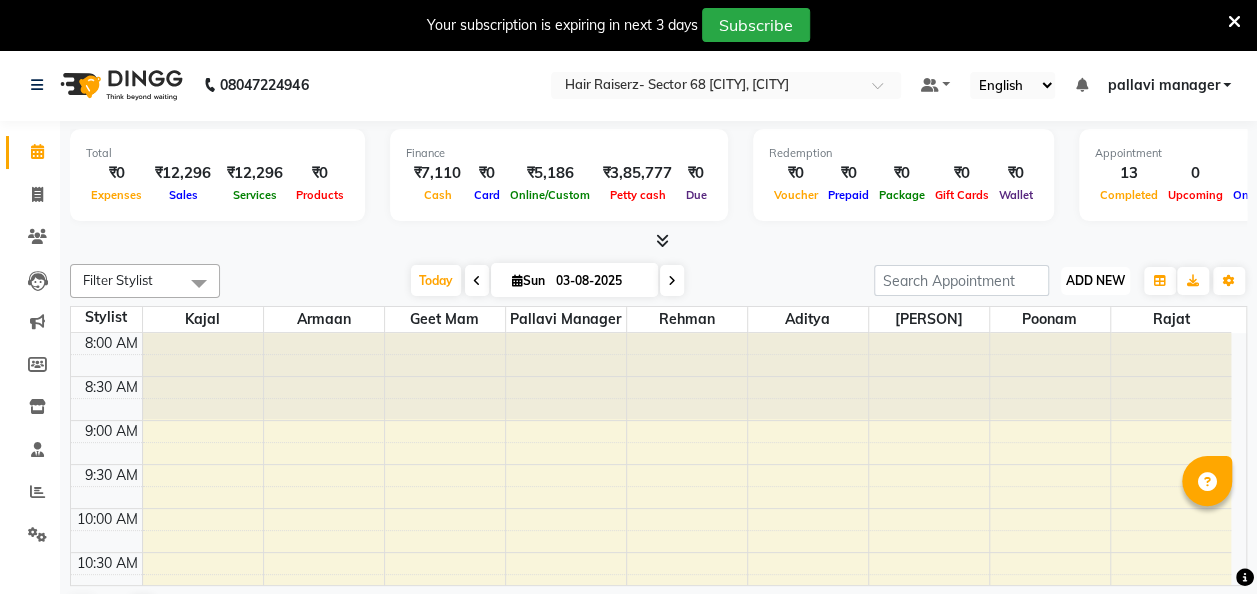 click on "ADD NEW" at bounding box center (1095, 280) 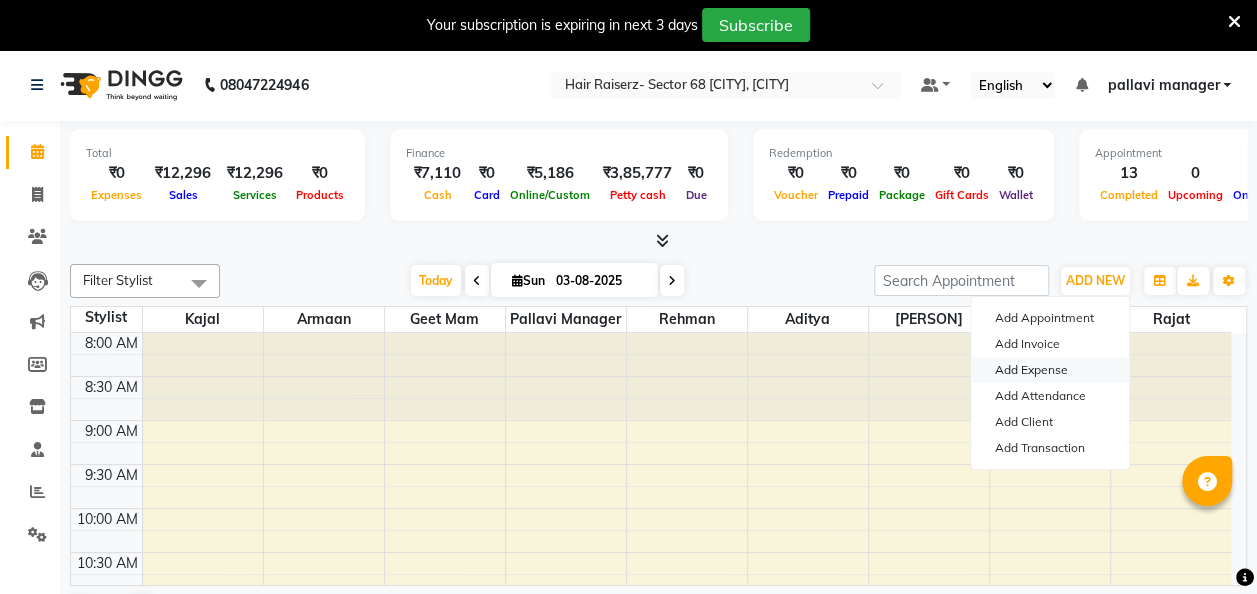 click on "Add Expense" at bounding box center (1050, 370) 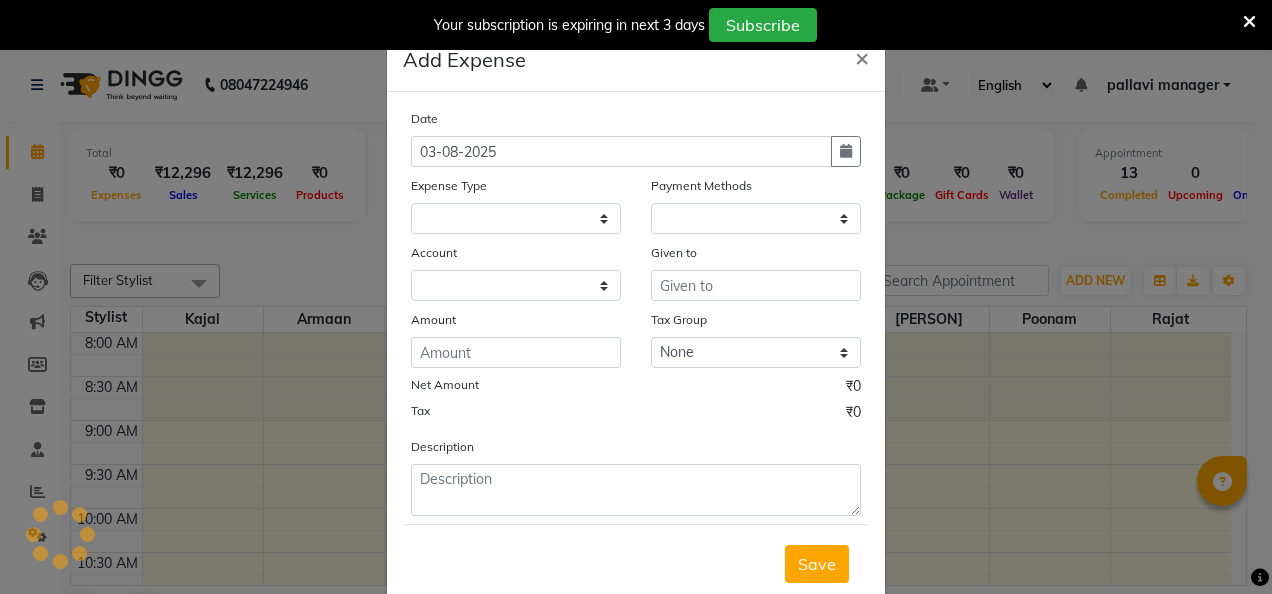 select on "1" 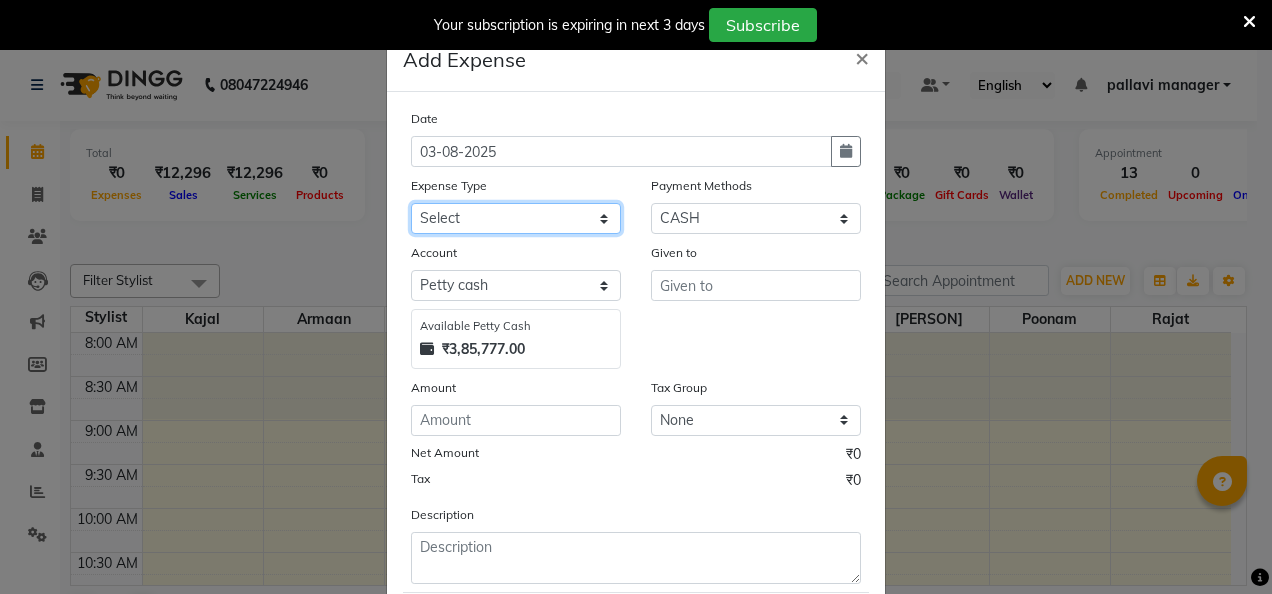 click on "Select Advance Salary Advance Tax Bank charges Bank Expense Cab Exp Client Exp client refund Disposable products Donation Electricity Bill Equipment Flowers Freelancer Generator Rent Gen Set Fuel GST INCENTIVE Maintenance MEDICAL mehandi Milk Office Exp Other Over time Owner Expense owner food expense Pantry Pending Salary Pesticide Prasad Product Rent Return To Client Ride saloon decoration SALOON EXPENSE Sewa Social Media Staff Cab Expense Staff Dress Staff Fuel Staff Incentive Staff Over Time Staff Salalry Staff Snacks Stationary STOCK Sugar Tea leaves Tea & Refreshment TIP VENDOR PAYMENT Water Bottle water supply bill WIFI Payment" 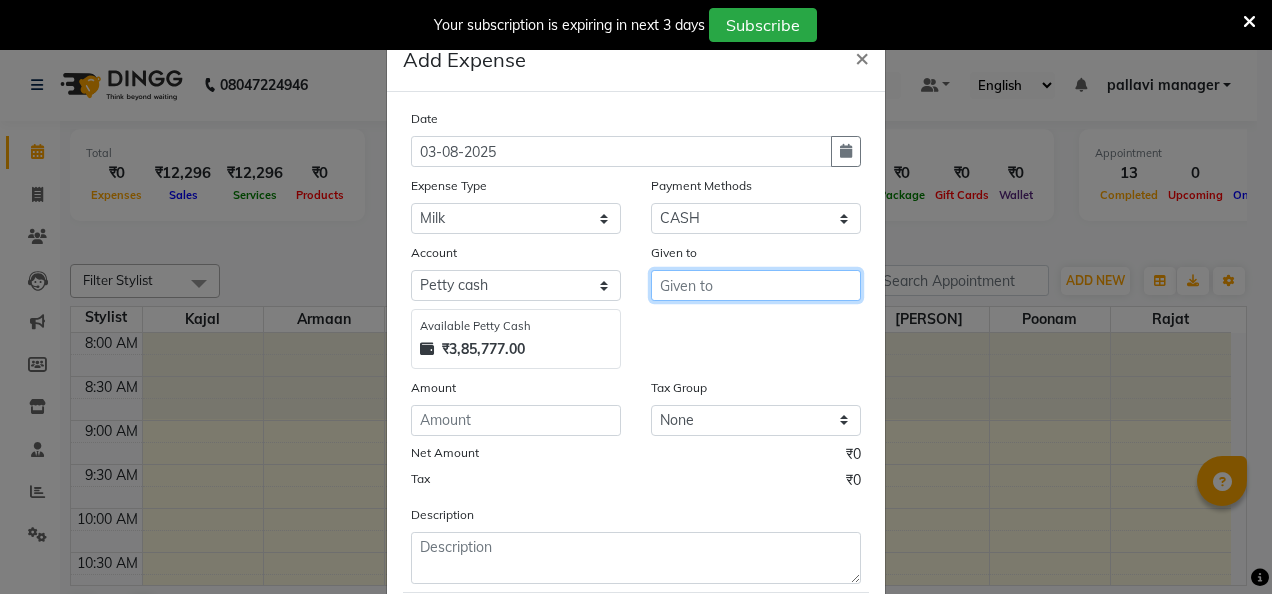 click at bounding box center (756, 285) 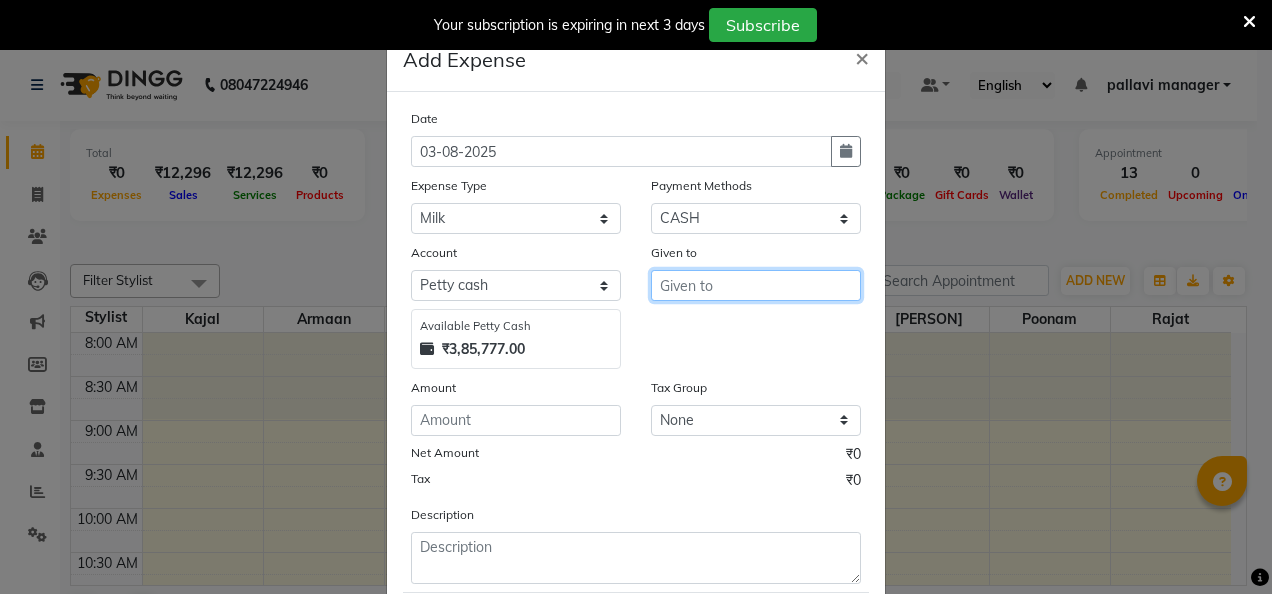 type on "f" 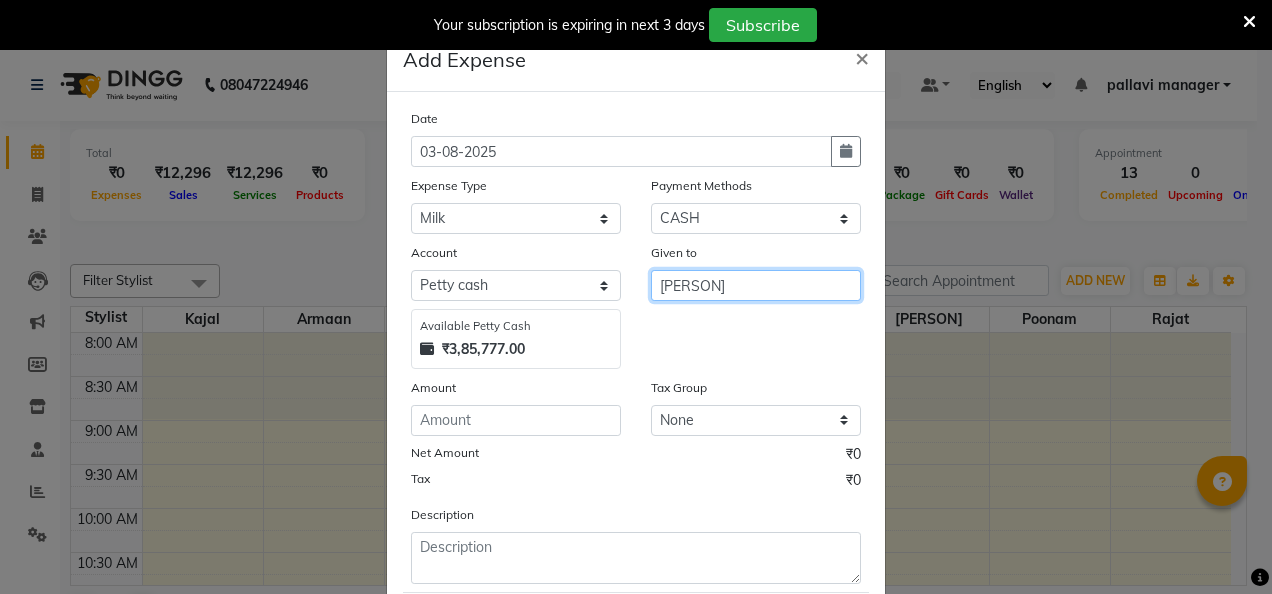 type on "gurdas" 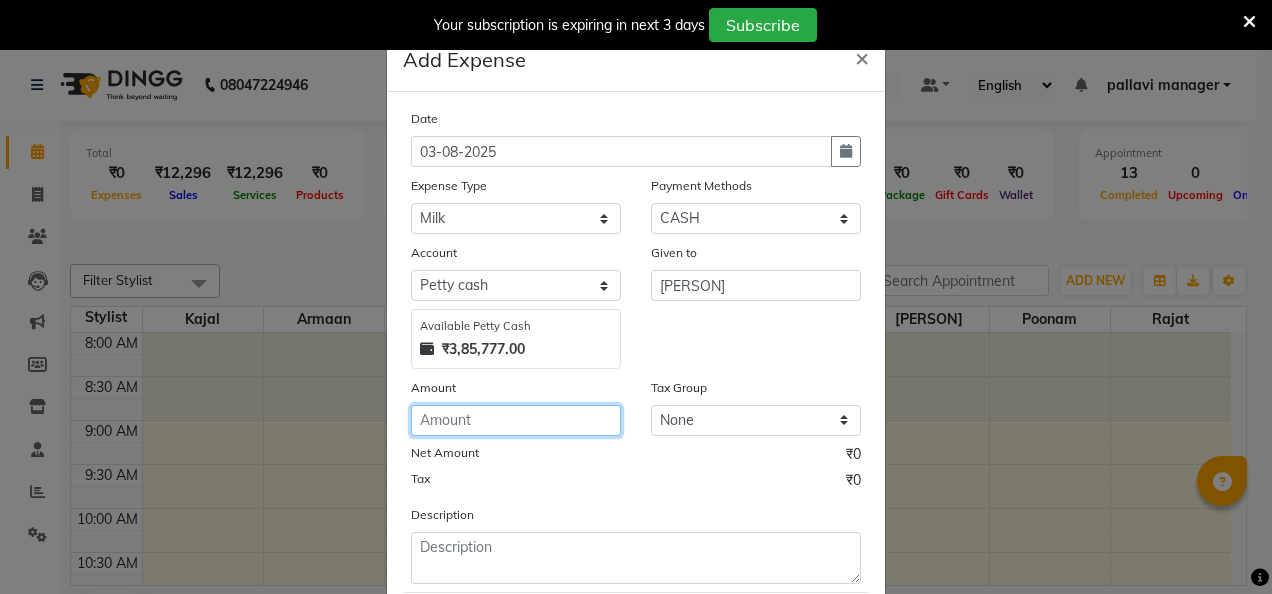 click 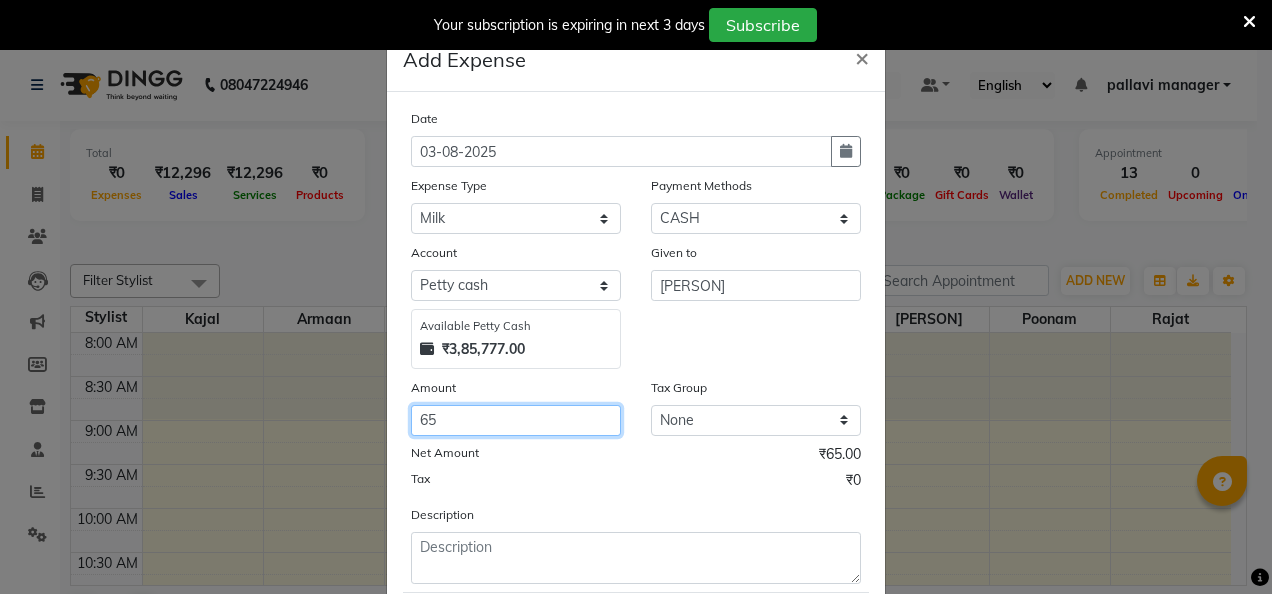 scroll, scrollTop: 118, scrollLeft: 0, axis: vertical 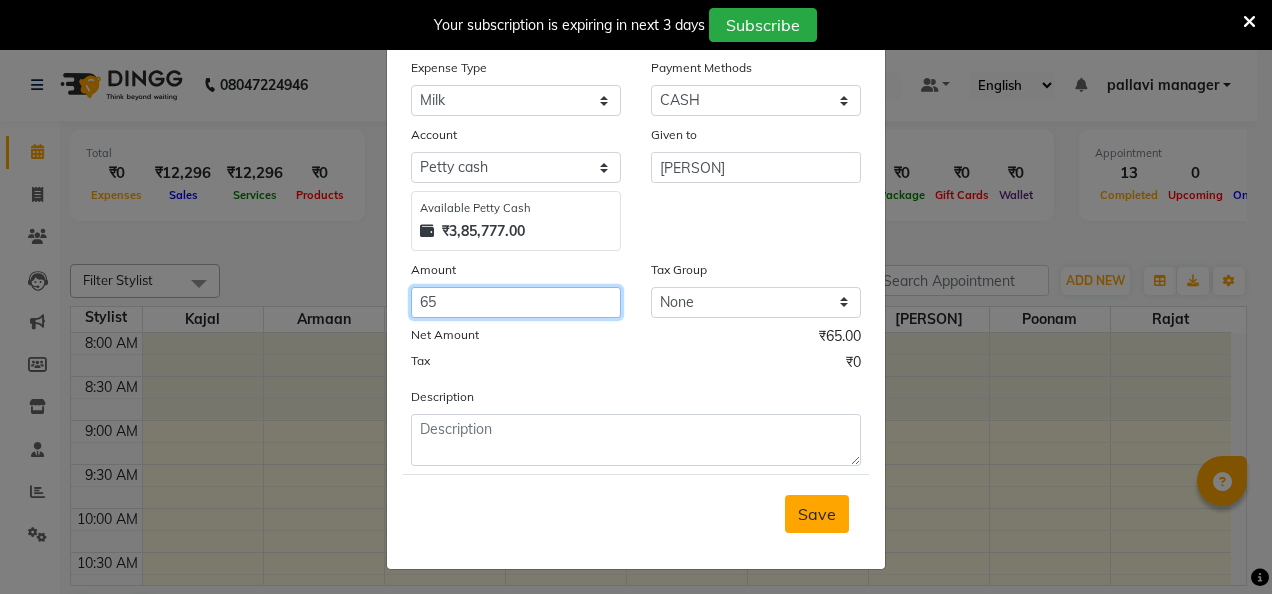 type on "65" 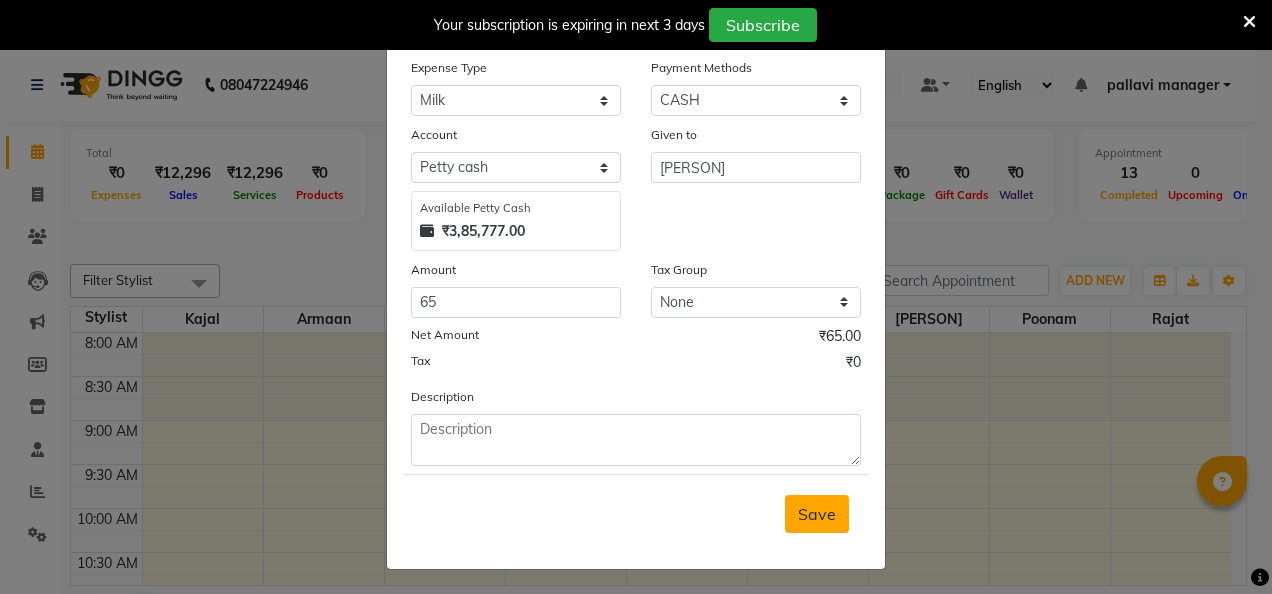 click on "Save" at bounding box center [817, 514] 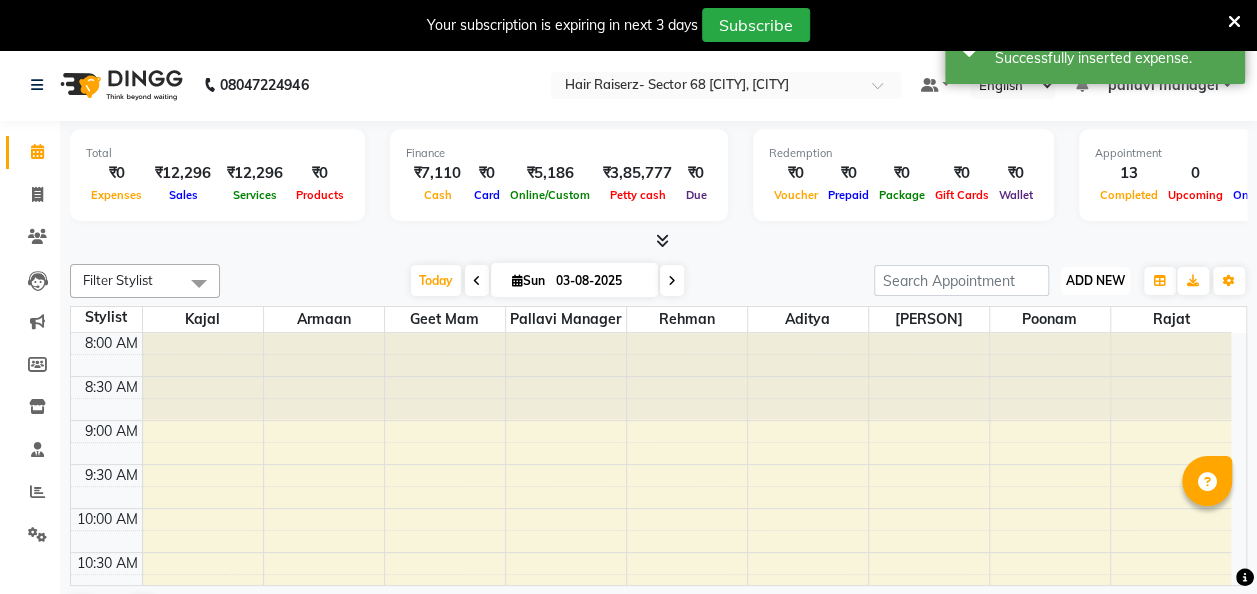 click on "ADD NEW Toggle Dropdown" at bounding box center (1095, 281) 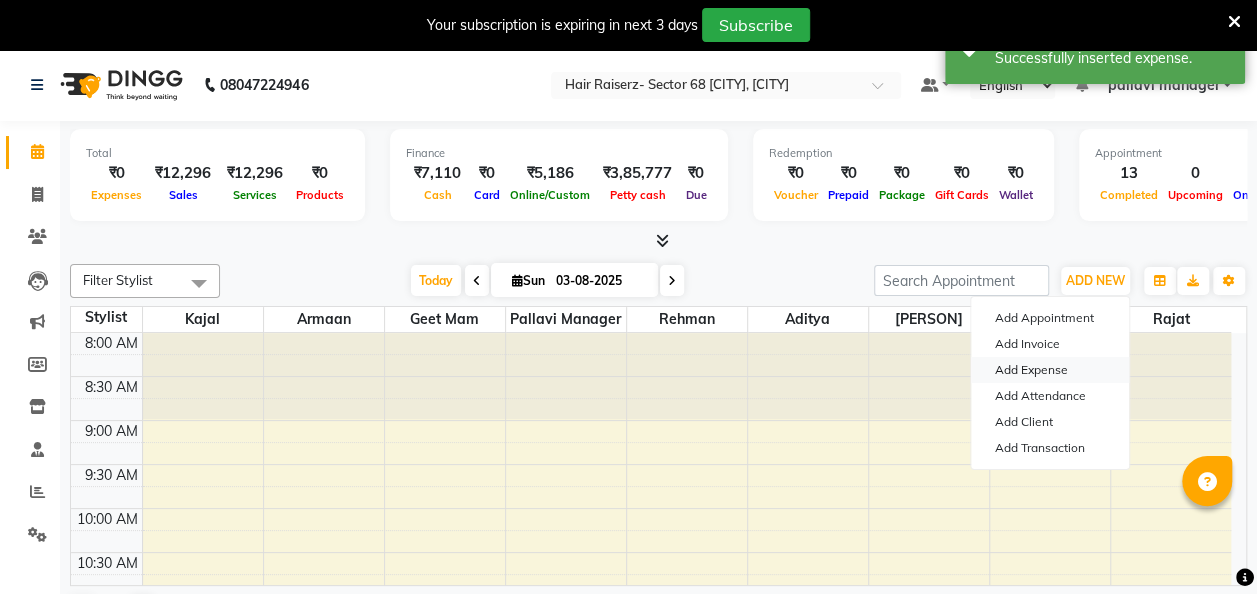 click on "Add Expense" at bounding box center (1050, 370) 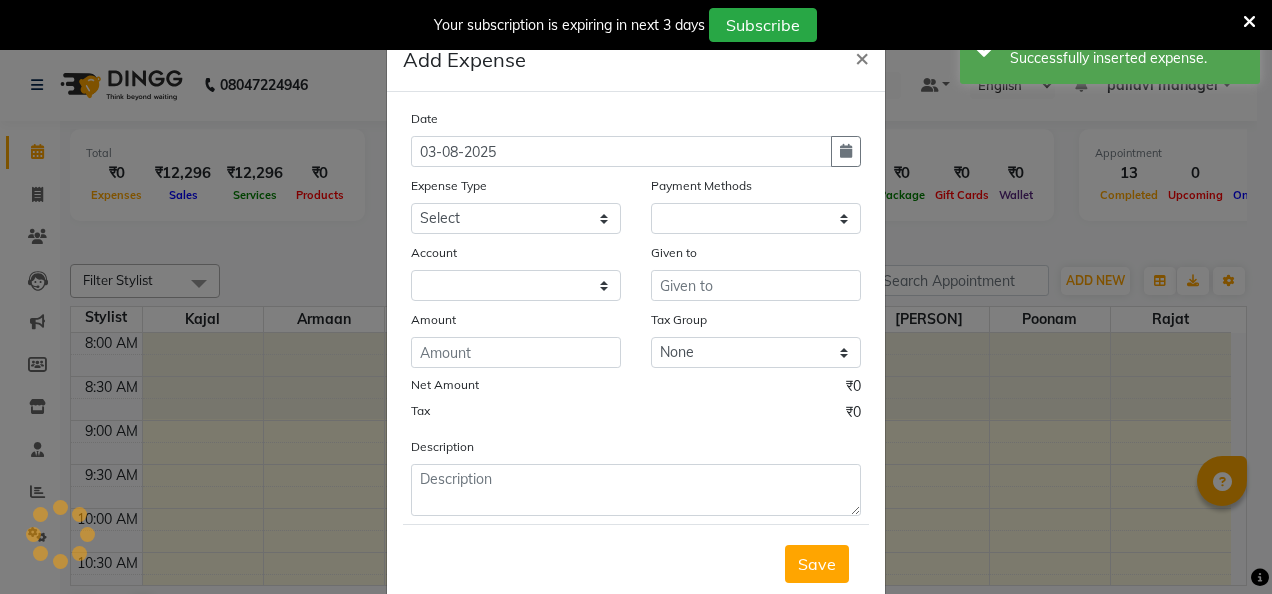 select on "1" 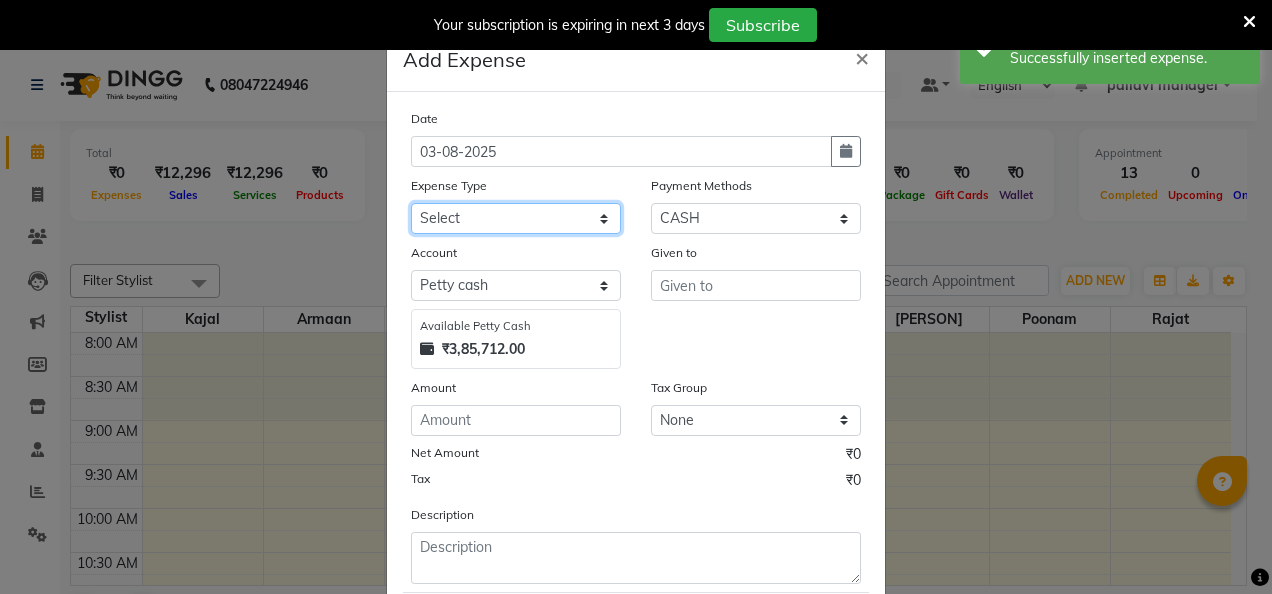 click on "Select Advance Salary Advance Tax Bank charges Bank Expense Cab Exp Client Exp client refund Disposable products Donation Electricity Bill Equipment Flowers Freelancer Generator Rent Gen Set Fuel GST INCENTIVE Maintenance MEDICAL mehandi Milk Office Exp Other Over time Owner Expense owner food expense Pantry Pending Salary Pesticide Prasad Product Rent Return To Client Ride saloon decoration SALOON EXPENSE Sewa Social Media Staff Cab Expense Staff Dress Staff Fuel Staff Incentive Staff Over Time Staff Salalry Staff Snacks Stationary STOCK Sugar Tea leaves Tea & Refreshment TIP VENDOR PAYMENT Water Bottle water supply bill WIFI Payment" 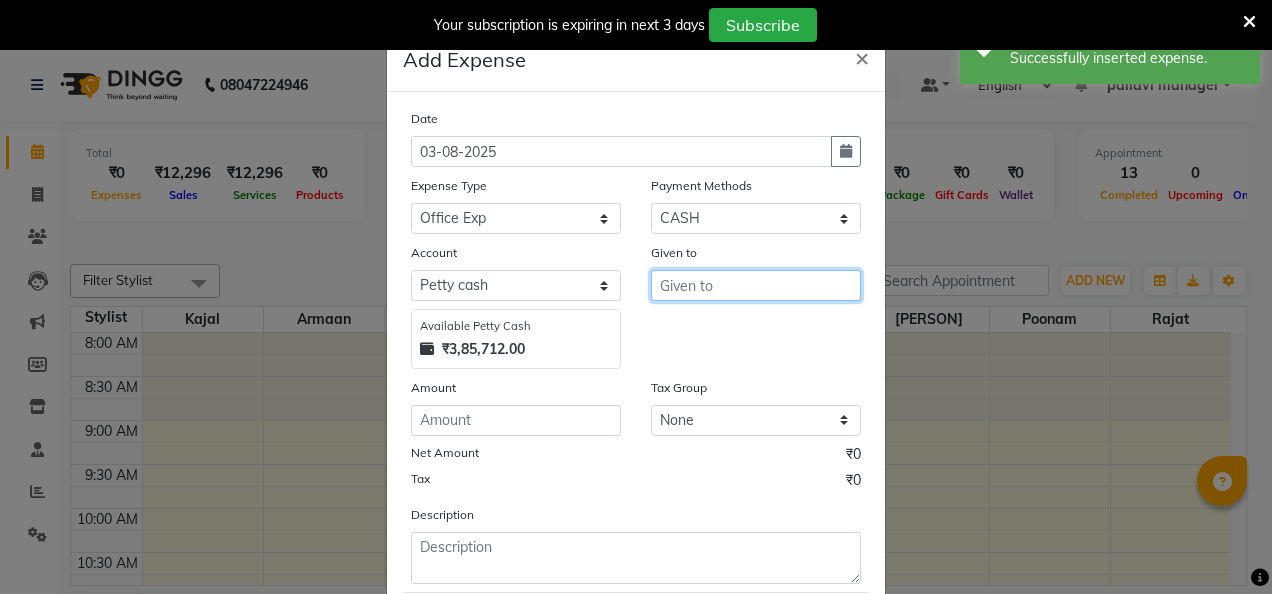 click at bounding box center (756, 285) 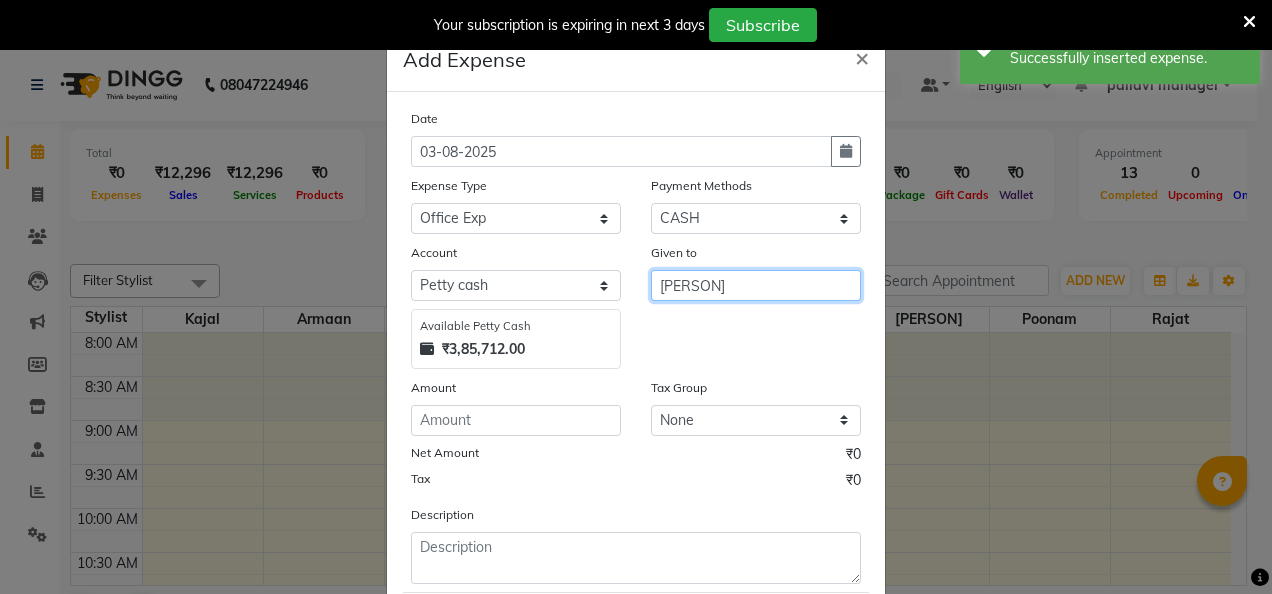 type on "sewadar" 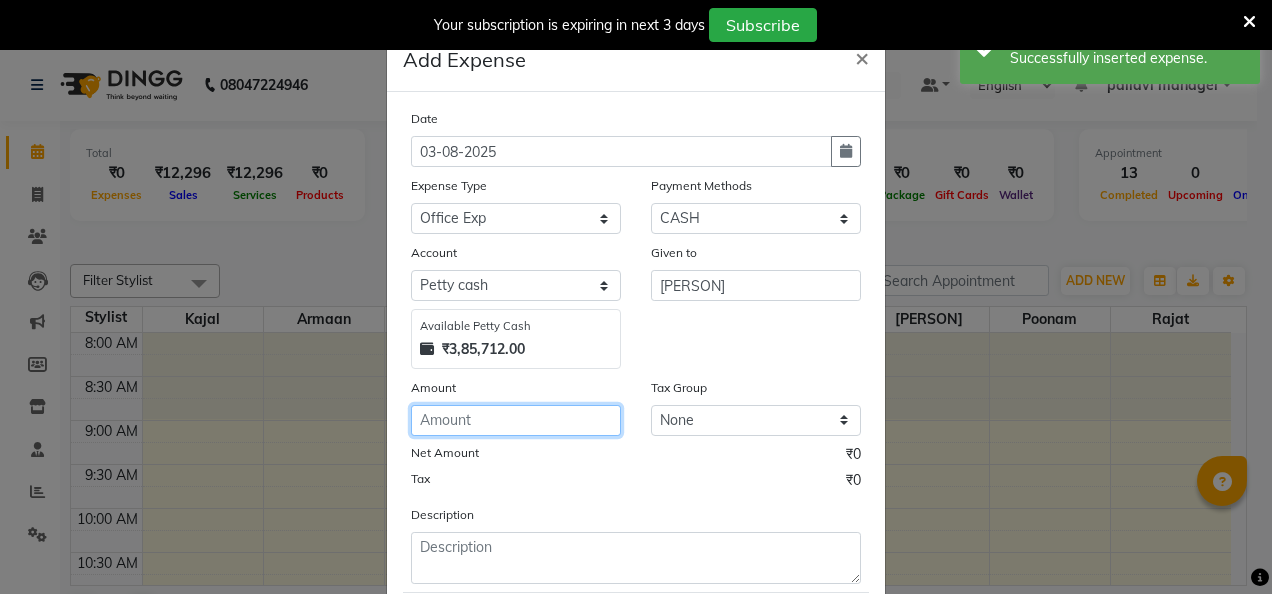 click 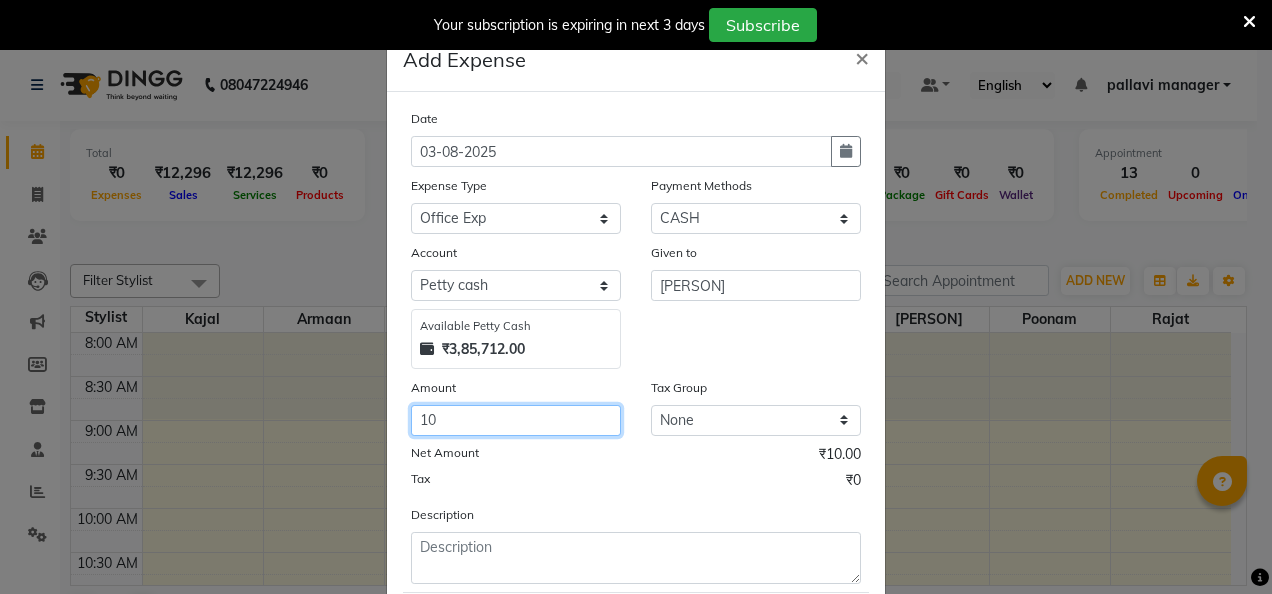 scroll, scrollTop: 118, scrollLeft: 0, axis: vertical 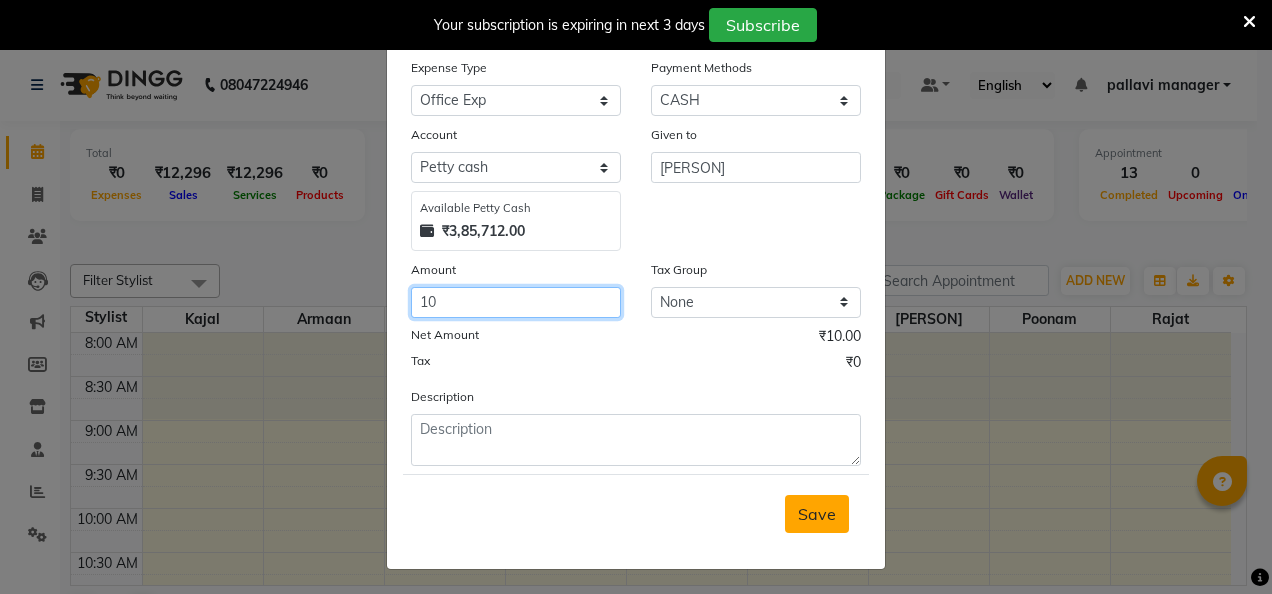 type on "10" 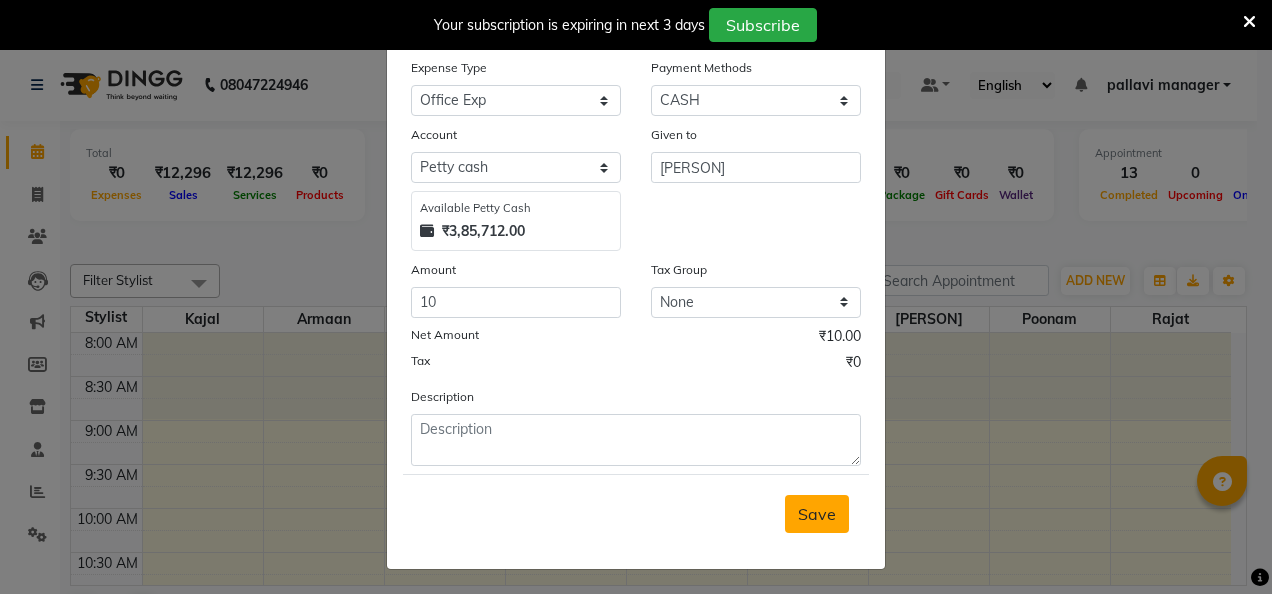 click on "Save" at bounding box center [817, 514] 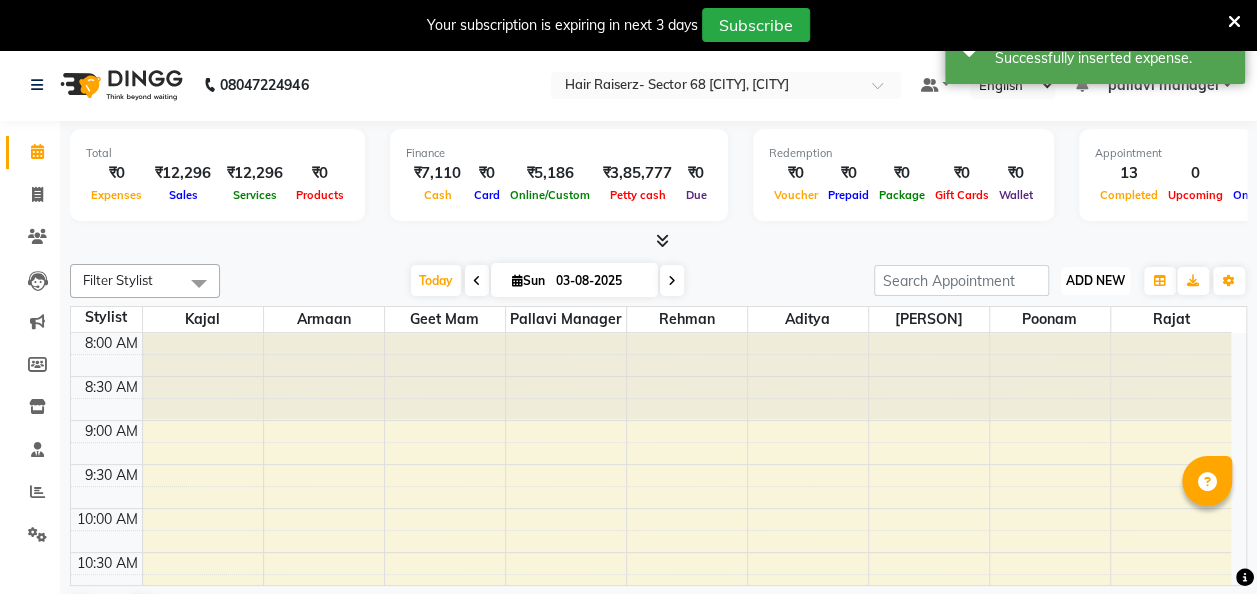 click on "ADD NEW Toggle Dropdown" at bounding box center (1095, 281) 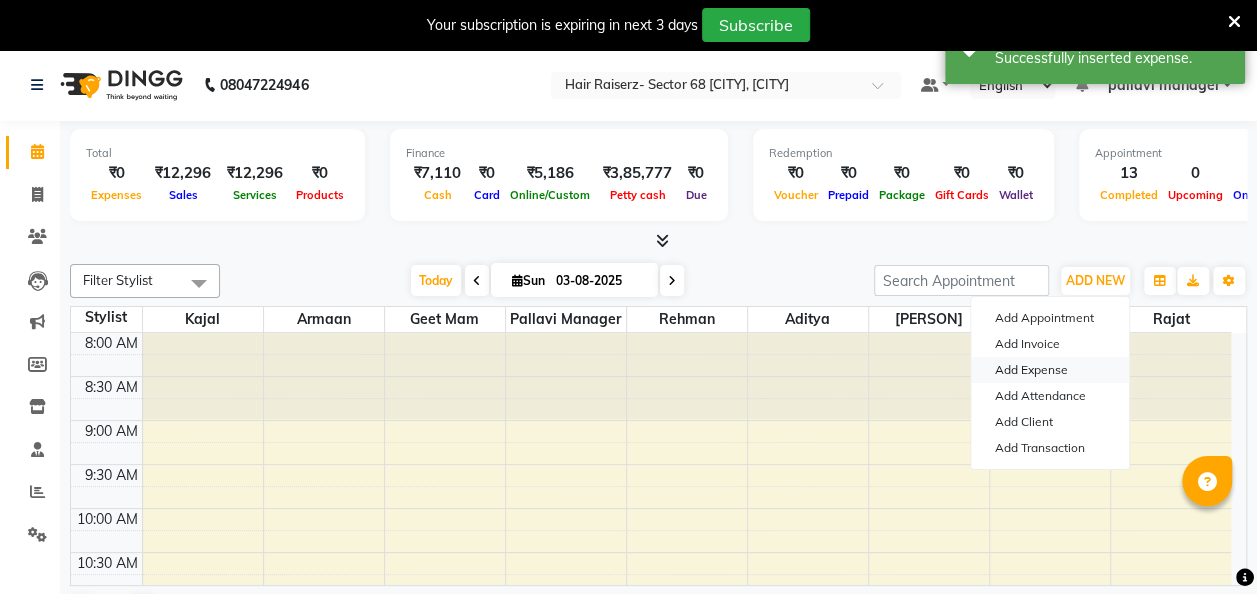 click on "Add Expense" at bounding box center [1050, 370] 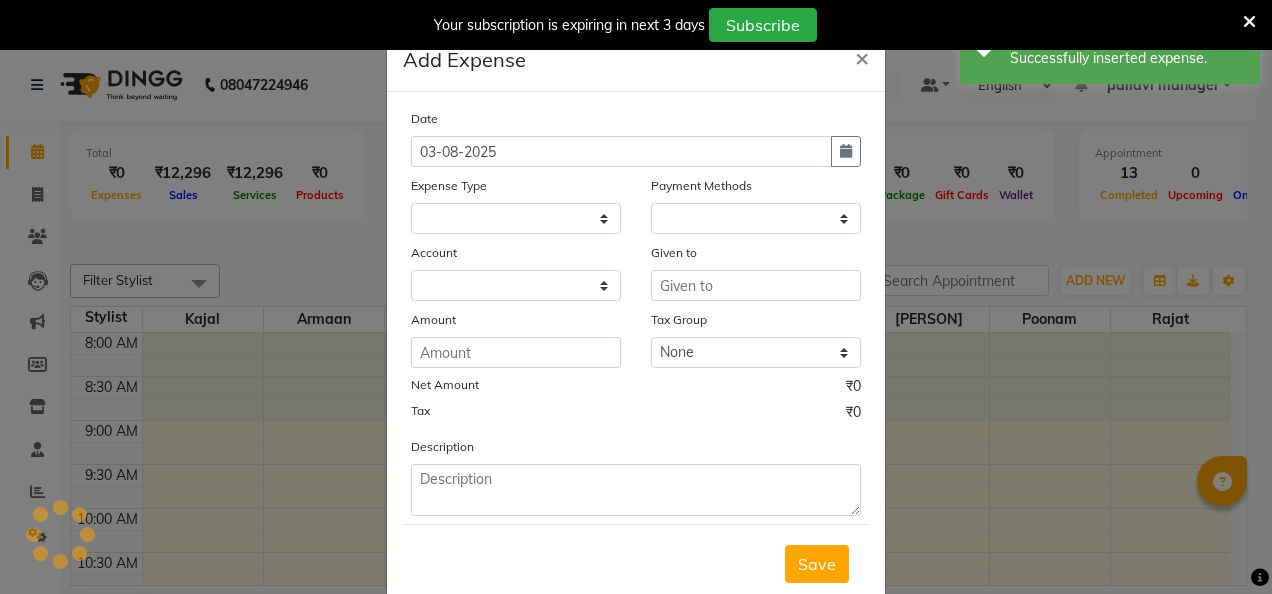 select on "1" 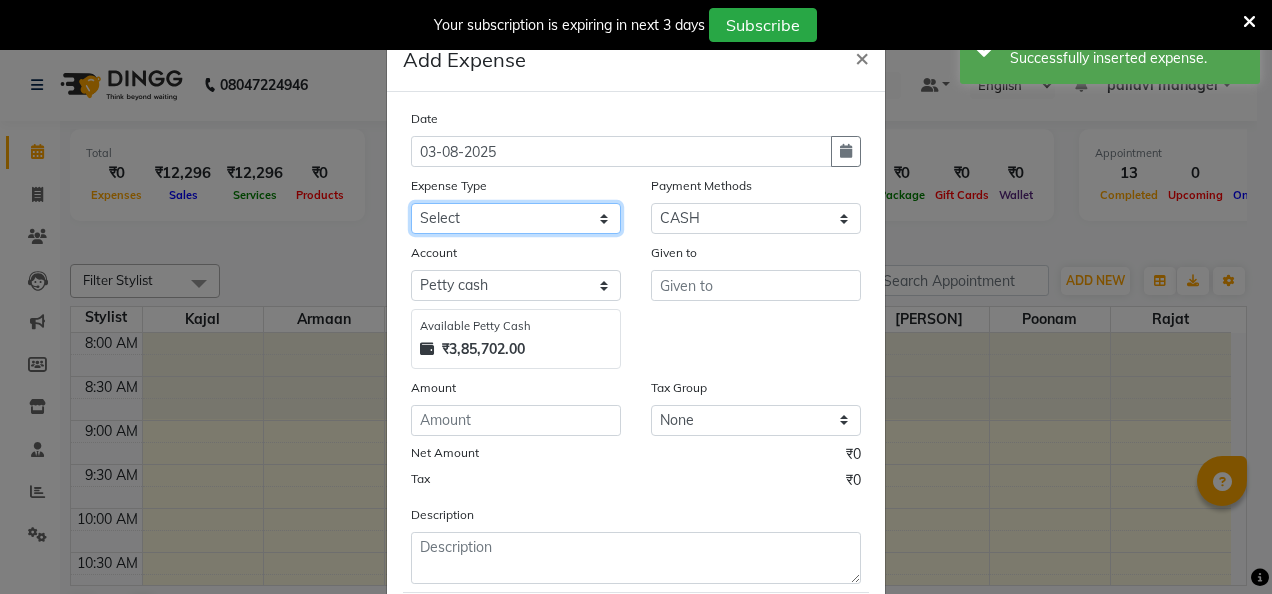 click on "Select Advance Salary Advance Tax Bank charges Bank Expense Cab Exp Client Exp client refund Disposable products Donation Electricity Bill Equipment Flowers Freelancer Generator Rent Gen Set Fuel GST INCENTIVE Maintenance MEDICAL mehandi Milk Office Exp Other Over time Owner Expense owner food expense Pantry Pending Salary Pesticide Prasad Product Rent Return To Client Ride saloon decoration SALOON EXPENSE Sewa Social Media Staff Cab Expense Staff Dress Staff Fuel Staff Incentive Staff Over Time Staff Salalry Staff Snacks Stationary STOCK Sugar Tea leaves Tea & Refreshment TIP VENDOR PAYMENT Water Bottle water supply bill WIFI Payment" 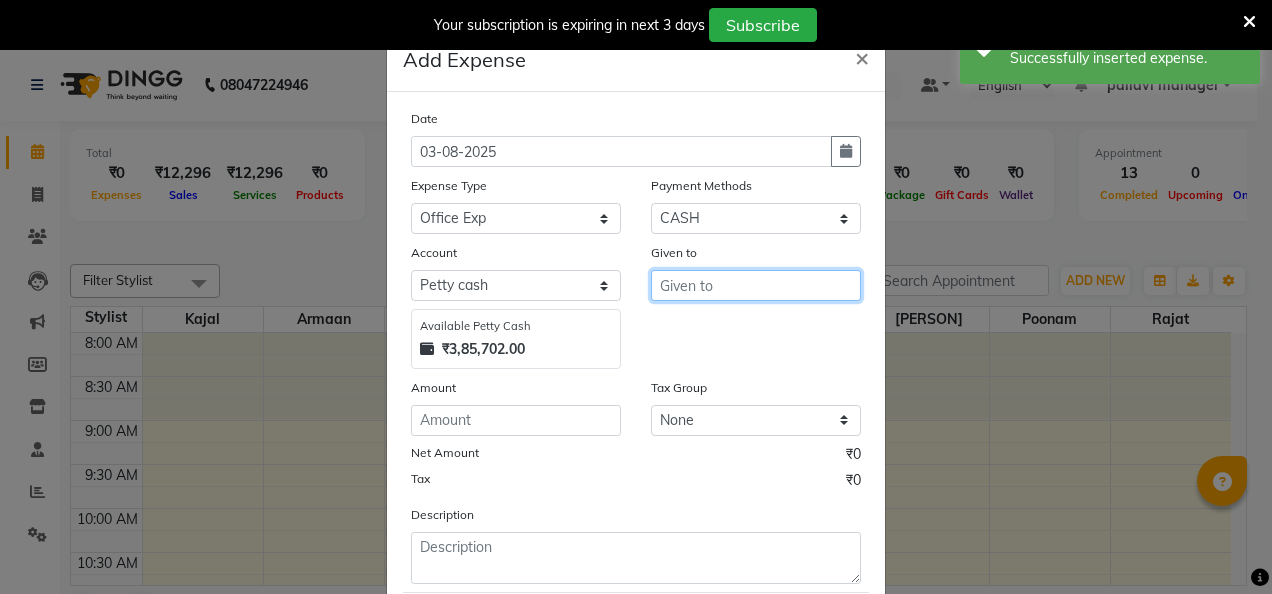click at bounding box center (756, 285) 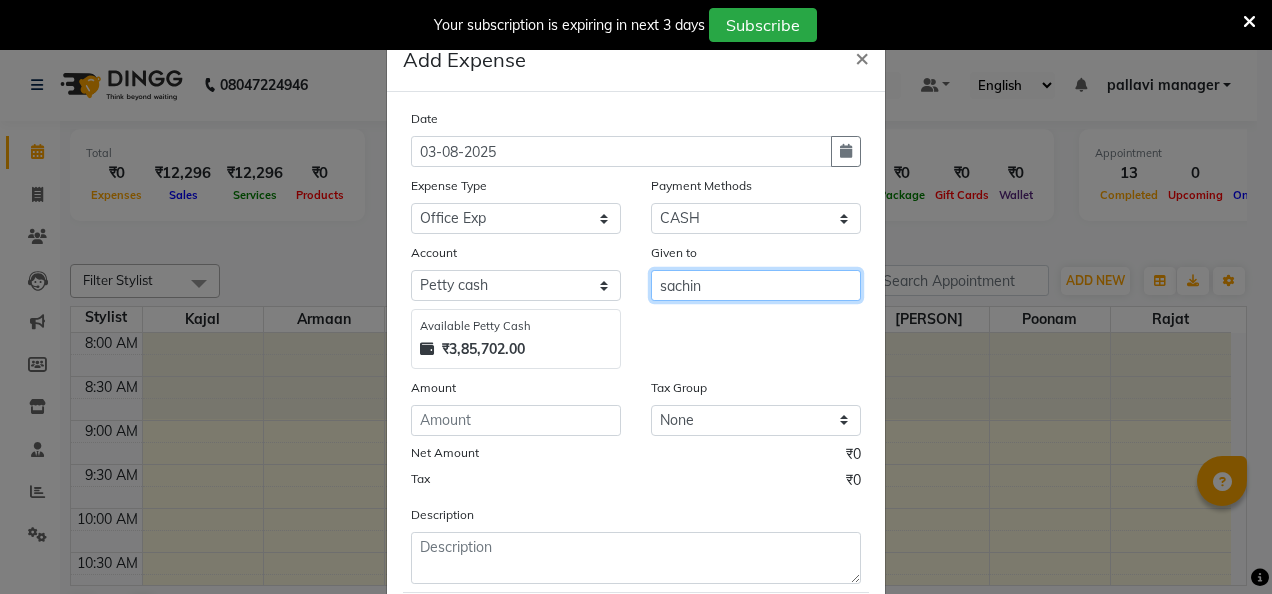 type on "sachin" 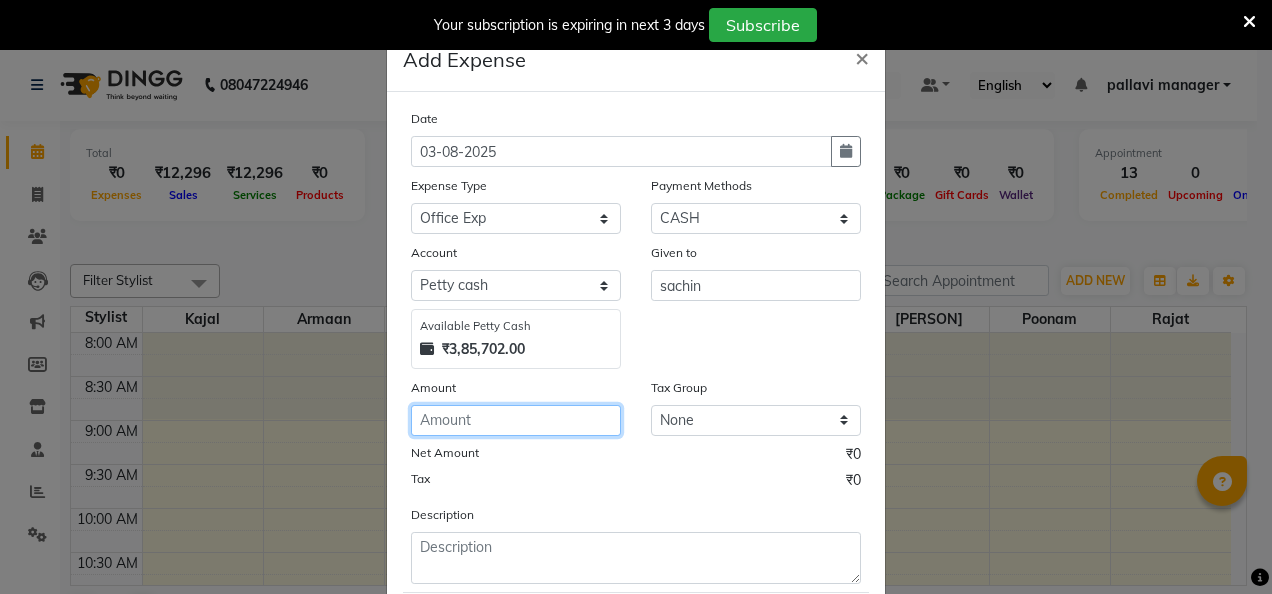 click 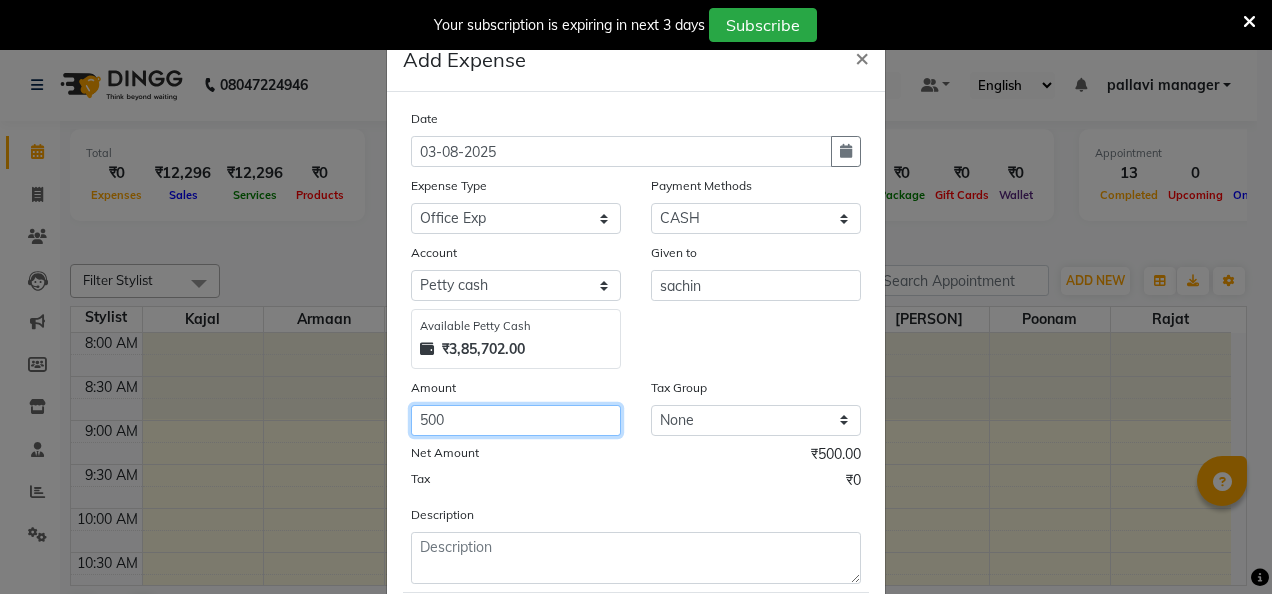 scroll, scrollTop: 118, scrollLeft: 0, axis: vertical 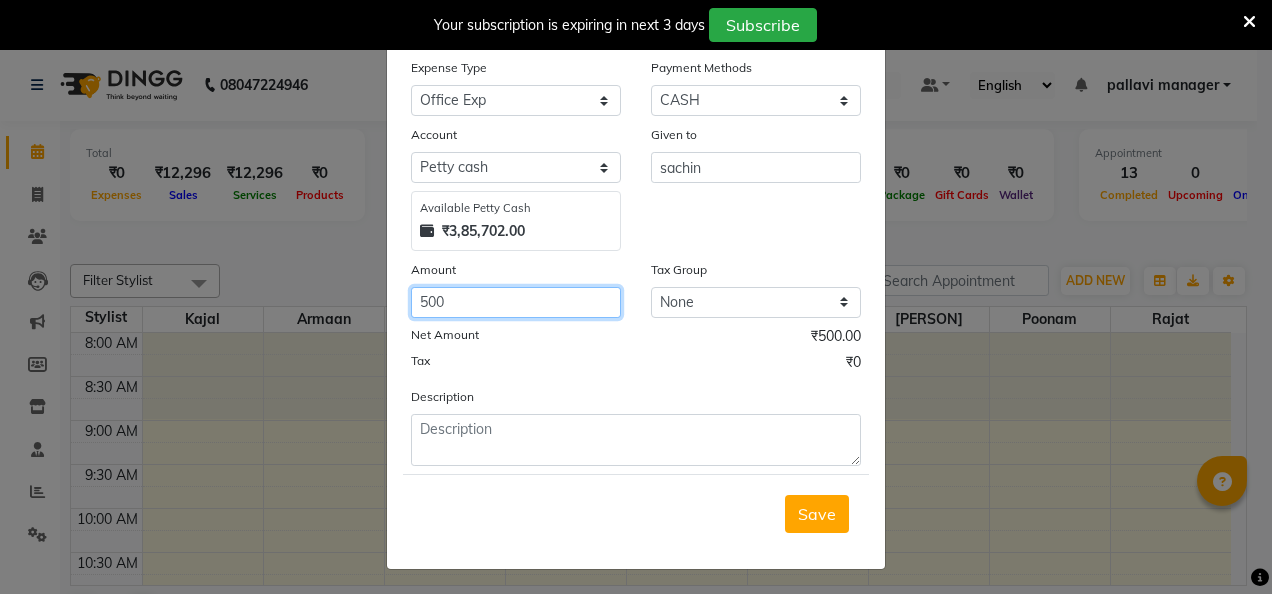 type on "500" 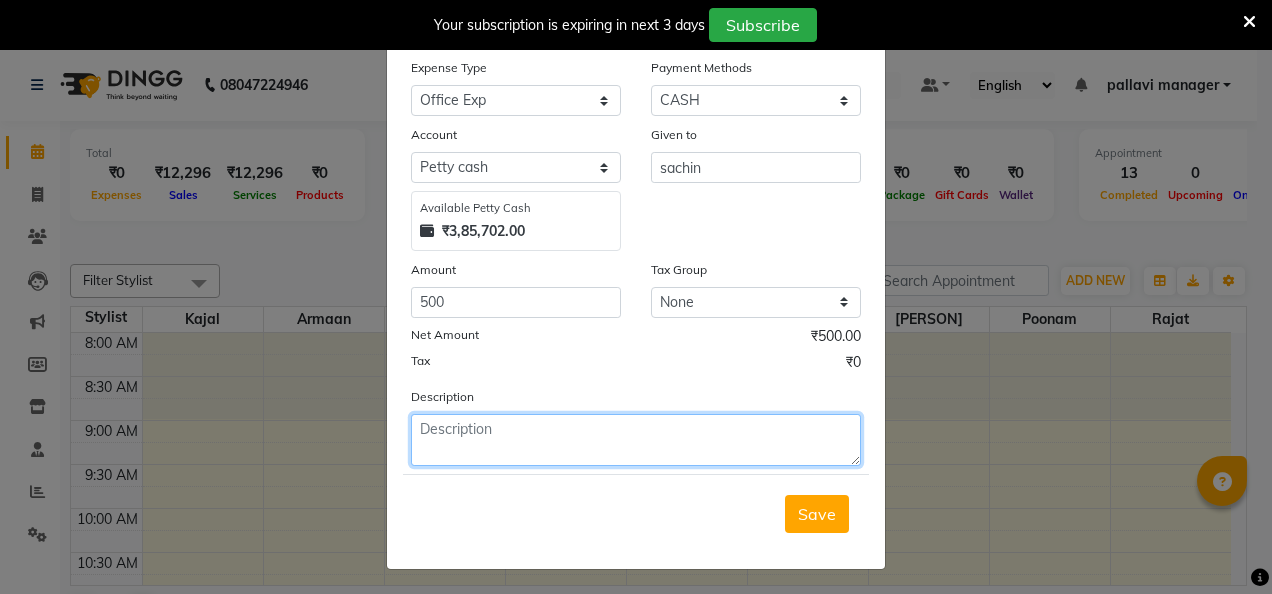 click 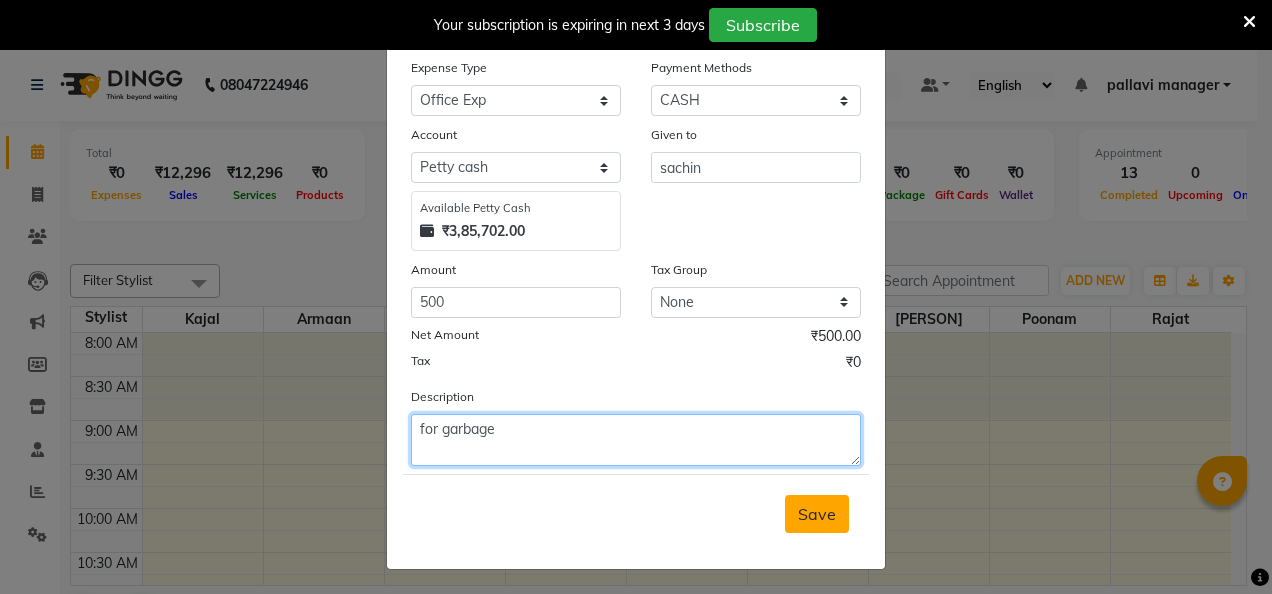 type on "for garbage" 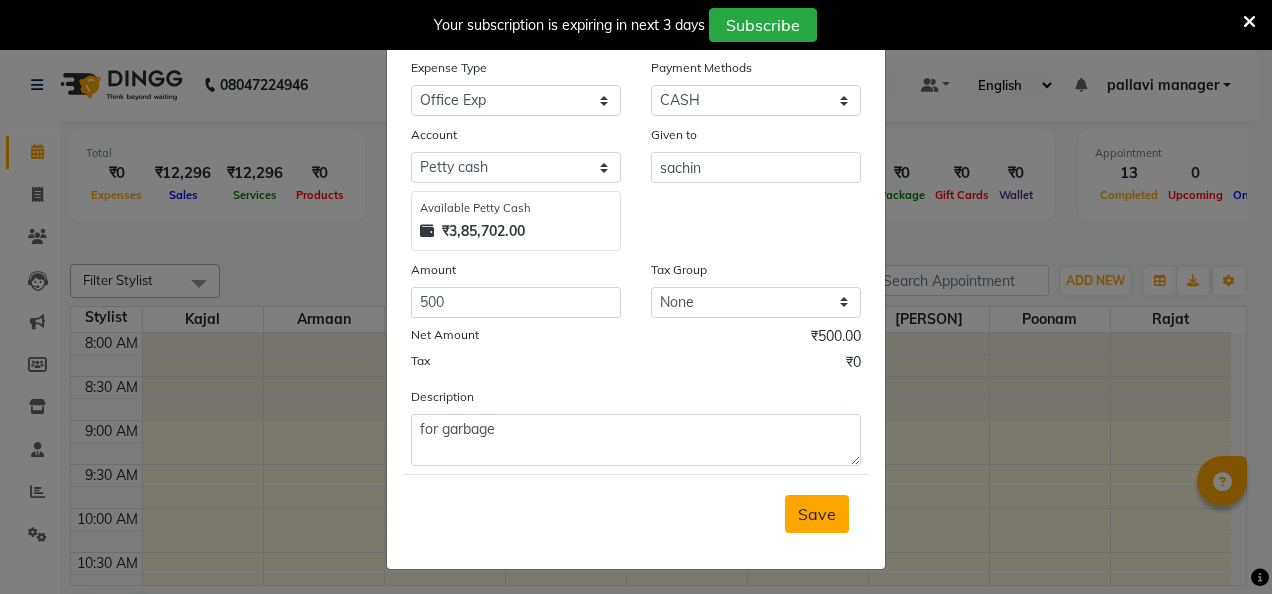 click on "Save" at bounding box center (817, 514) 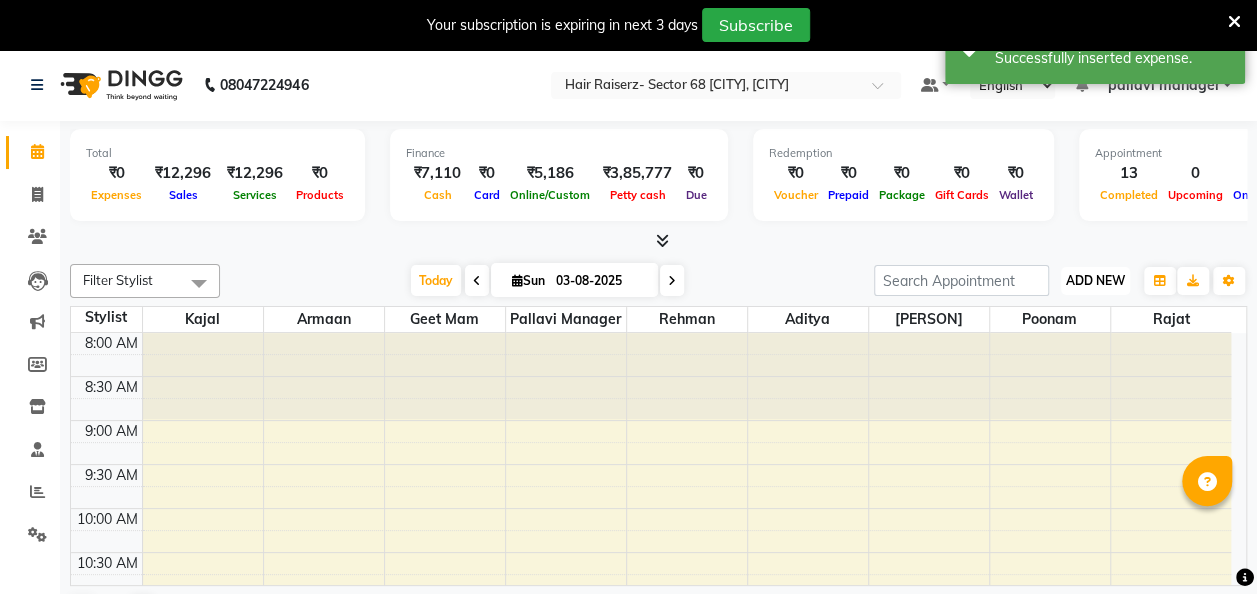 click on "ADD NEW" at bounding box center [1095, 280] 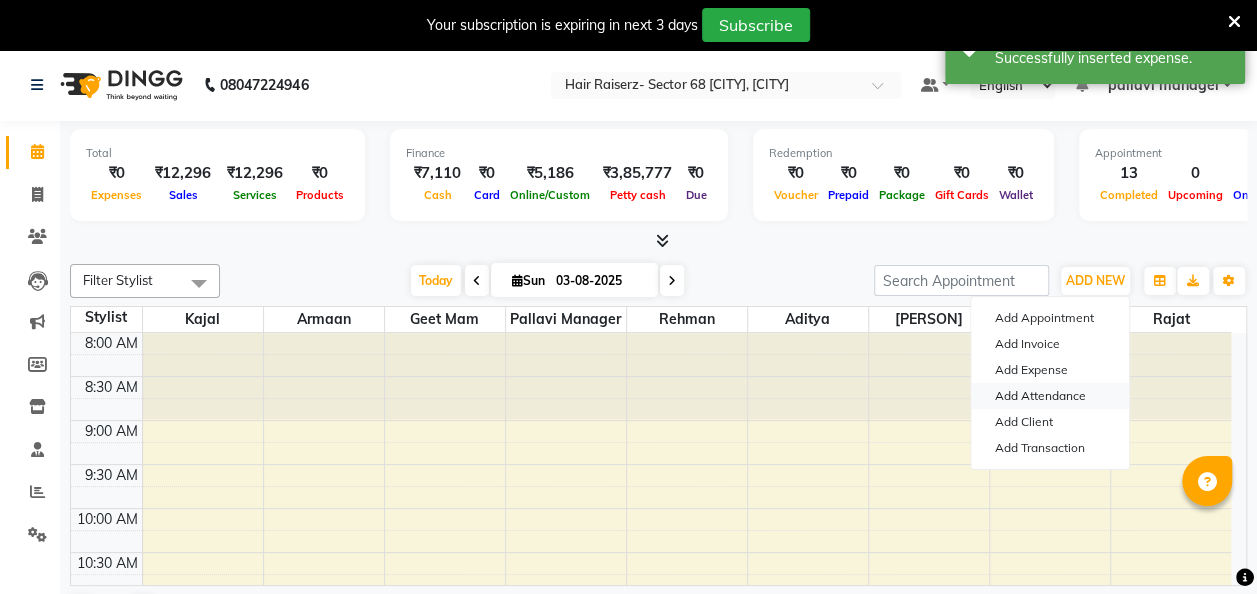 click on "Add Attendance" at bounding box center (1050, 396) 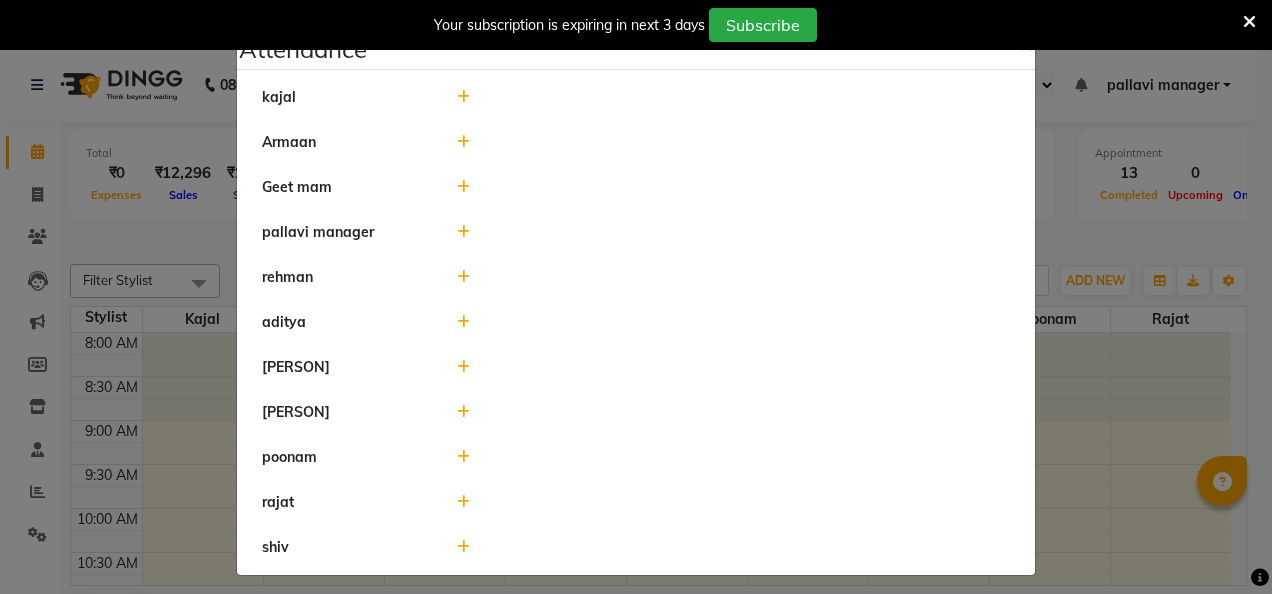 click at bounding box center [1249, 22] 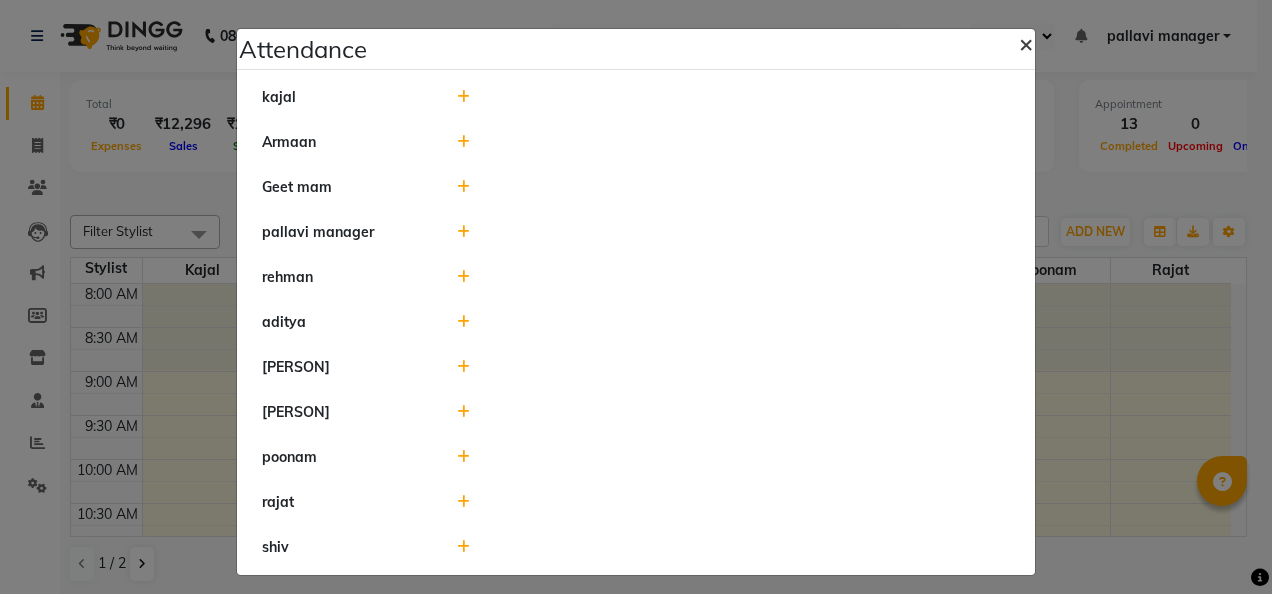 click on "×" 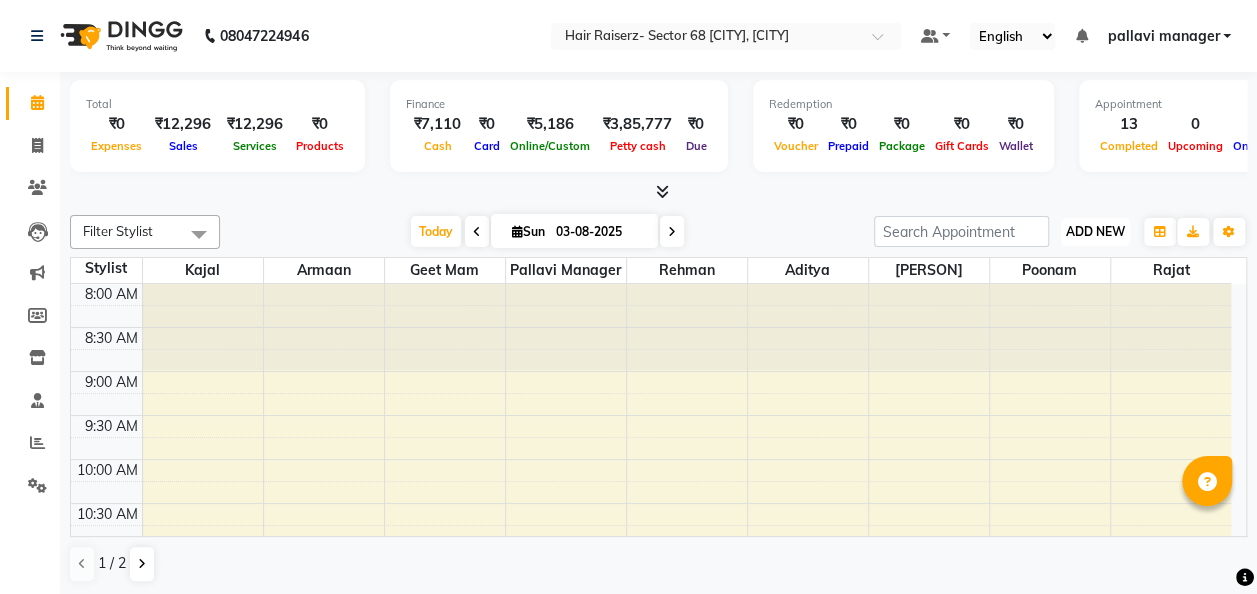 click on "ADD NEW Toggle Dropdown" at bounding box center [1095, 232] 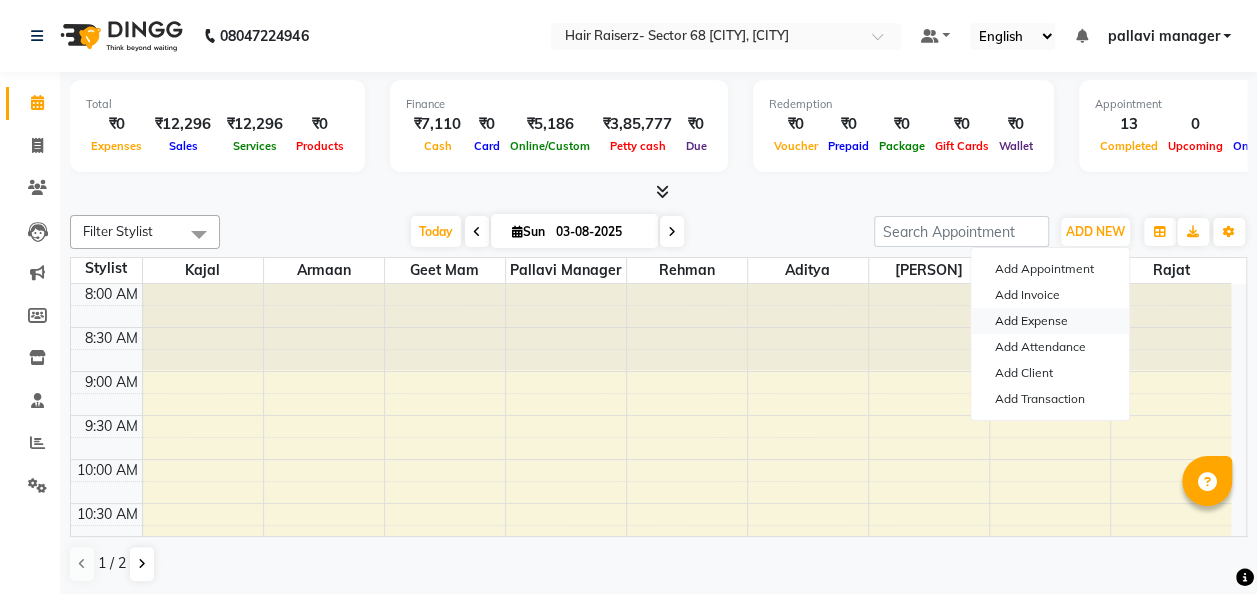 click on "Add Expense" at bounding box center (1050, 321) 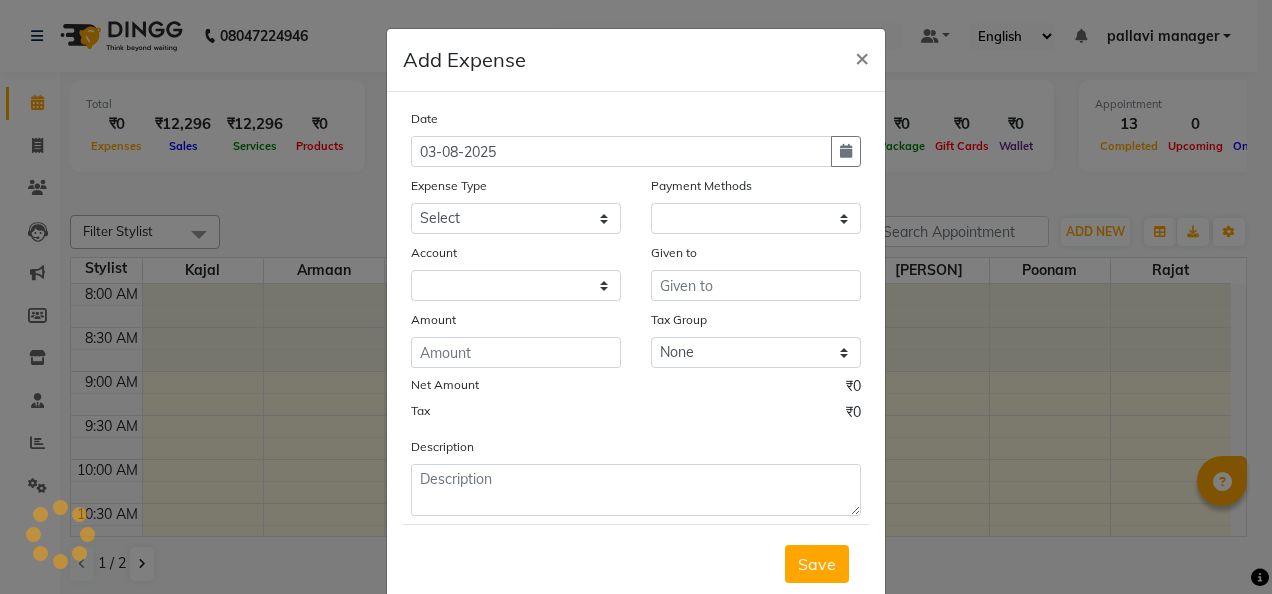 select on "1" 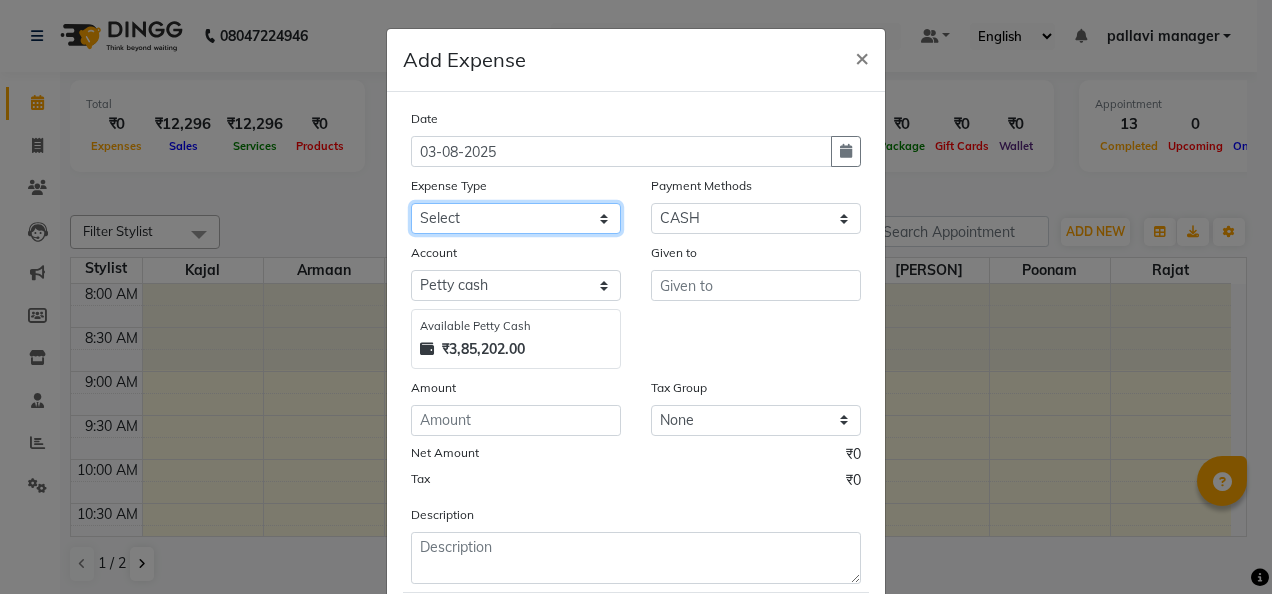 click on "Select Advance Salary Advance Tax Bank charges Bank Expense Cab Exp Client Exp client refund Disposable products Donation Electricity Bill Equipment Flowers Freelancer Generator Rent Gen Set Fuel GST INCENTIVE Maintenance MEDICAL mehandi Milk Office Exp Other Over time Owner Expense owner food expense Pantry Pending Salary Pesticide Prasad Product Rent Return To Client Ride saloon decoration SALOON EXPENSE Sewa Social Media Staff Cab Expense Staff Dress Staff Fuel Staff Incentive Staff Over Time Staff Salalry Staff Snacks Stationary STOCK Sugar Tea leaves Tea & Refreshment TIP VENDOR PAYMENT Water Bottle water supply bill WIFI Payment" 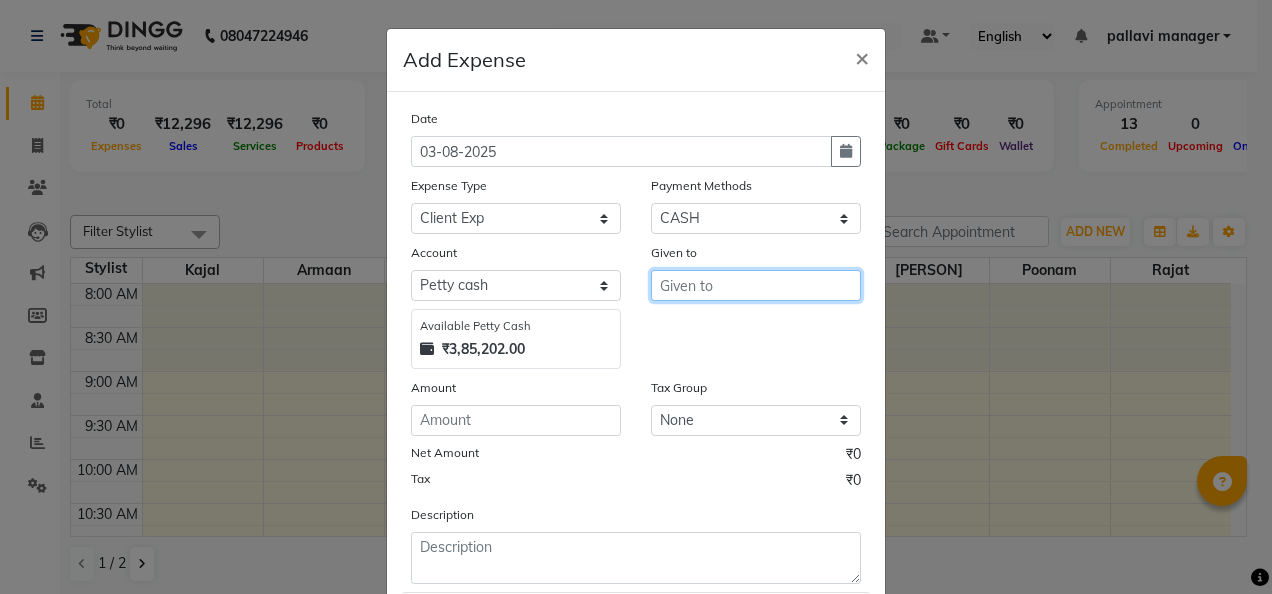 click at bounding box center (756, 285) 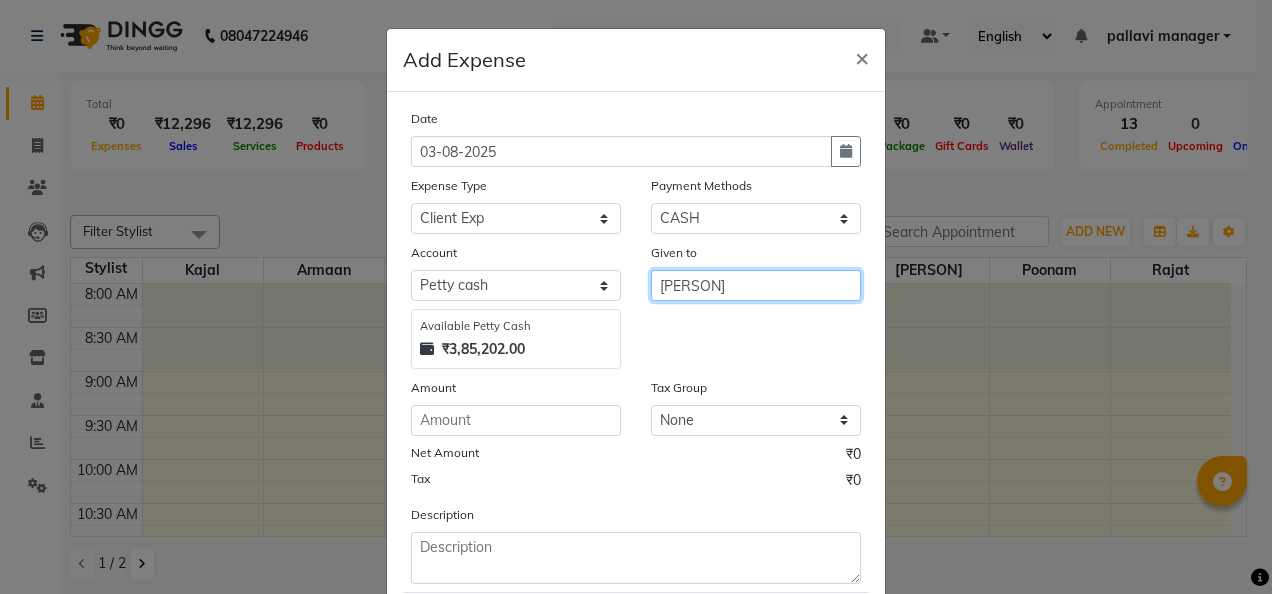 type on "gurdas" 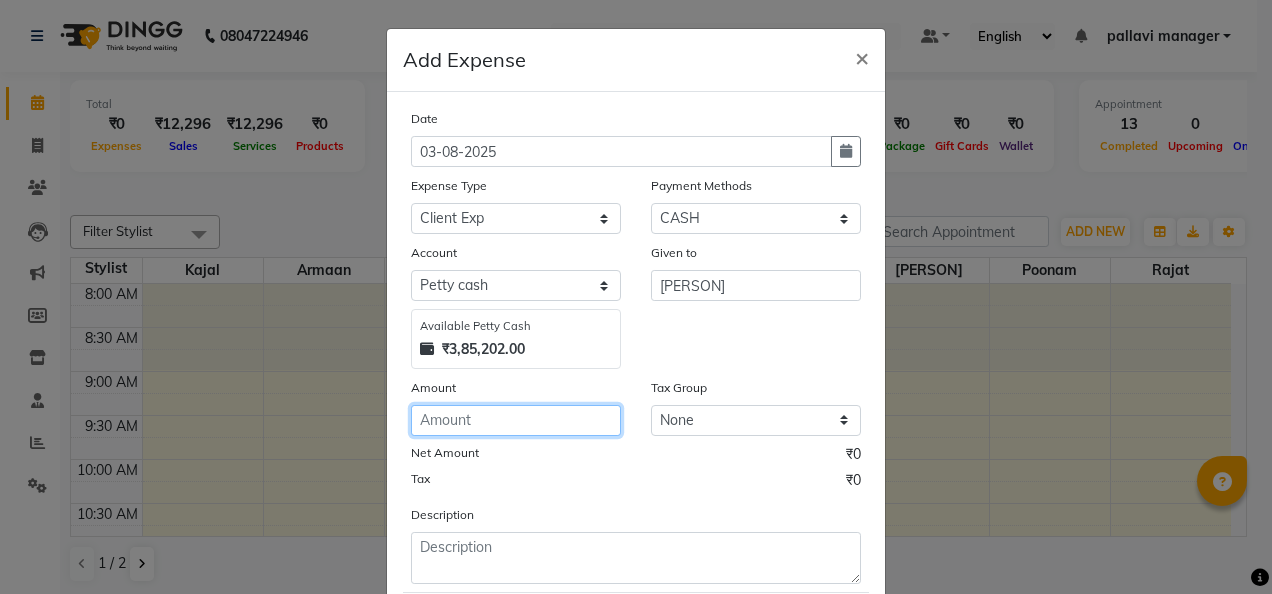 click 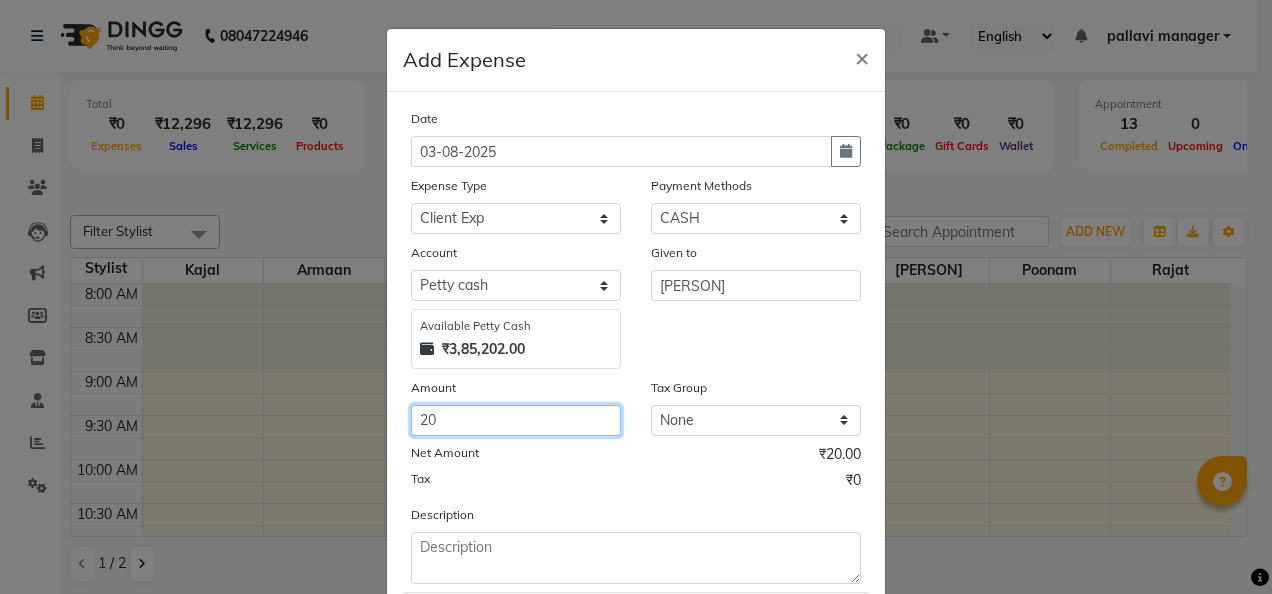 type on "20" 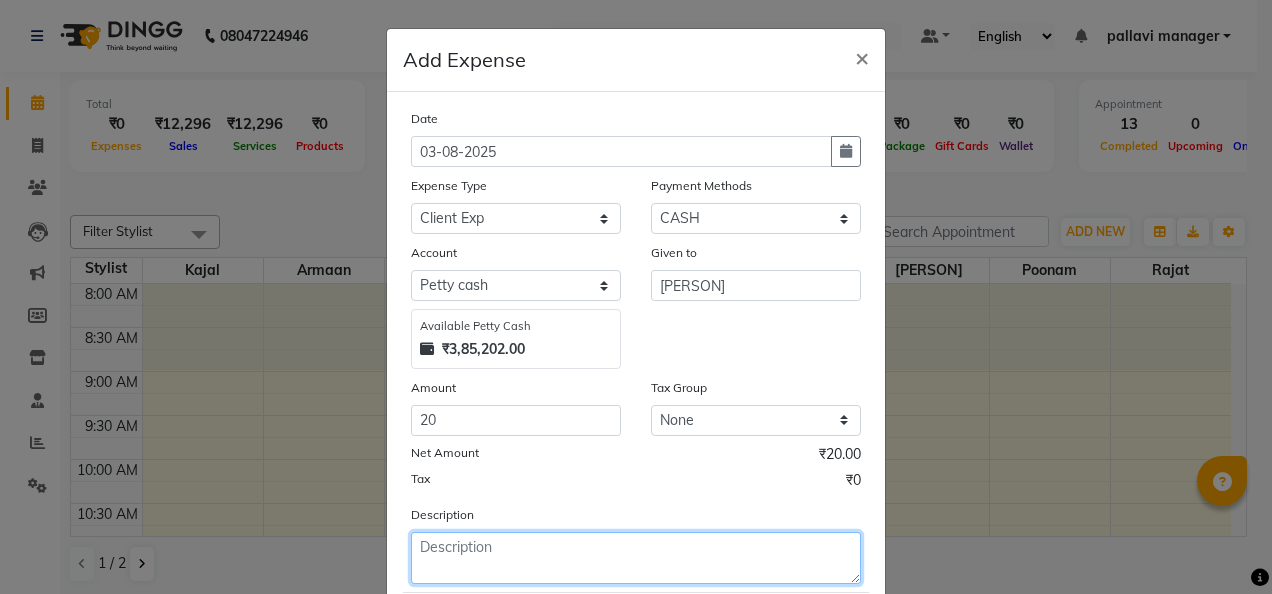 click 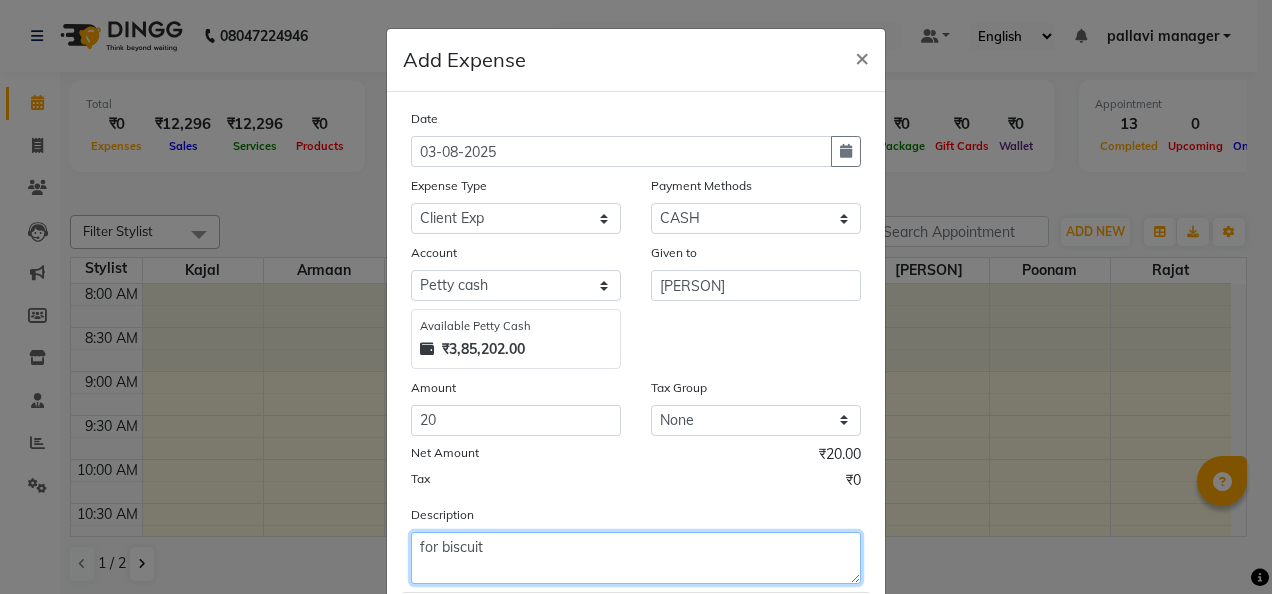 scroll, scrollTop: 118, scrollLeft: 0, axis: vertical 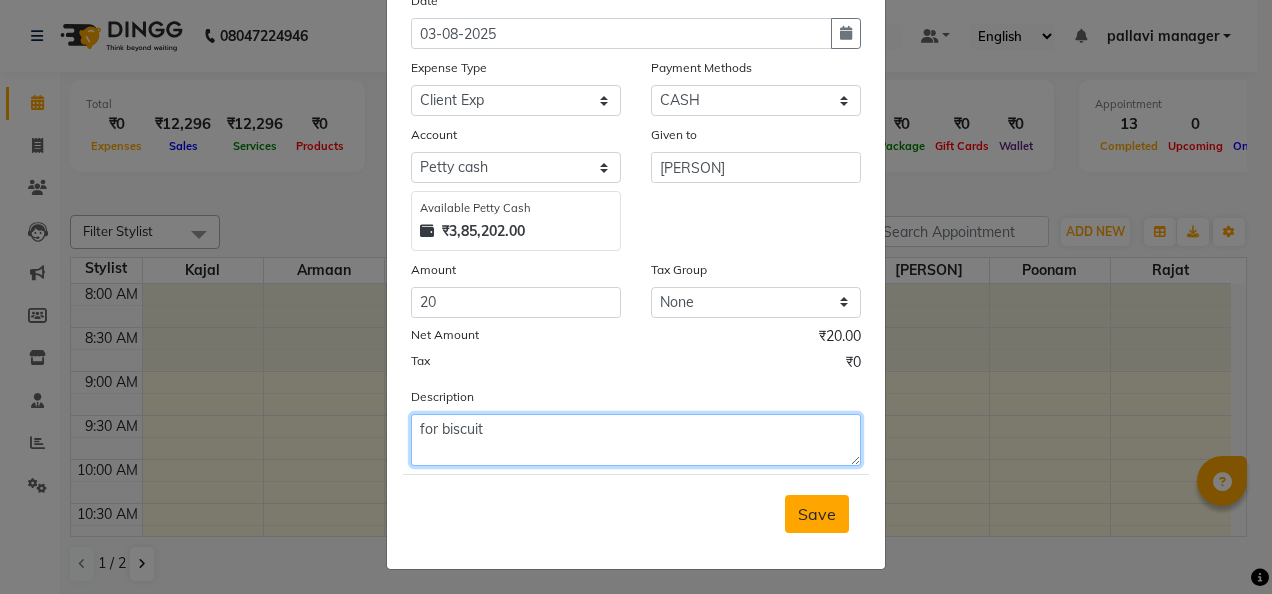 type on "for biscuit" 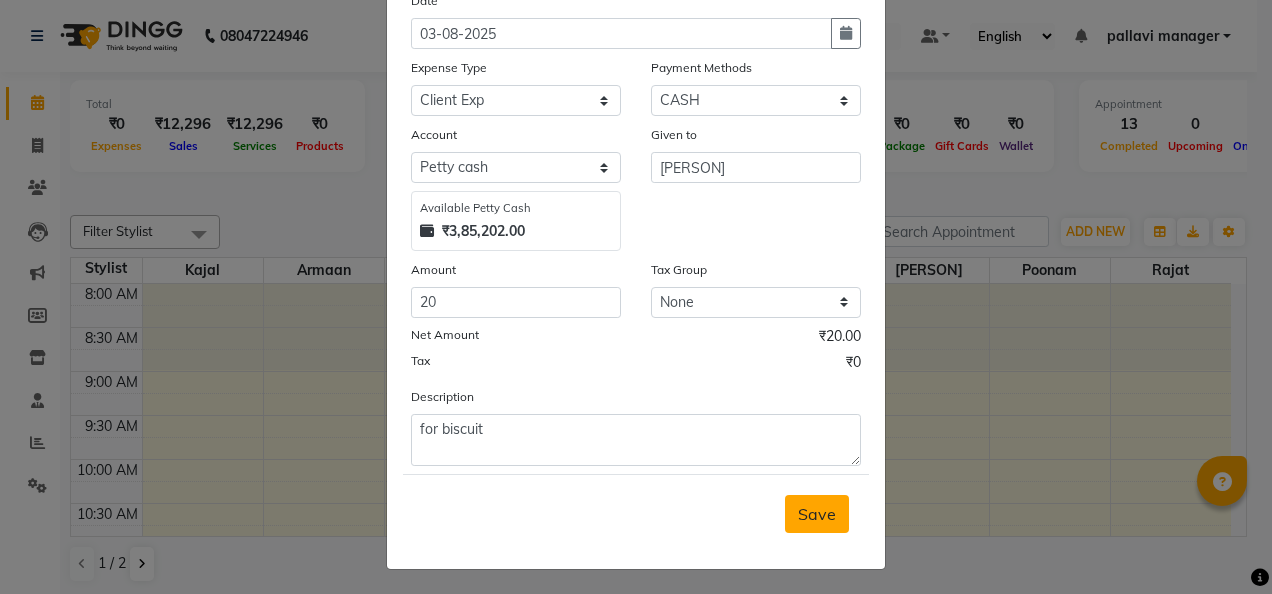 click on "Save" at bounding box center (817, 514) 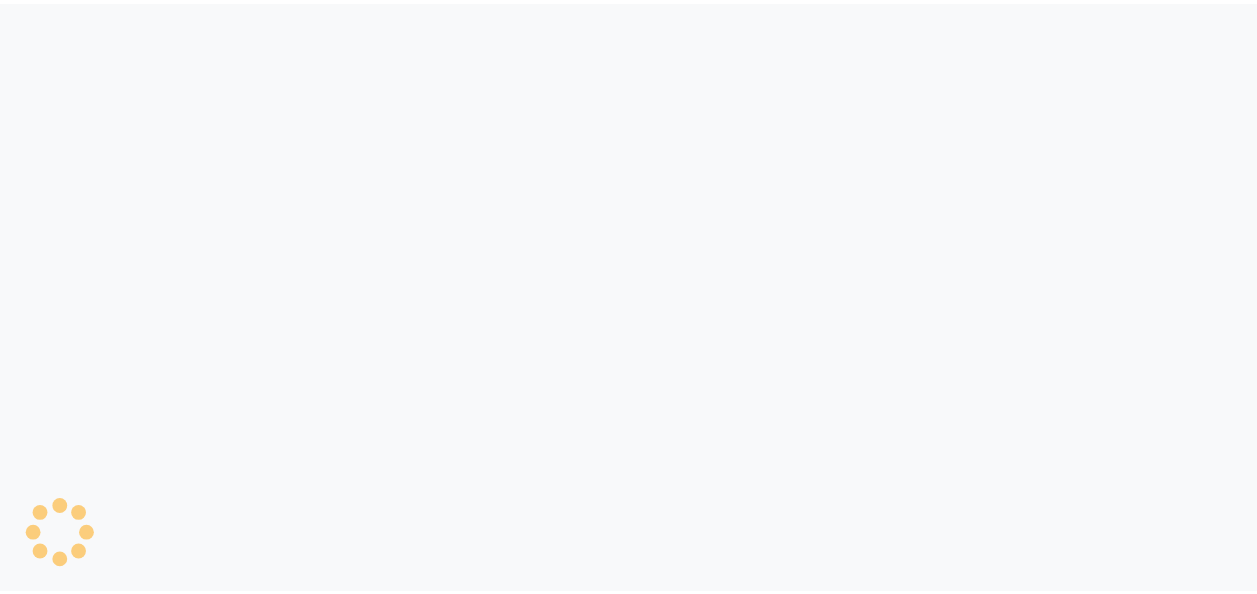 scroll, scrollTop: 0, scrollLeft: 0, axis: both 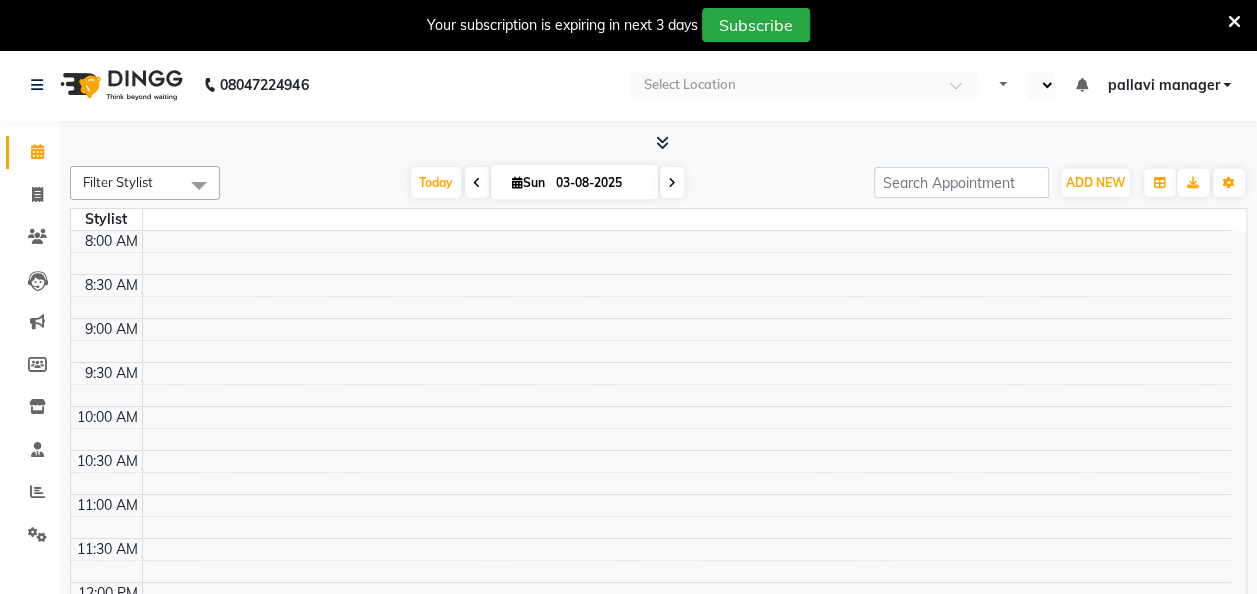 select on "en" 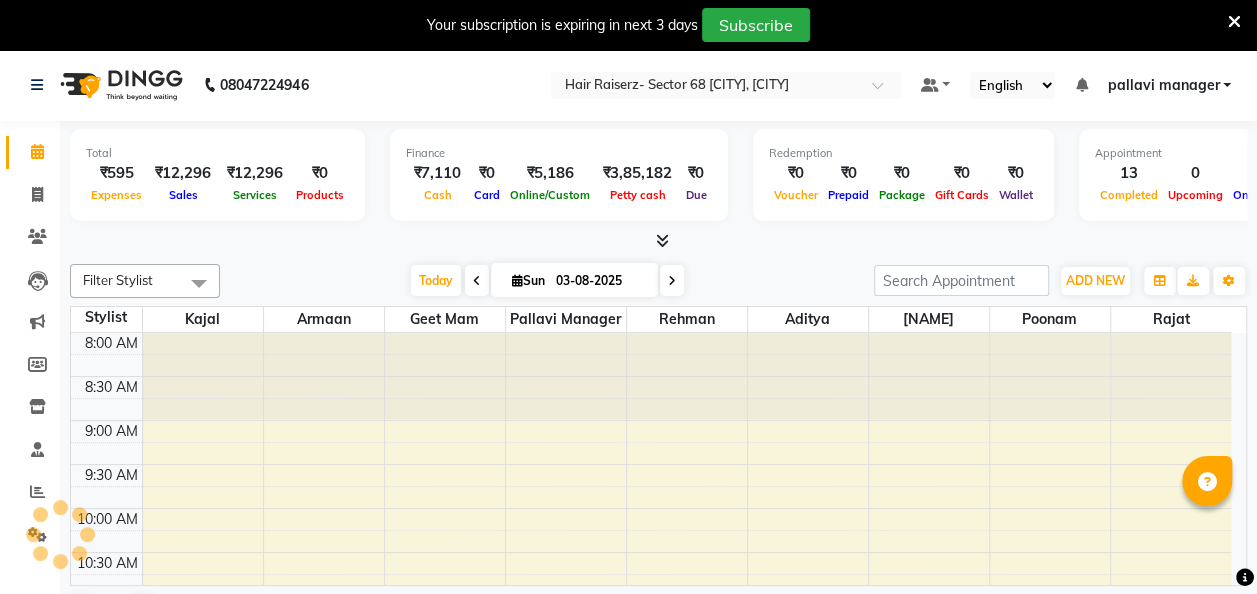 scroll, scrollTop: 0, scrollLeft: 0, axis: both 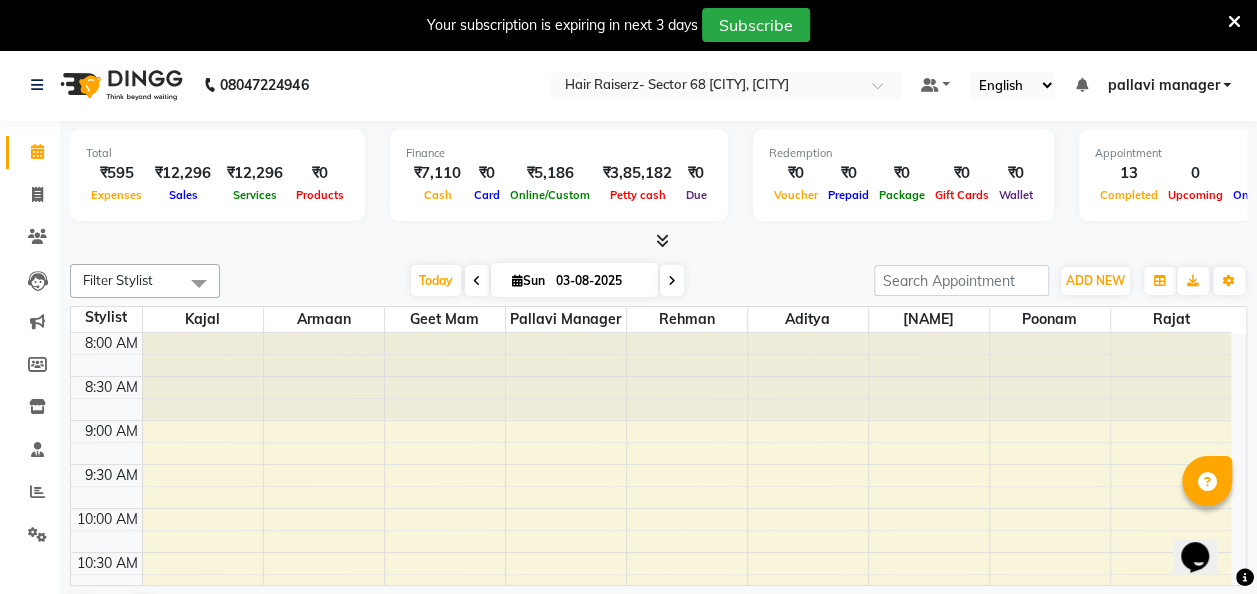 click at bounding box center (1234, 22) 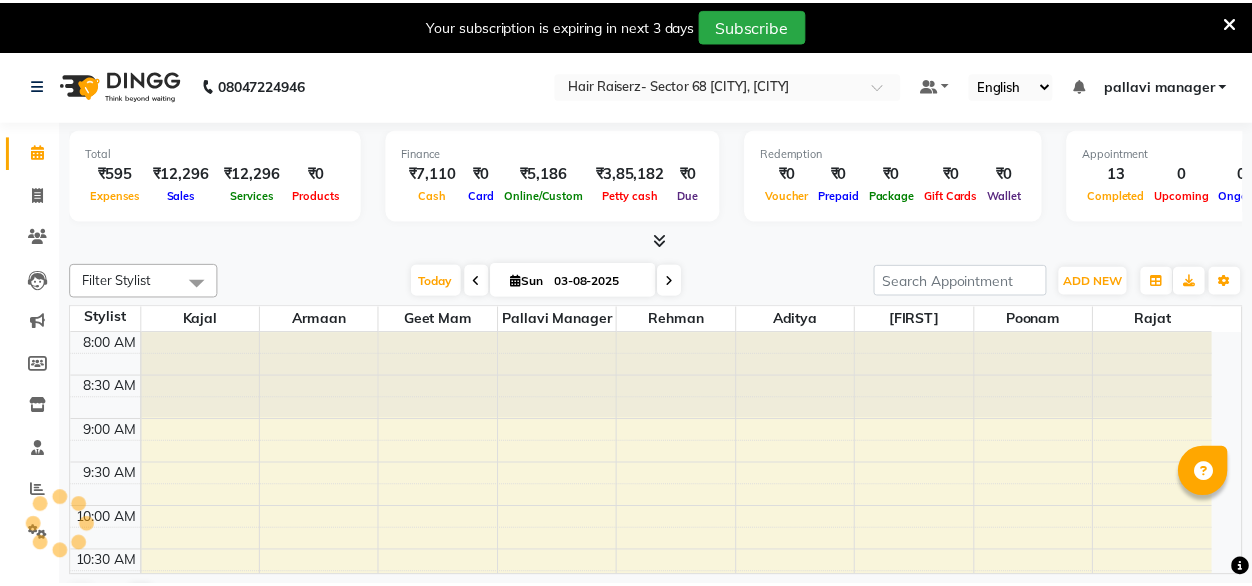 scroll, scrollTop: 0, scrollLeft: 0, axis: both 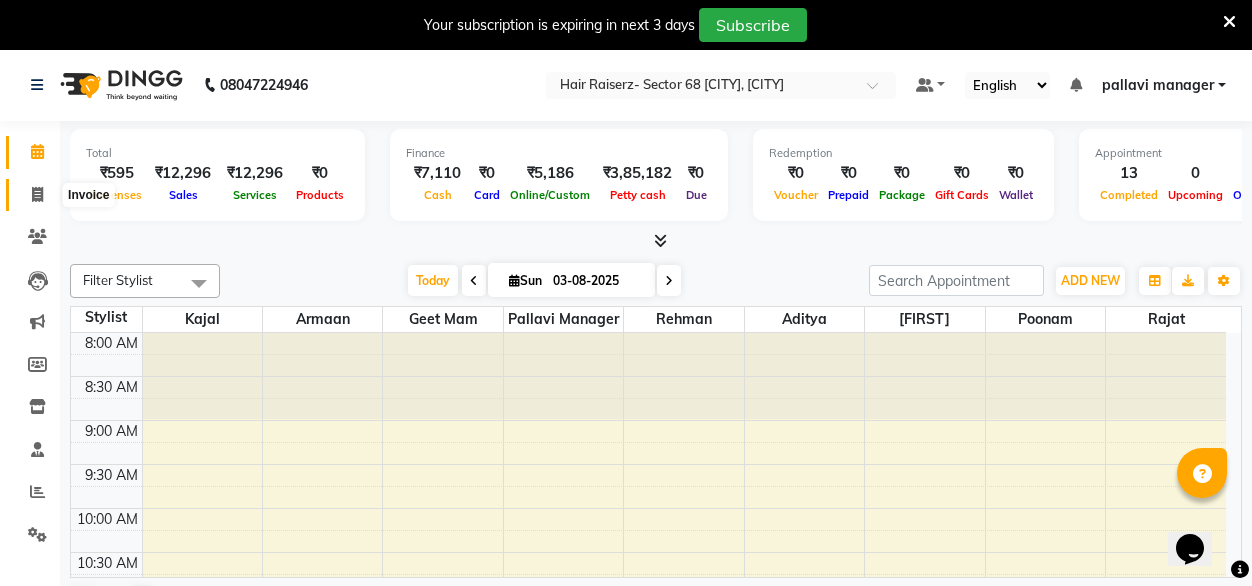 click 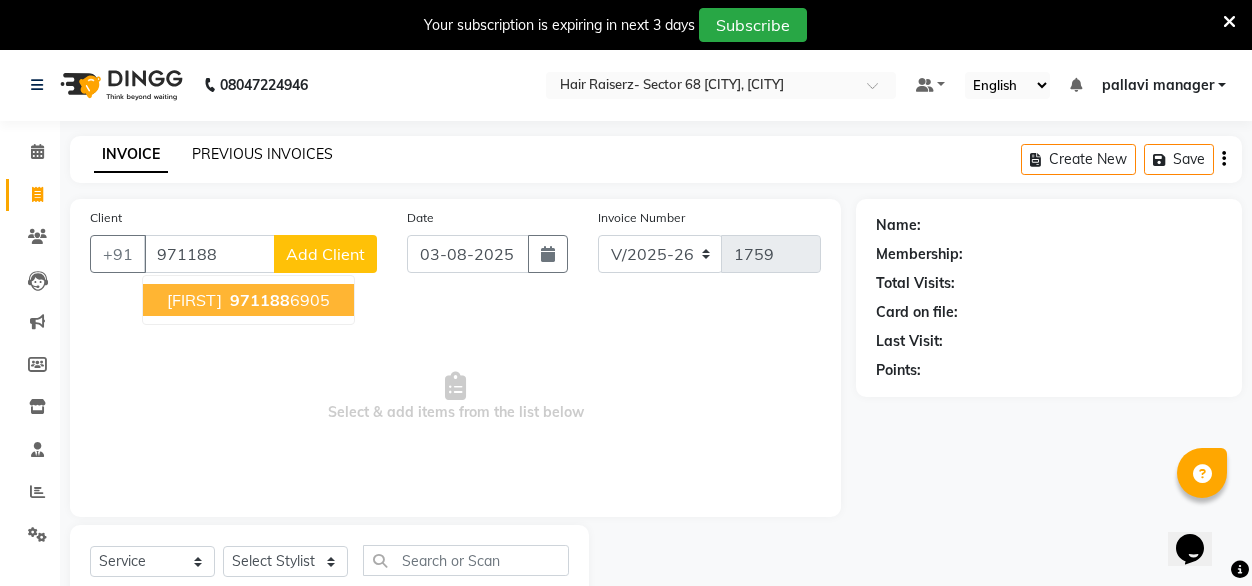 type on "971188" 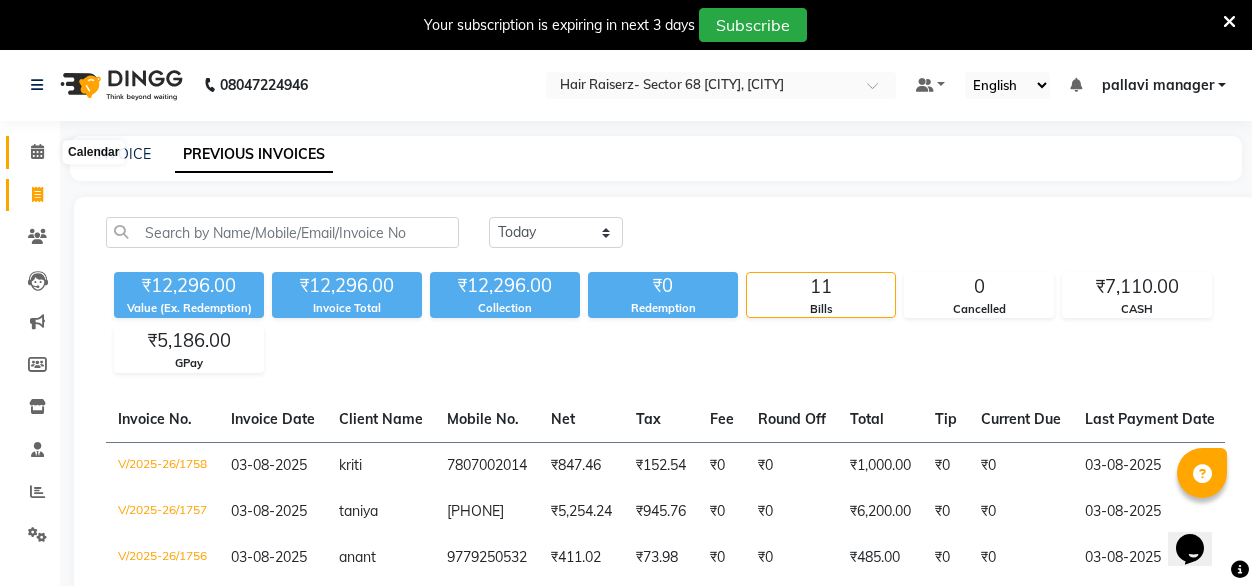 click 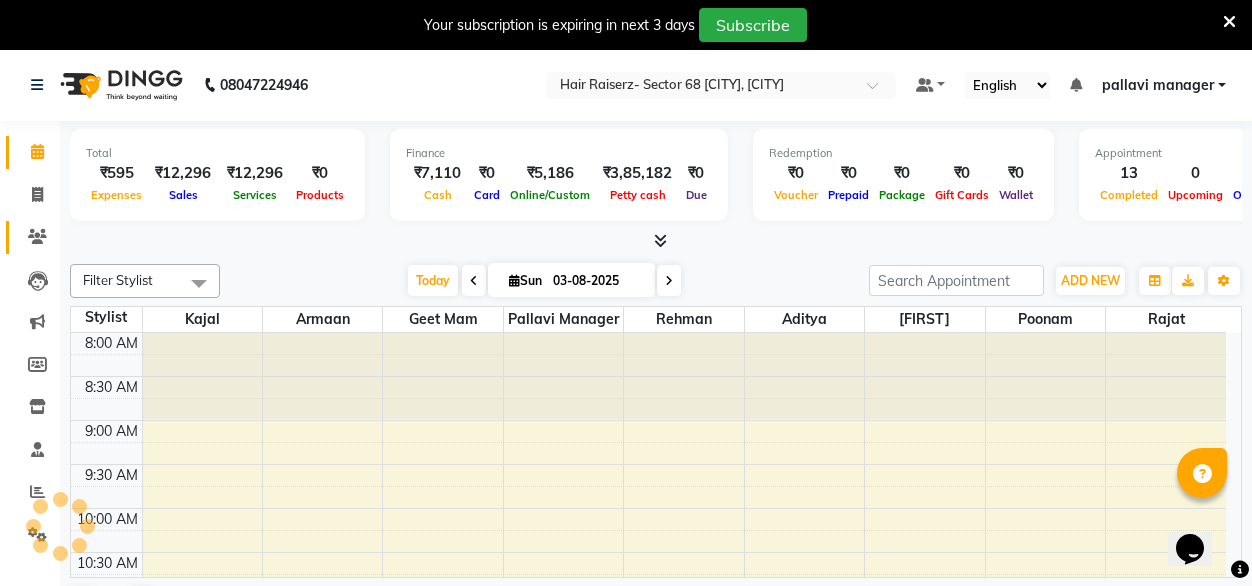 scroll, scrollTop: 0, scrollLeft: 0, axis: both 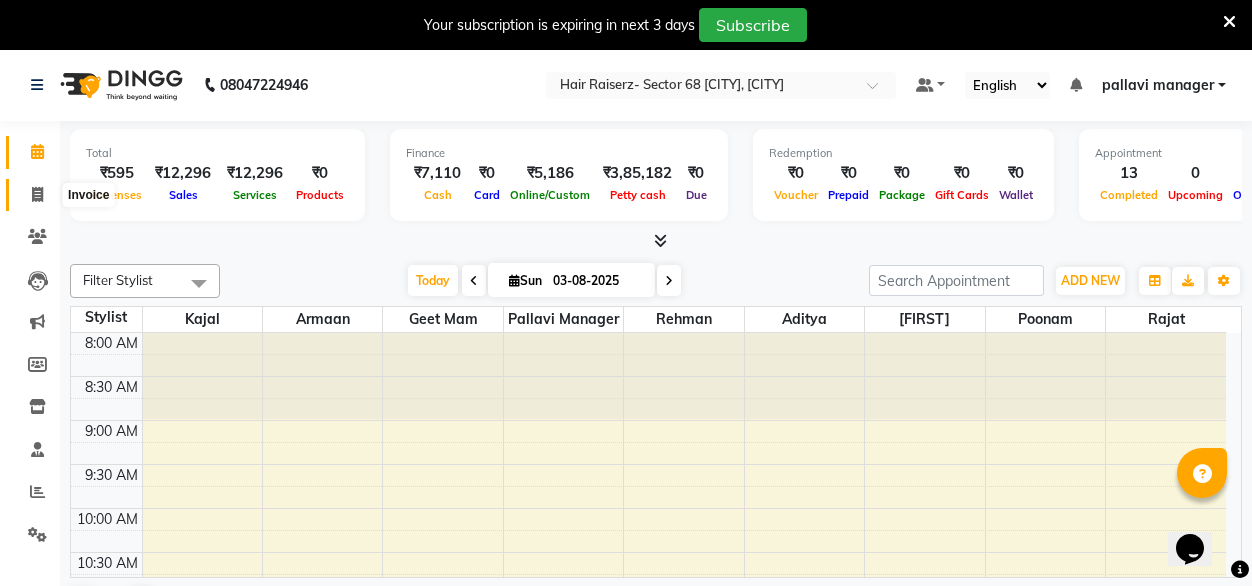 click 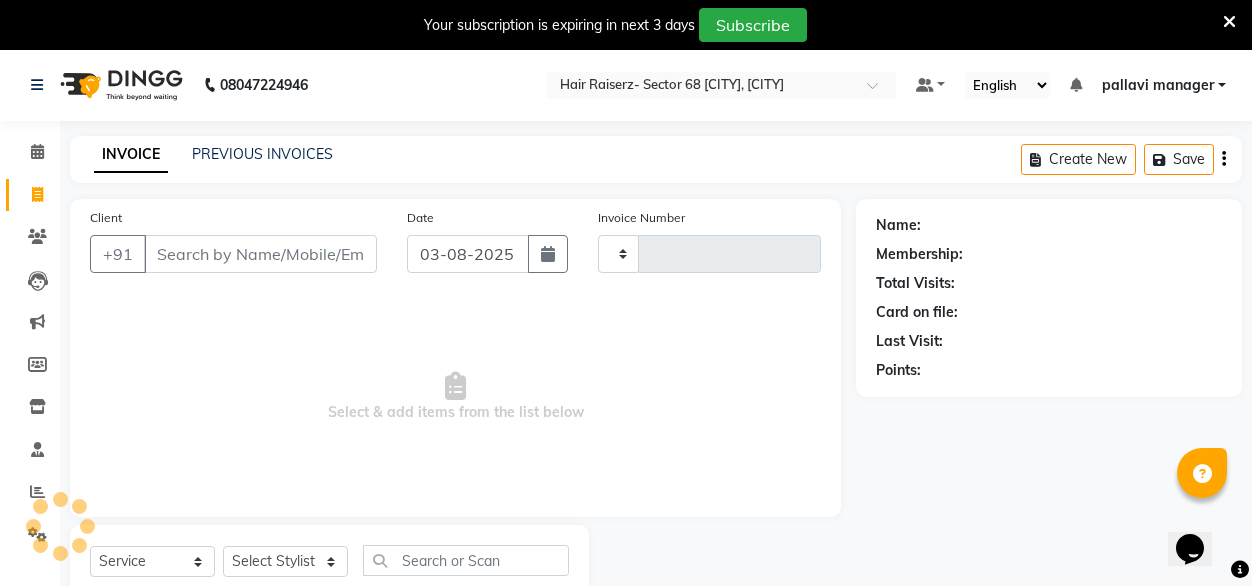 click on "INVOICE PREVIOUS INVOICES Create New   Save" 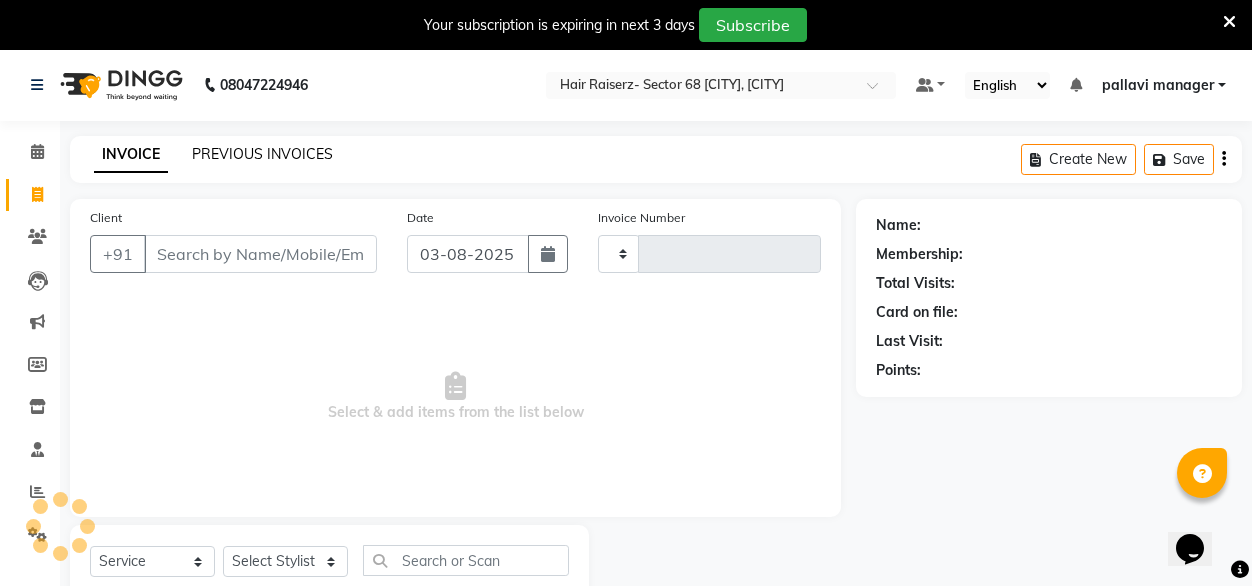click on "PREVIOUS INVOICES" 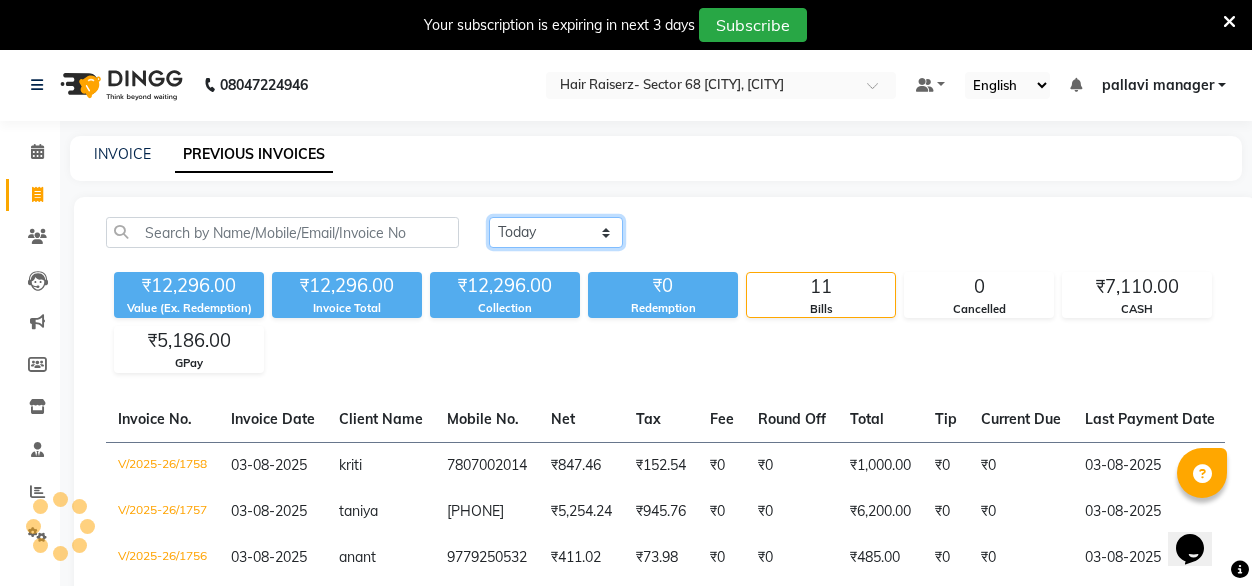click on "Today Yesterday Custom Range" 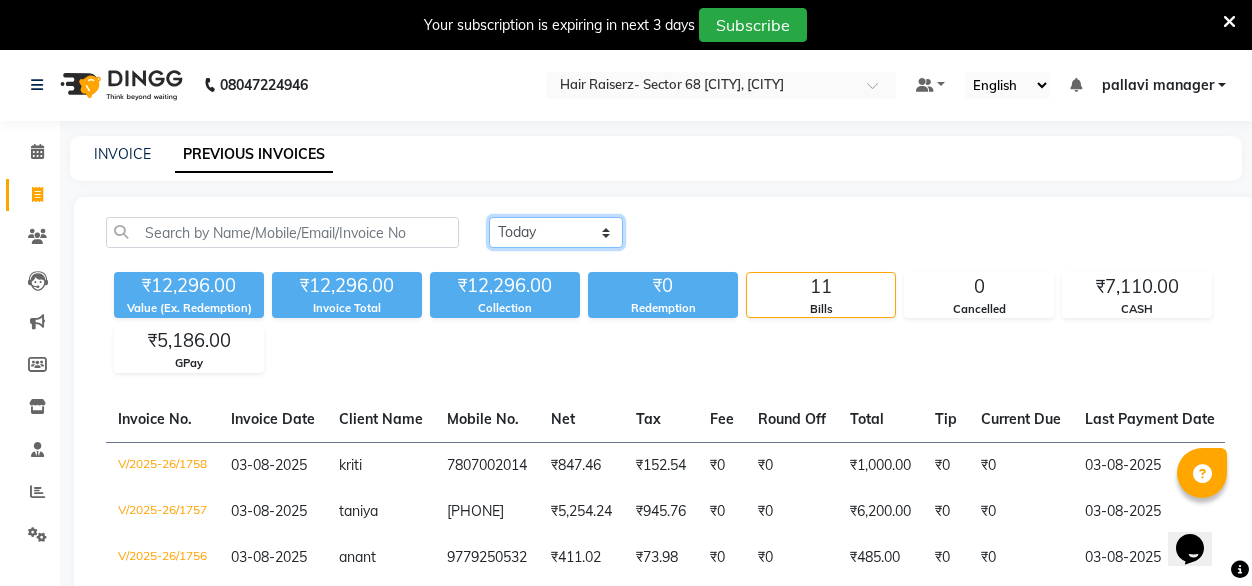 select on "range" 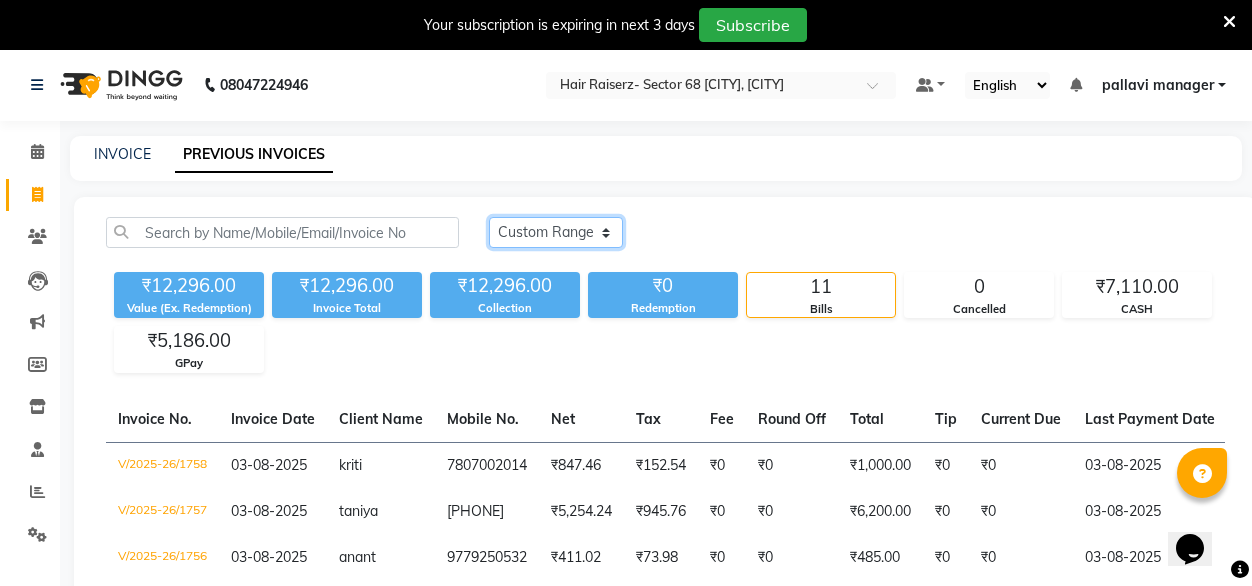 click on "Today Yesterday Custom Range" 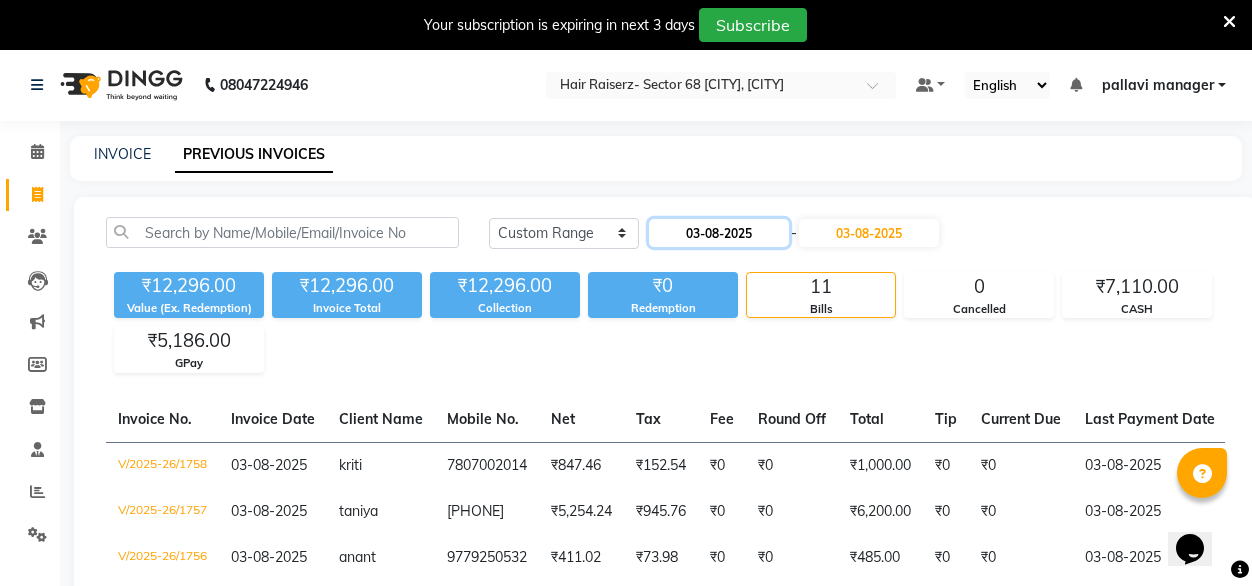 click on "03-08-2025" 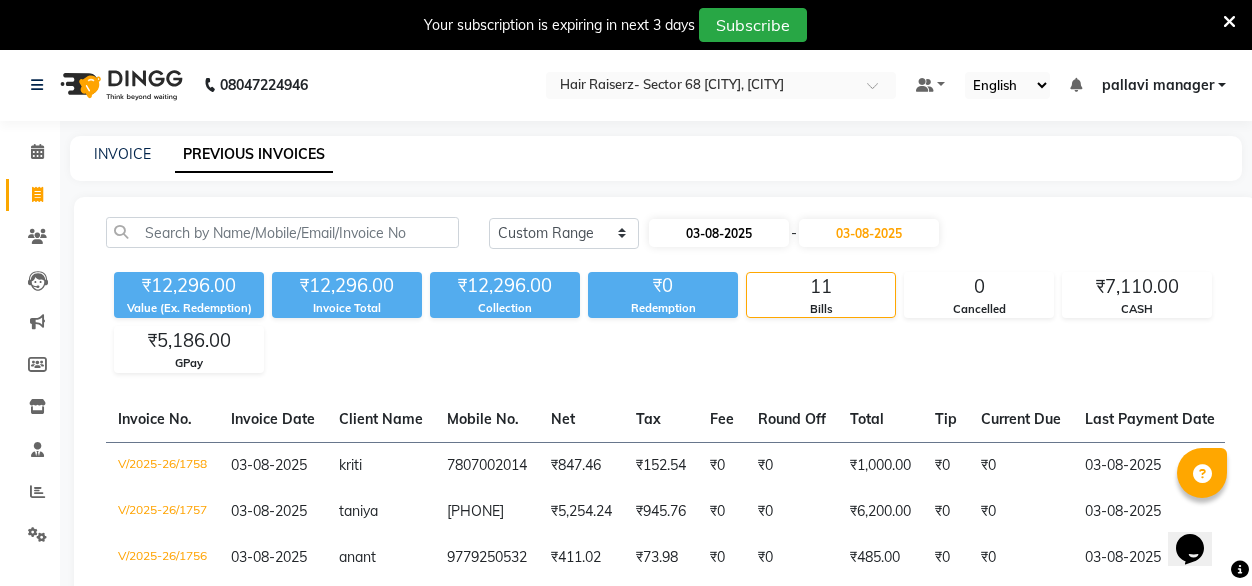 select on "8" 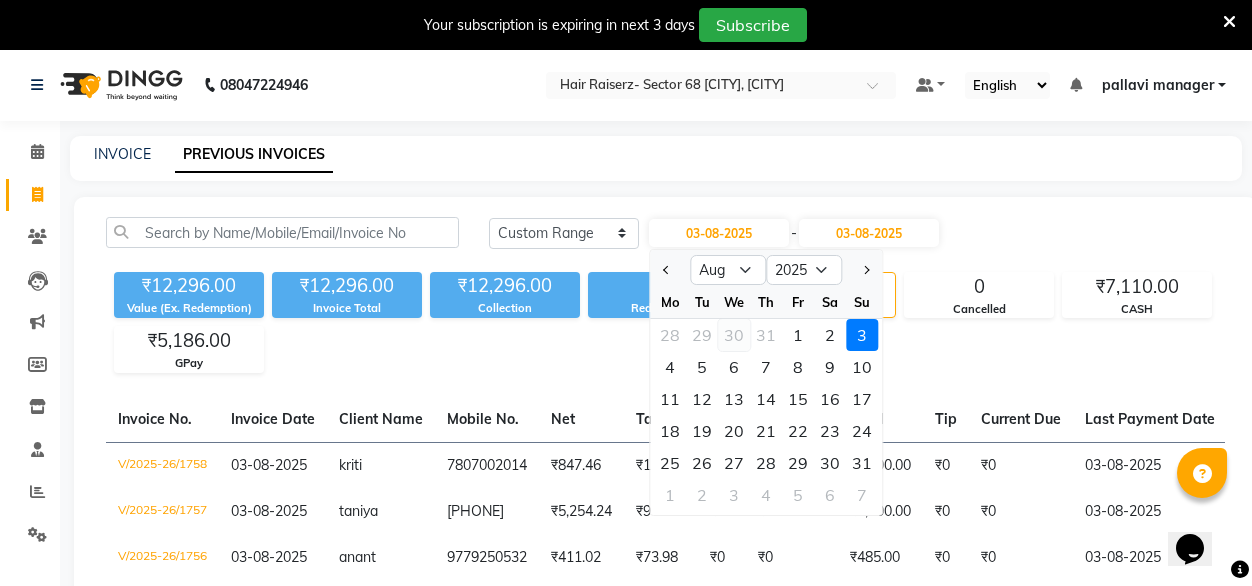click on "30" 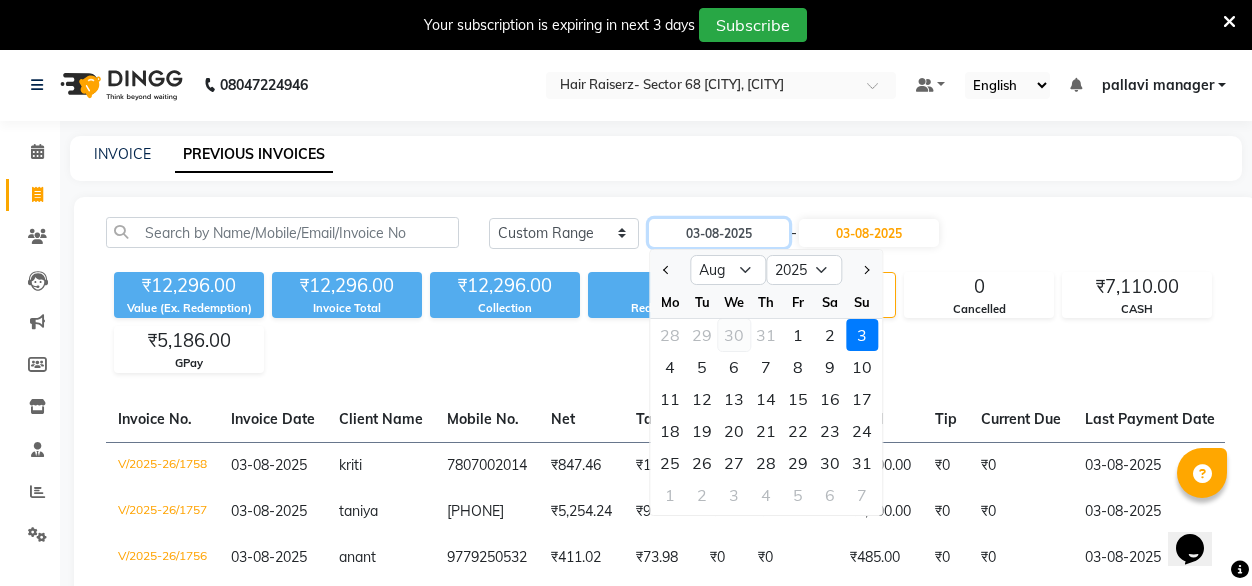 type on "30-07-2025" 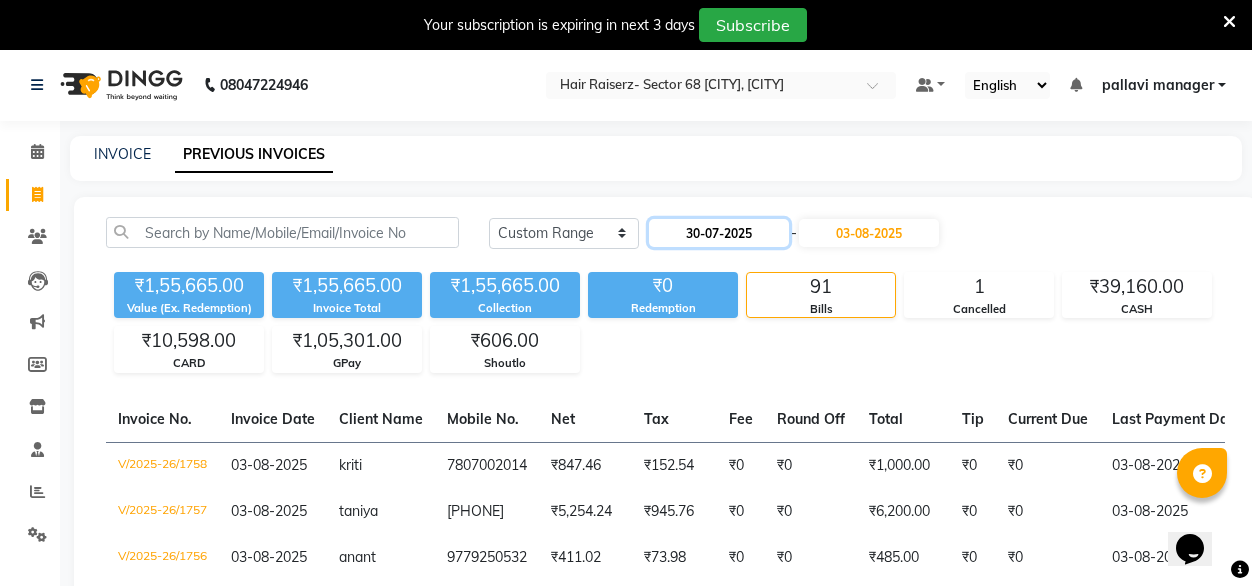 click on "30-07-2025" 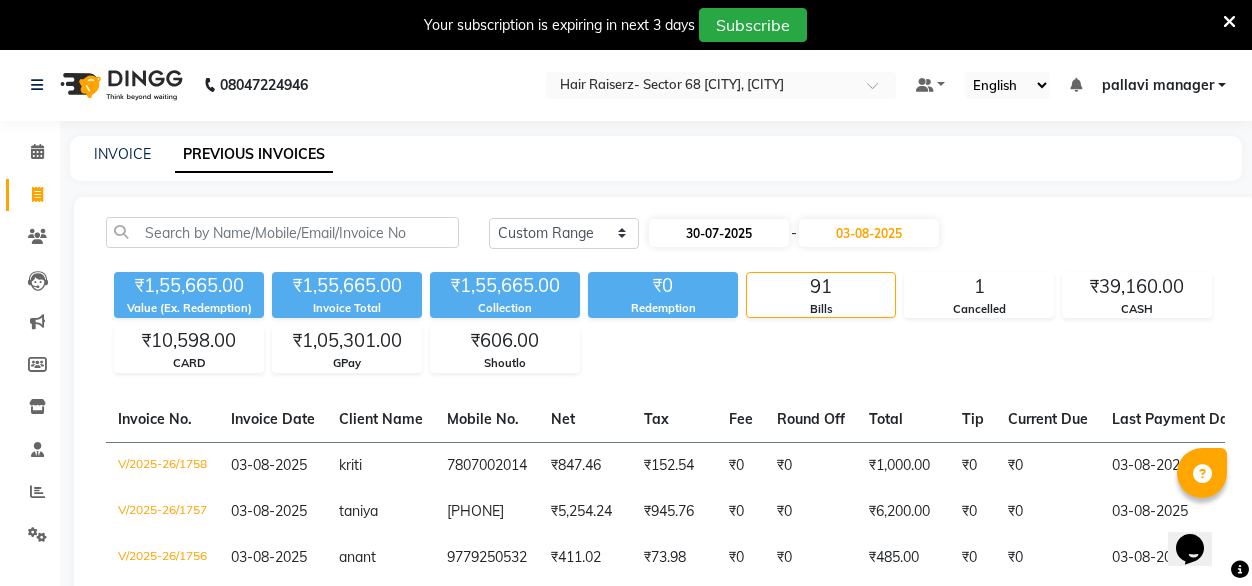 select on "7" 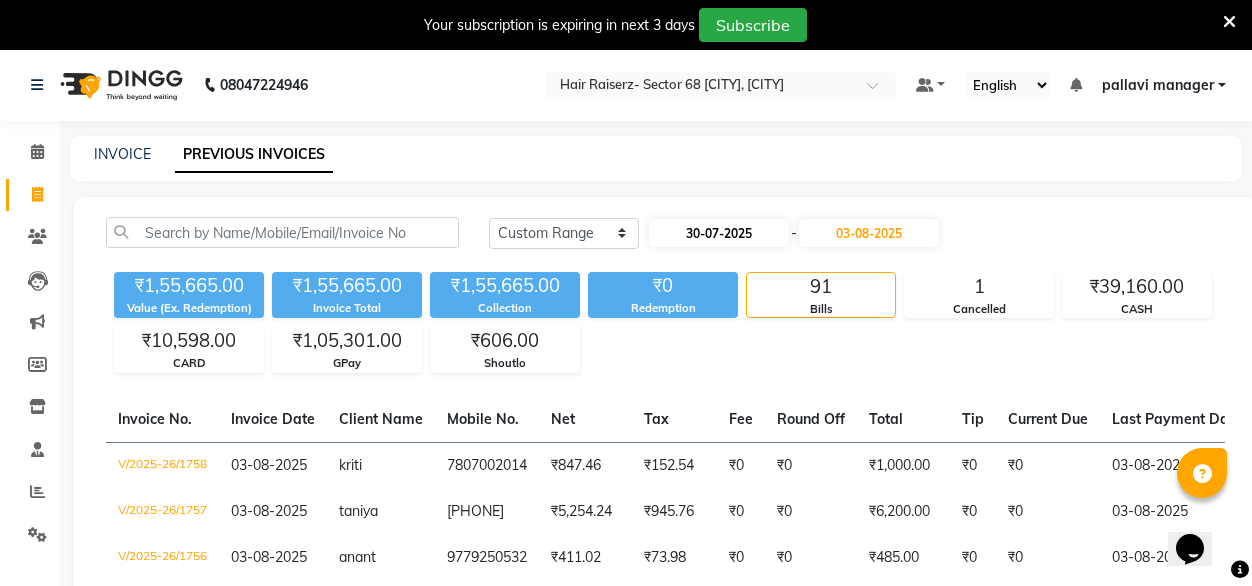 select on "2025" 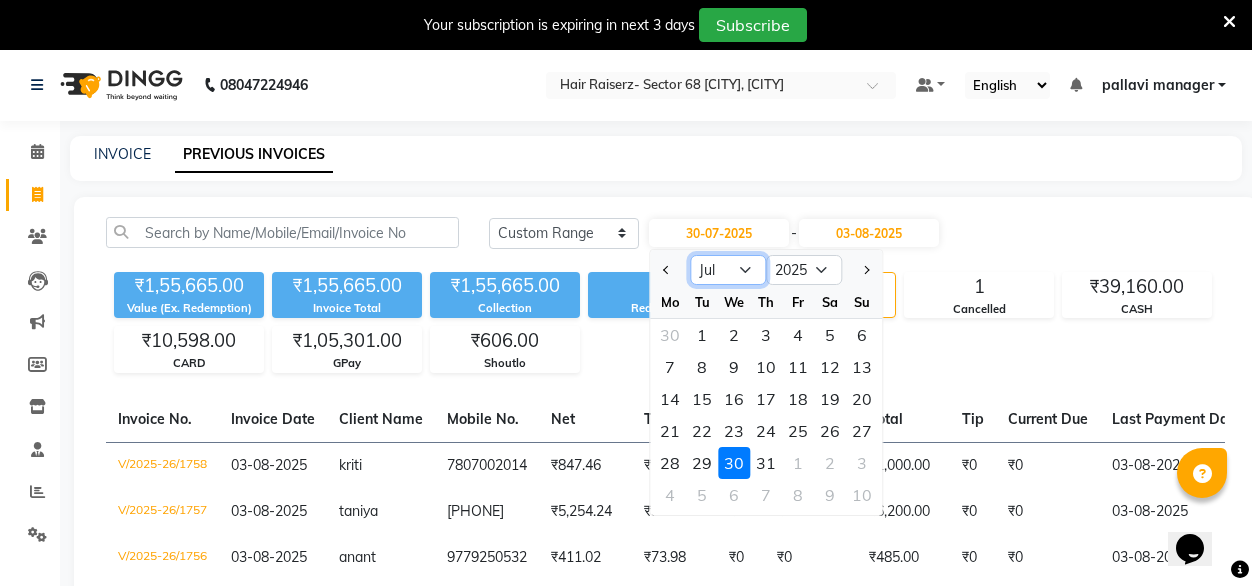 click on "Jan Feb Mar Apr May Jun Jul Aug Sep Oct Nov Dec" 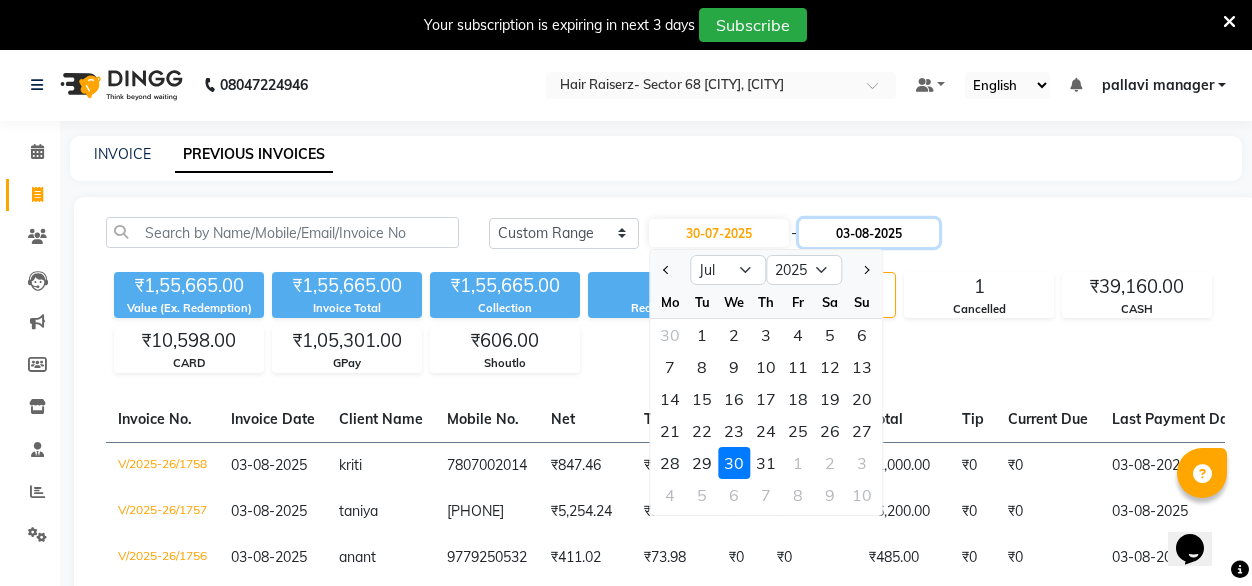 click on "03-08-2025" 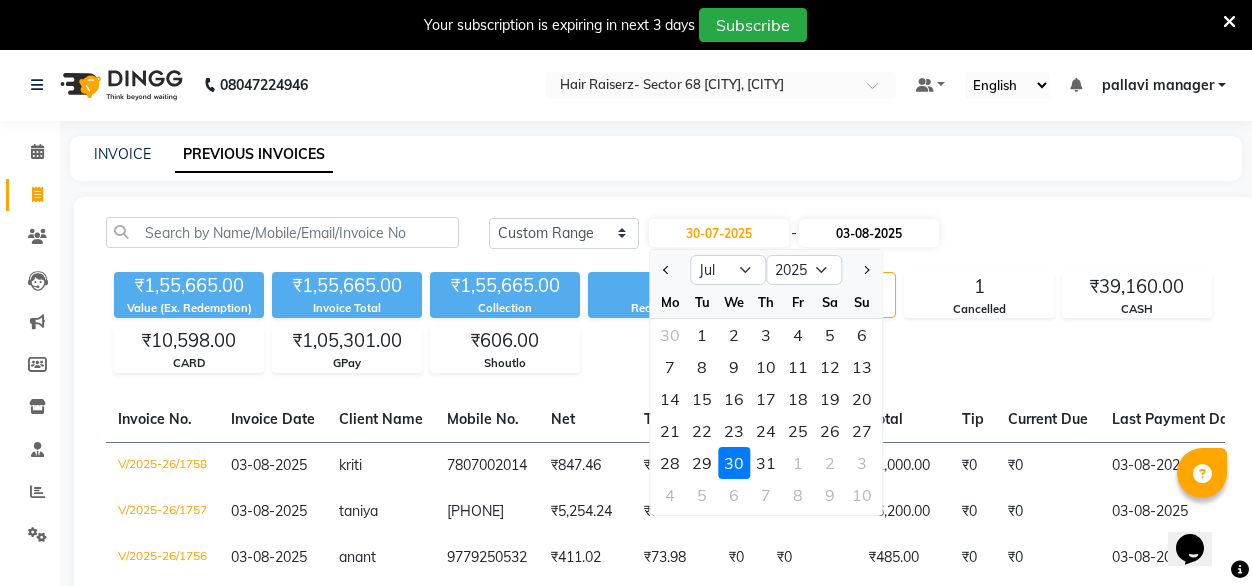 select on "8" 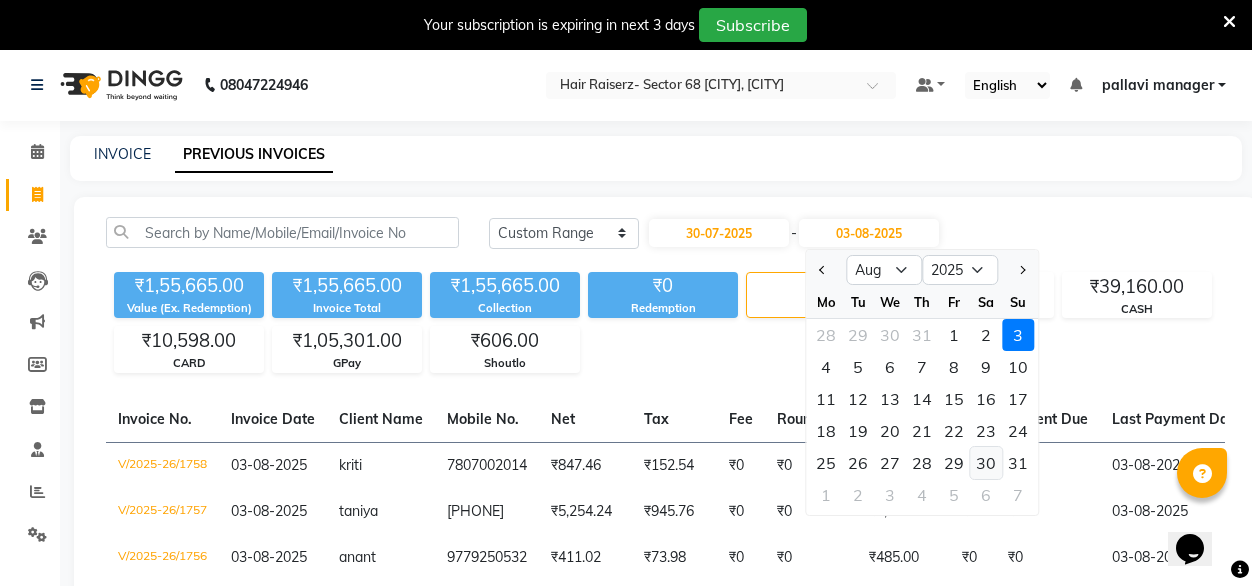 click on "30" 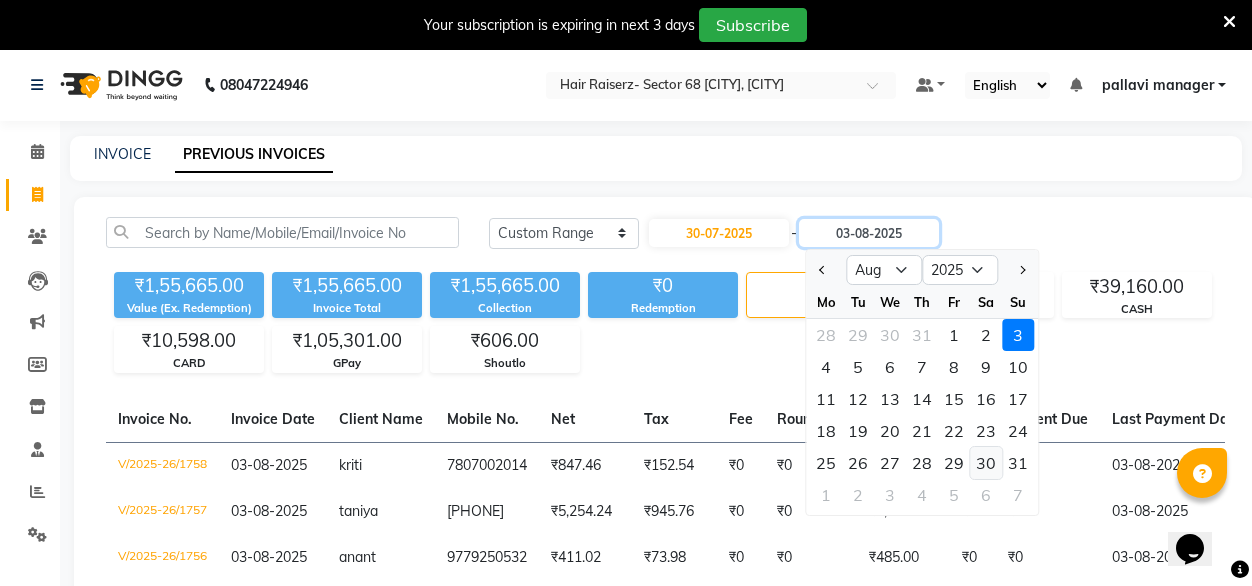 type on "30-08-2025" 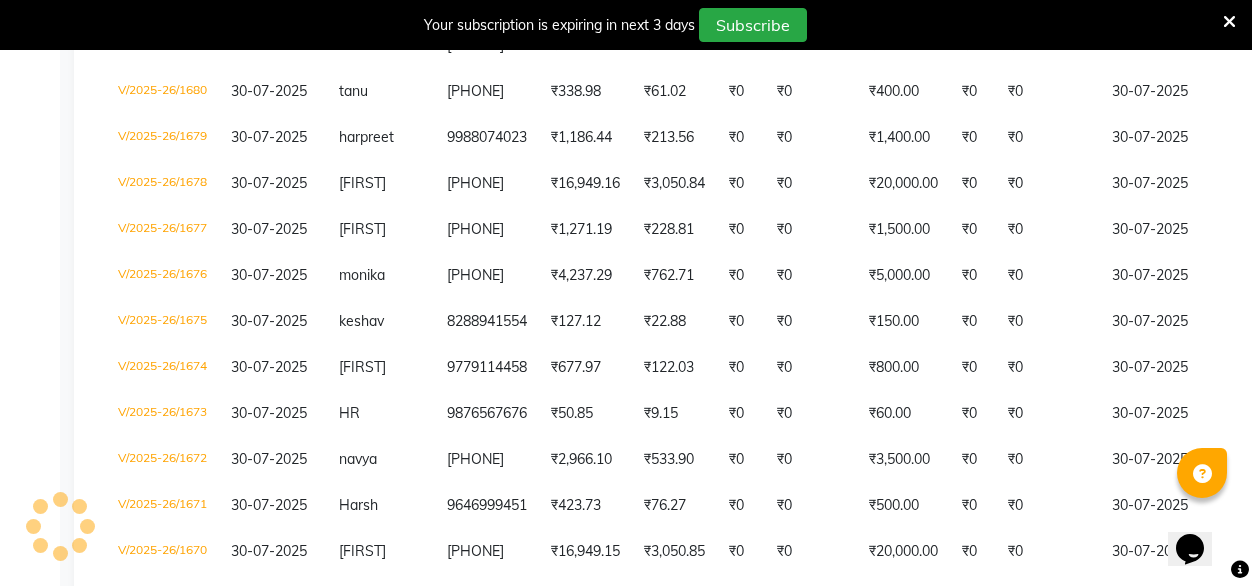 scroll, scrollTop: 4201, scrollLeft: 0, axis: vertical 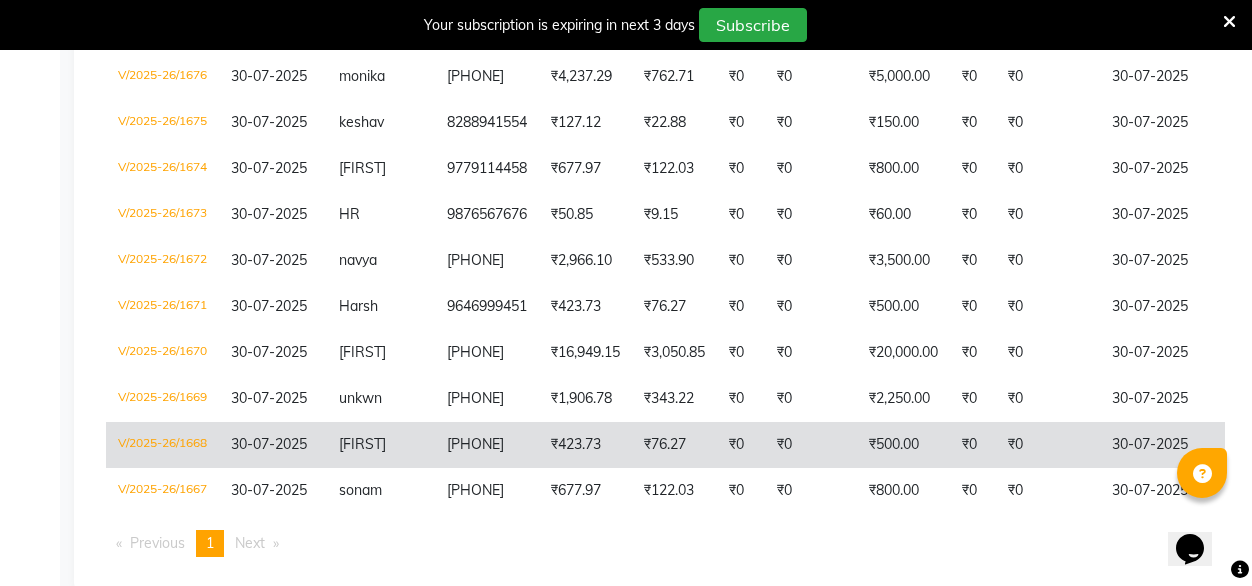 click on "₹0" 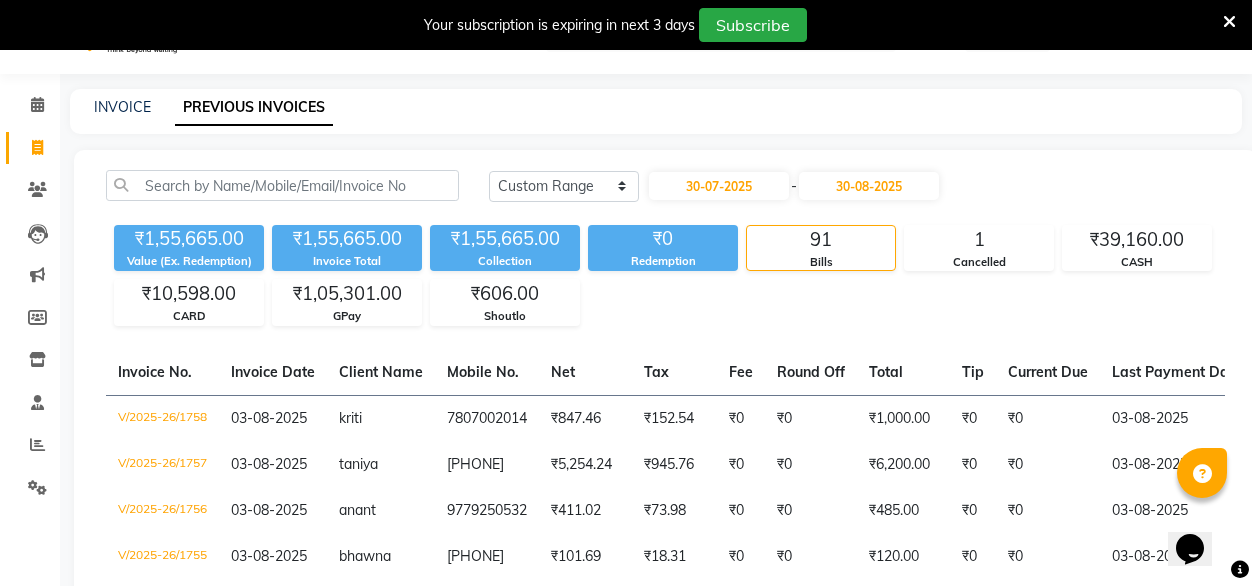 scroll, scrollTop: 0, scrollLeft: 0, axis: both 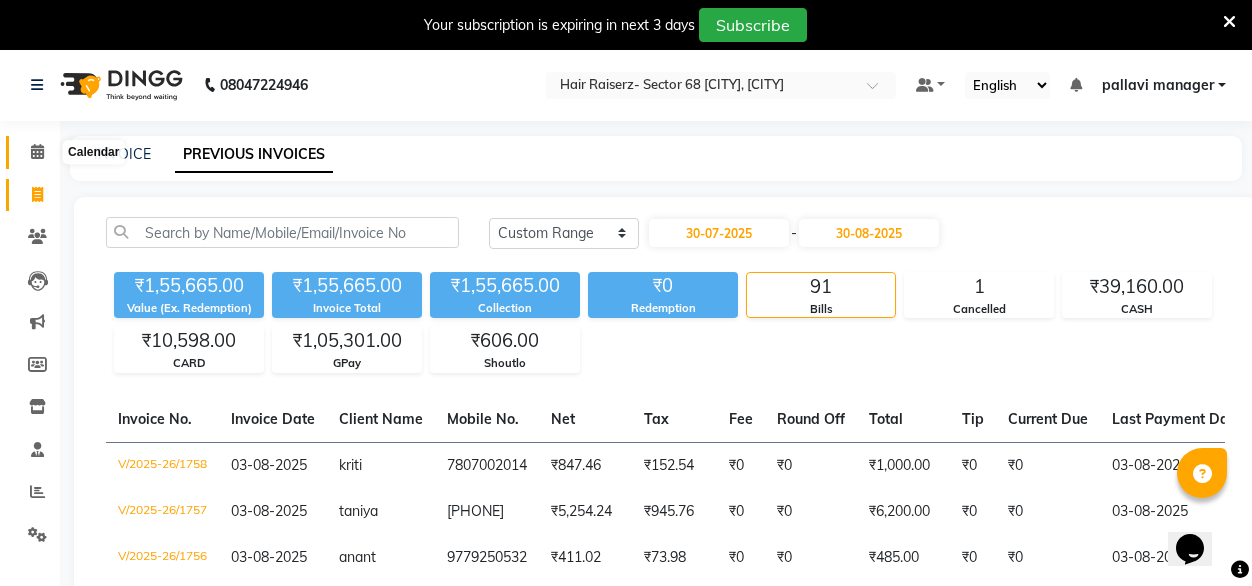 click 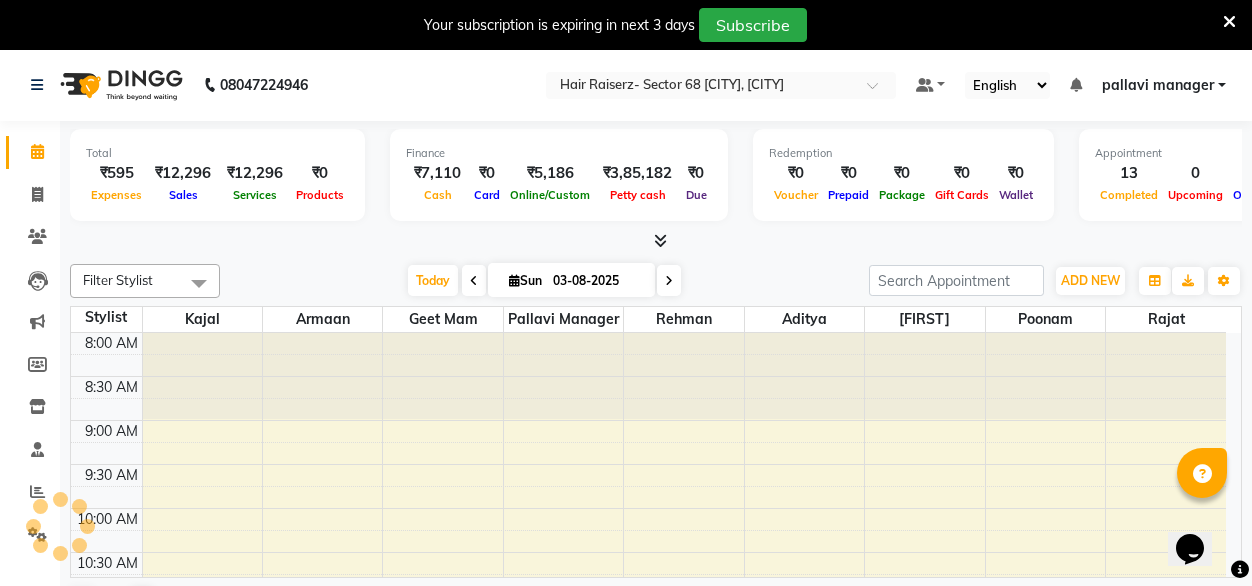 scroll, scrollTop: 842, scrollLeft: 0, axis: vertical 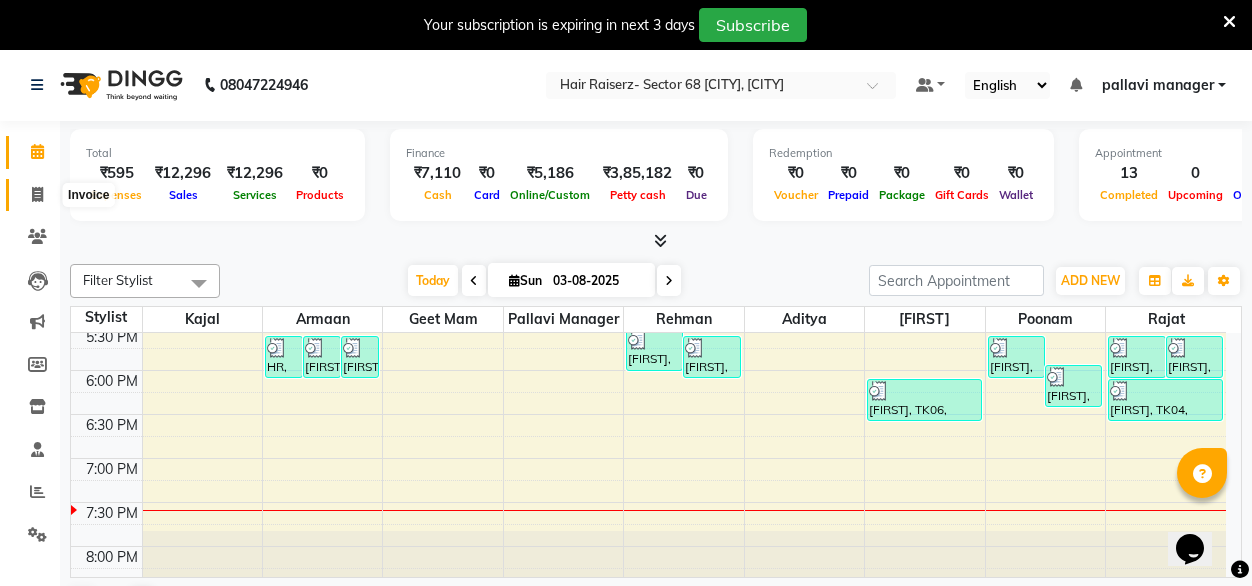 click 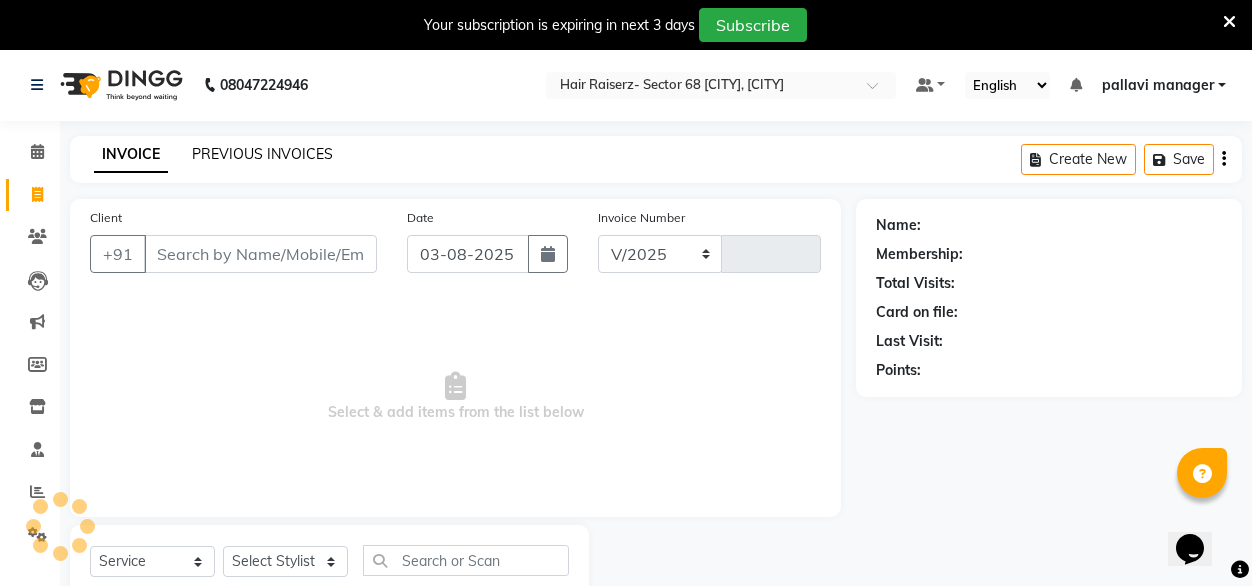 select on "6691" 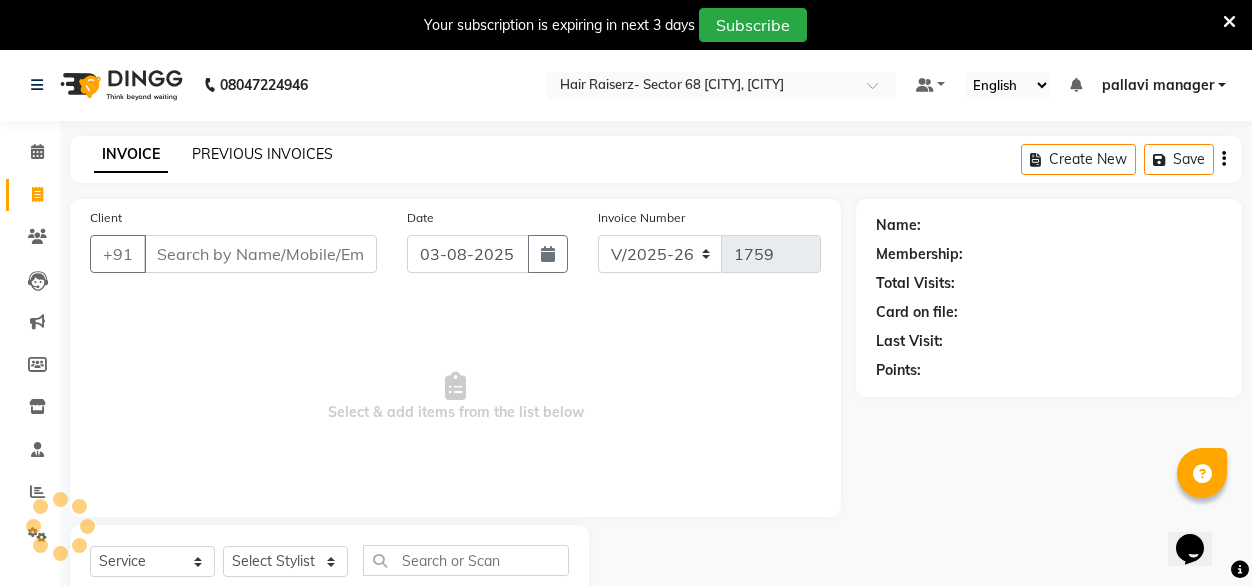 click on "PREVIOUS INVOICES" 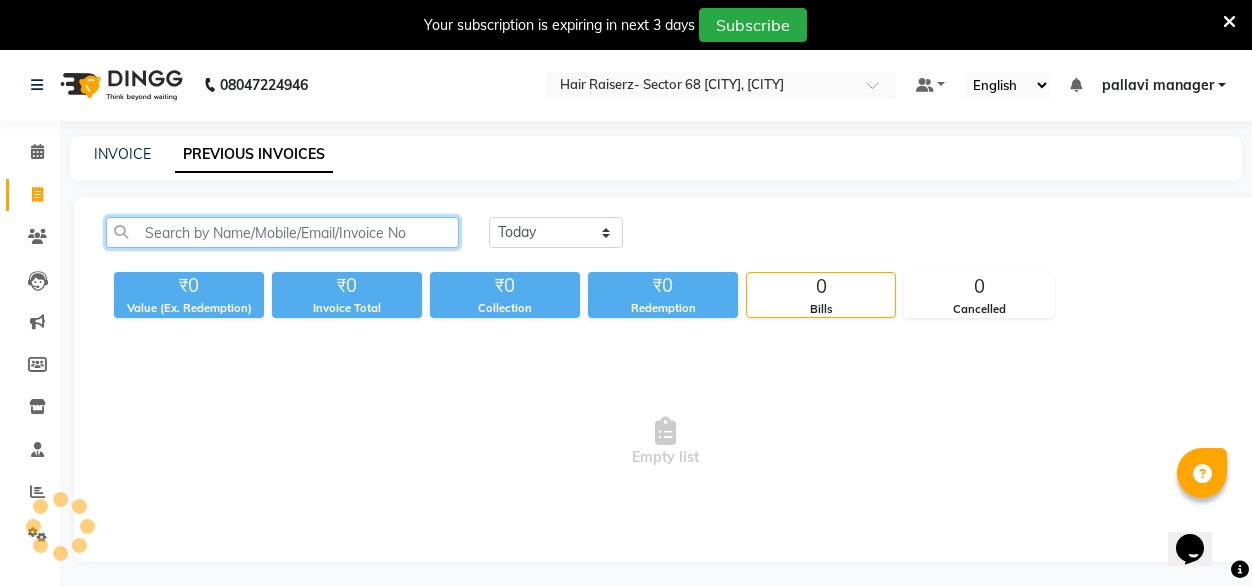 click 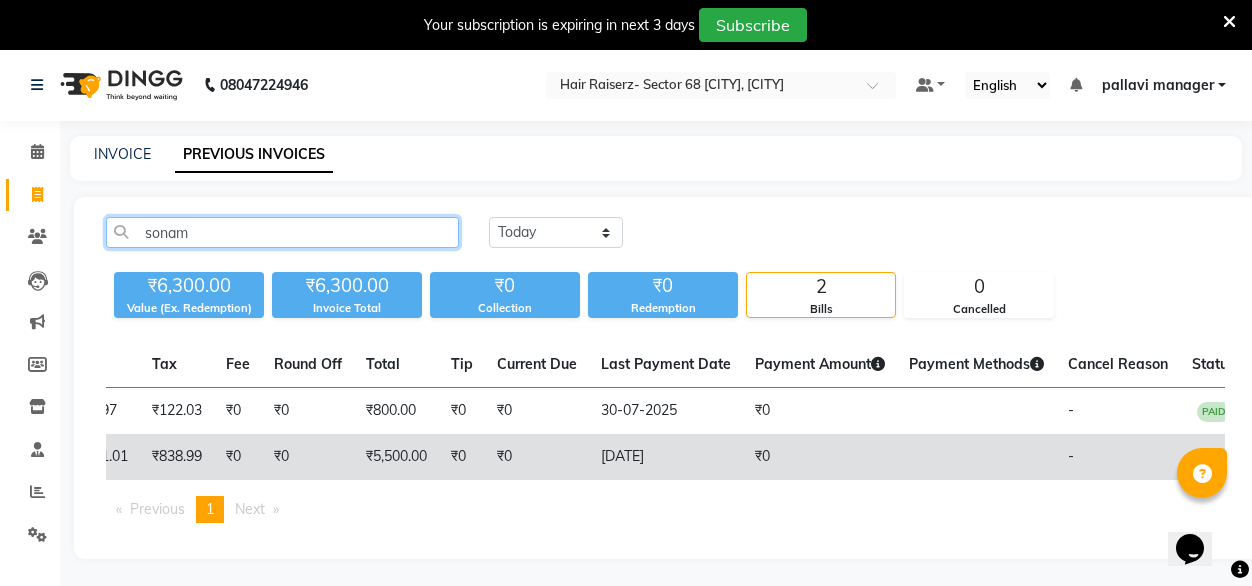 scroll, scrollTop: 0, scrollLeft: 525, axis: horizontal 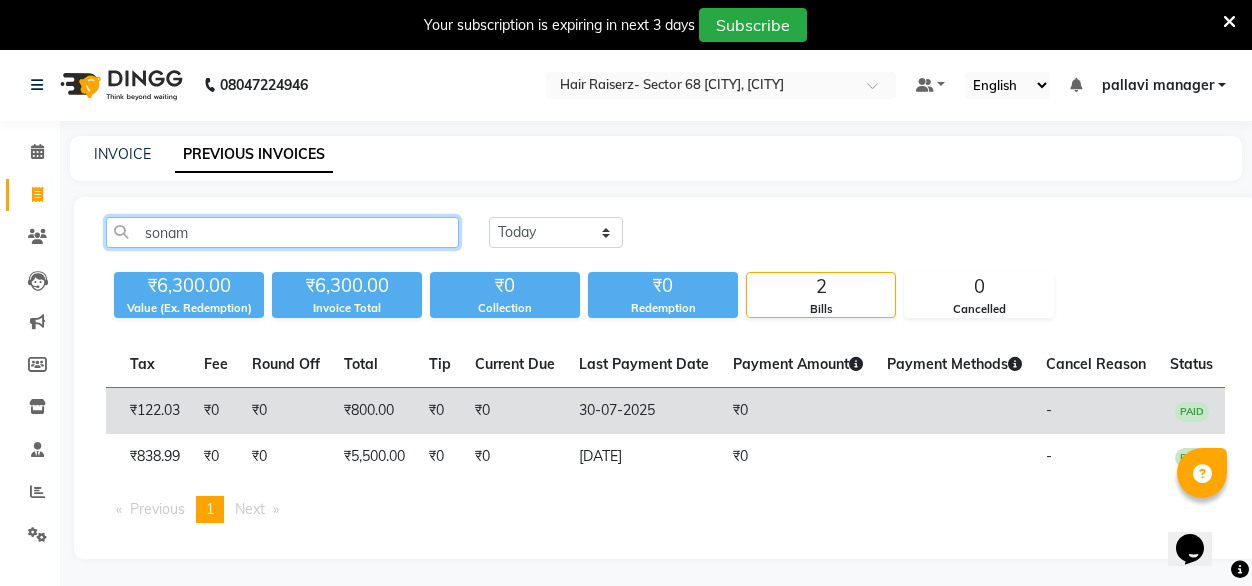 type on "sonam" 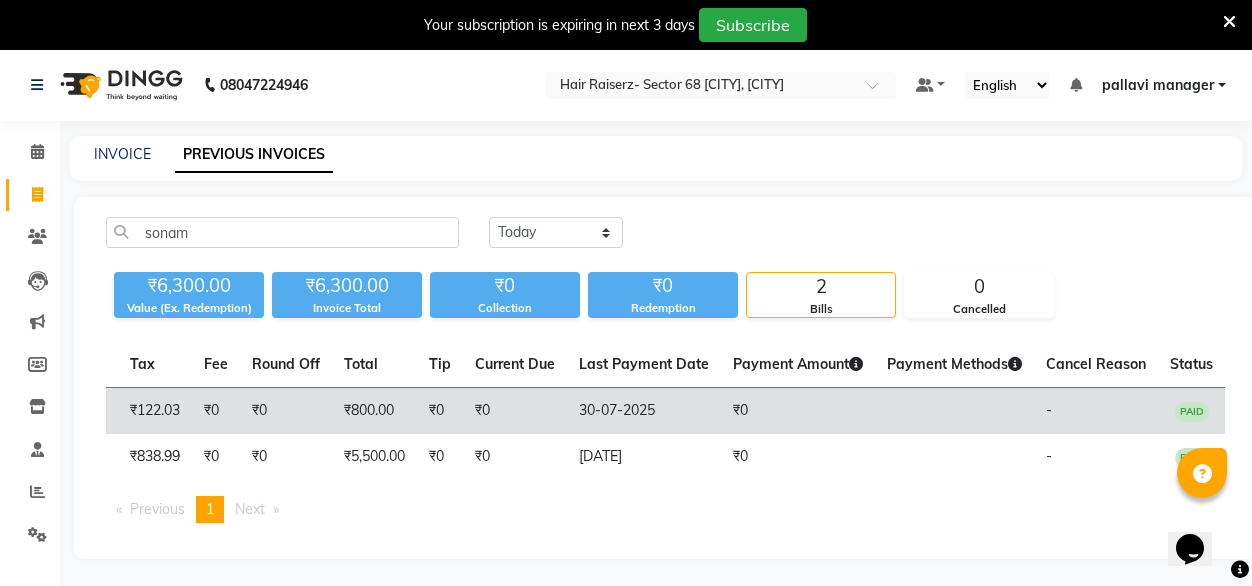 click 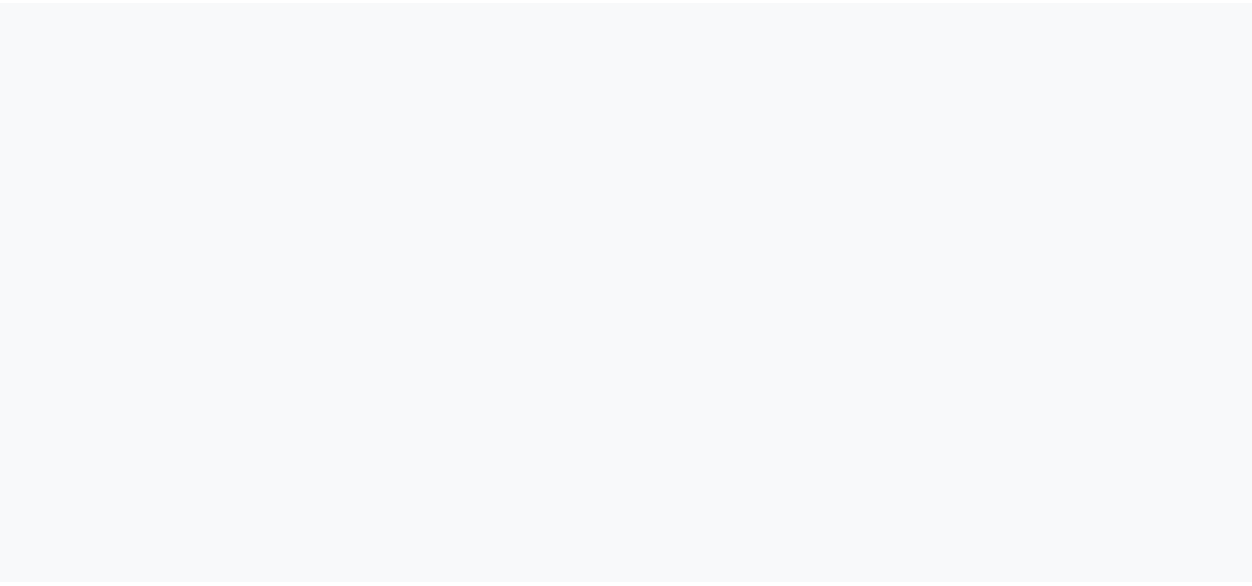 scroll, scrollTop: 0, scrollLeft: 0, axis: both 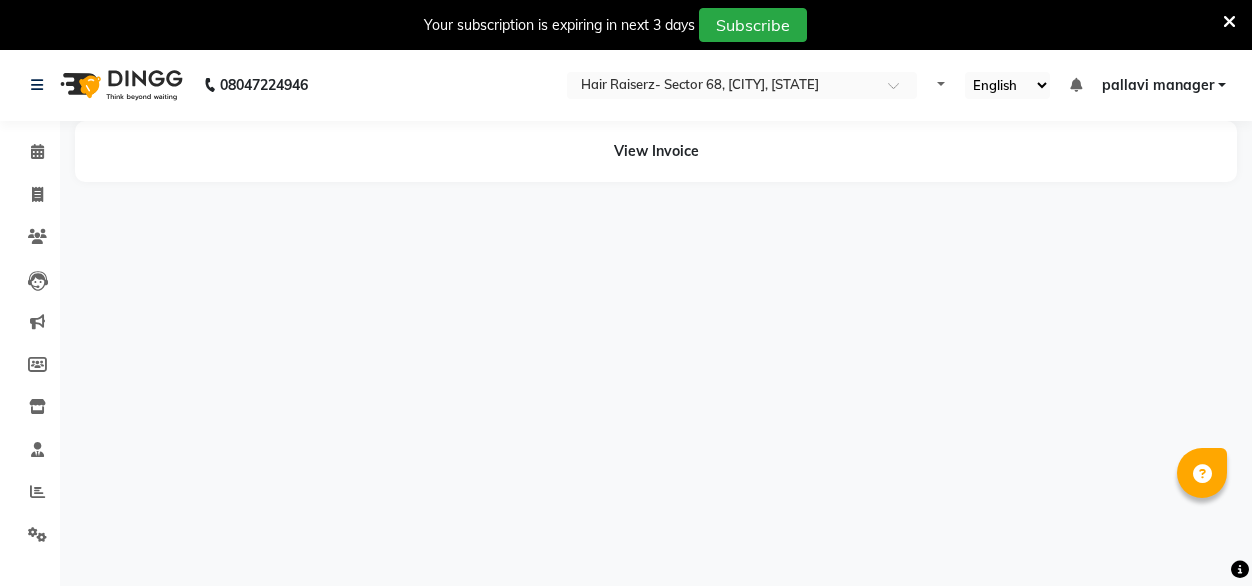 select on "en" 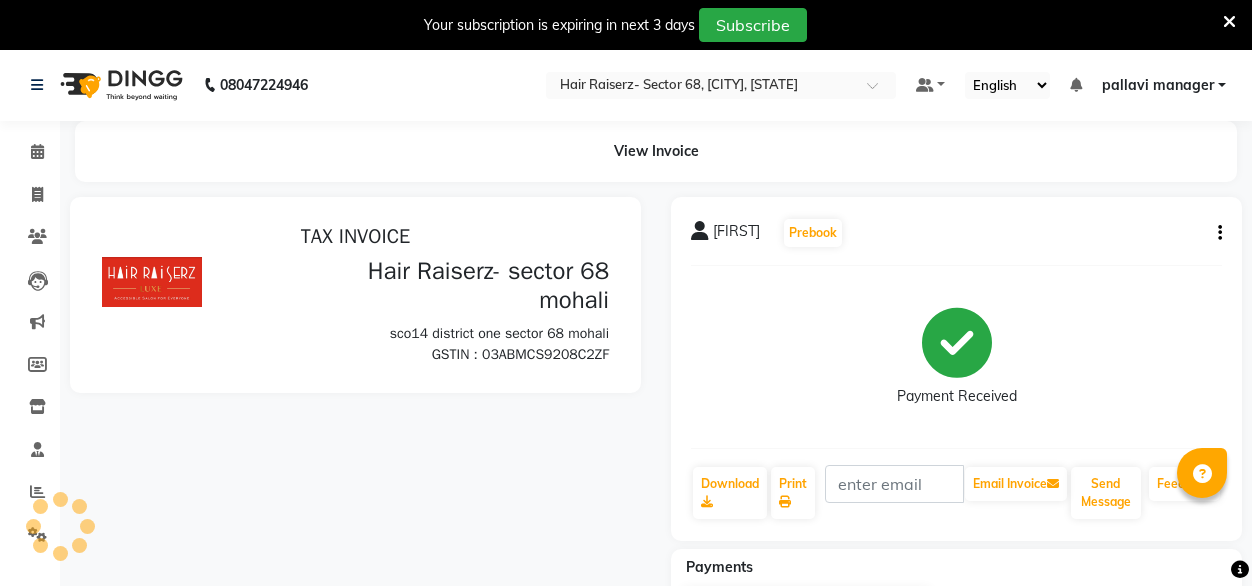 scroll, scrollTop: 0, scrollLeft: 0, axis: both 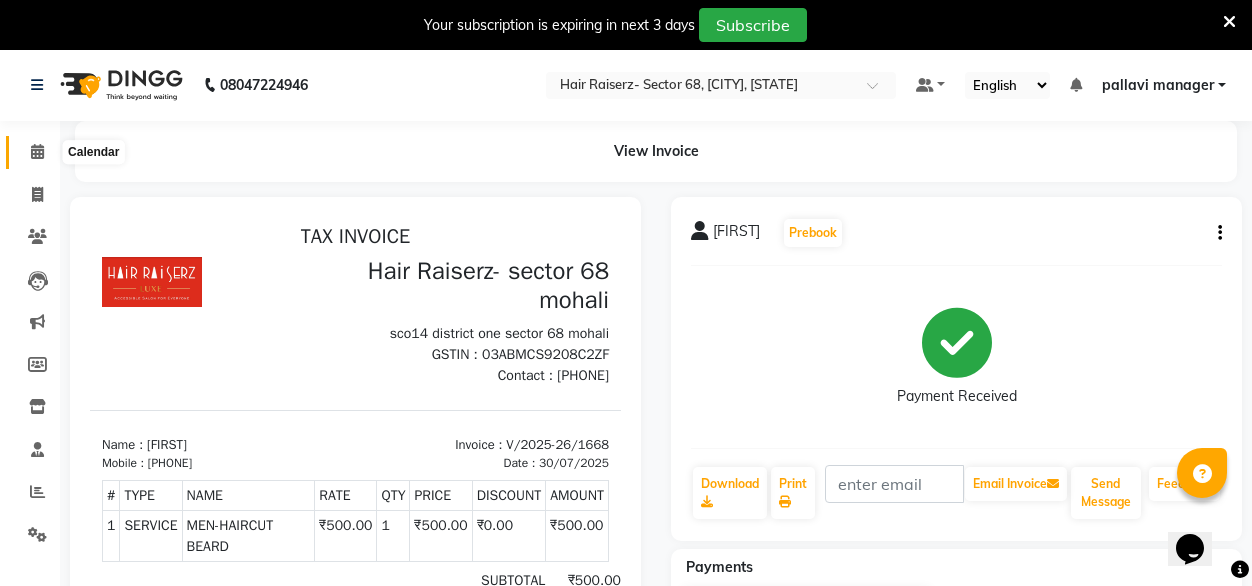 click 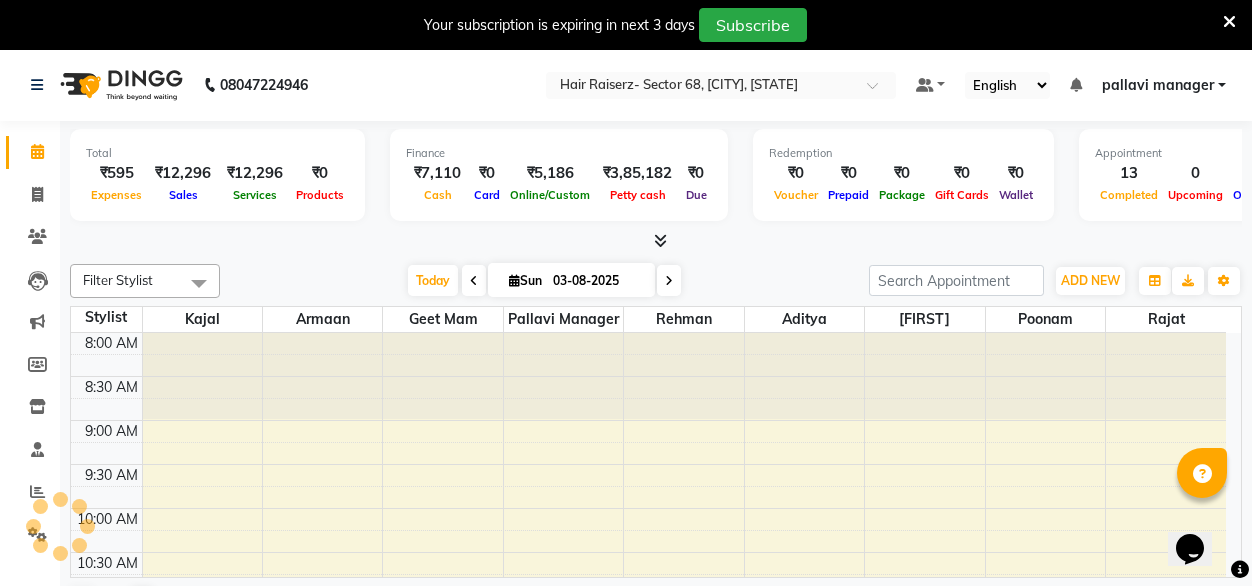 scroll, scrollTop: 0, scrollLeft: 0, axis: both 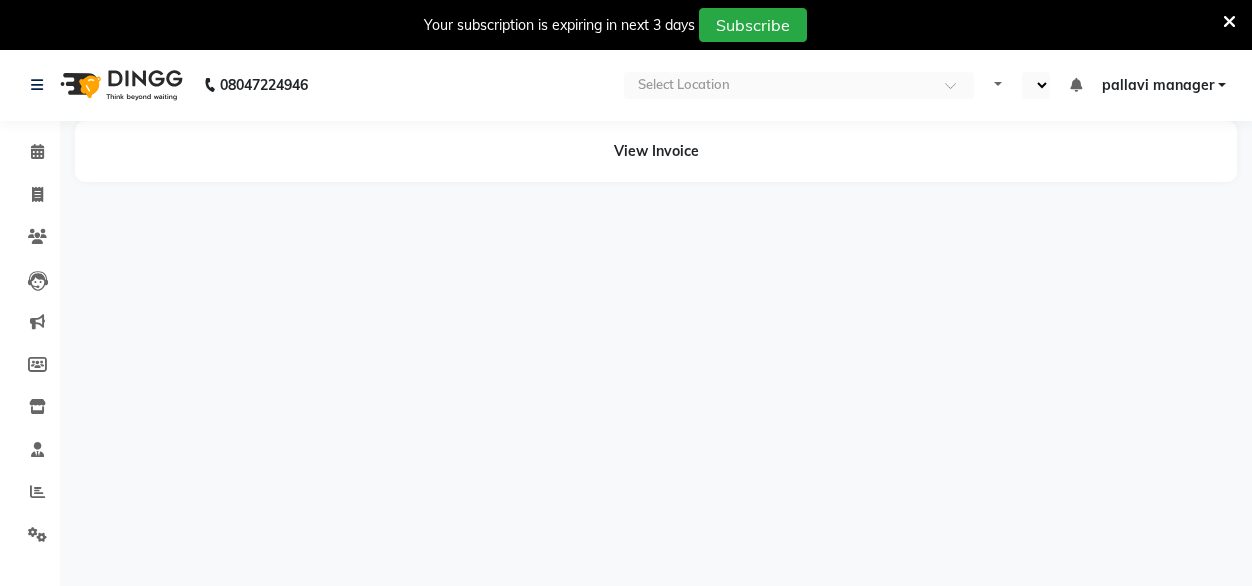select on "en" 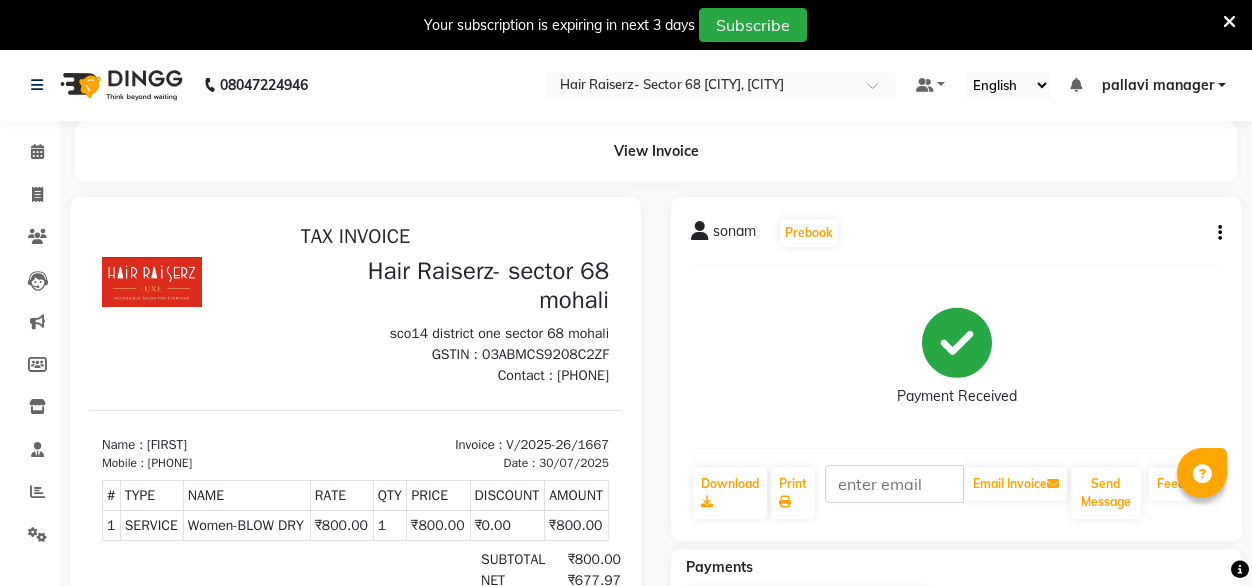 scroll, scrollTop: 0, scrollLeft: 0, axis: both 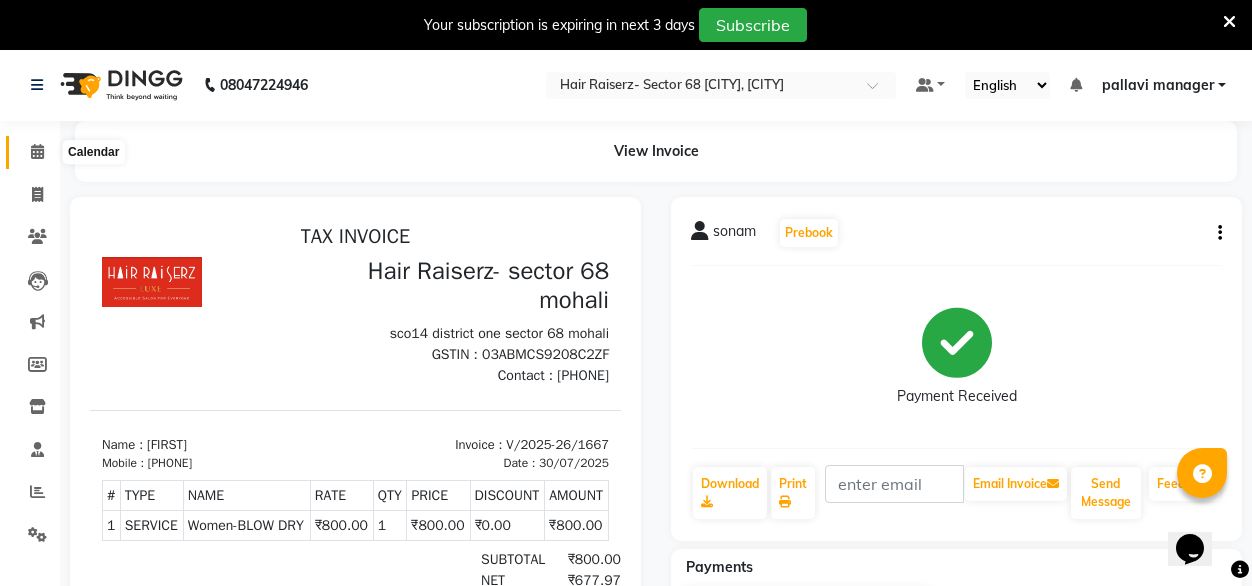 click 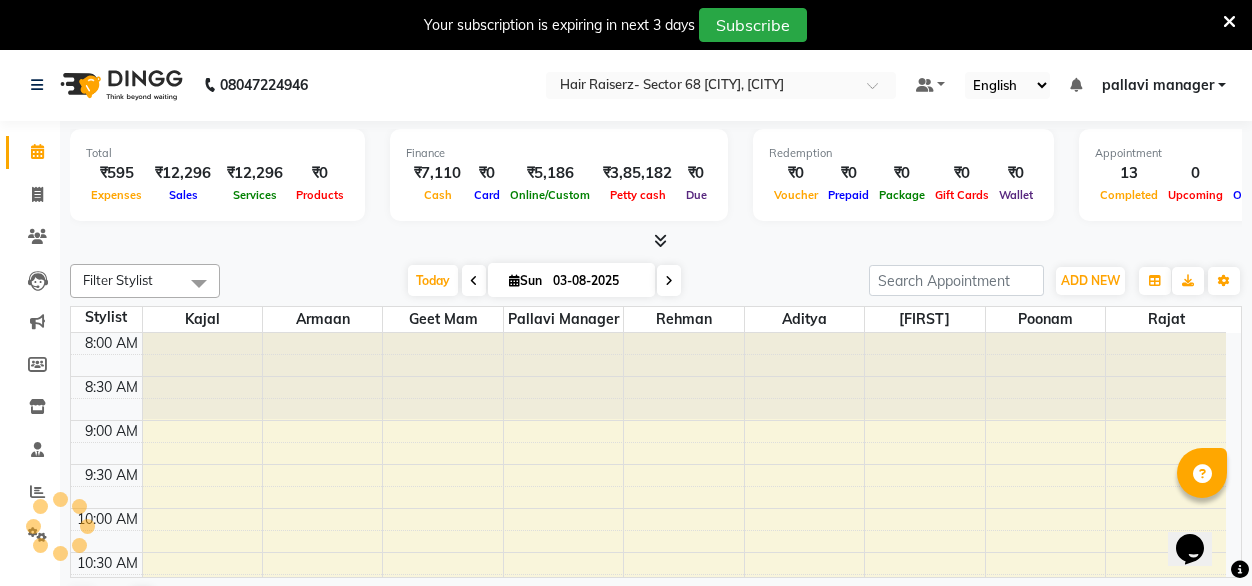 scroll, scrollTop: 0, scrollLeft: 0, axis: both 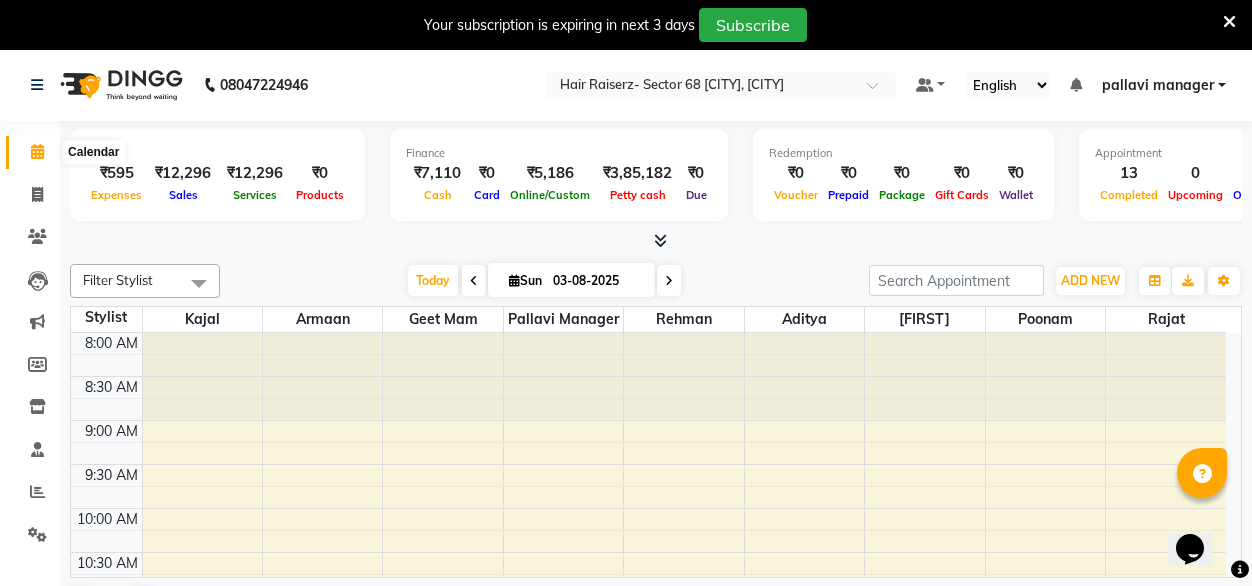 click 